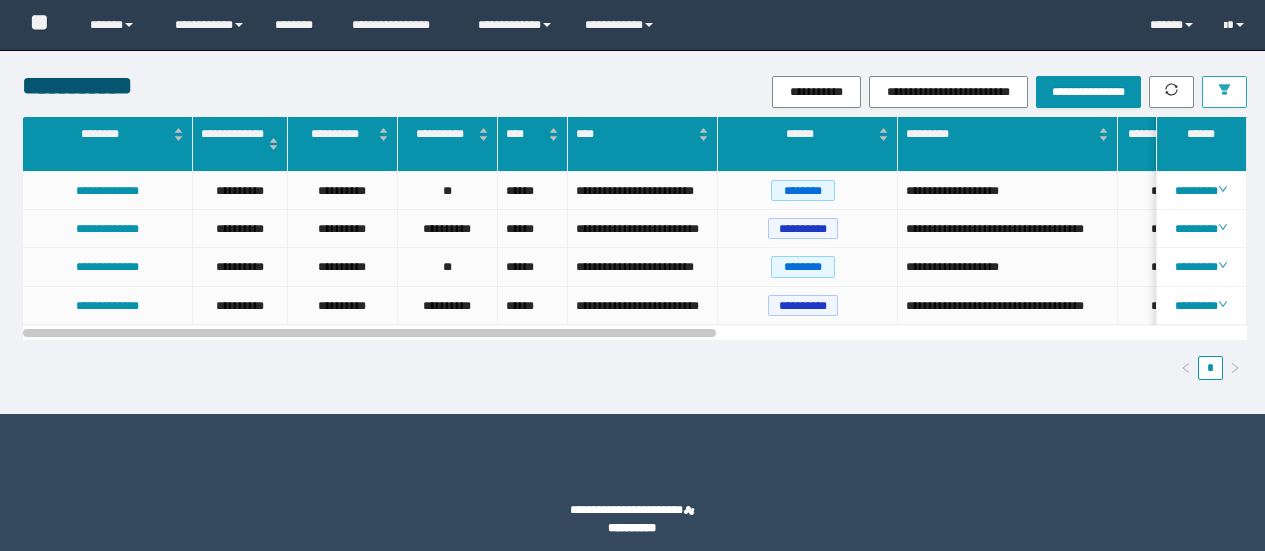 scroll, scrollTop: 0, scrollLeft: 0, axis: both 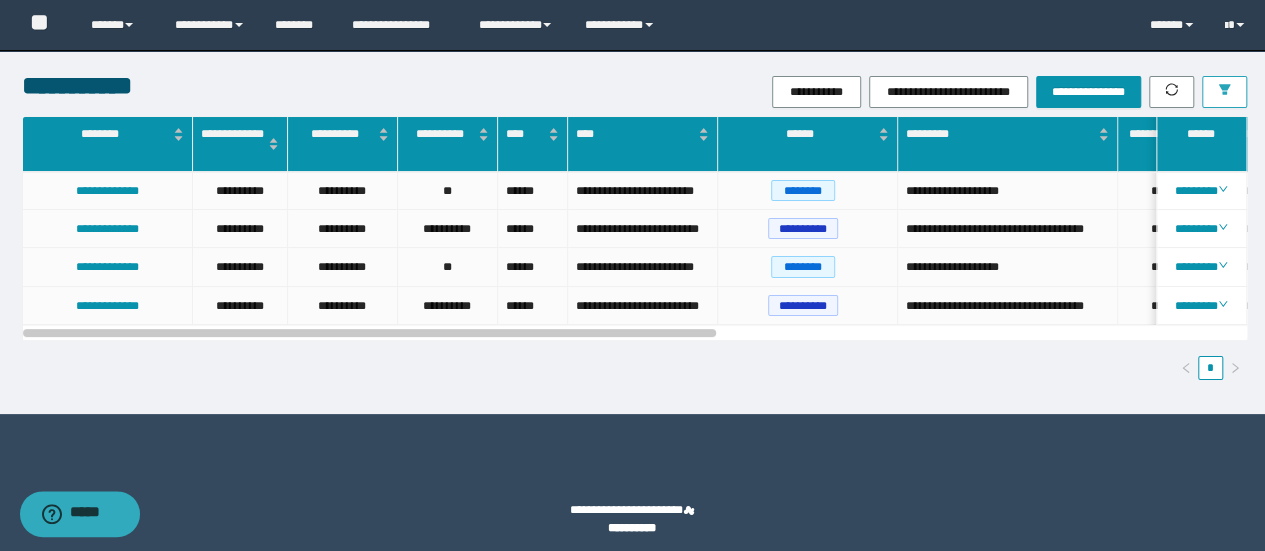 click at bounding box center (1224, 92) 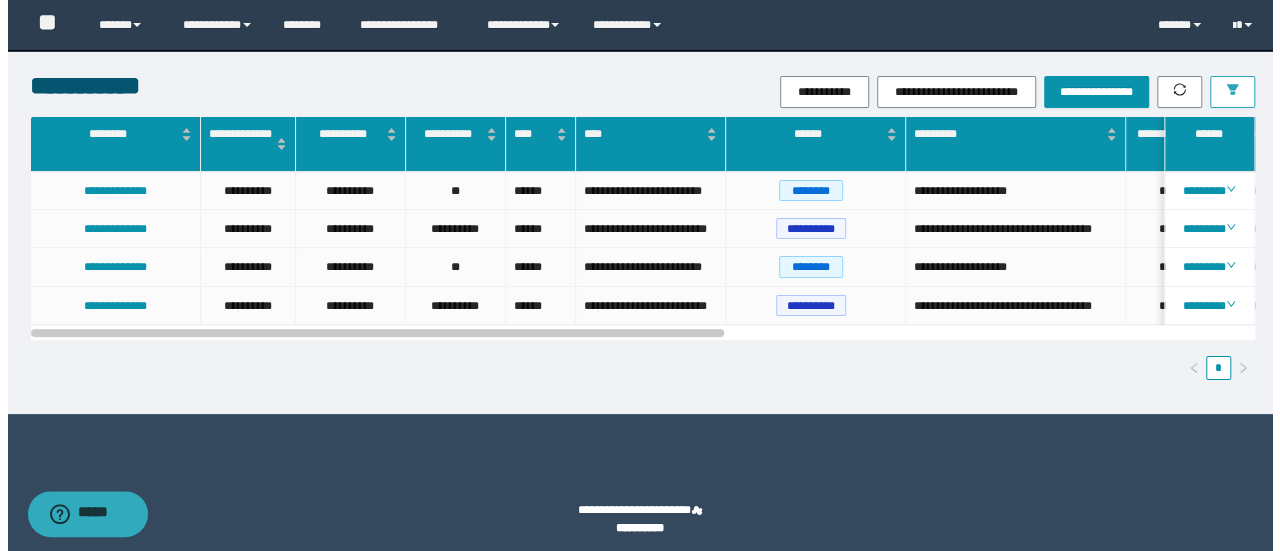 scroll, scrollTop: 0, scrollLeft: 0, axis: both 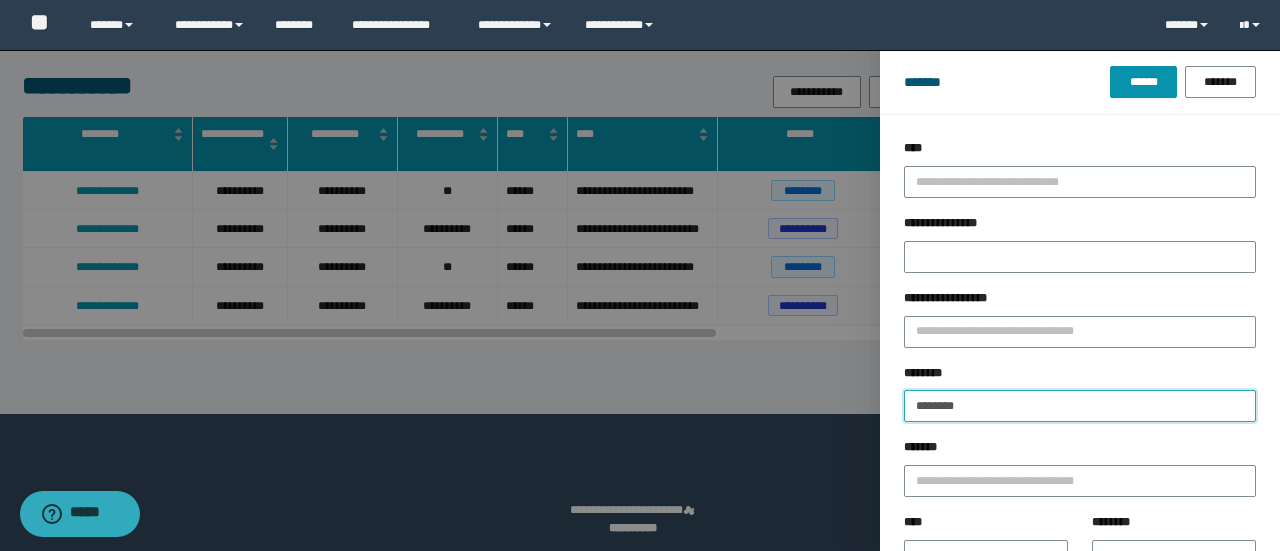 drag, startPoint x: 826, startPoint y: 386, endPoint x: 603, endPoint y: 350, distance: 225.88715 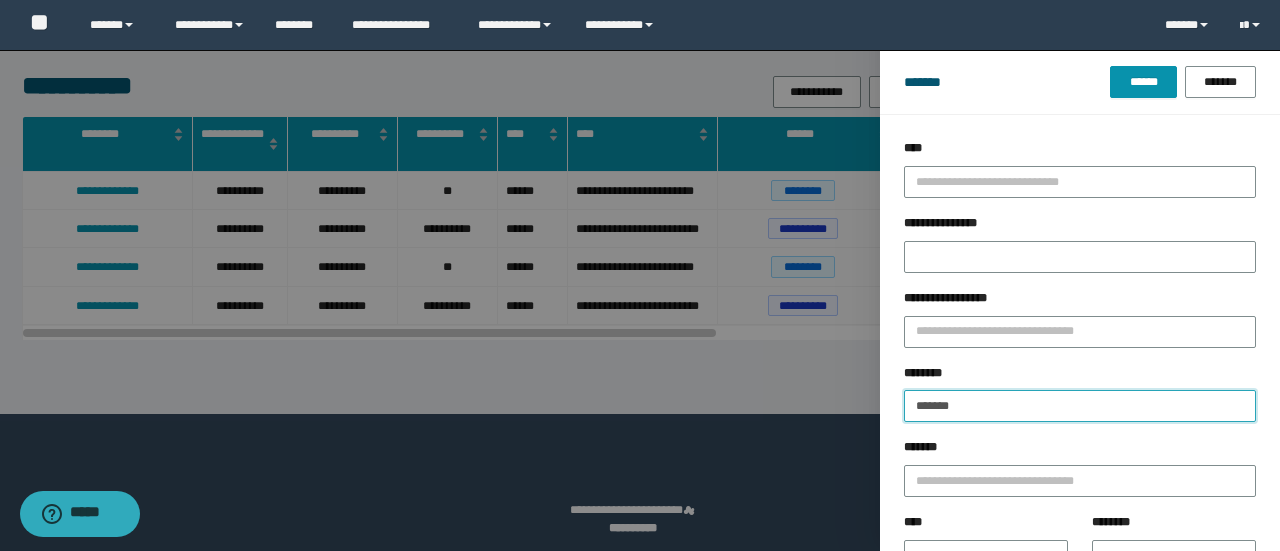 click on "******" at bounding box center (1143, 82) 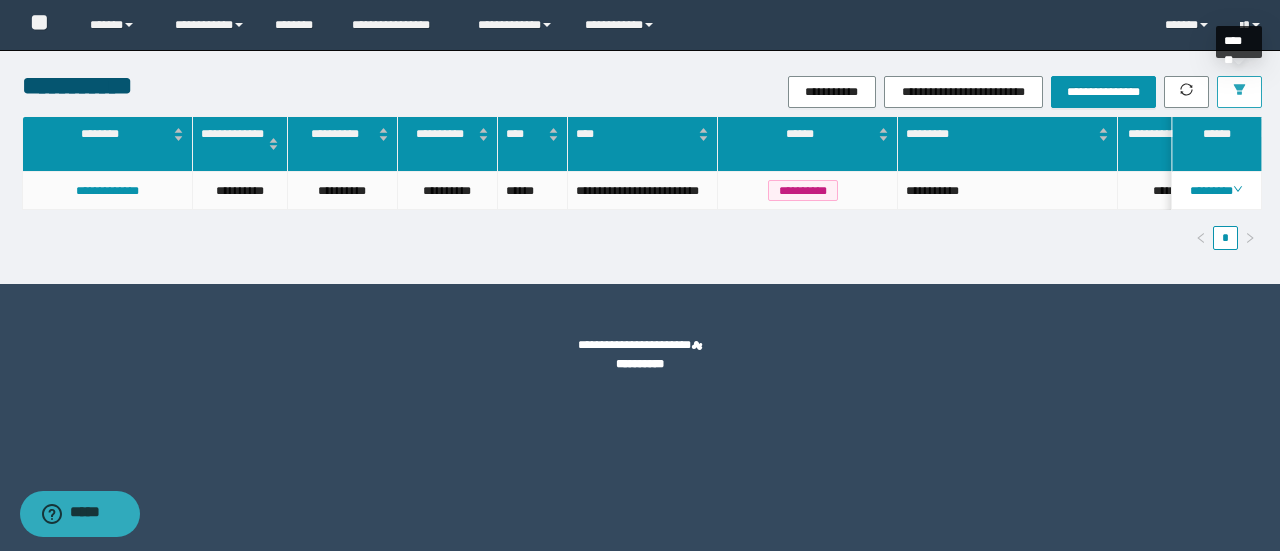 click at bounding box center [1239, 92] 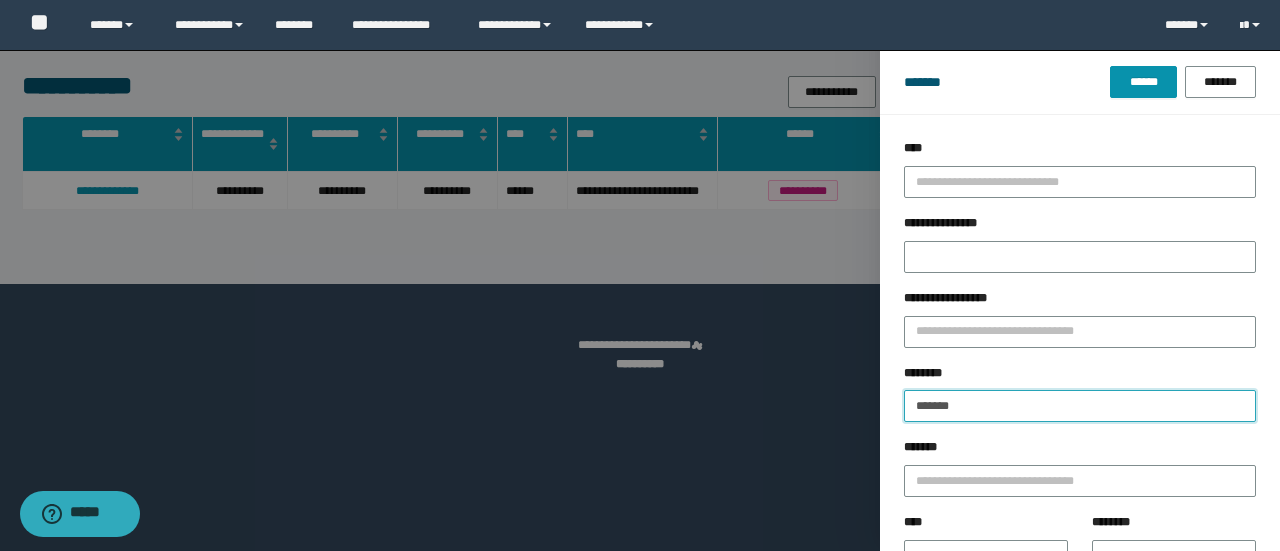 drag, startPoint x: 726, startPoint y: 391, endPoint x: 502, endPoint y: 365, distance: 225.50388 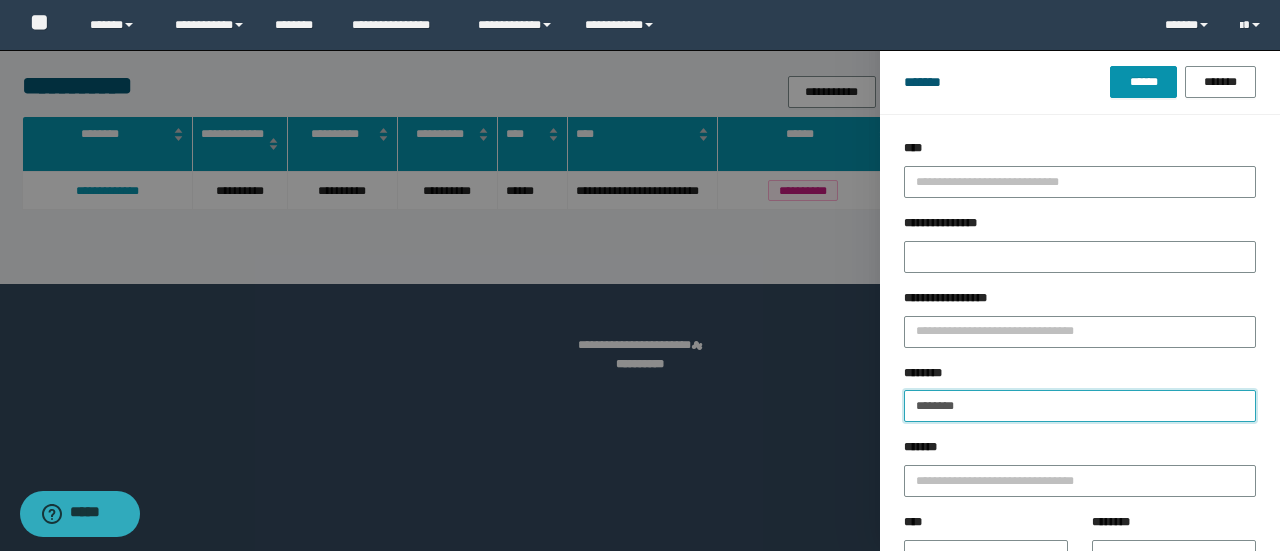 type on "********" 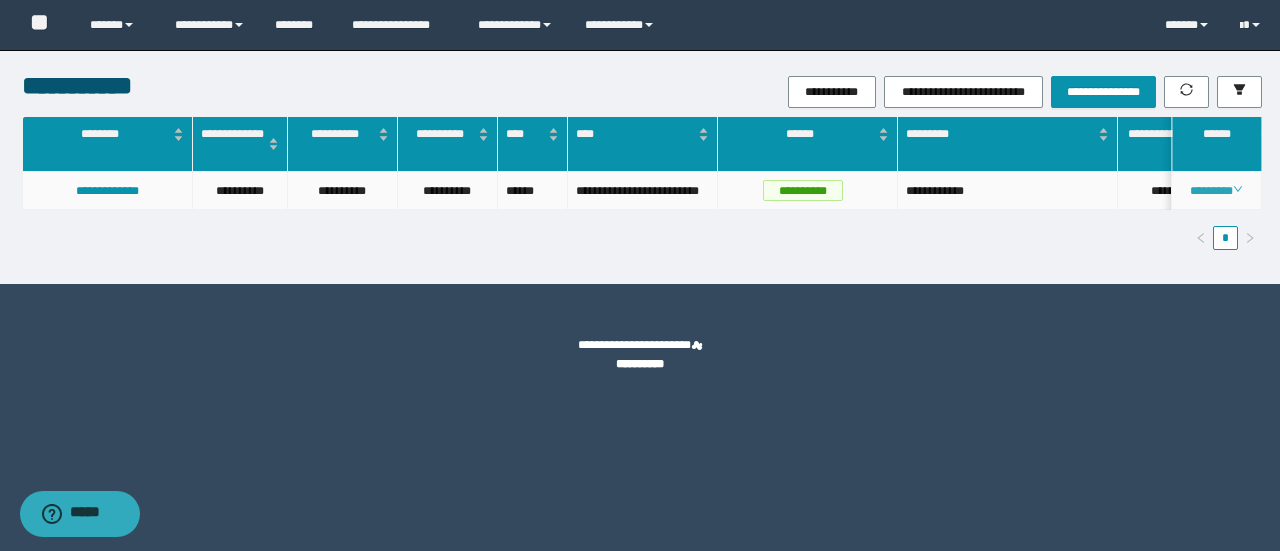 click on "********" at bounding box center [1216, 191] 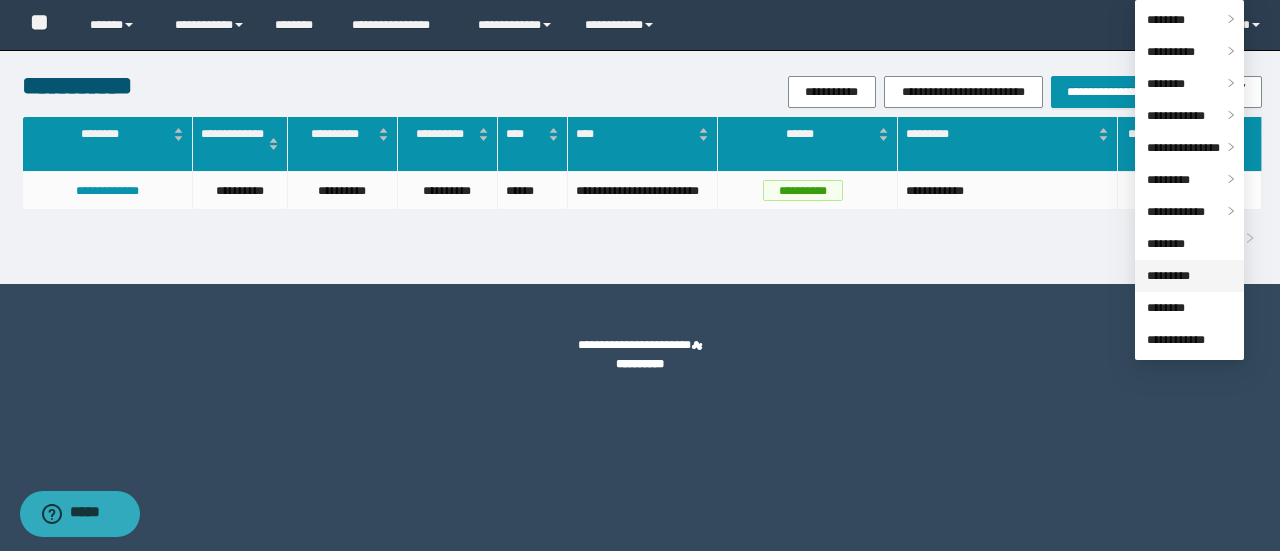 click on "*********" at bounding box center [1168, 276] 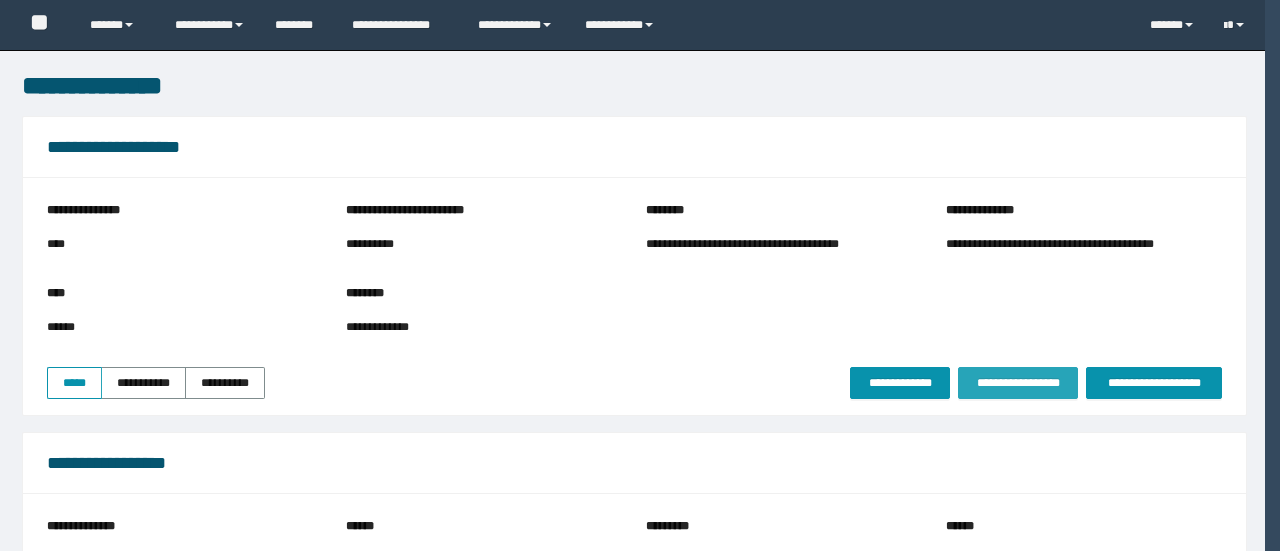 scroll, scrollTop: 0, scrollLeft: 0, axis: both 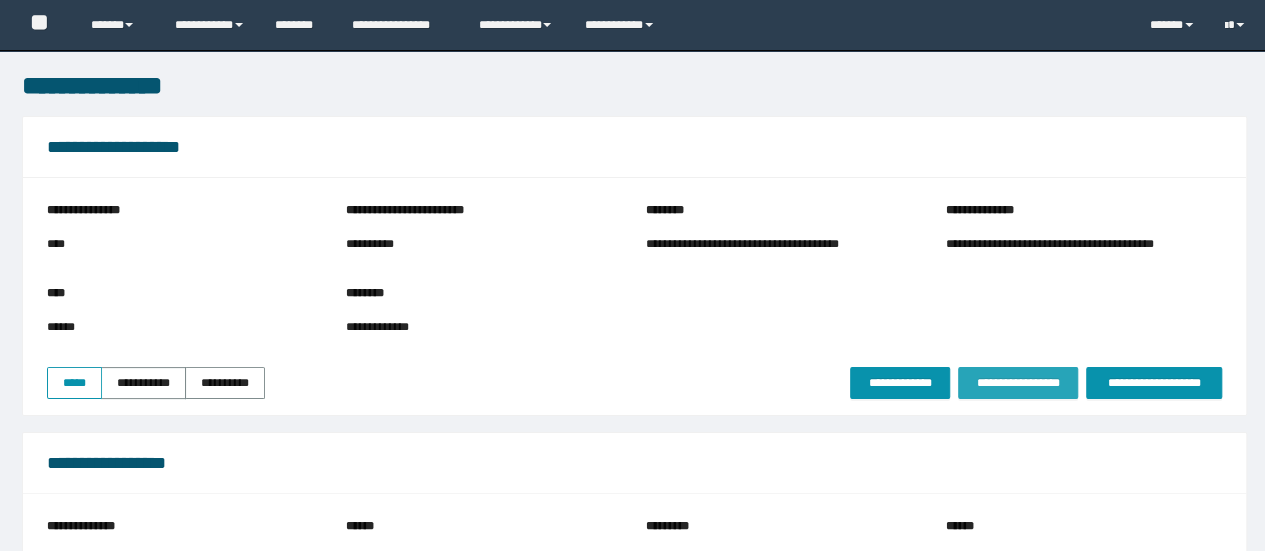 click on "**********" at bounding box center [1018, 383] 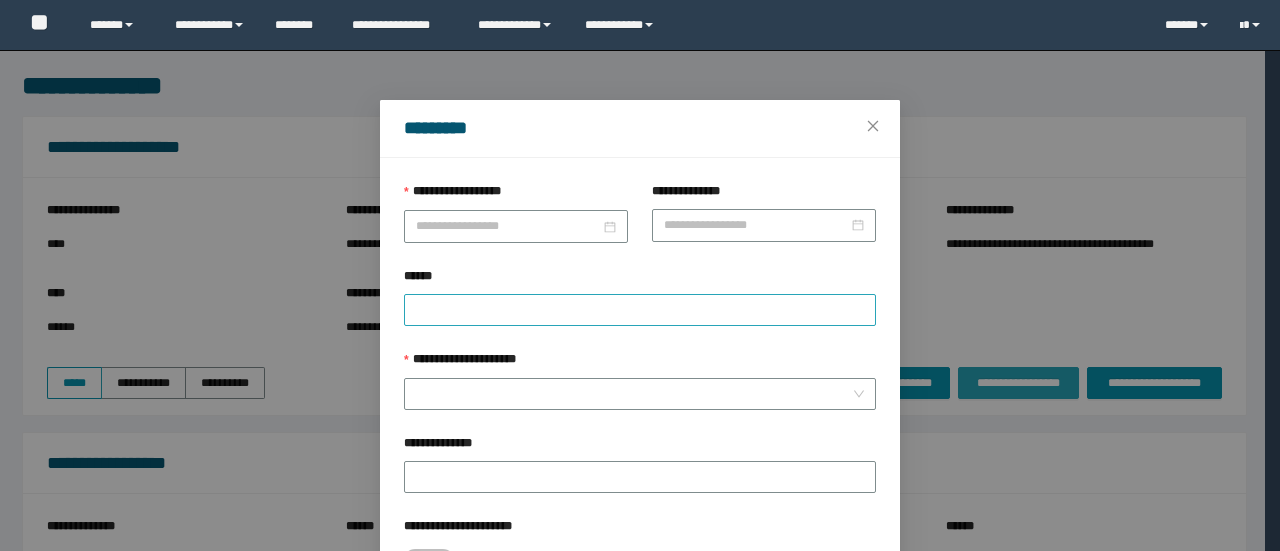 scroll, scrollTop: 0, scrollLeft: 0, axis: both 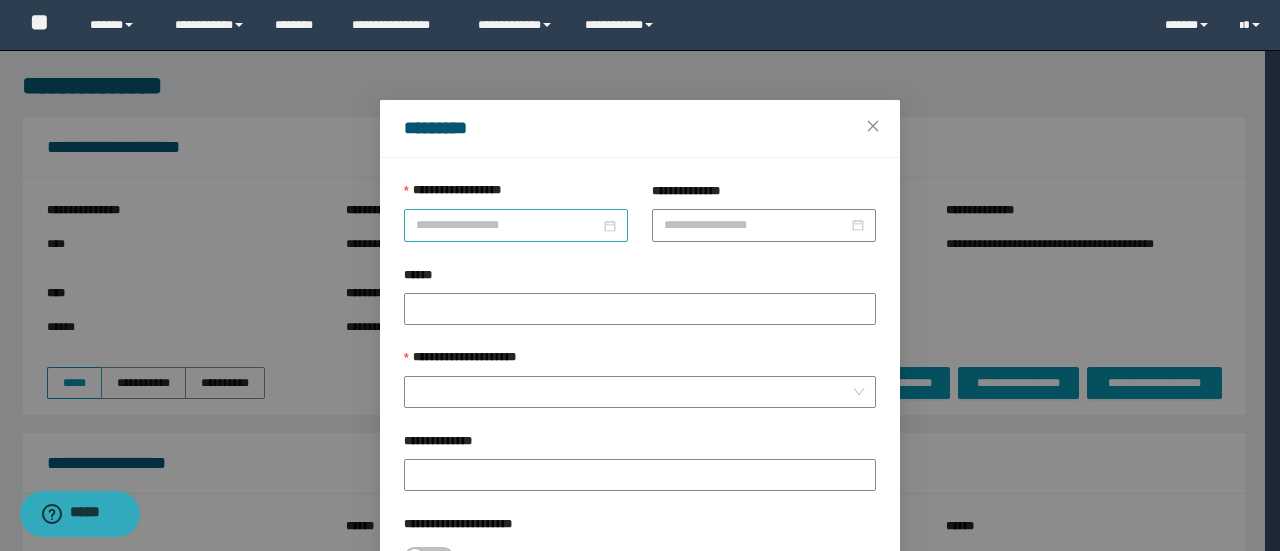click on "**********" at bounding box center [508, 225] 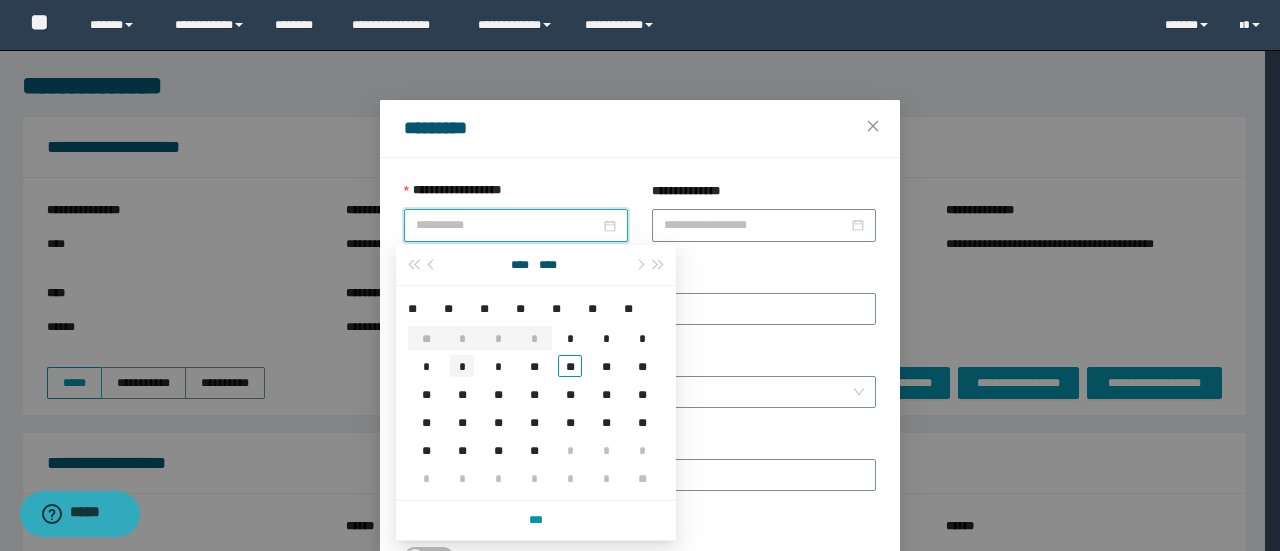type on "**********" 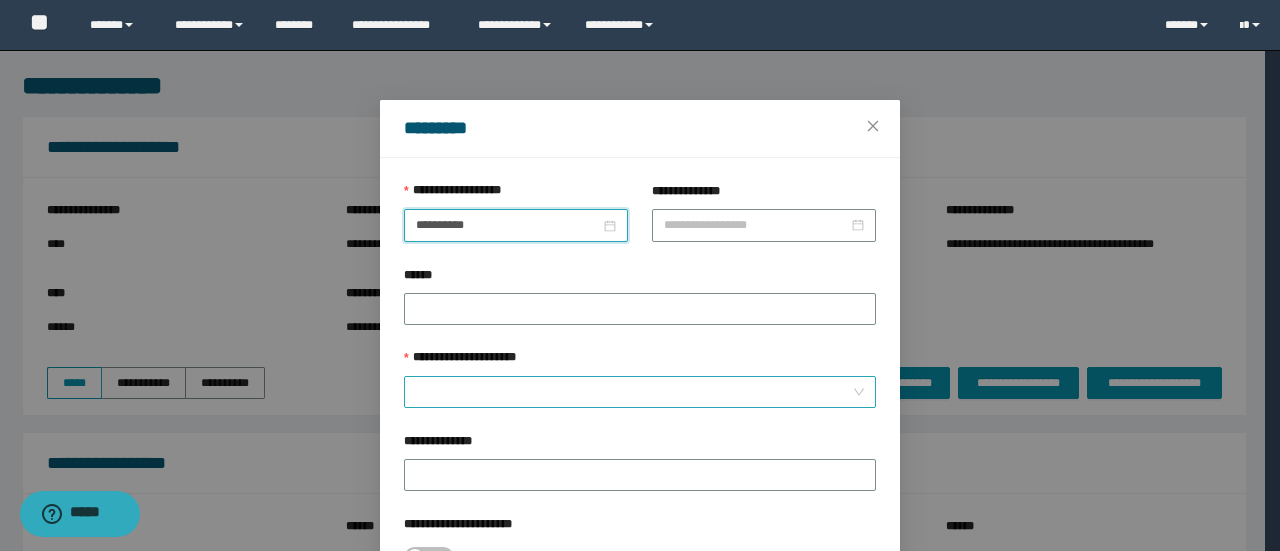 click on "**********" at bounding box center (634, 392) 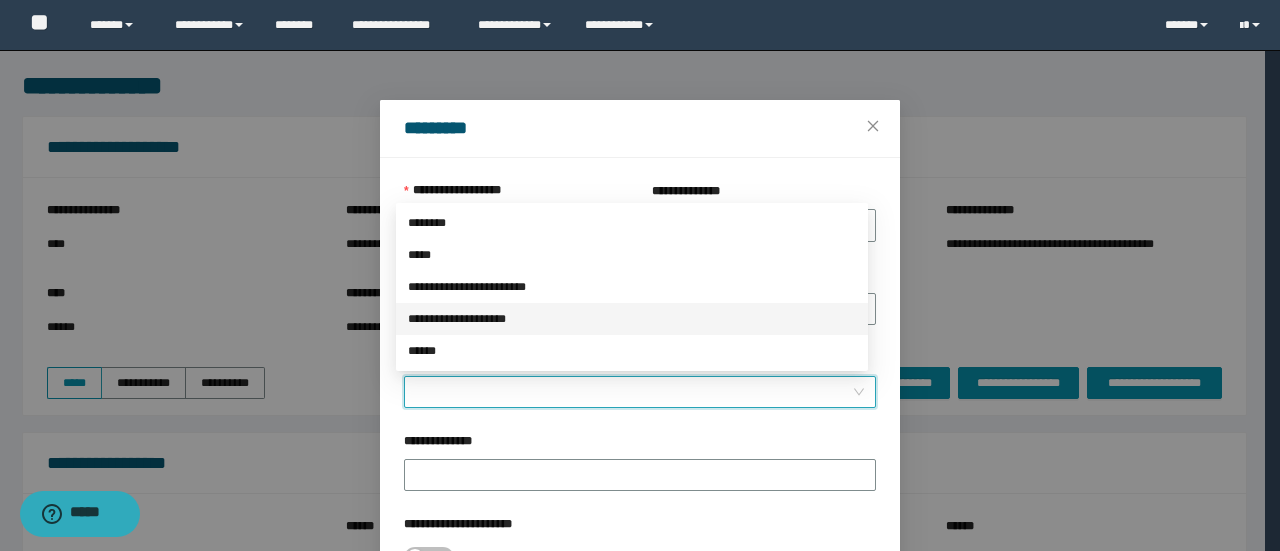 click on "**********" at bounding box center [632, 319] 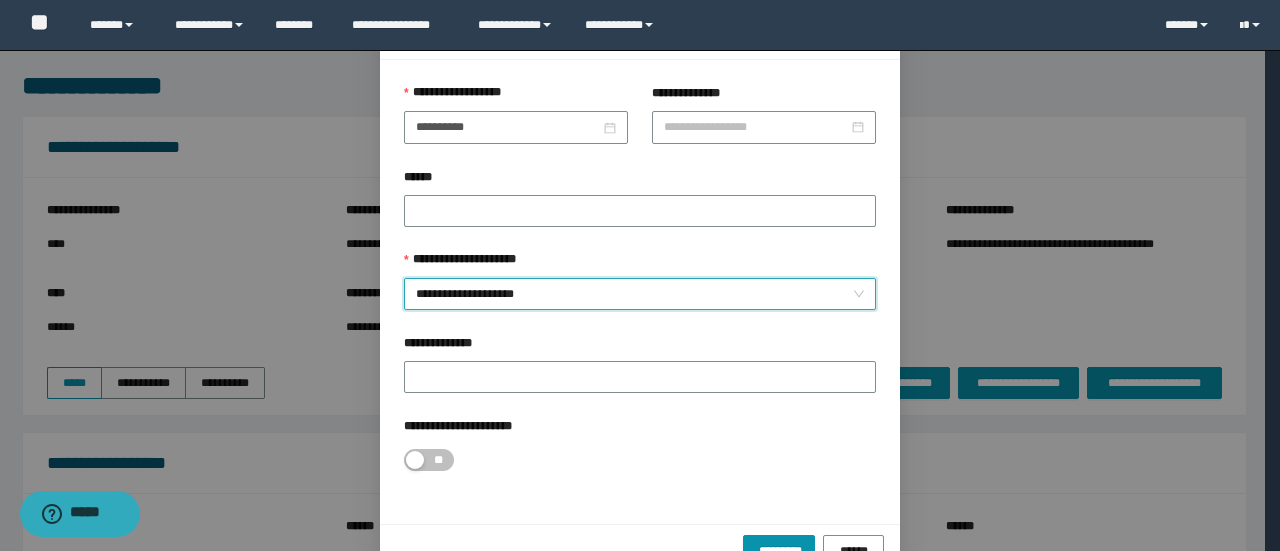 scroll, scrollTop: 146, scrollLeft: 0, axis: vertical 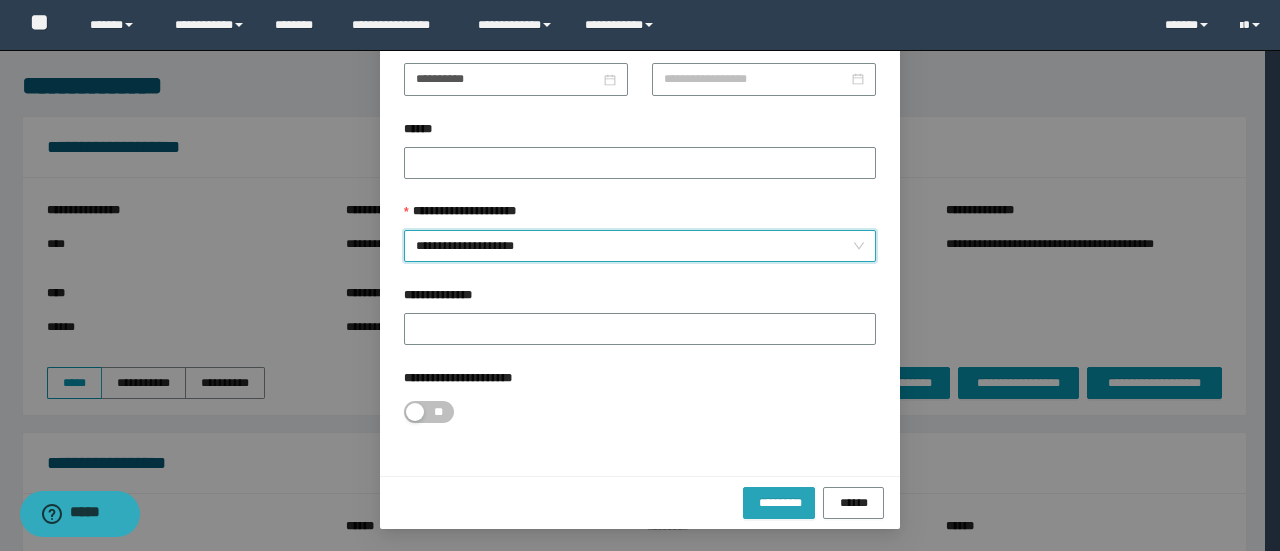 click on "*********" at bounding box center (779, 502) 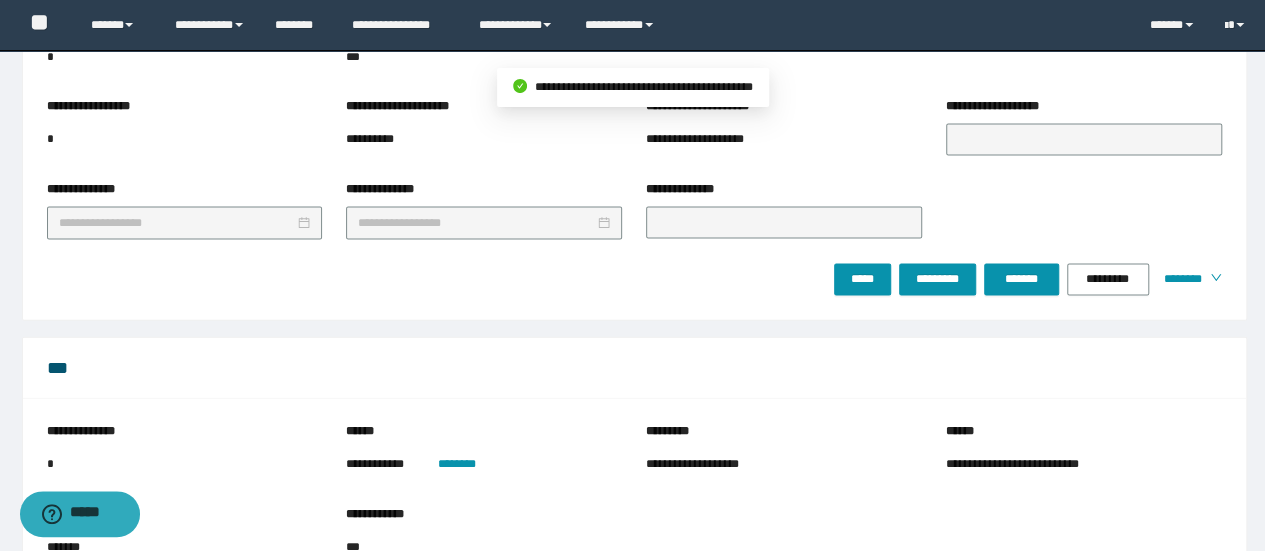 scroll, scrollTop: 2409, scrollLeft: 0, axis: vertical 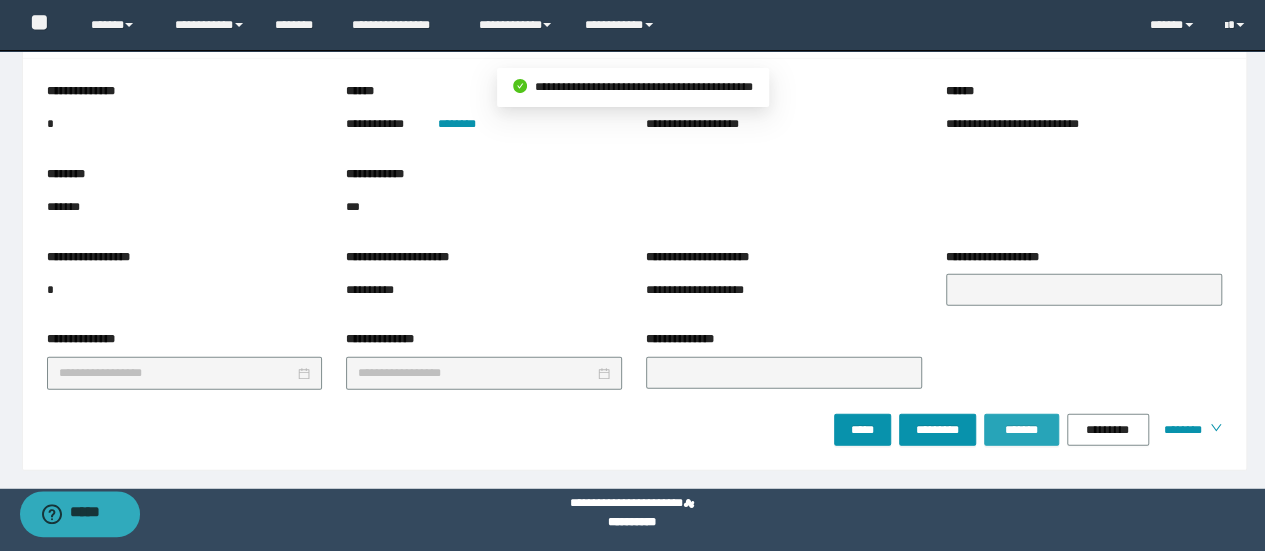 drag, startPoint x: 995, startPoint y: 419, endPoint x: 962, endPoint y: 531, distance: 116.76044 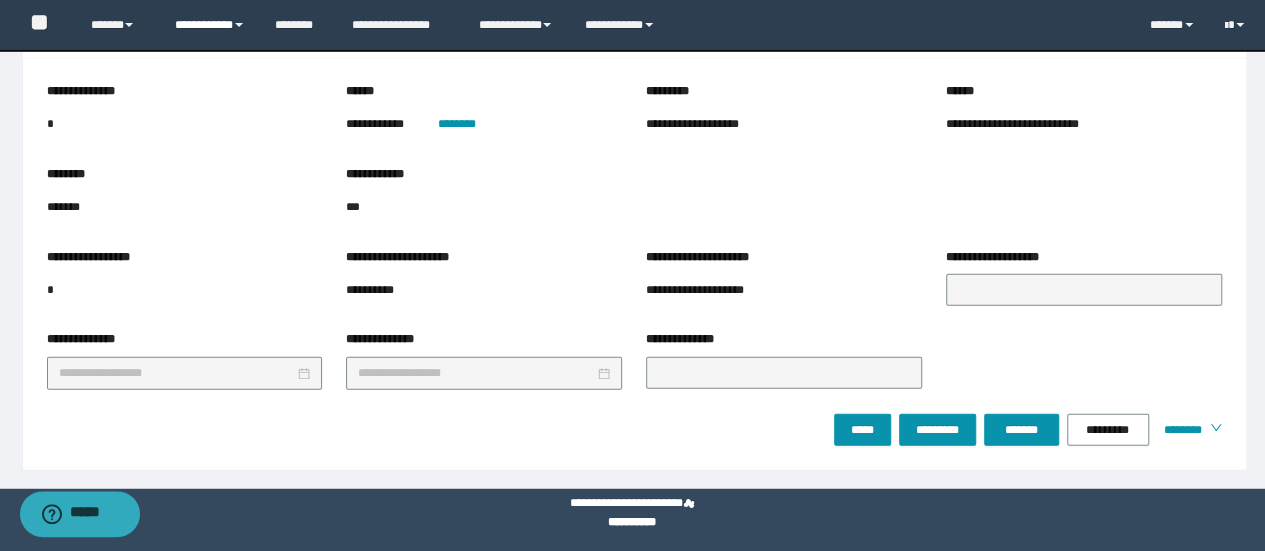 click on "**********" at bounding box center [210, 25] 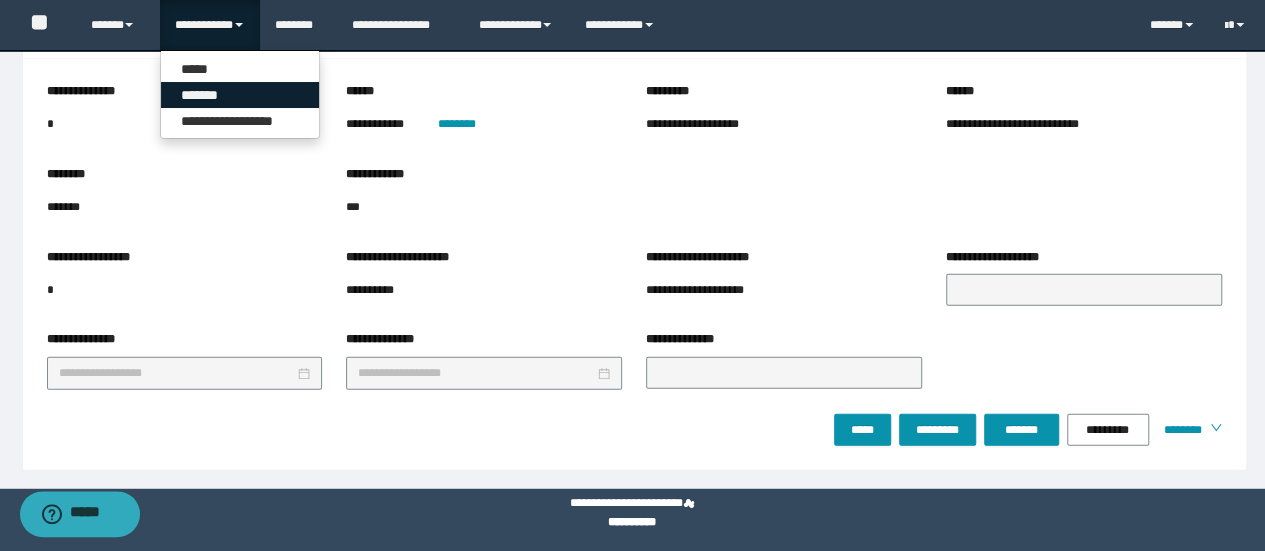 click on "*******" at bounding box center (240, 95) 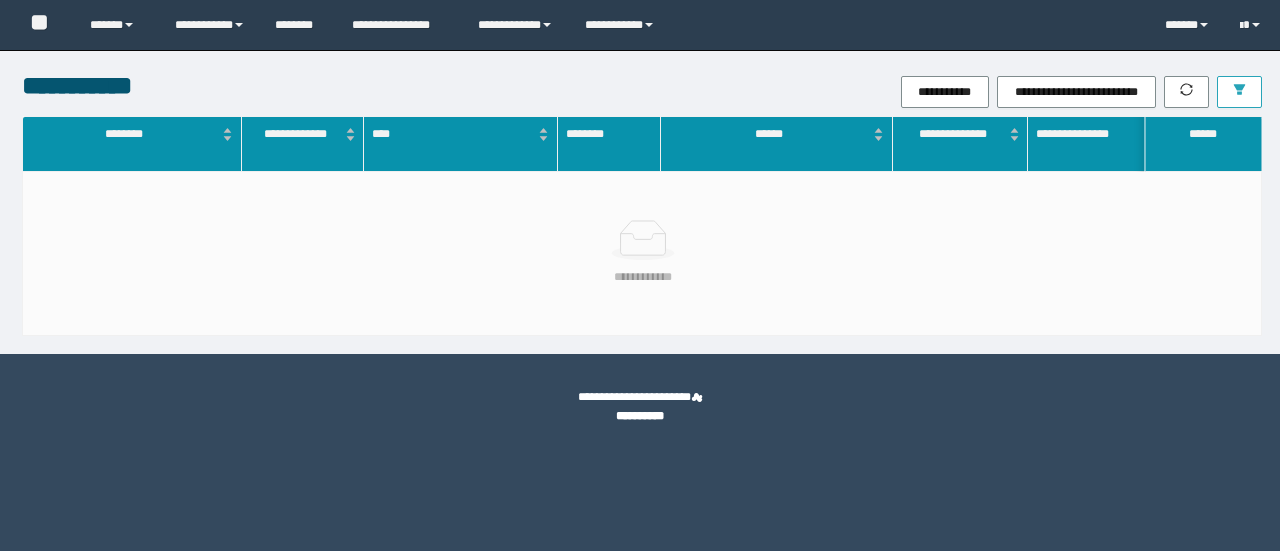 scroll, scrollTop: 0, scrollLeft: 0, axis: both 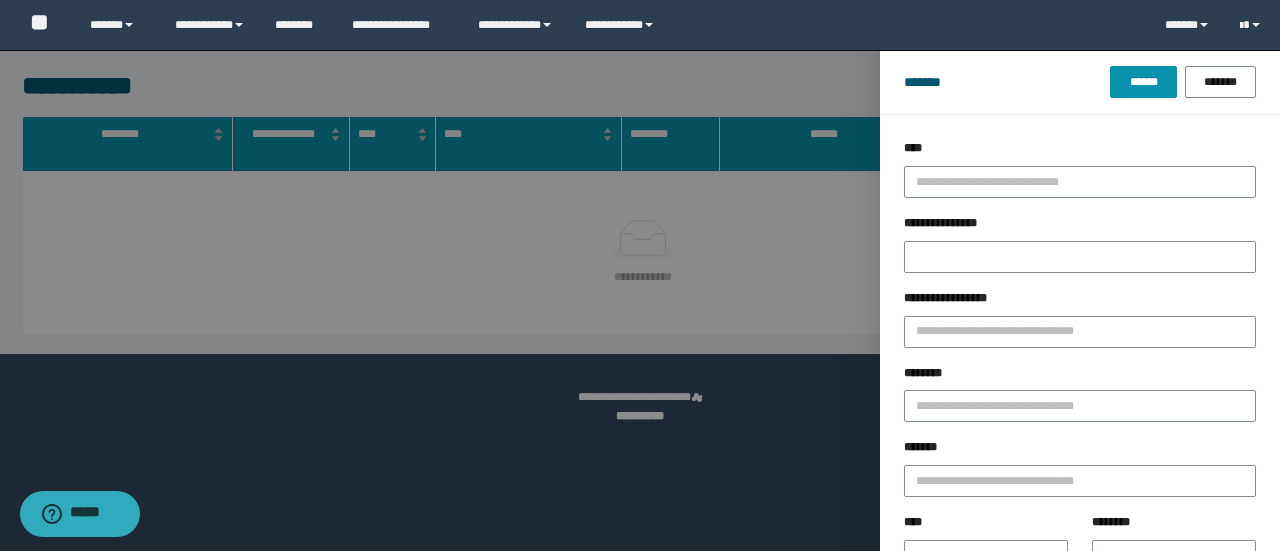 click on "********" at bounding box center (1080, 401) 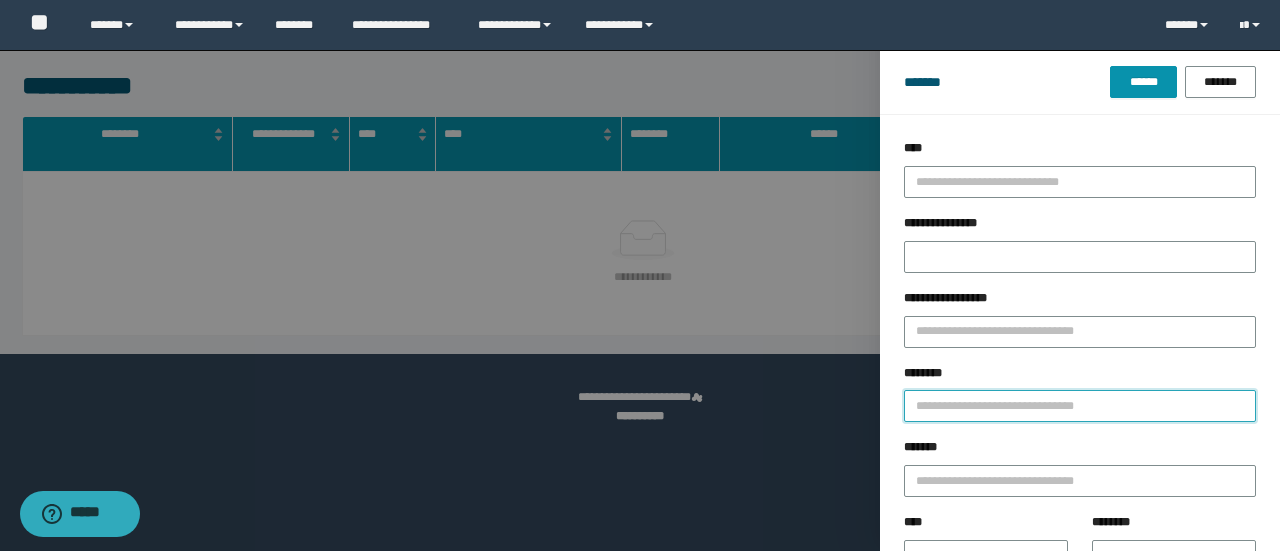 paste on "********" 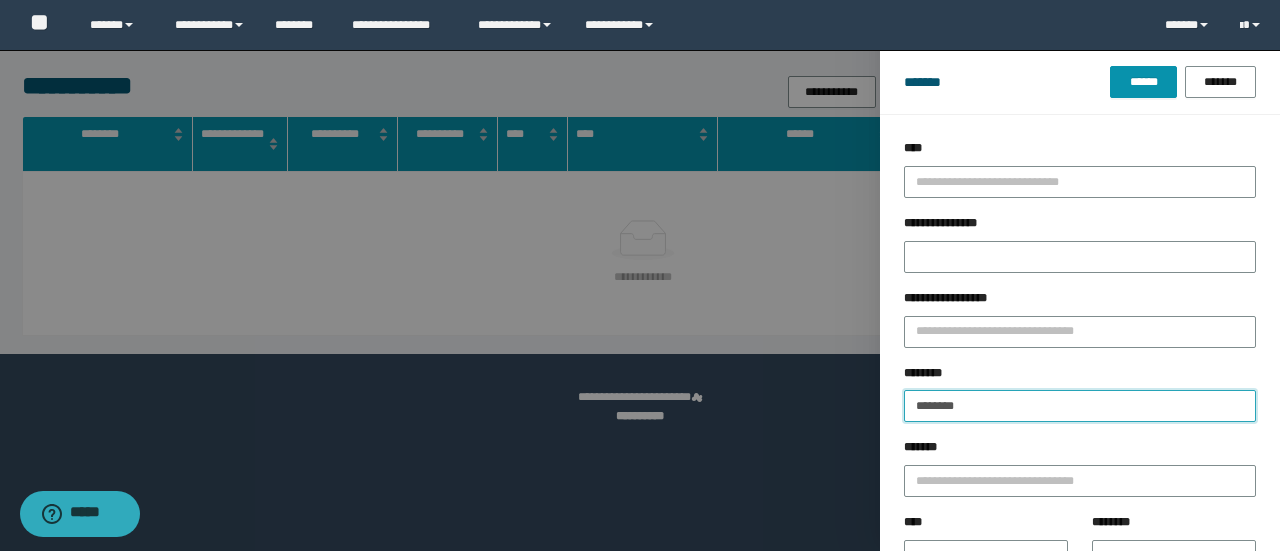 type on "********" 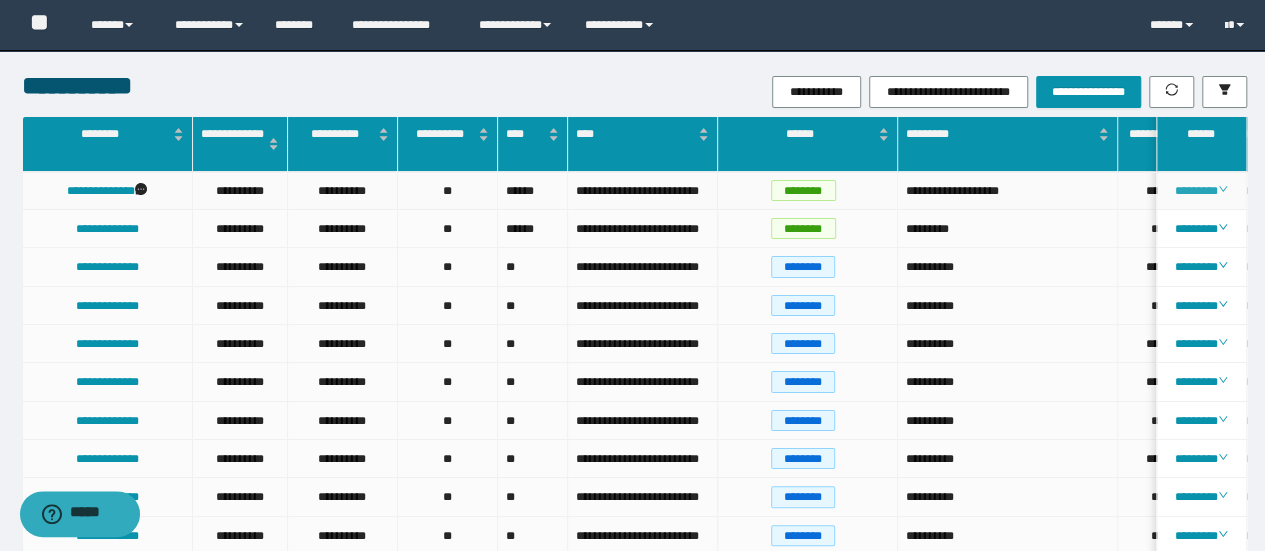 click on "********" at bounding box center (1201, 191) 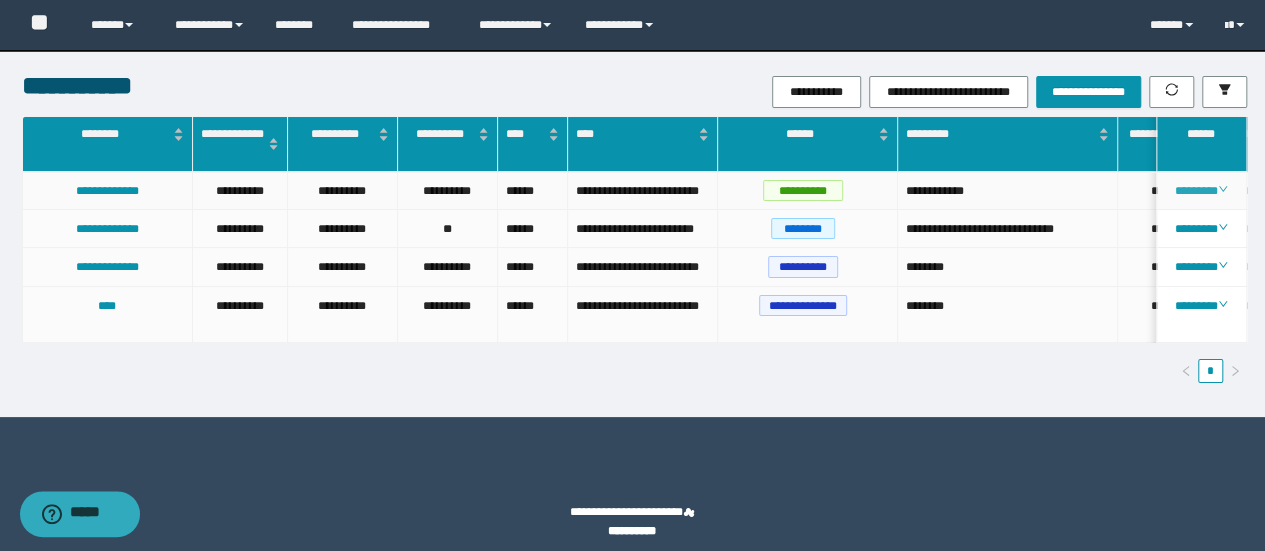 click on "********" at bounding box center (1201, 191) 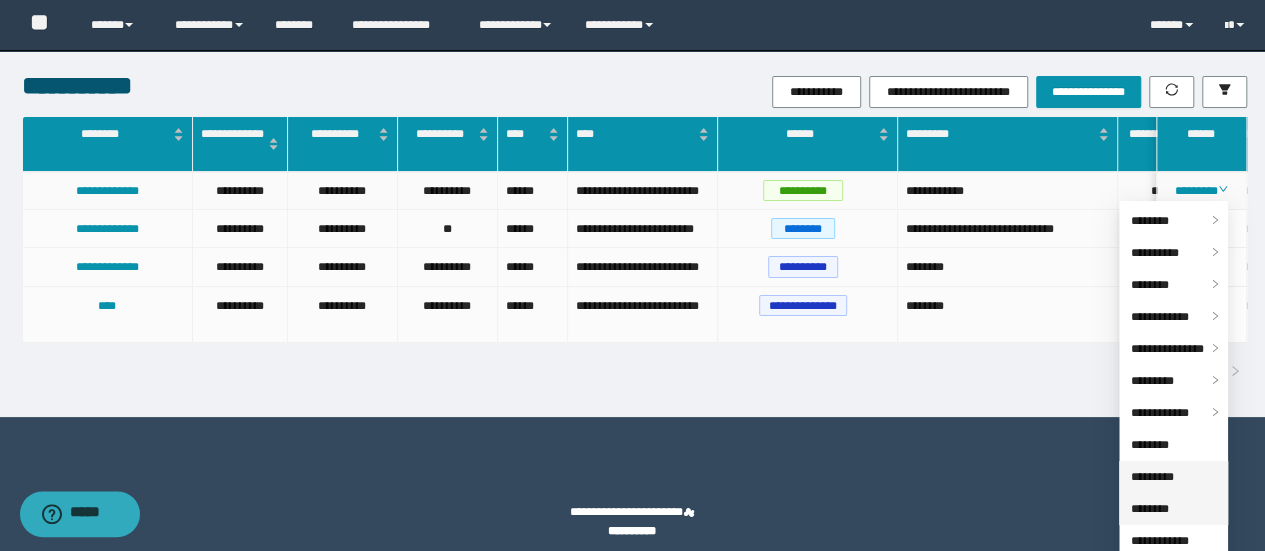 click on "*********" at bounding box center [1152, 477] 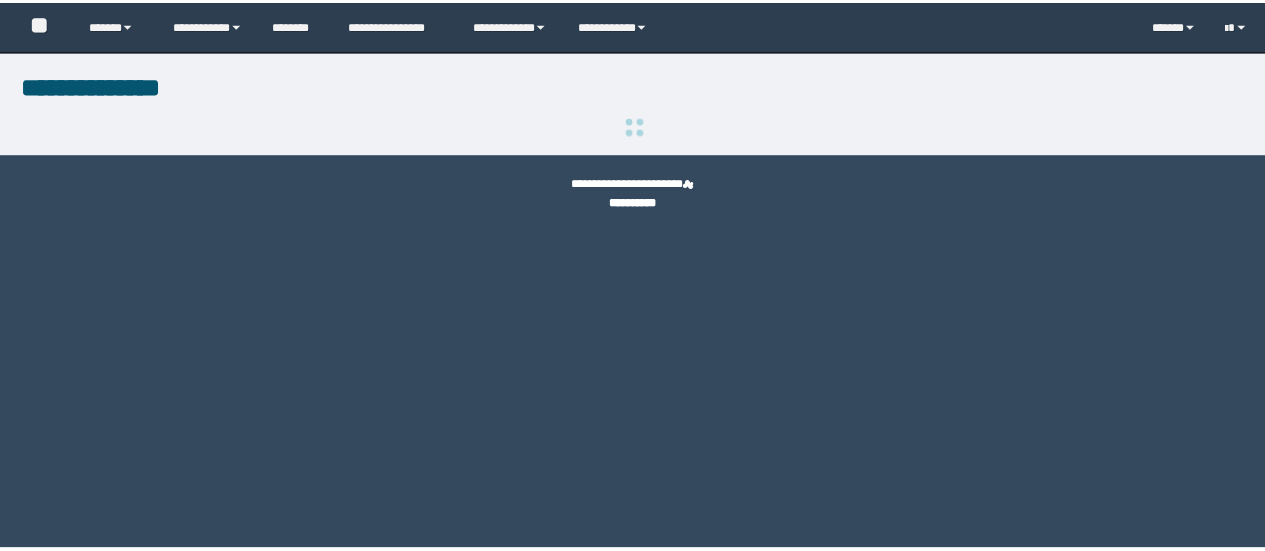 scroll, scrollTop: 0, scrollLeft: 0, axis: both 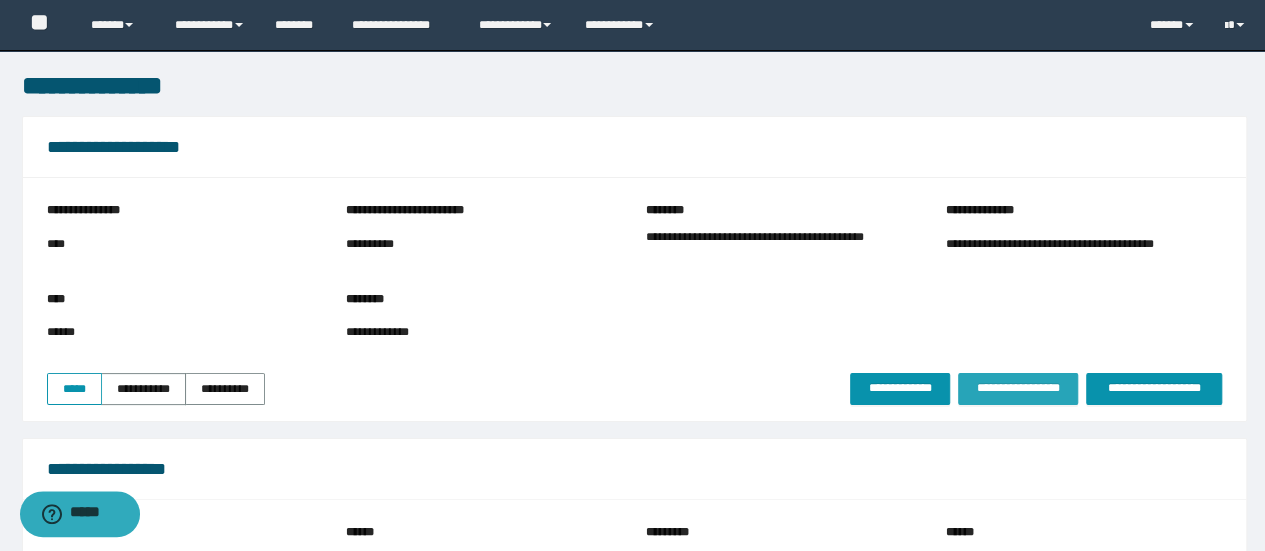 click on "**********" at bounding box center (1018, 388) 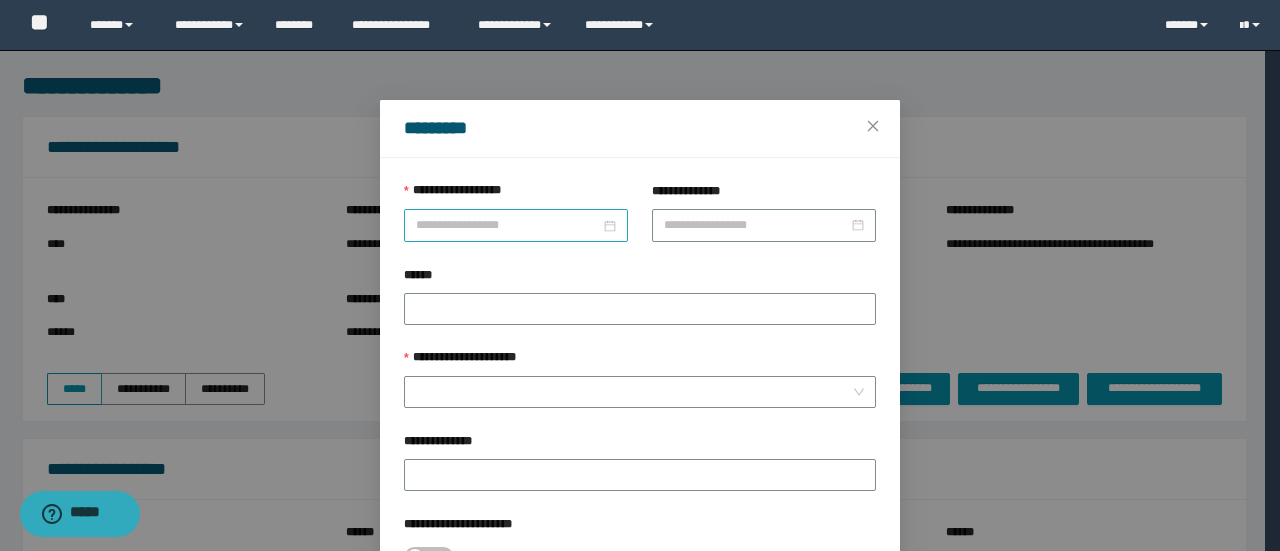 click on "**********" at bounding box center [508, 225] 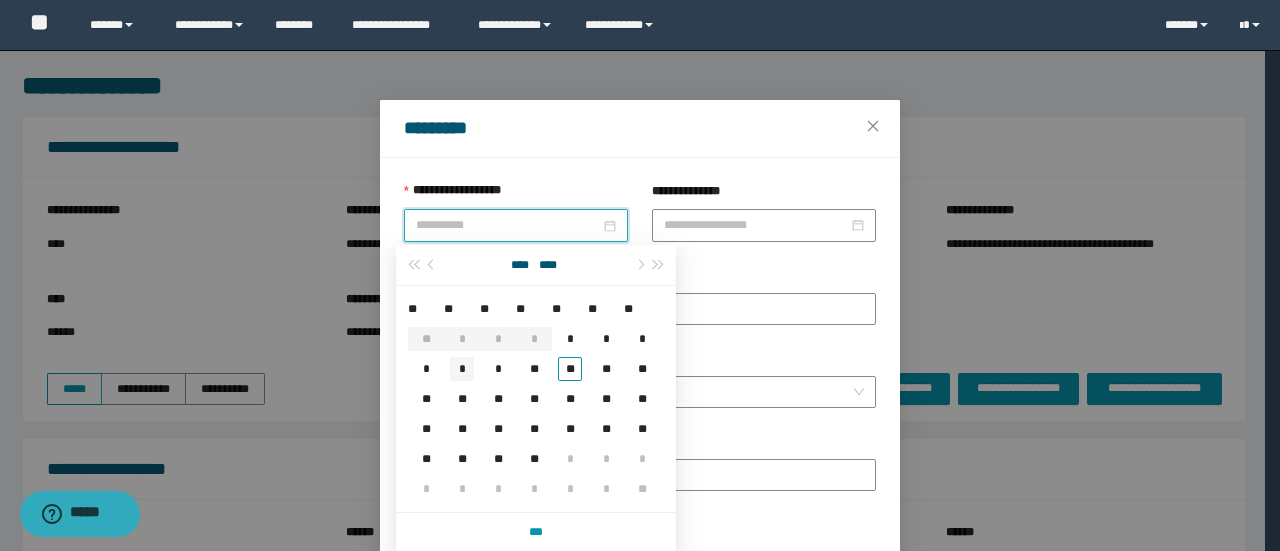 type on "**********" 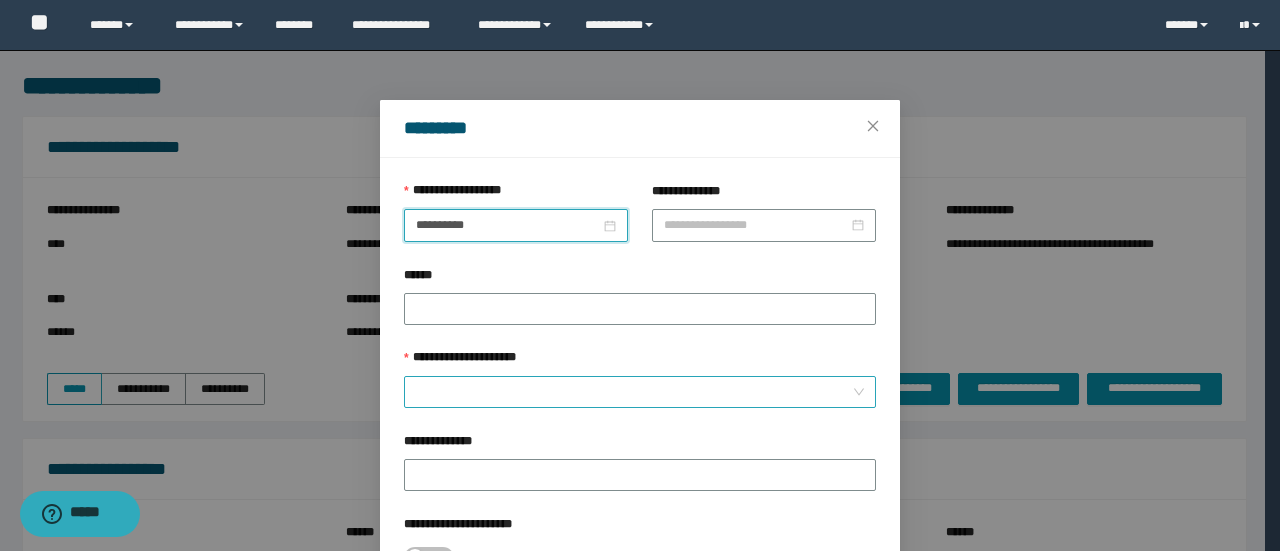 click on "**********" at bounding box center (634, 392) 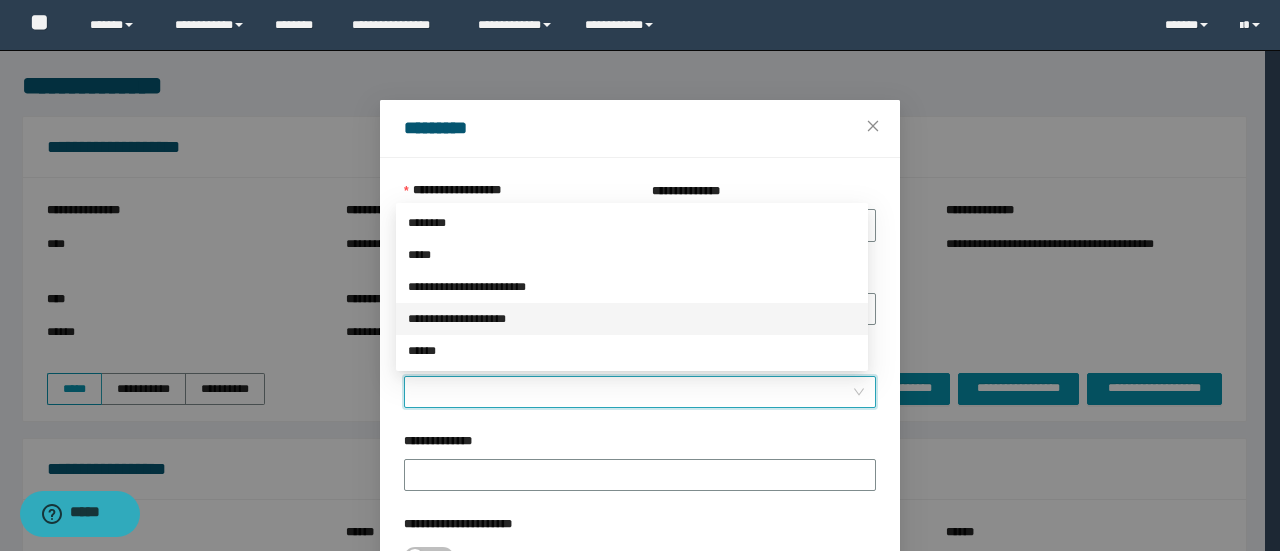 click on "**********" at bounding box center (632, 319) 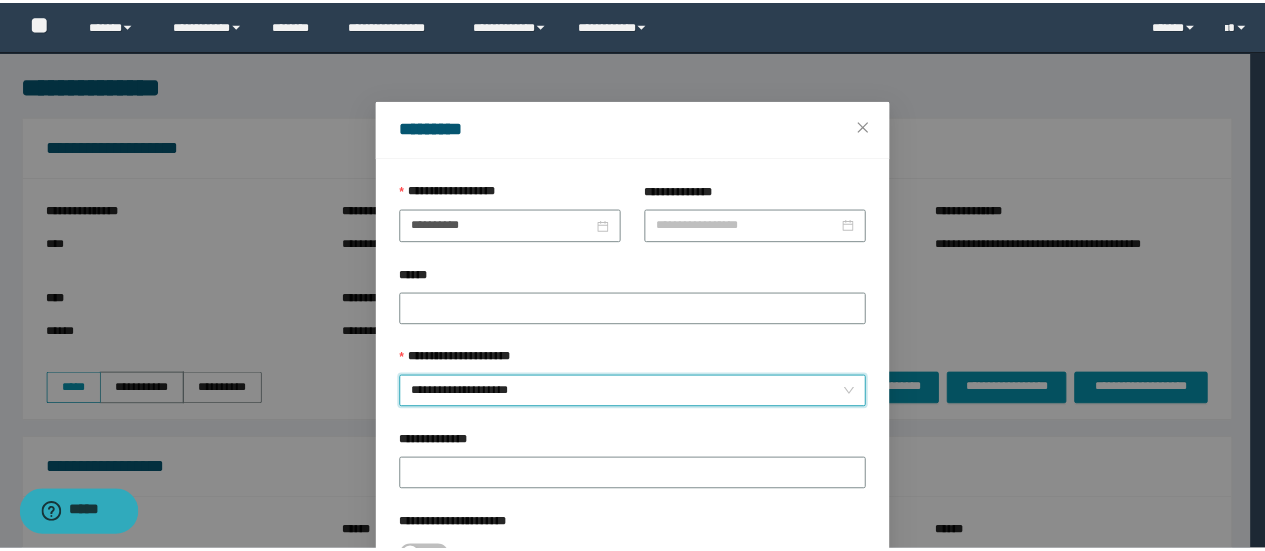 scroll, scrollTop: 146, scrollLeft: 0, axis: vertical 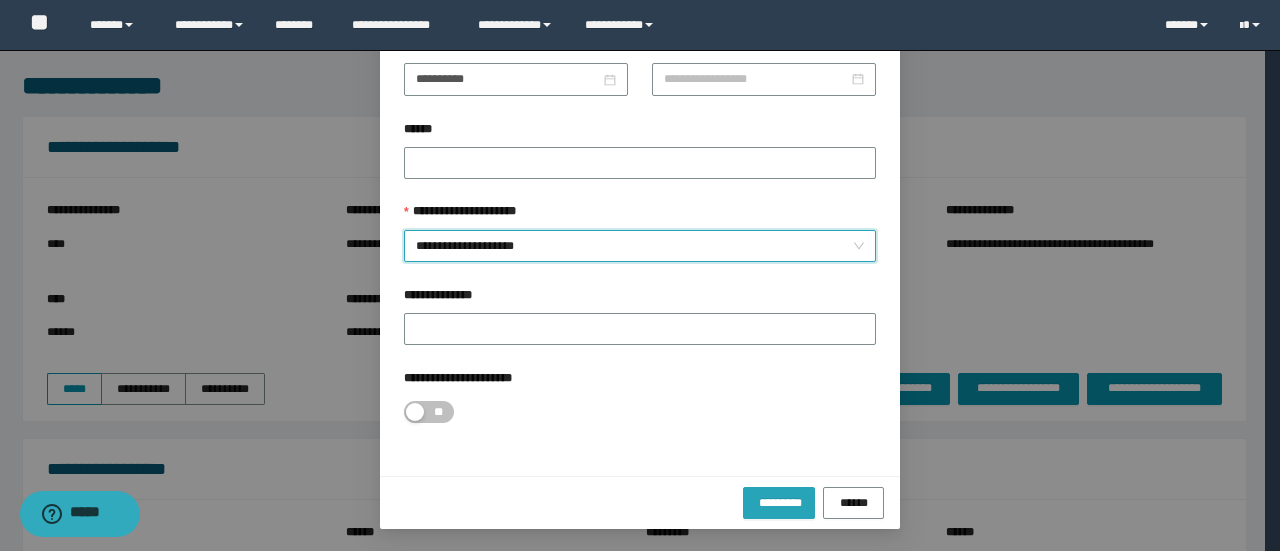 click on "*********" at bounding box center [779, 502] 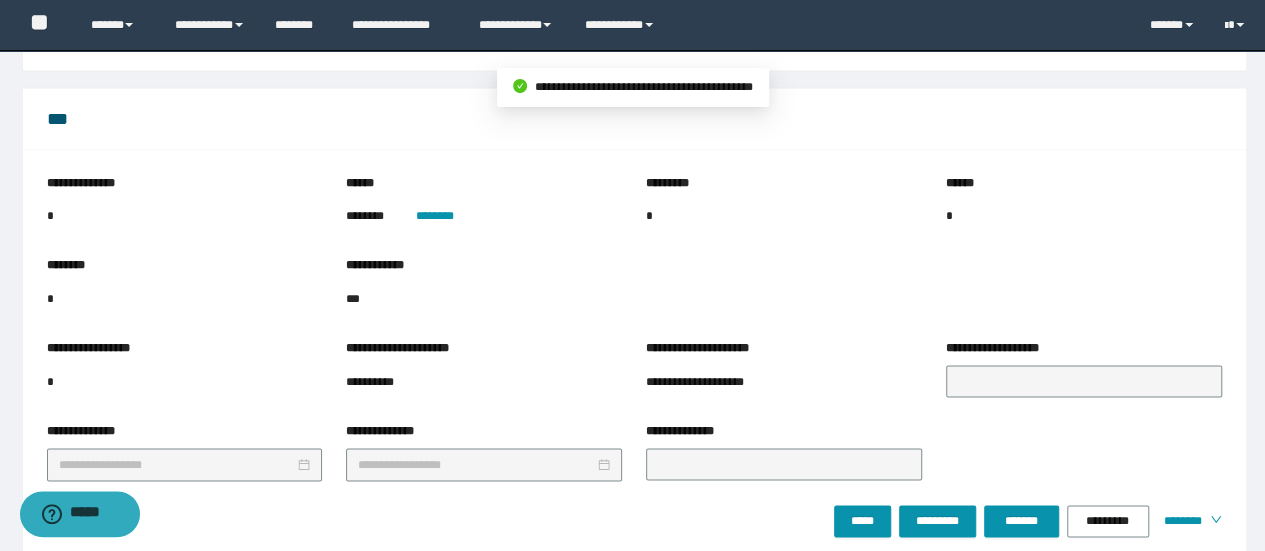 scroll, scrollTop: 2415, scrollLeft: 0, axis: vertical 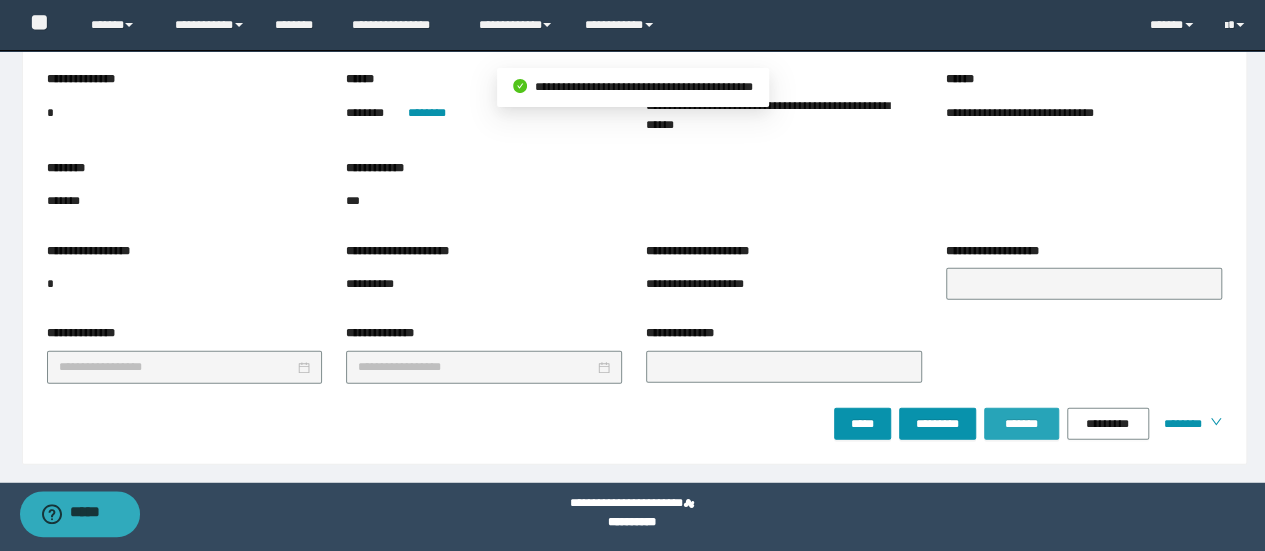 click on "*******" at bounding box center [1021, 424] 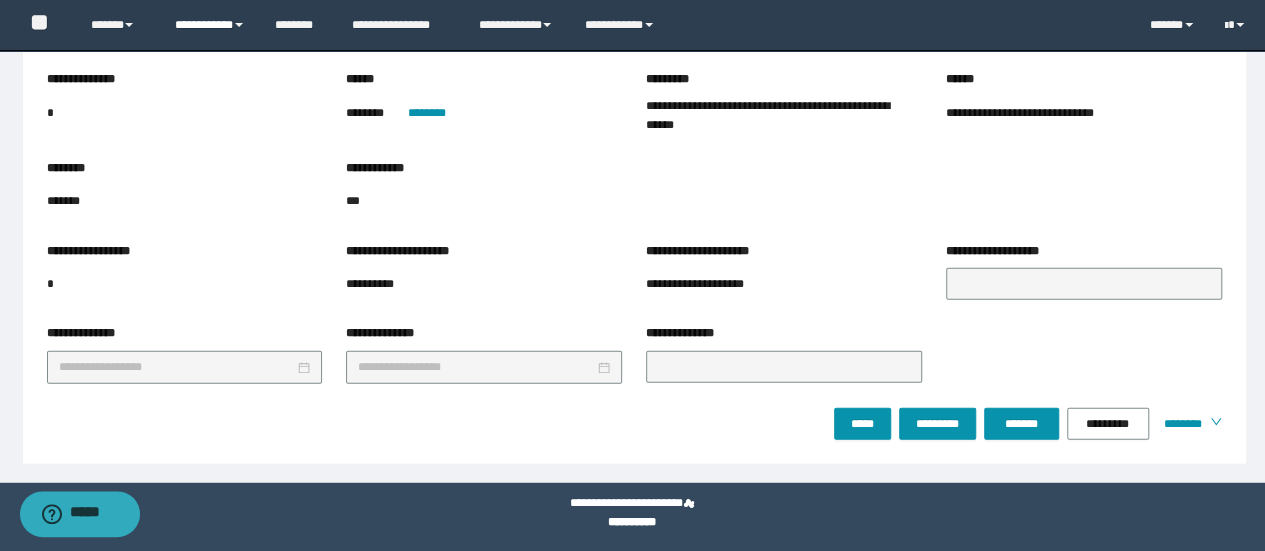 click on "**********" at bounding box center [210, 25] 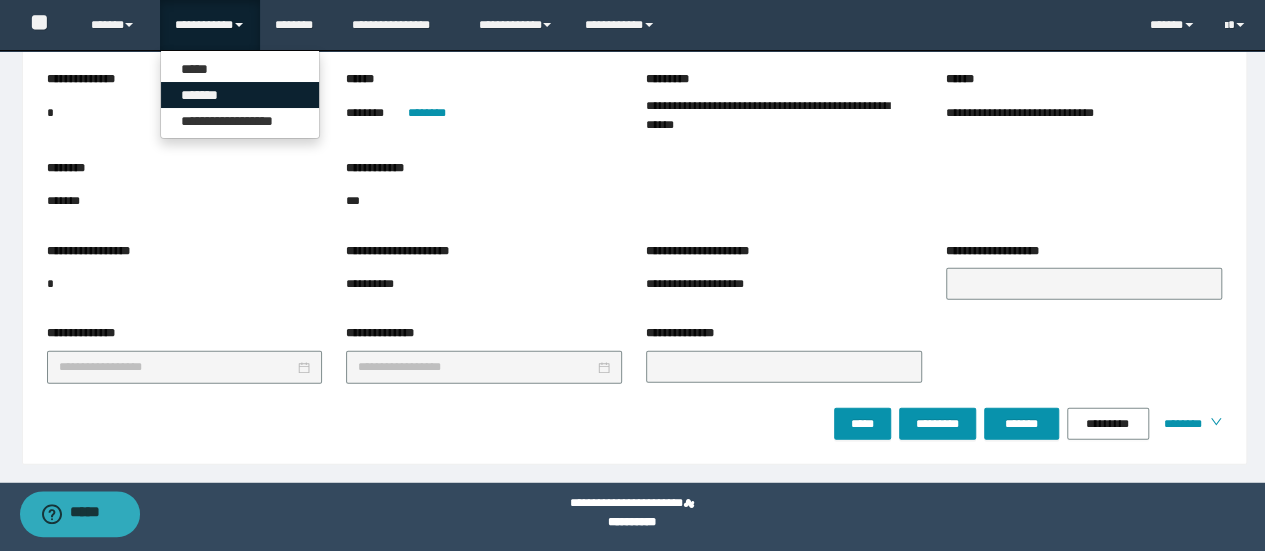 click on "*******" at bounding box center [240, 95] 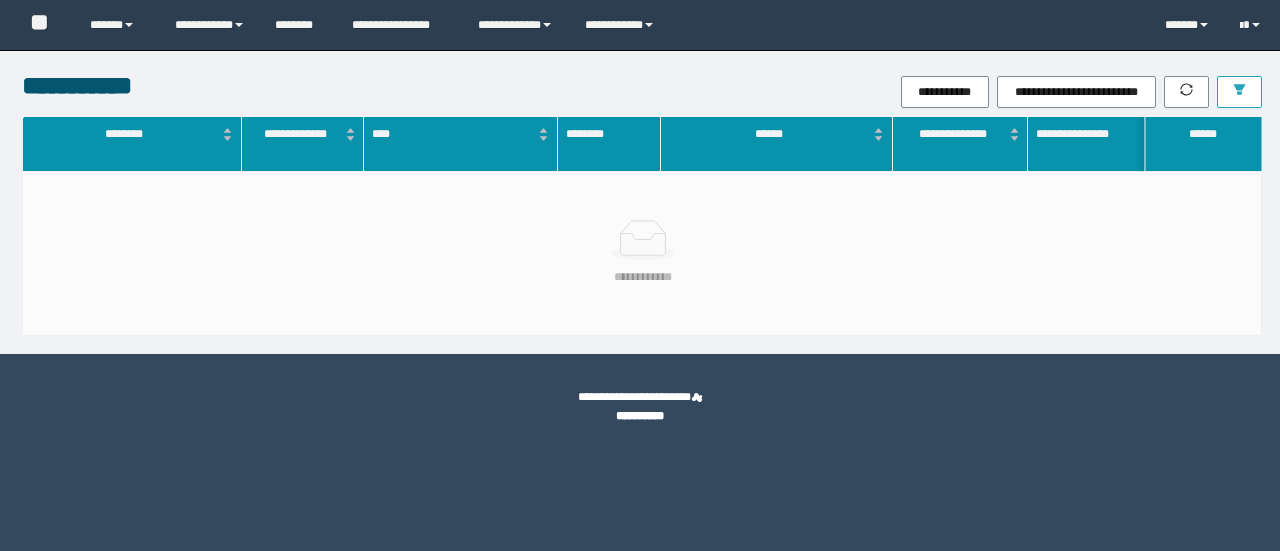 scroll, scrollTop: 0, scrollLeft: 0, axis: both 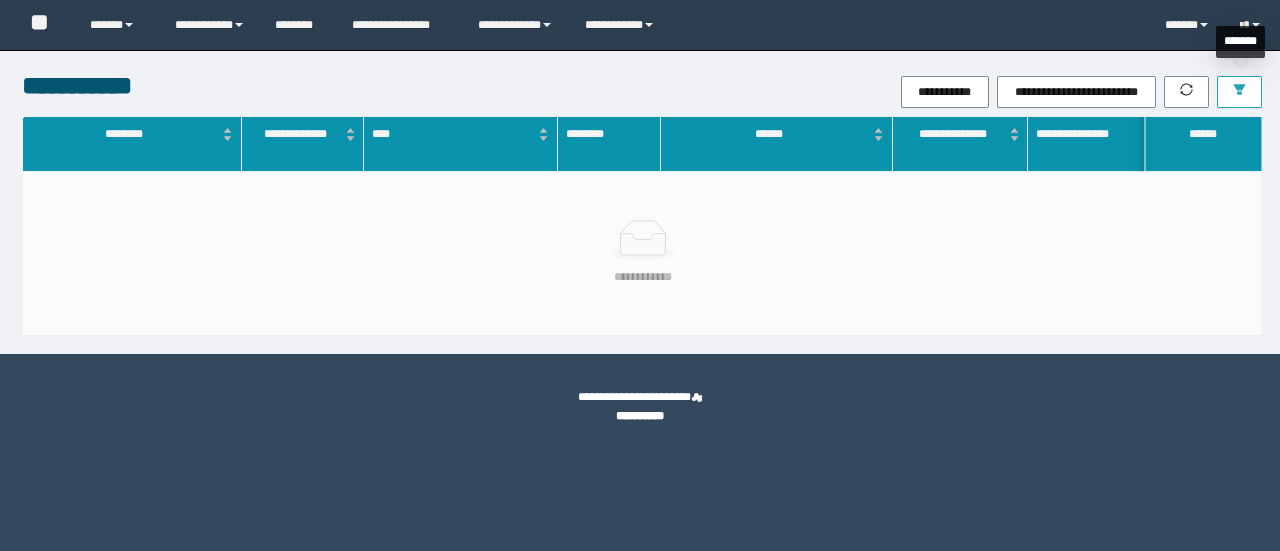 click at bounding box center [1239, 92] 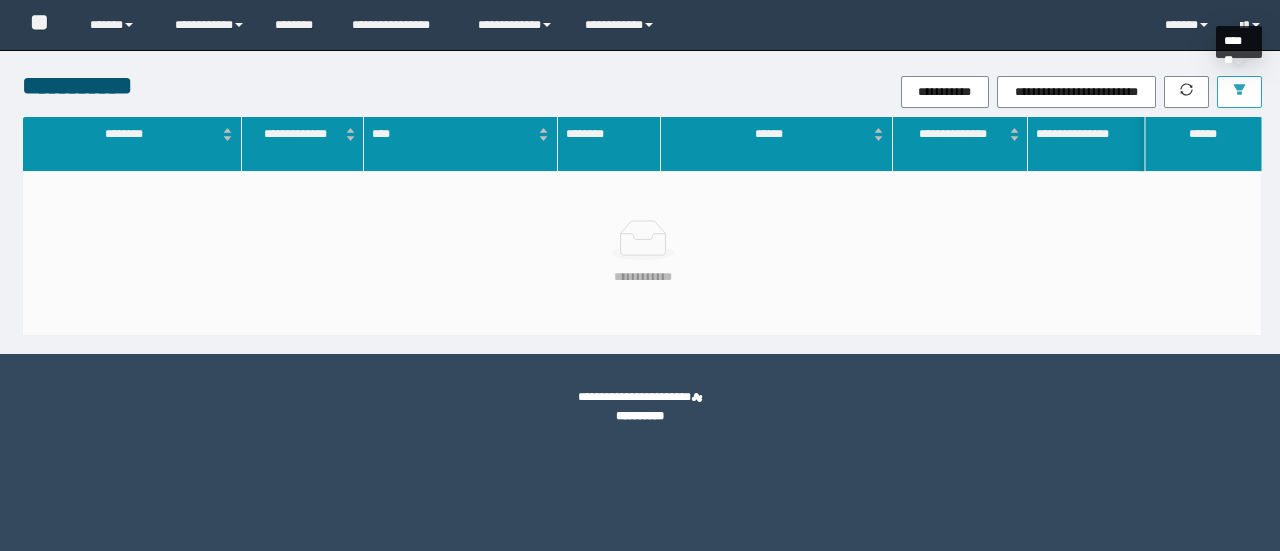 scroll, scrollTop: 0, scrollLeft: 0, axis: both 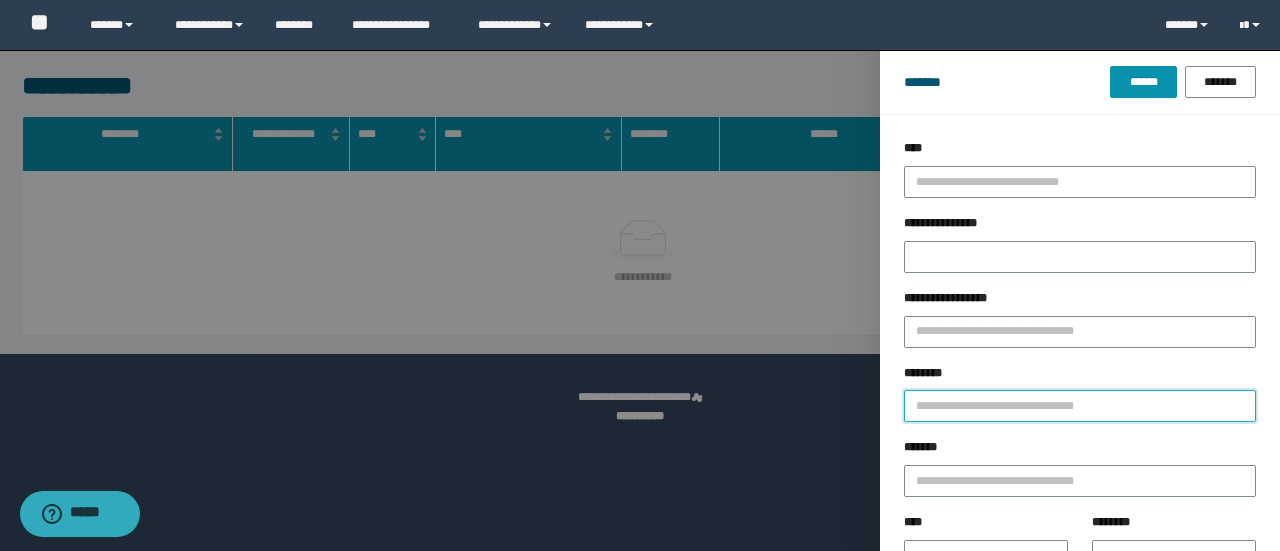 click on "********" at bounding box center [1080, 406] 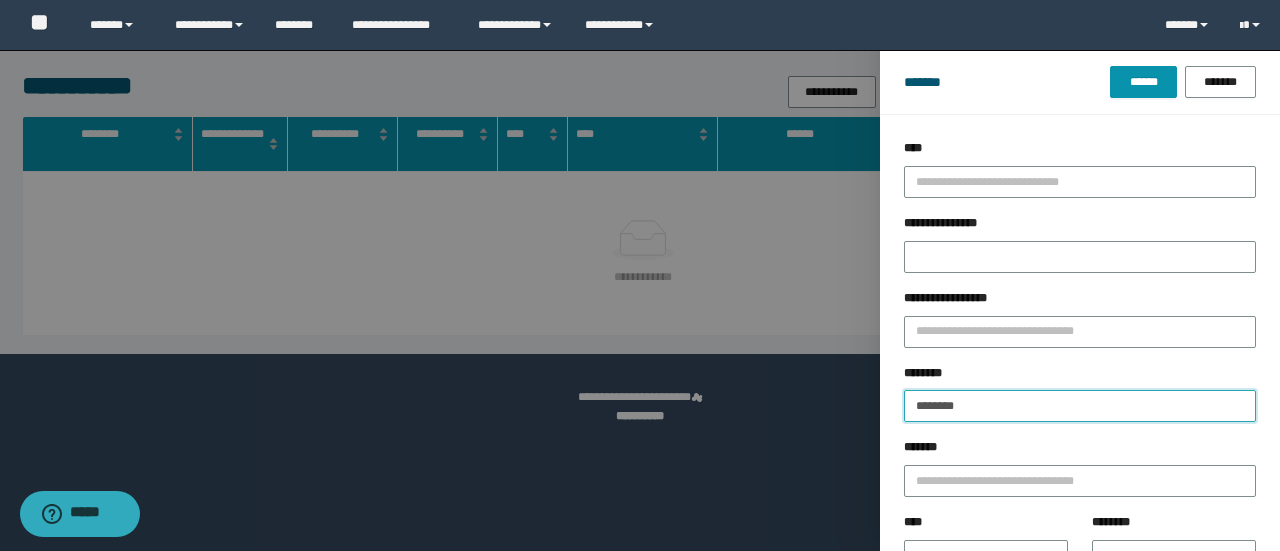 type on "********" 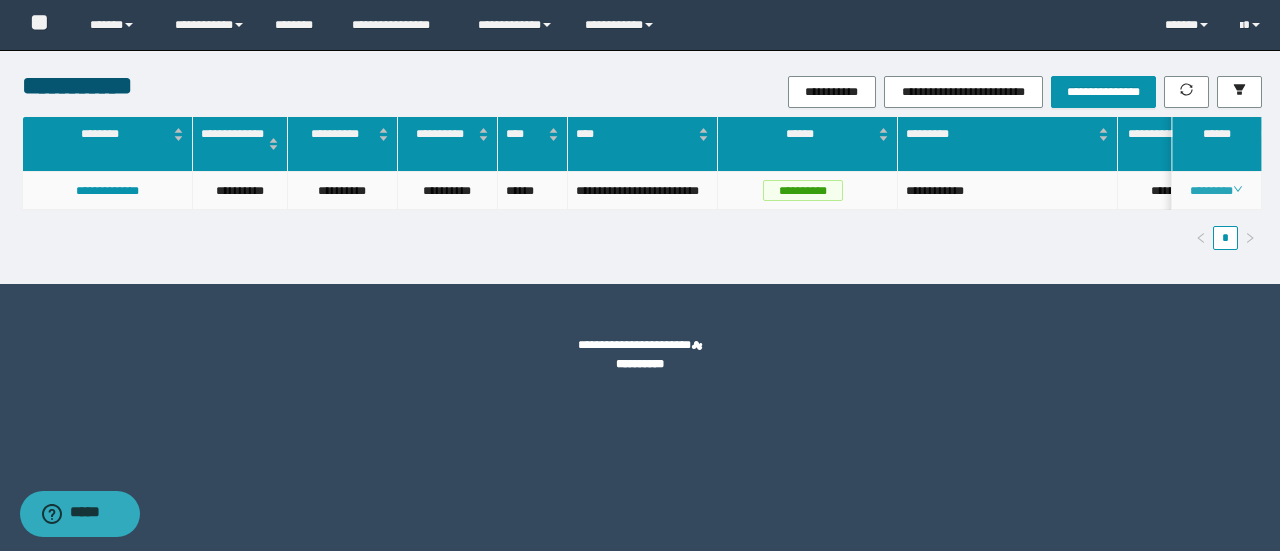 click on "********" at bounding box center [1216, 191] 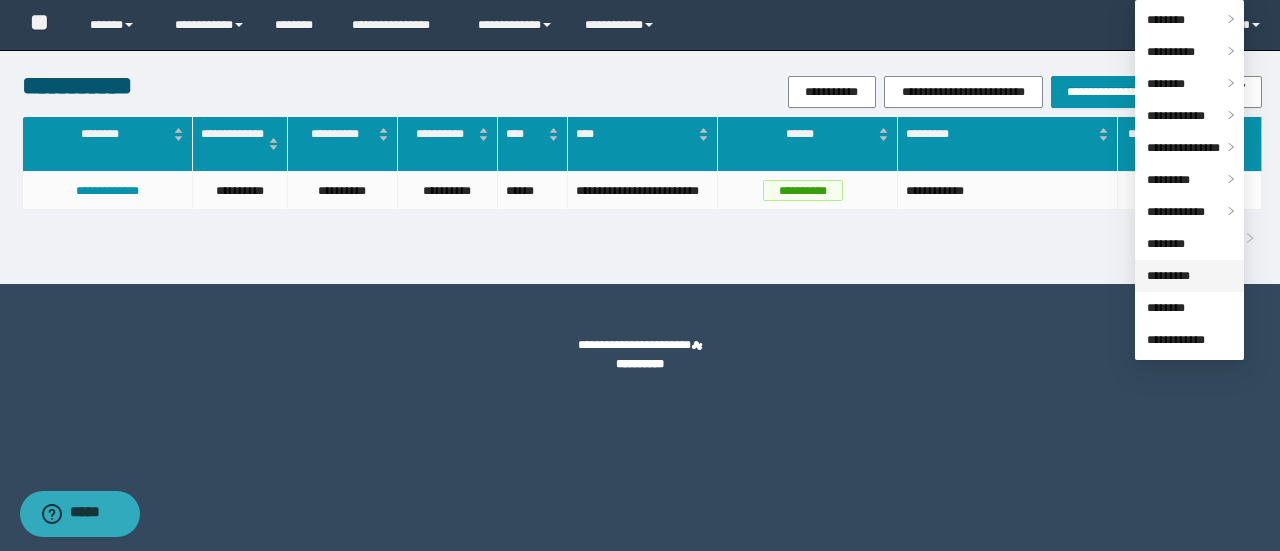 click on "*********" at bounding box center [1168, 276] 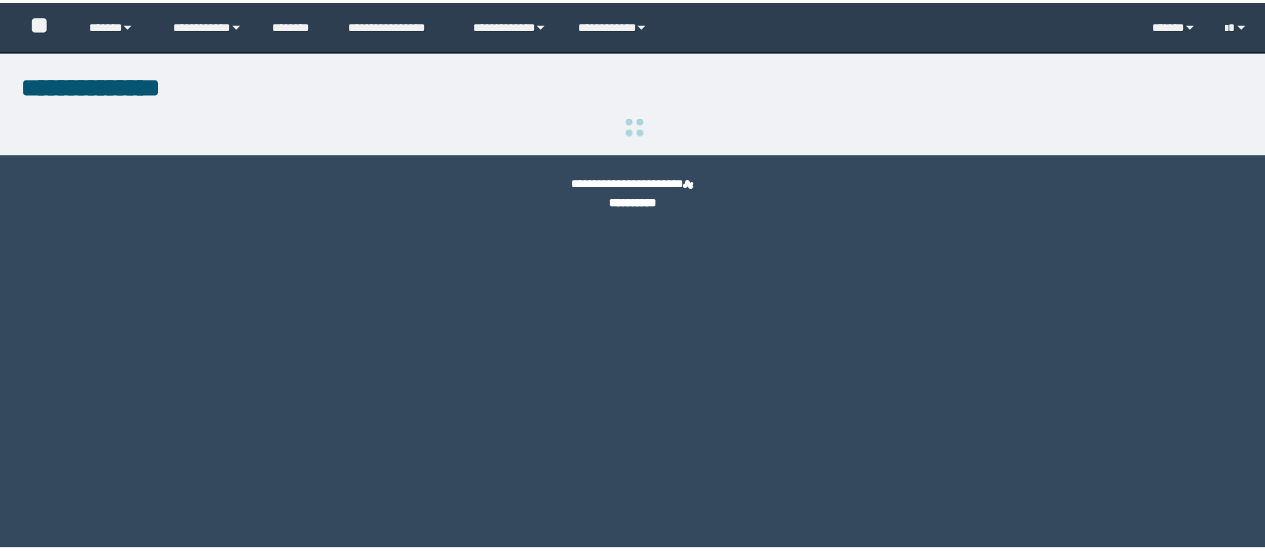 scroll, scrollTop: 0, scrollLeft: 0, axis: both 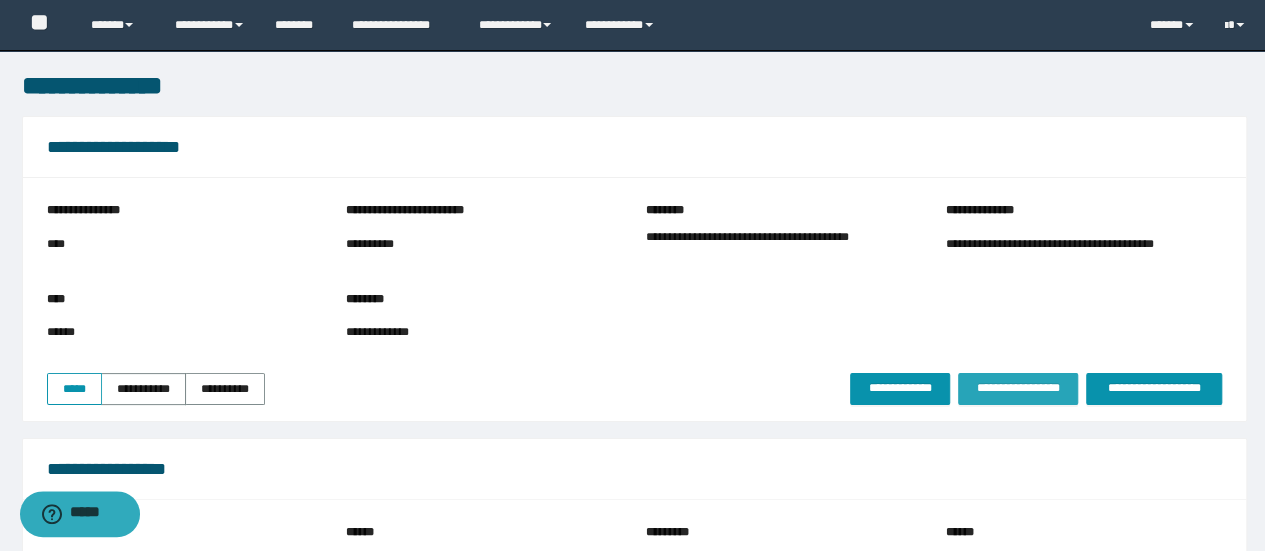 click on "**********" at bounding box center (1018, 388) 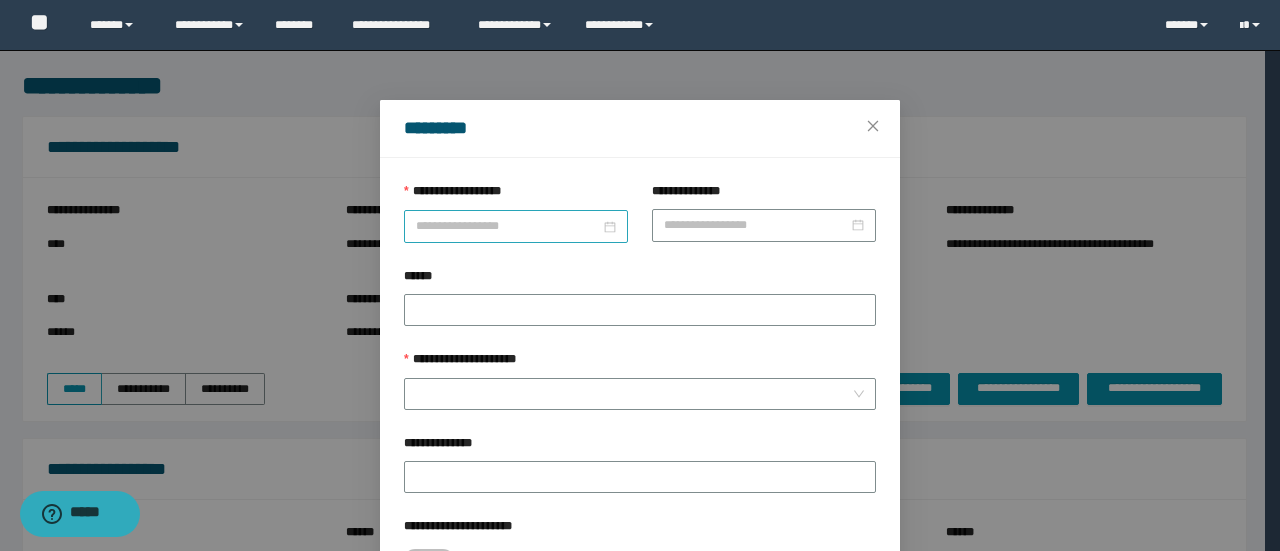 click on "**********" at bounding box center [508, 226] 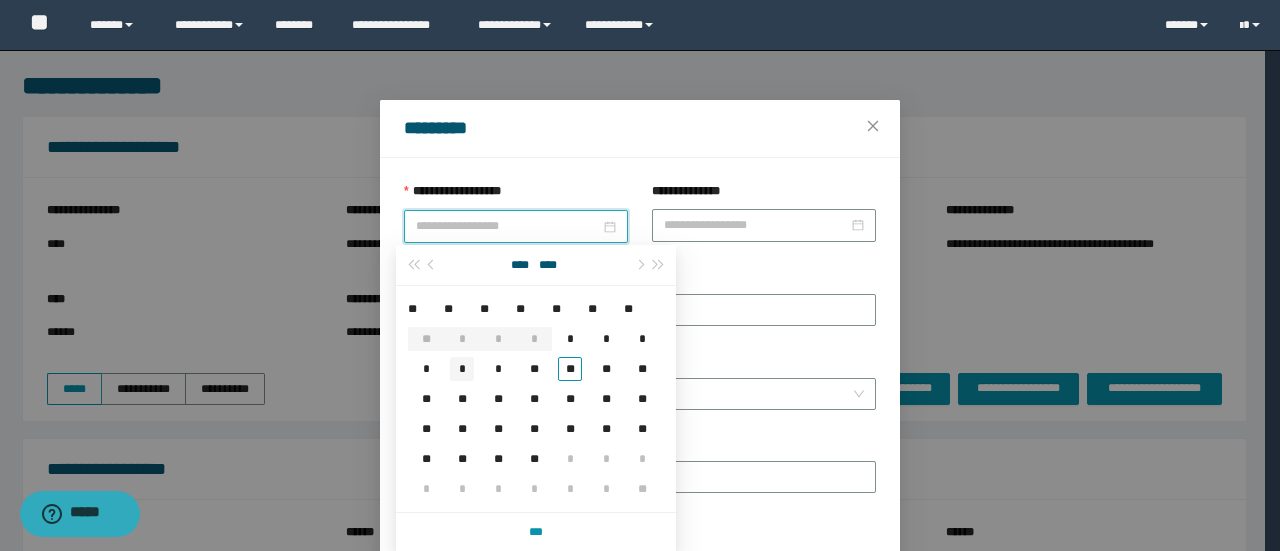 type on "**********" 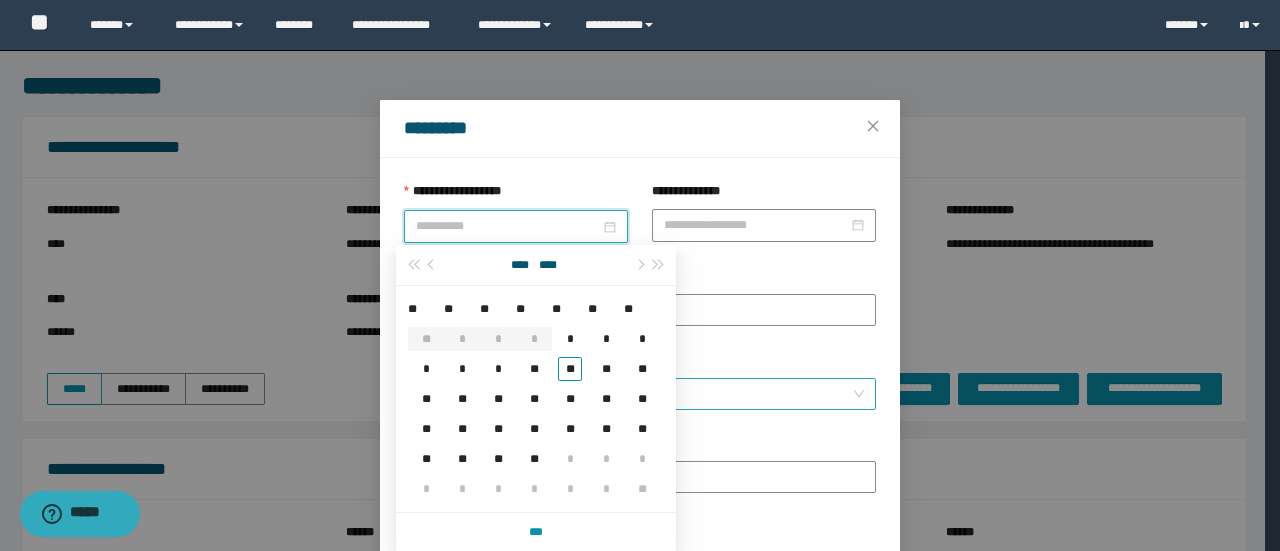 drag, startPoint x: 459, startPoint y: 369, endPoint x: 485, endPoint y: 377, distance: 27.202942 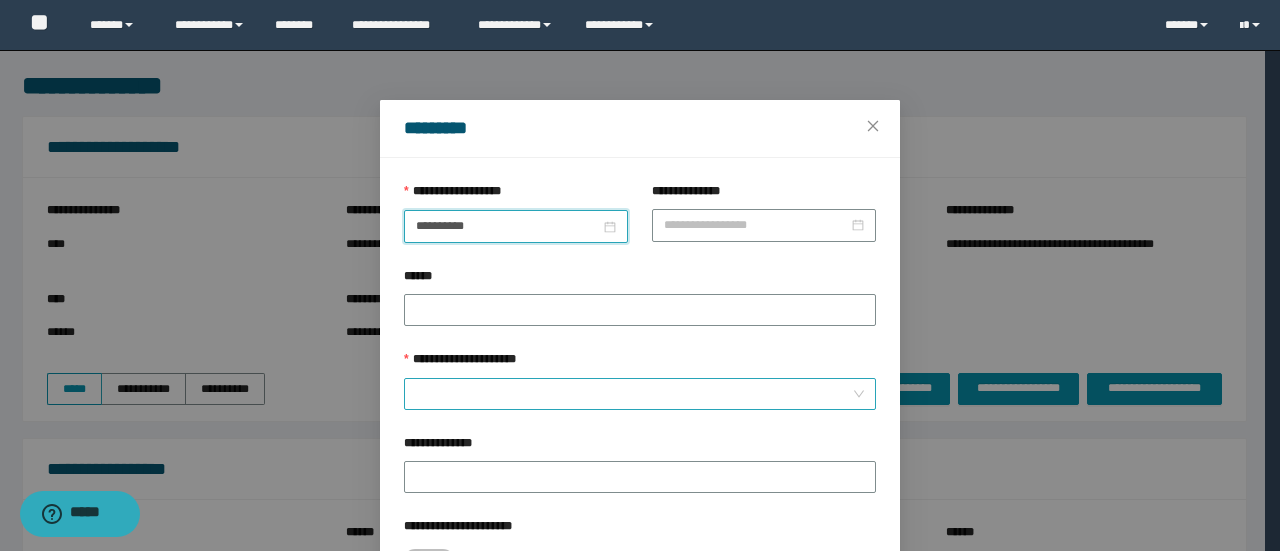 click on "**********" at bounding box center (634, 394) 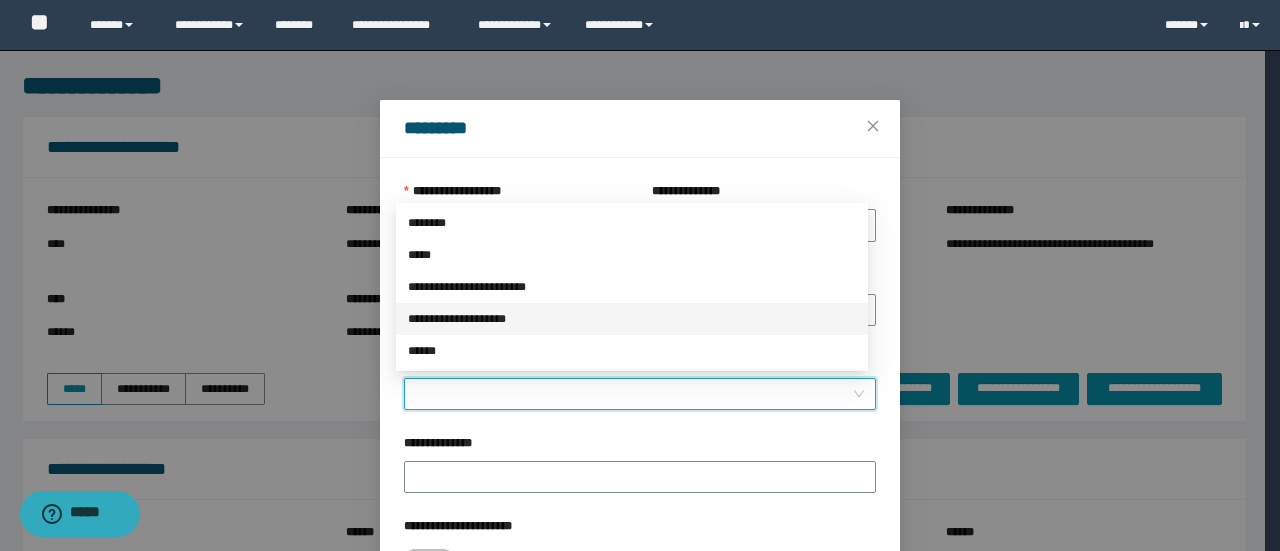 drag, startPoint x: 479, startPoint y: 321, endPoint x: 486, endPoint y: 329, distance: 10.630146 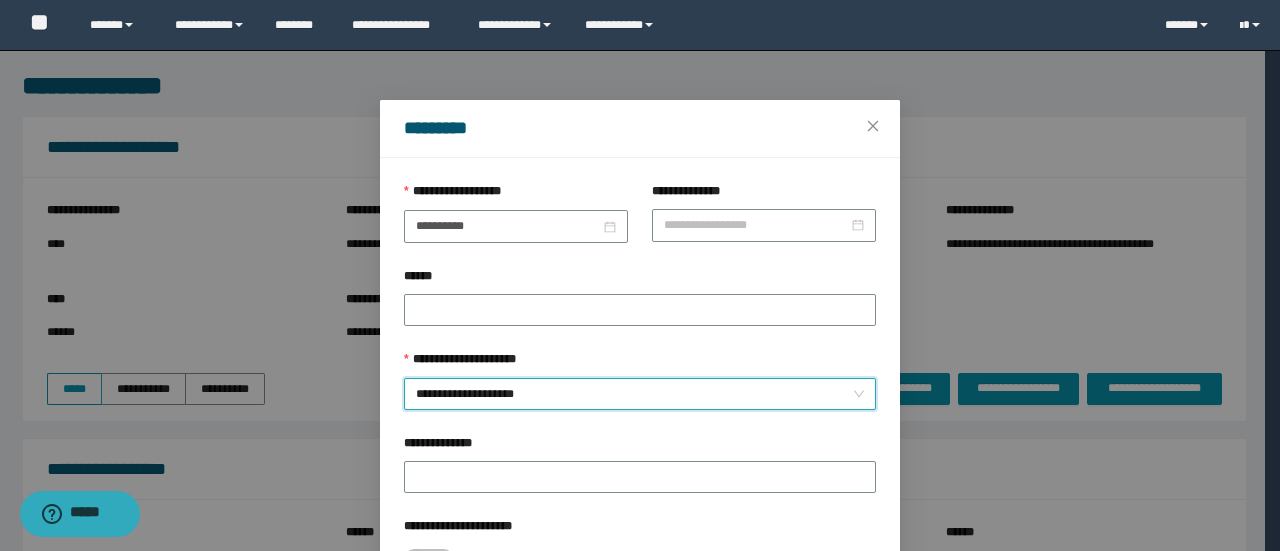 scroll, scrollTop: 146, scrollLeft: 0, axis: vertical 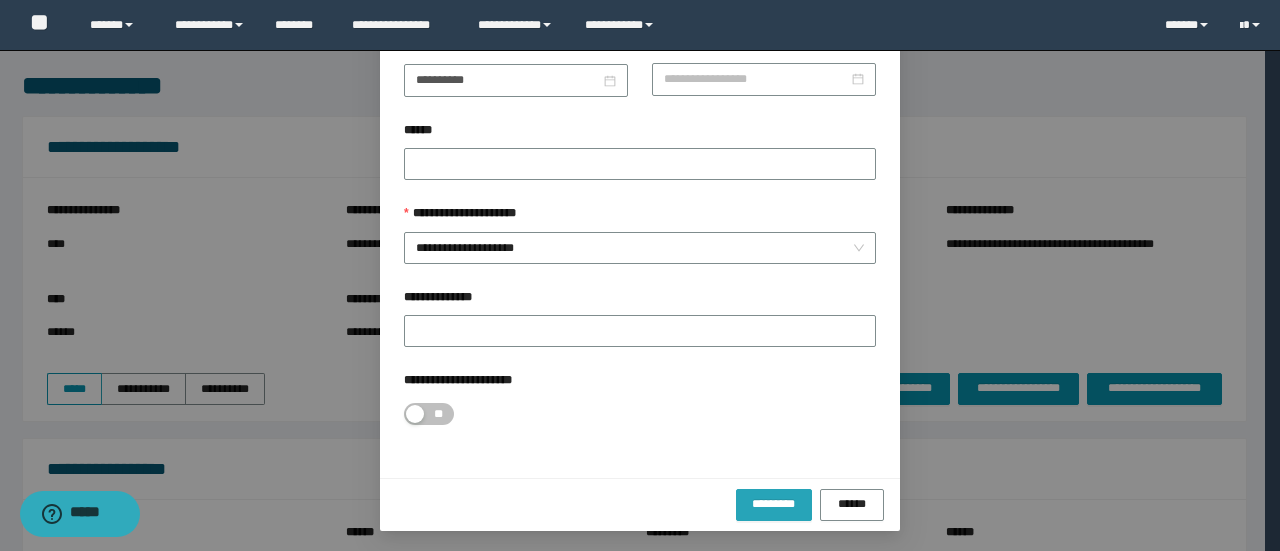 click on "*********" at bounding box center (774, 504) 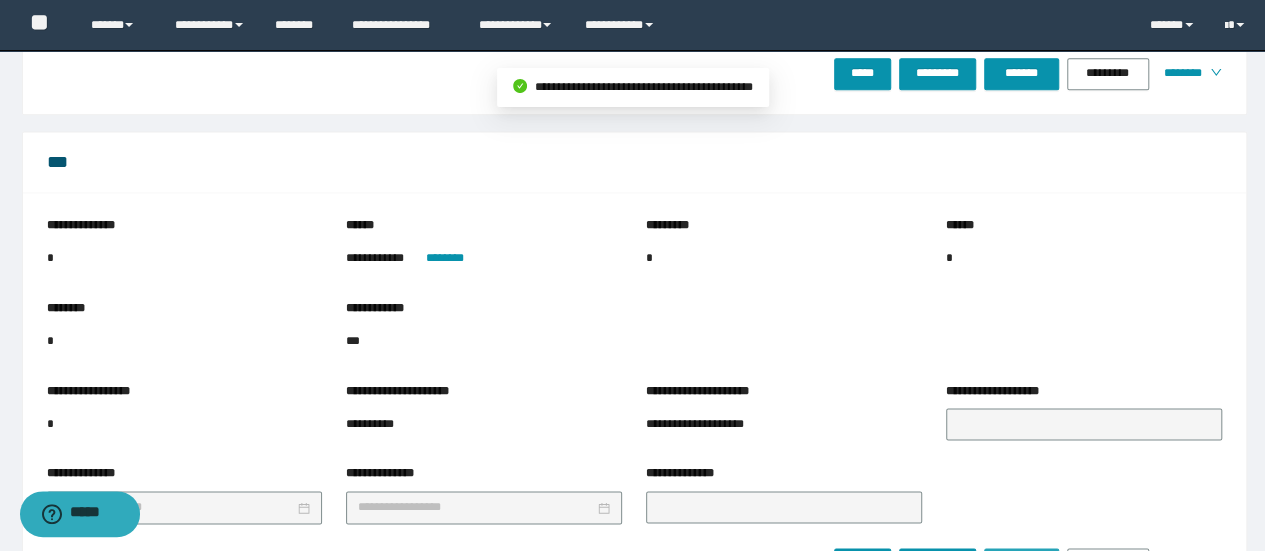 scroll, scrollTop: 1437, scrollLeft: 0, axis: vertical 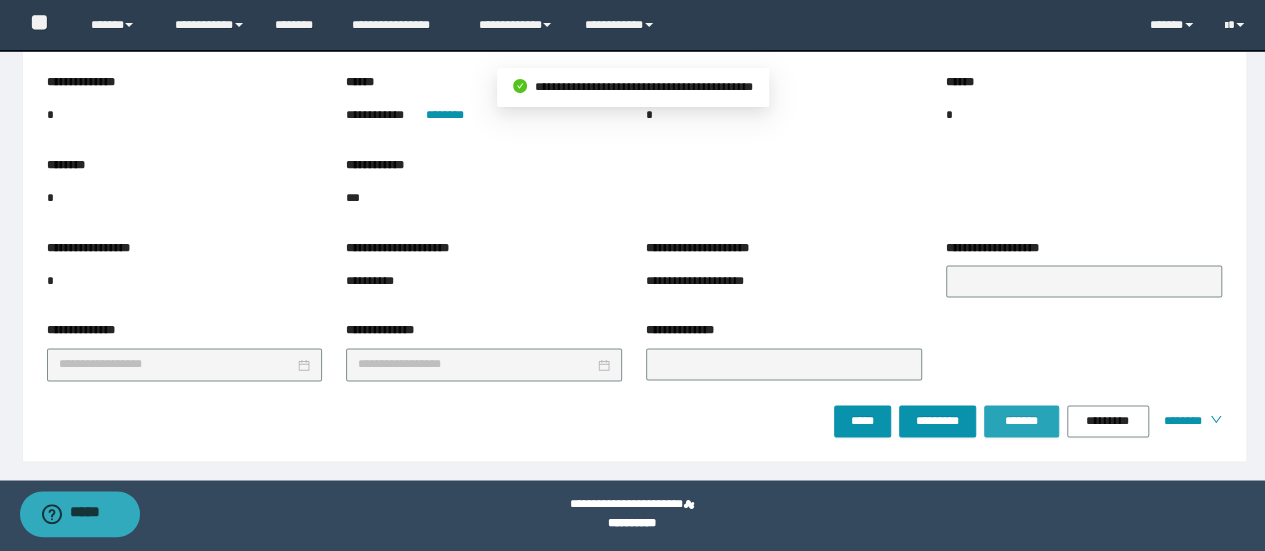 click on "*******" at bounding box center [1021, 421] 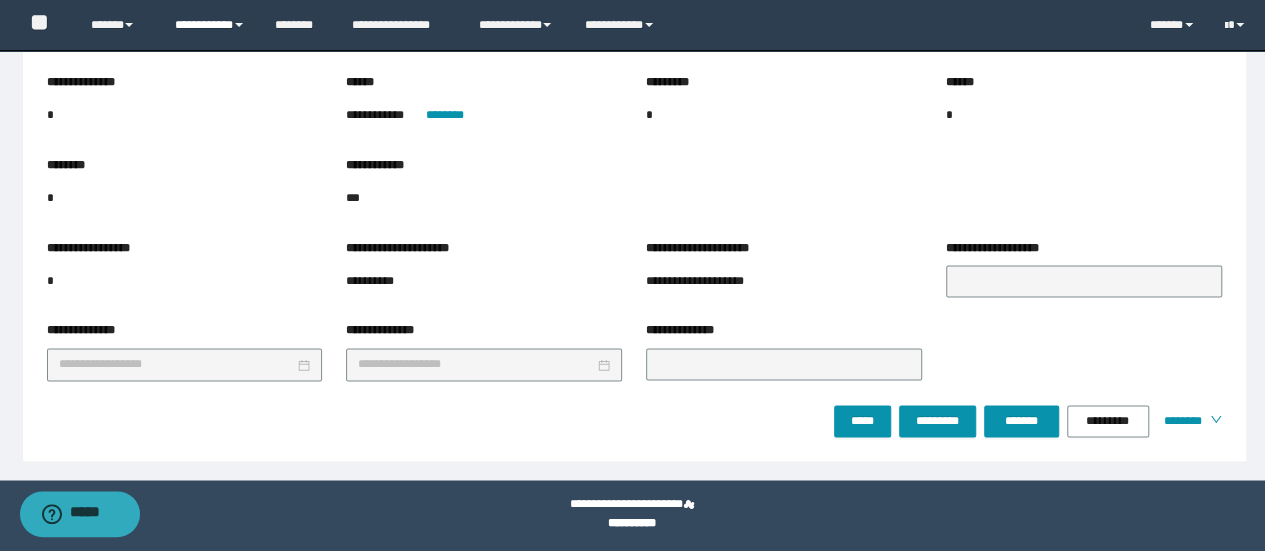 click on "**********" at bounding box center (210, 25) 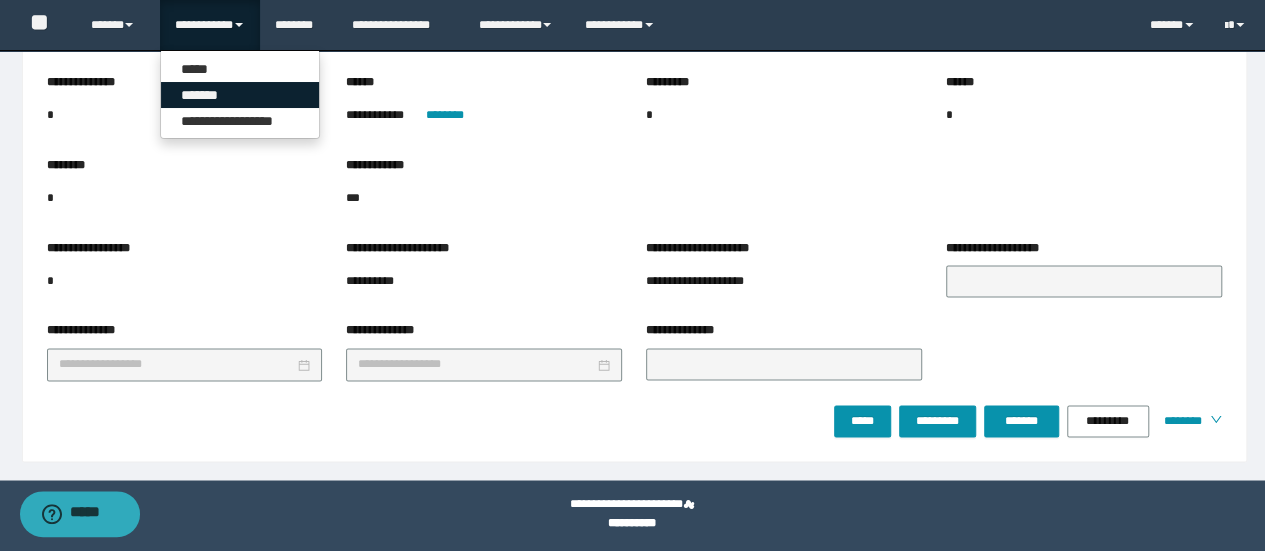 click on "*******" at bounding box center [240, 95] 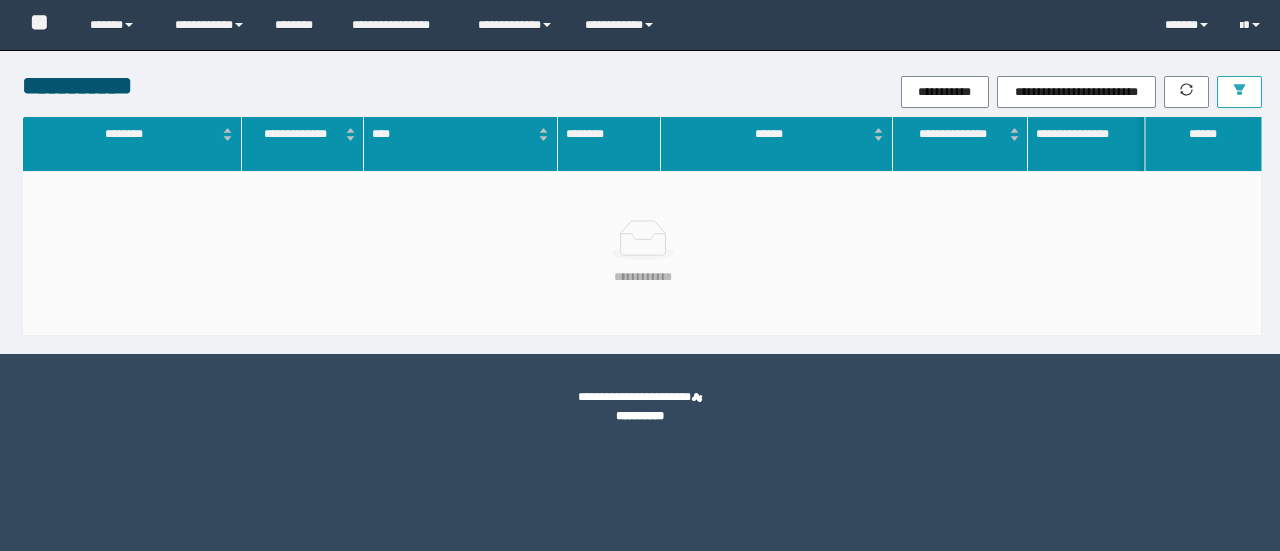 scroll, scrollTop: 0, scrollLeft: 0, axis: both 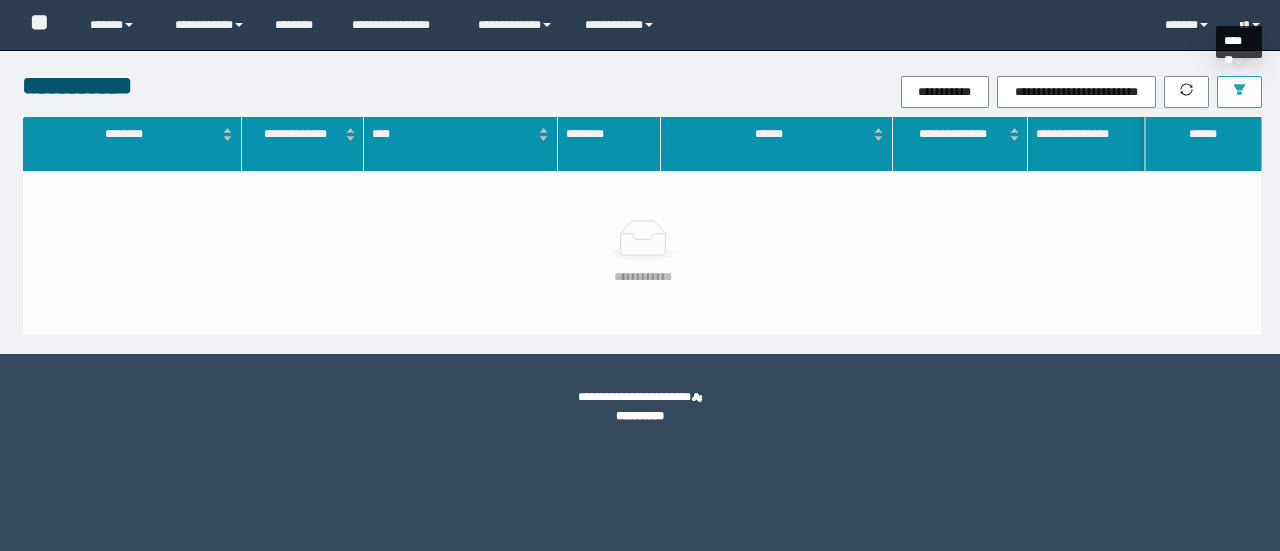click 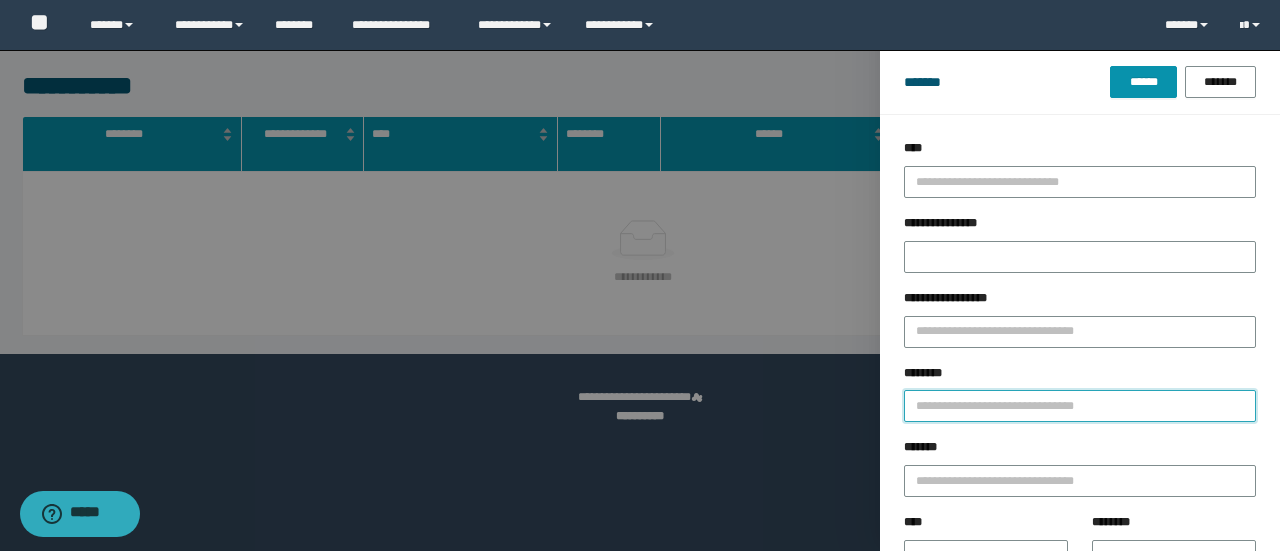 click on "********" at bounding box center (1080, 406) 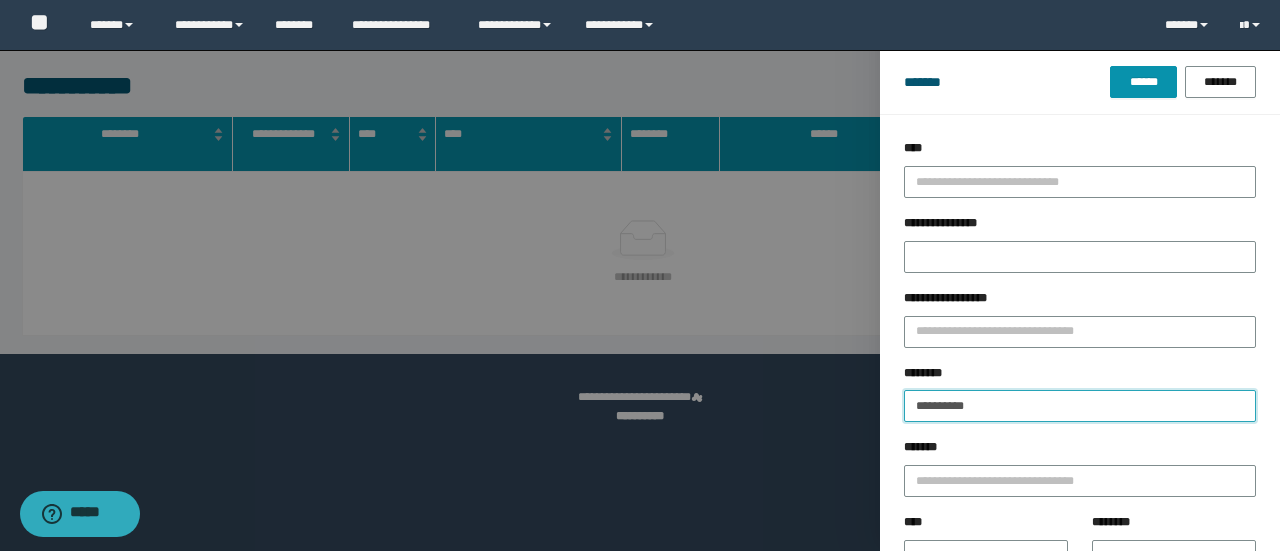 type on "**********" 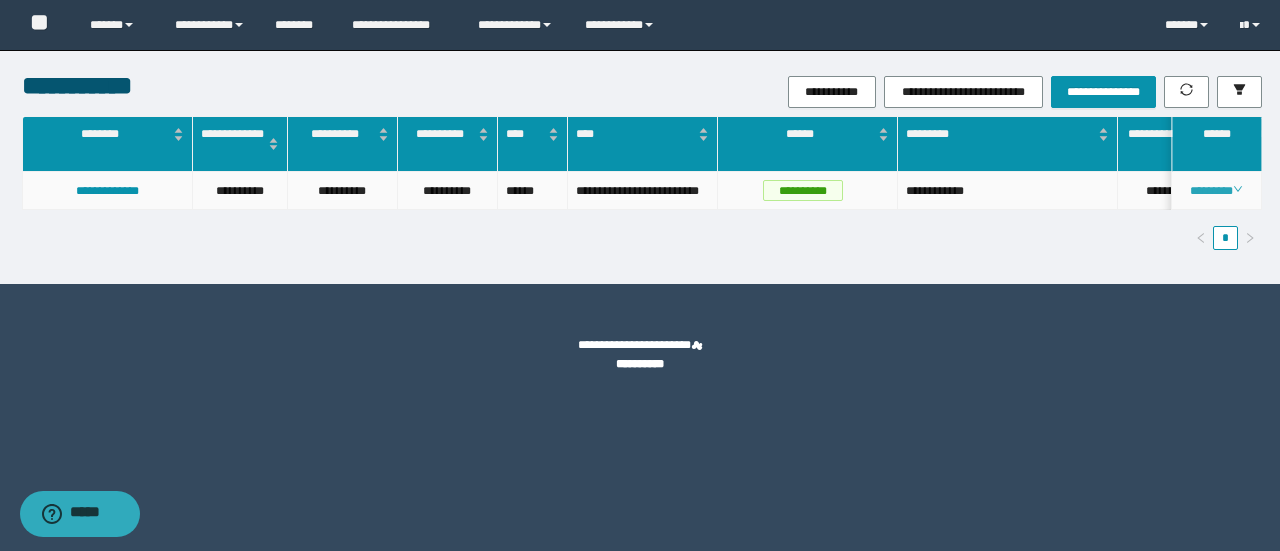 click on "********" at bounding box center [1217, 191] 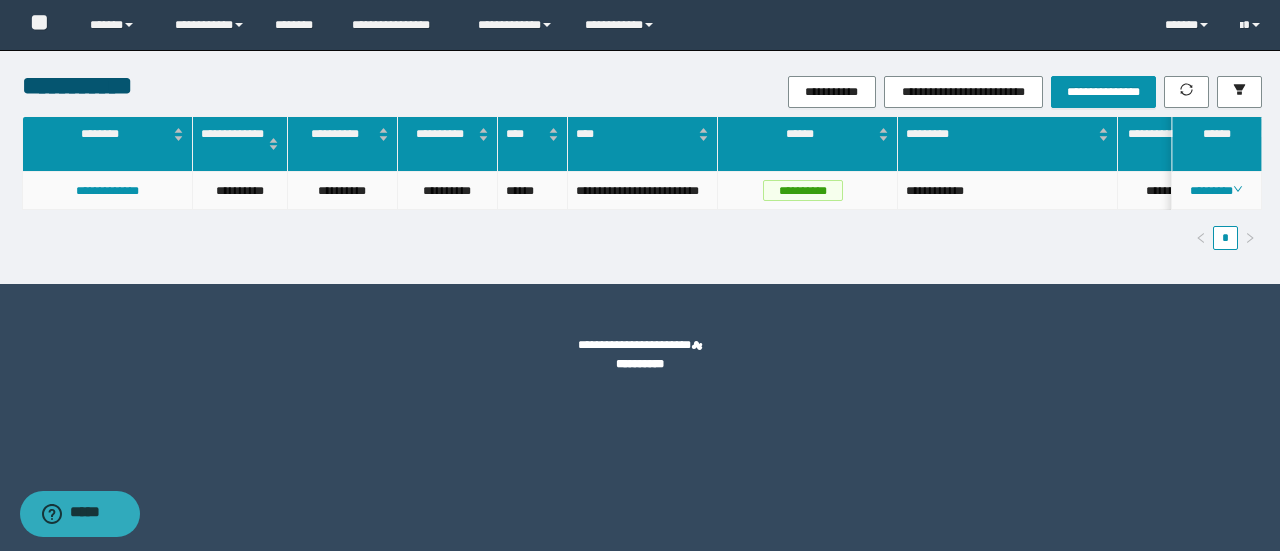click on "********" at bounding box center (1217, 191) 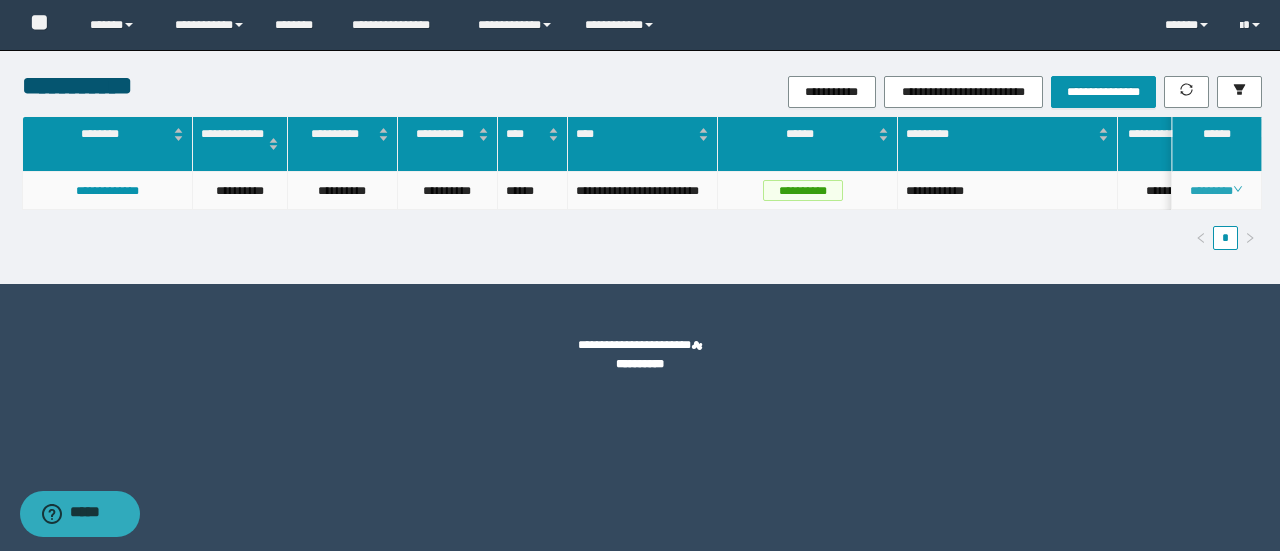 click on "********" at bounding box center (1216, 191) 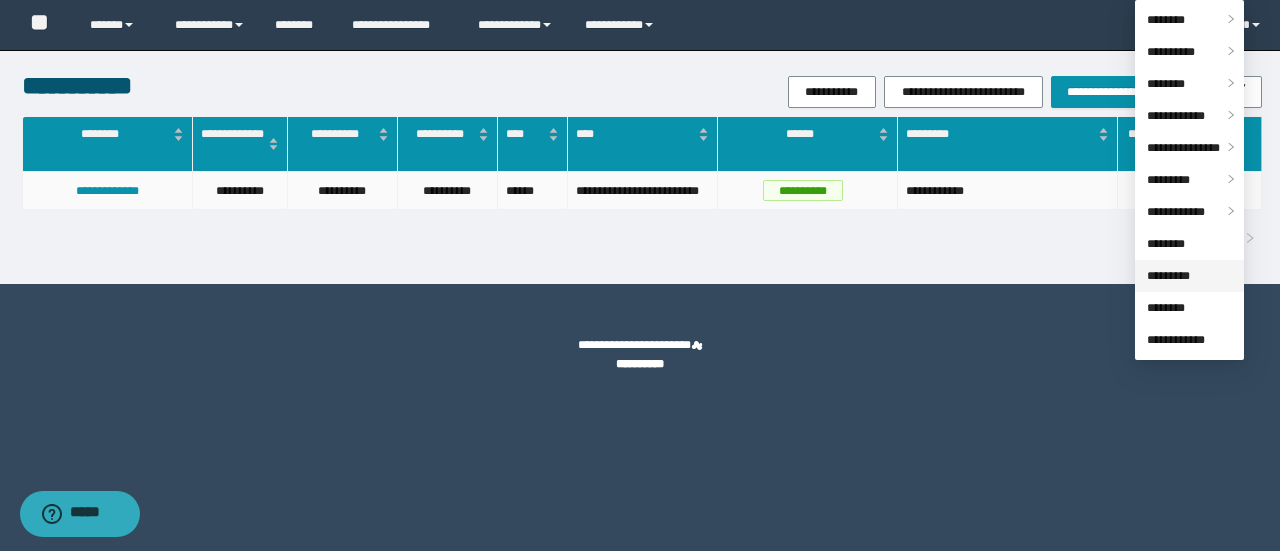 click on "*********" at bounding box center [1168, 276] 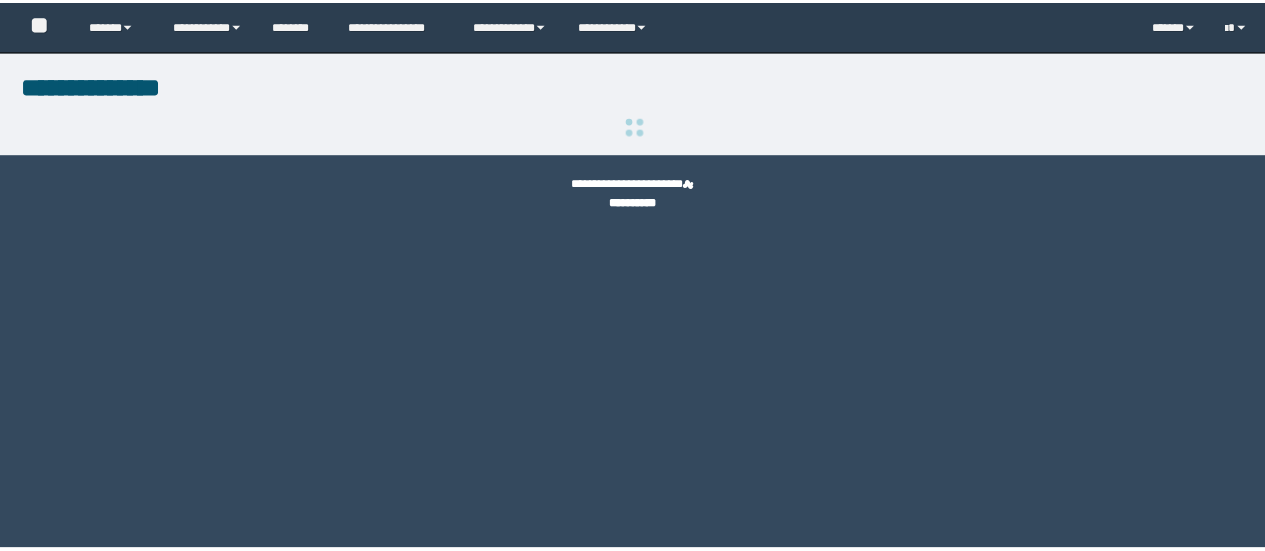 scroll, scrollTop: 0, scrollLeft: 0, axis: both 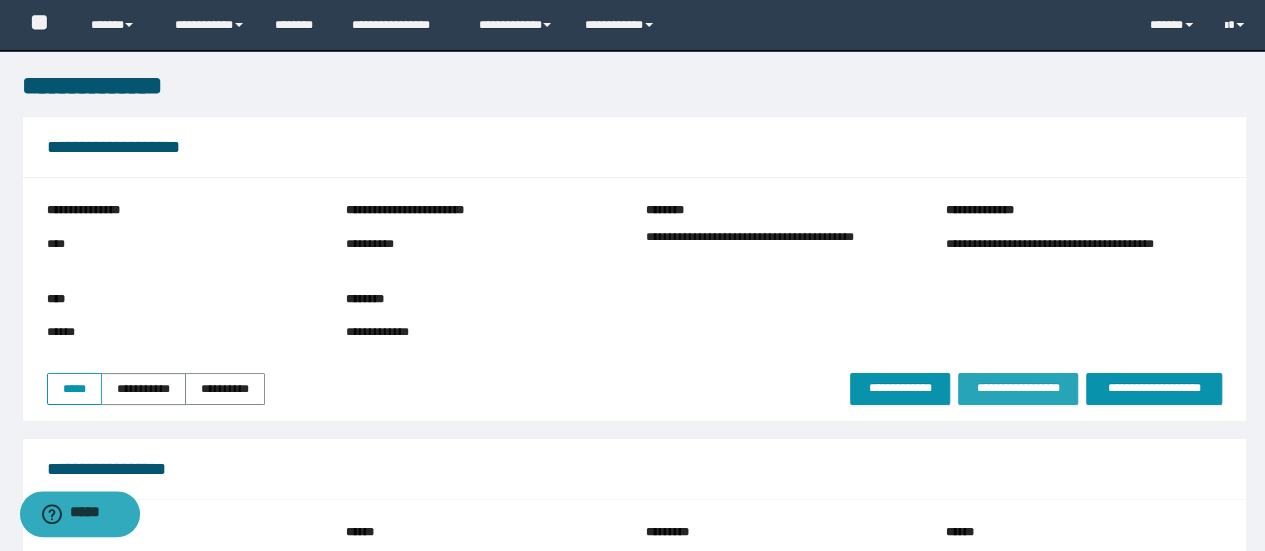 click on "**********" at bounding box center [1018, 388] 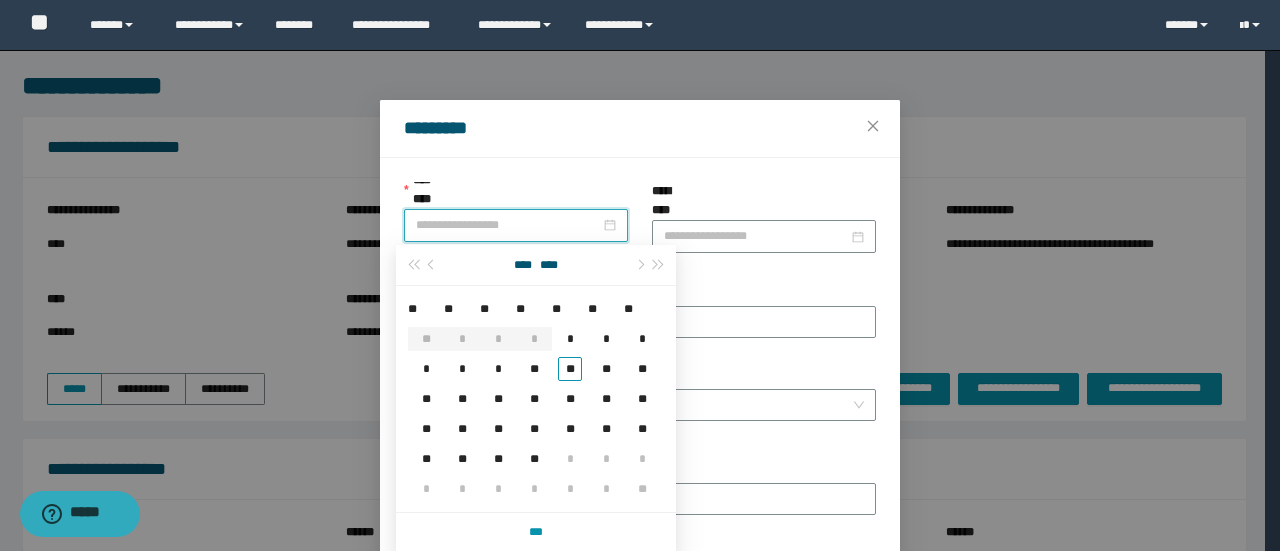 drag, startPoint x: 450, startPoint y: 221, endPoint x: 487, endPoint y: 269, distance: 60.60528 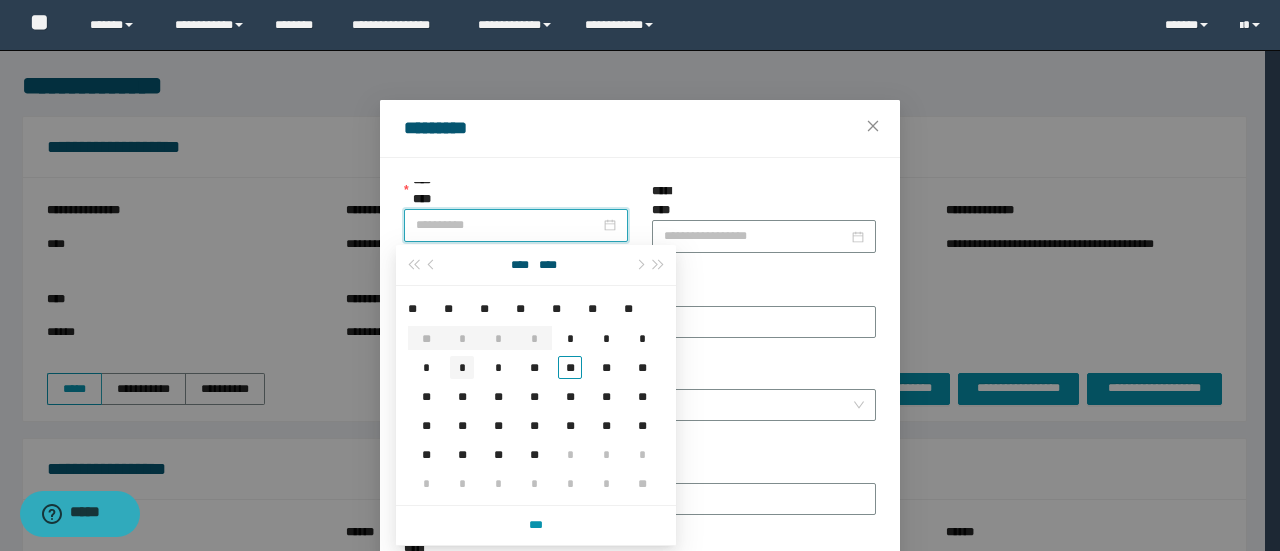type on "**********" 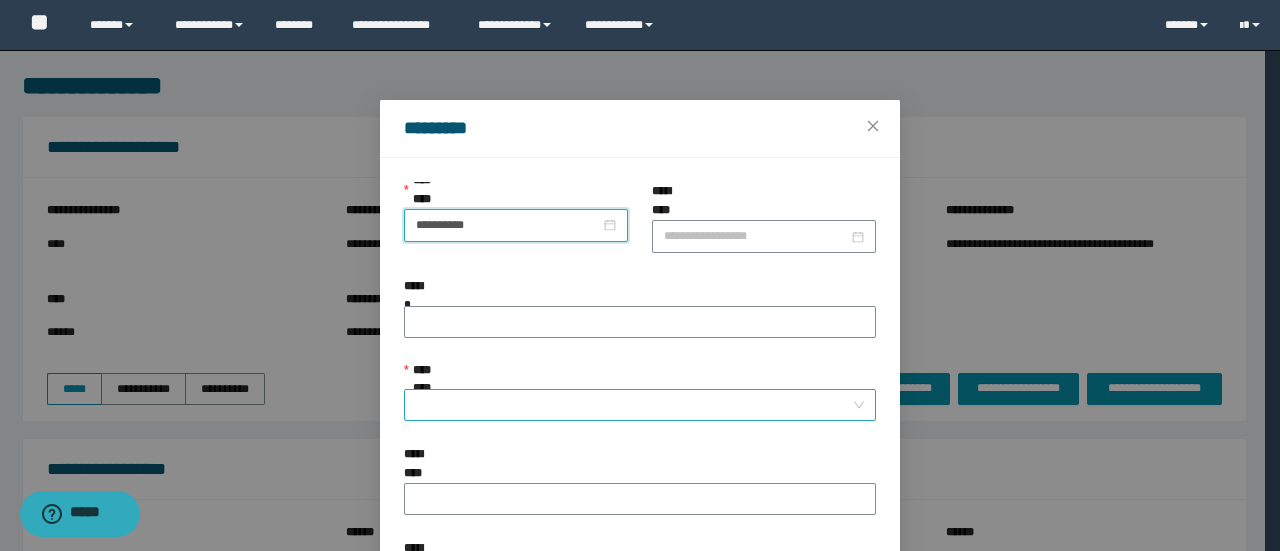 click on "**********" at bounding box center [634, 405] 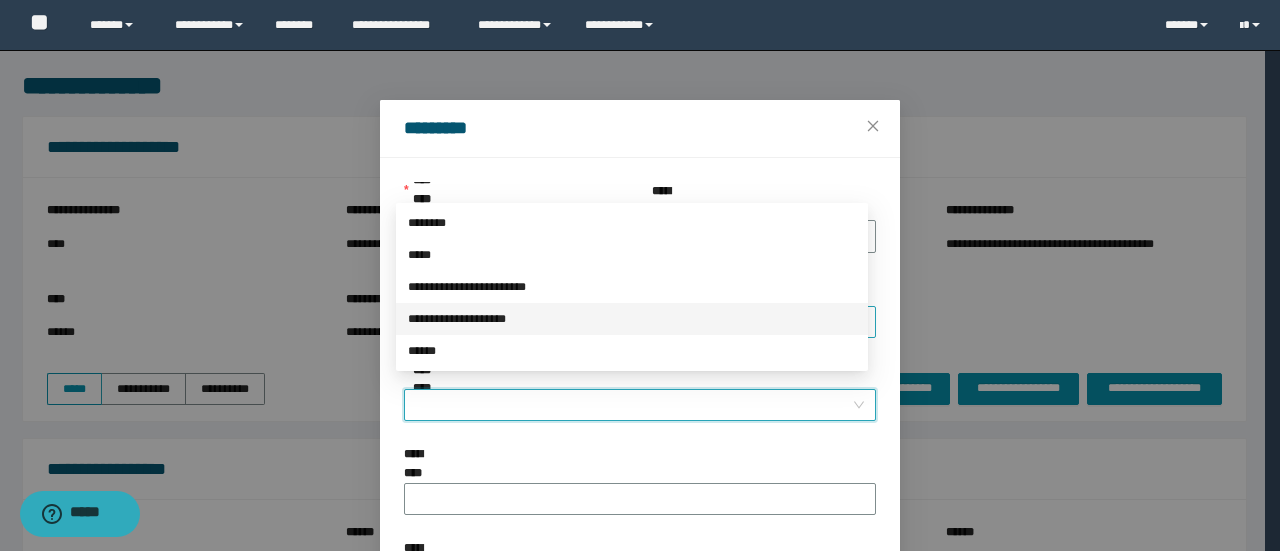click on "**********" at bounding box center (632, 319) 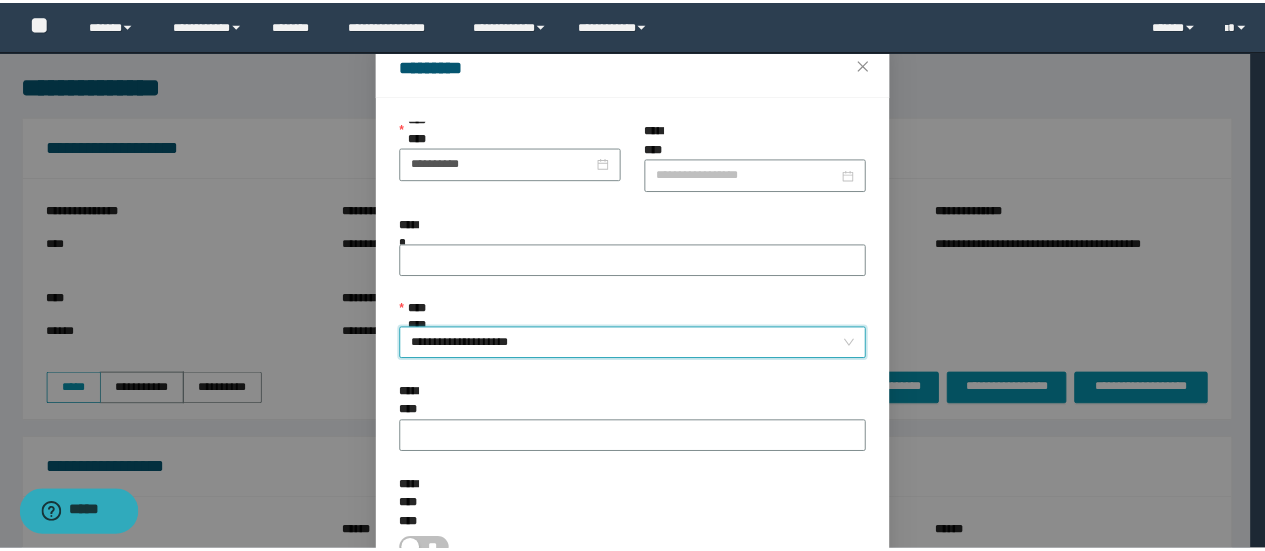 scroll, scrollTop: 146, scrollLeft: 0, axis: vertical 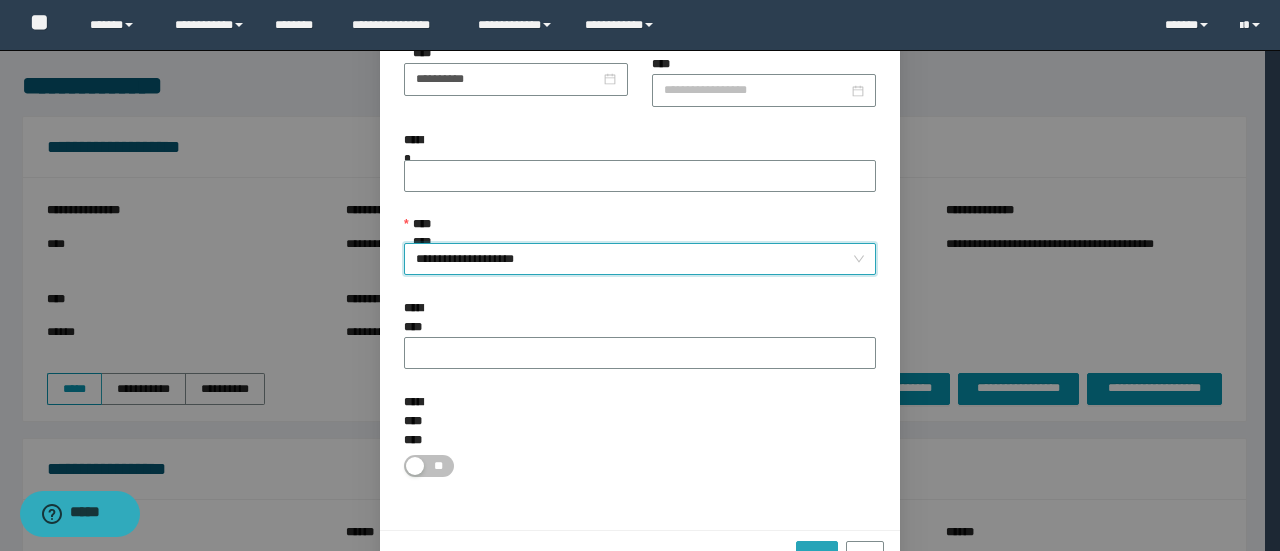 click on "*********" at bounding box center (816, 557) 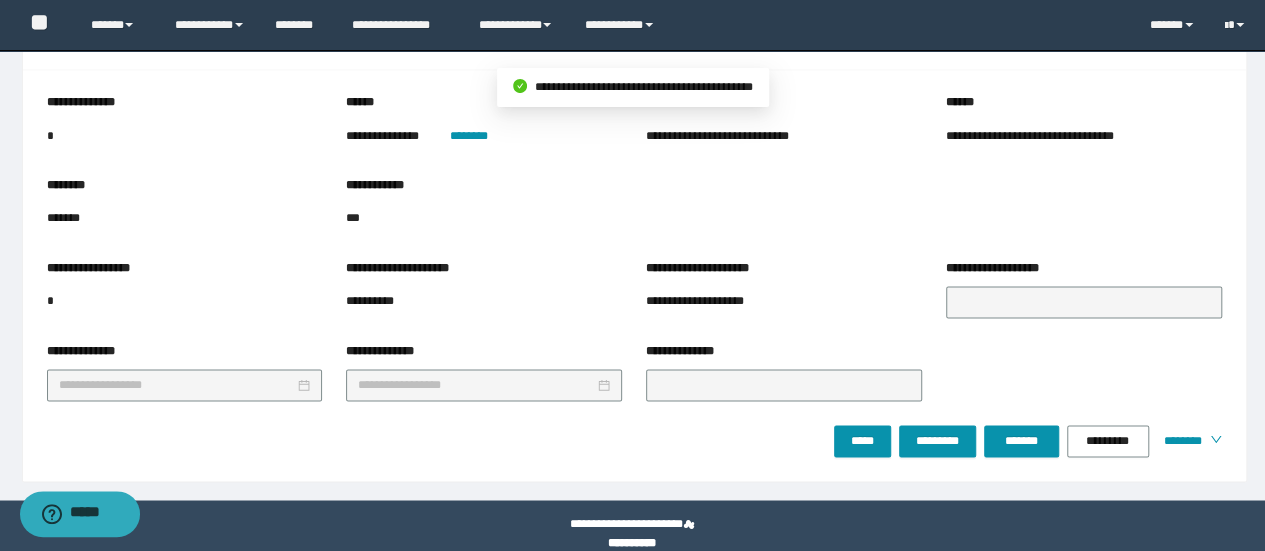scroll, scrollTop: 1432, scrollLeft: 0, axis: vertical 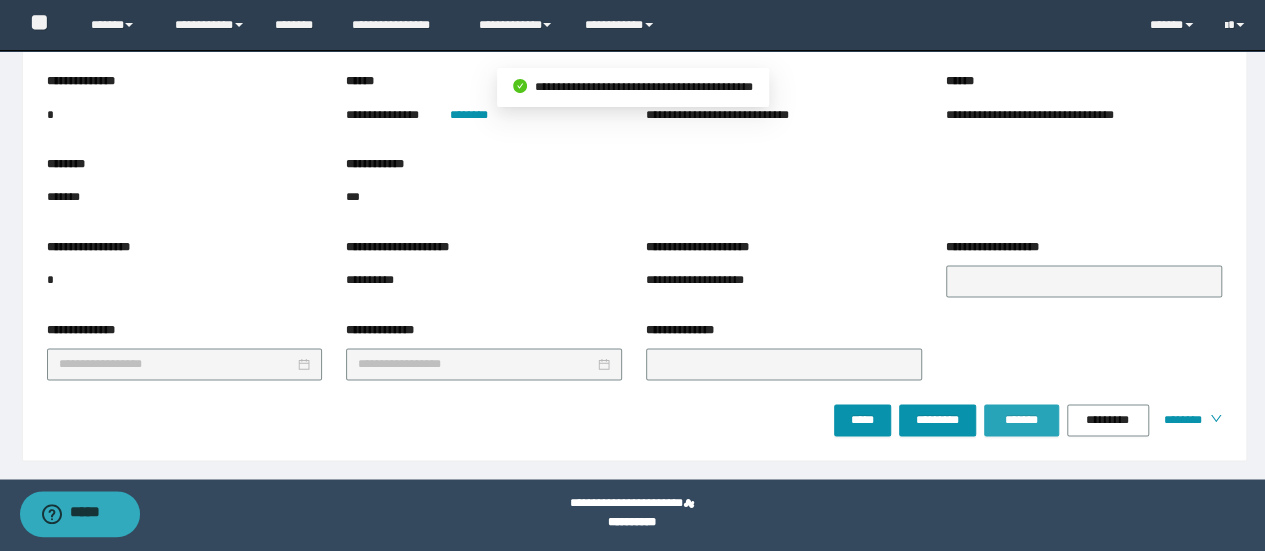 click on "*******" at bounding box center [1021, 420] 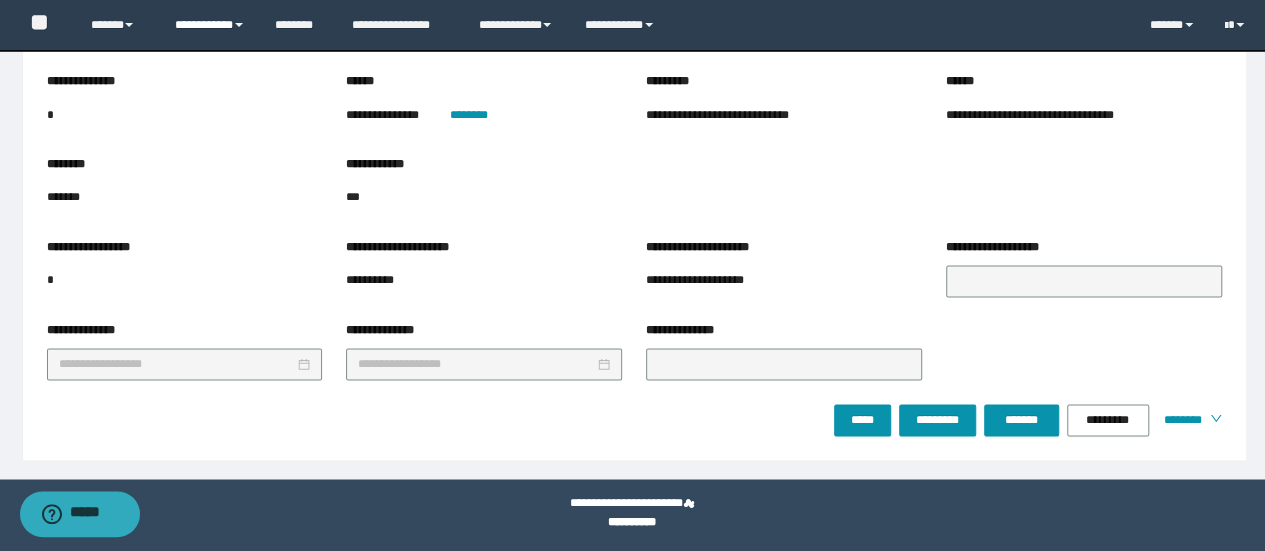 click on "**********" at bounding box center [210, 25] 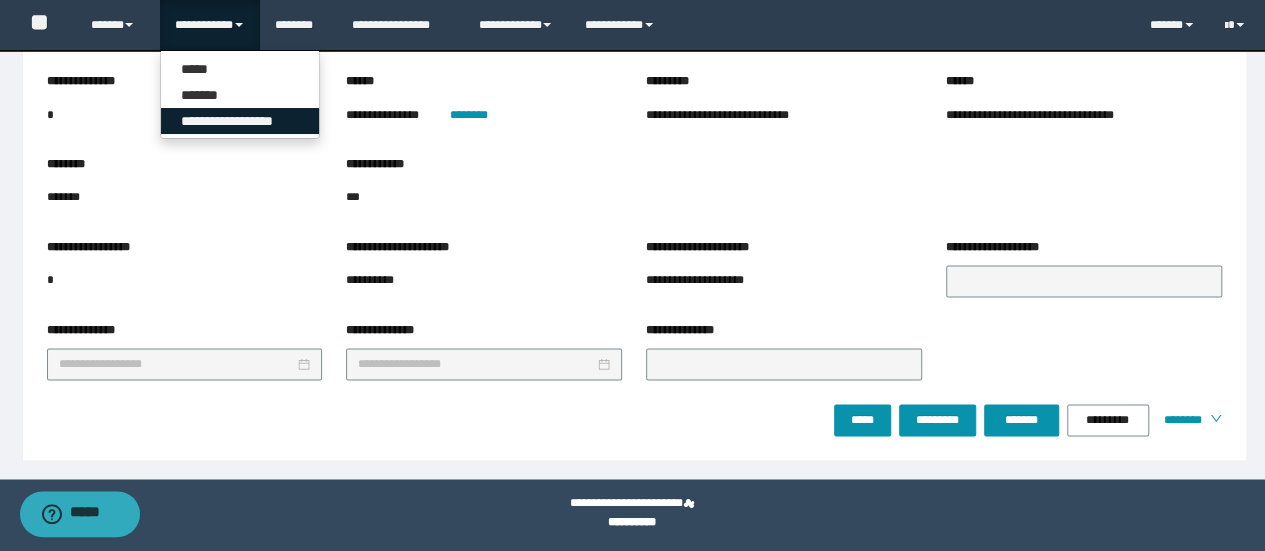 click on "**********" at bounding box center (240, 121) 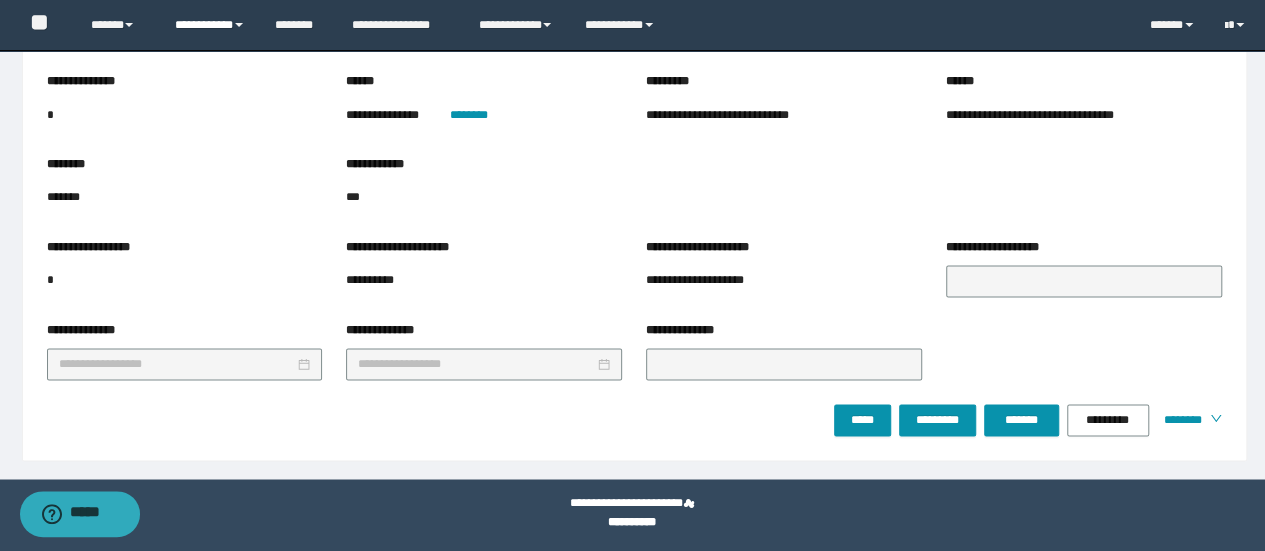 click on "**********" at bounding box center (210, 25) 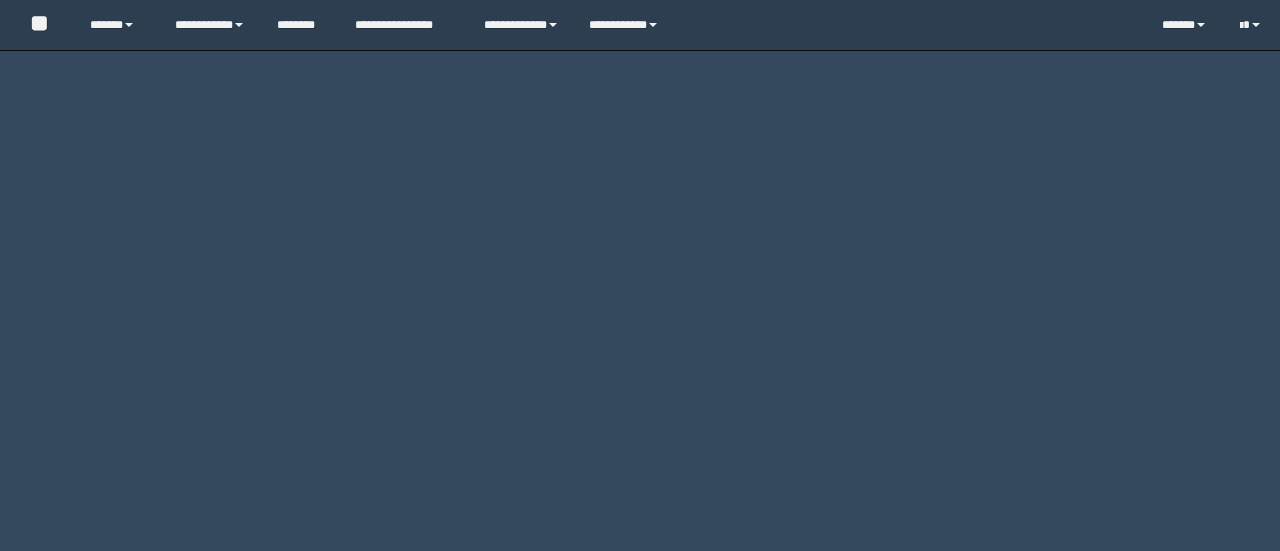 scroll, scrollTop: 0, scrollLeft: 0, axis: both 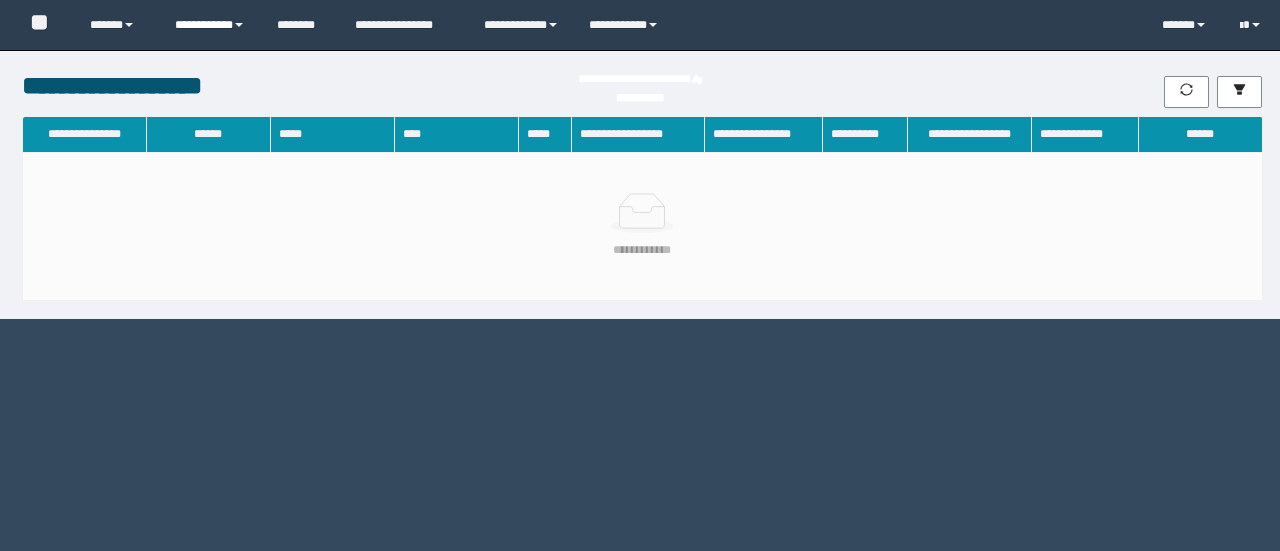 click on "**********" at bounding box center [210, 25] 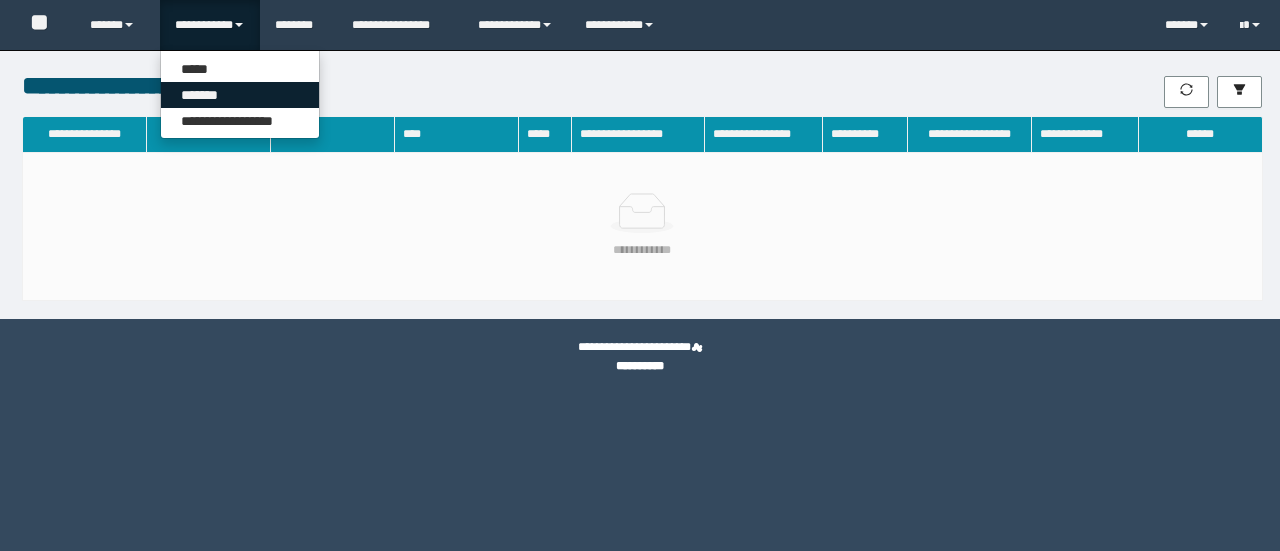 scroll, scrollTop: 0, scrollLeft: 0, axis: both 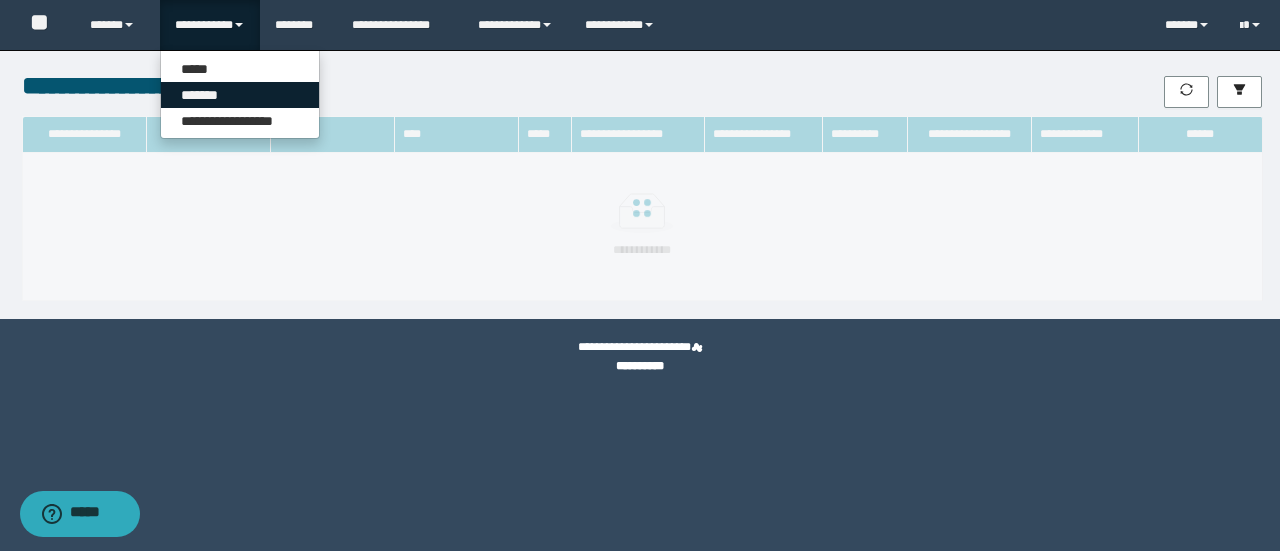 click on "*******" at bounding box center [240, 95] 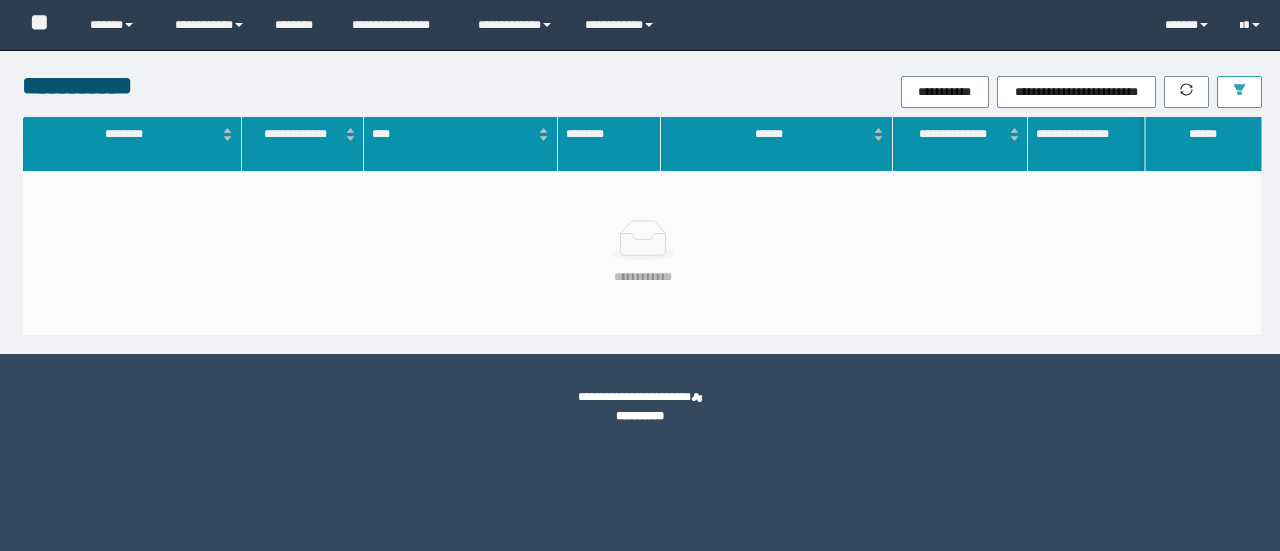 scroll, scrollTop: 0, scrollLeft: 0, axis: both 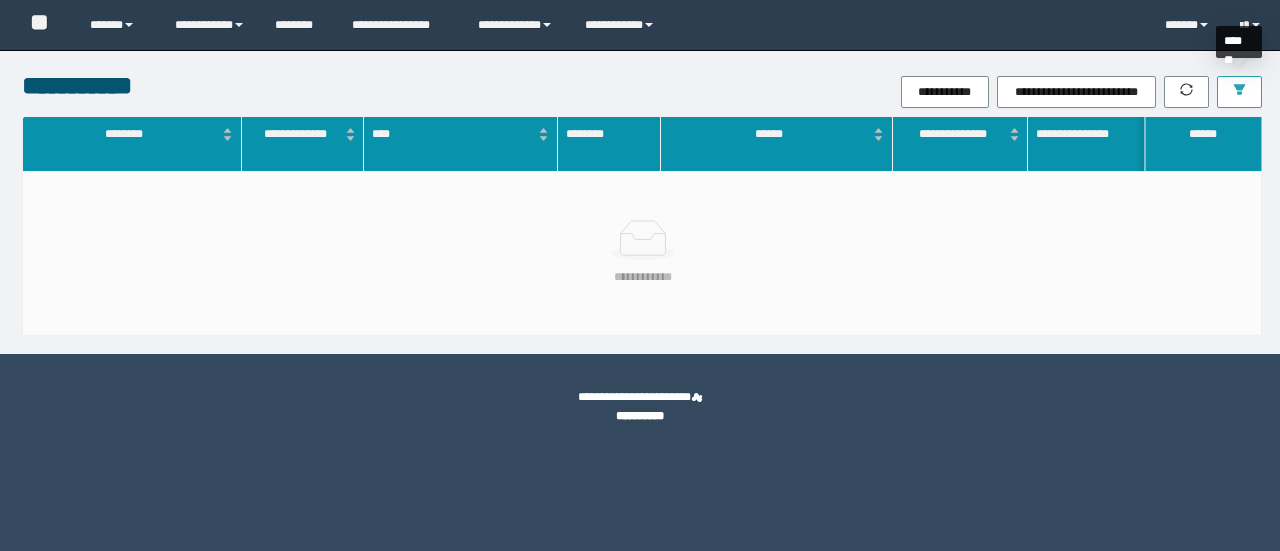 click 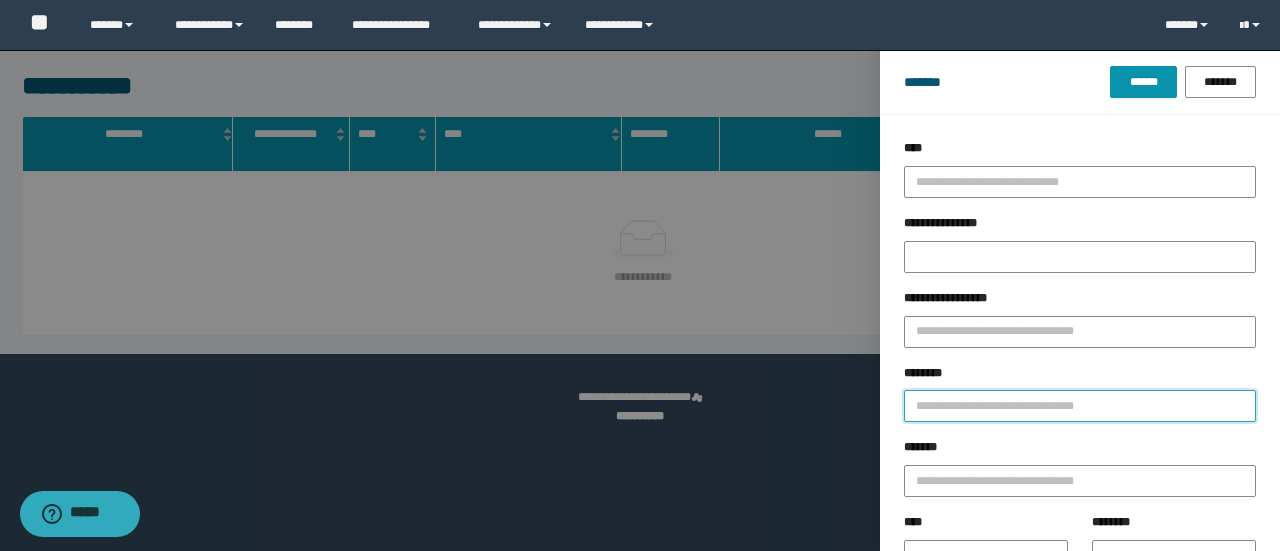 click on "********" at bounding box center (1080, 406) 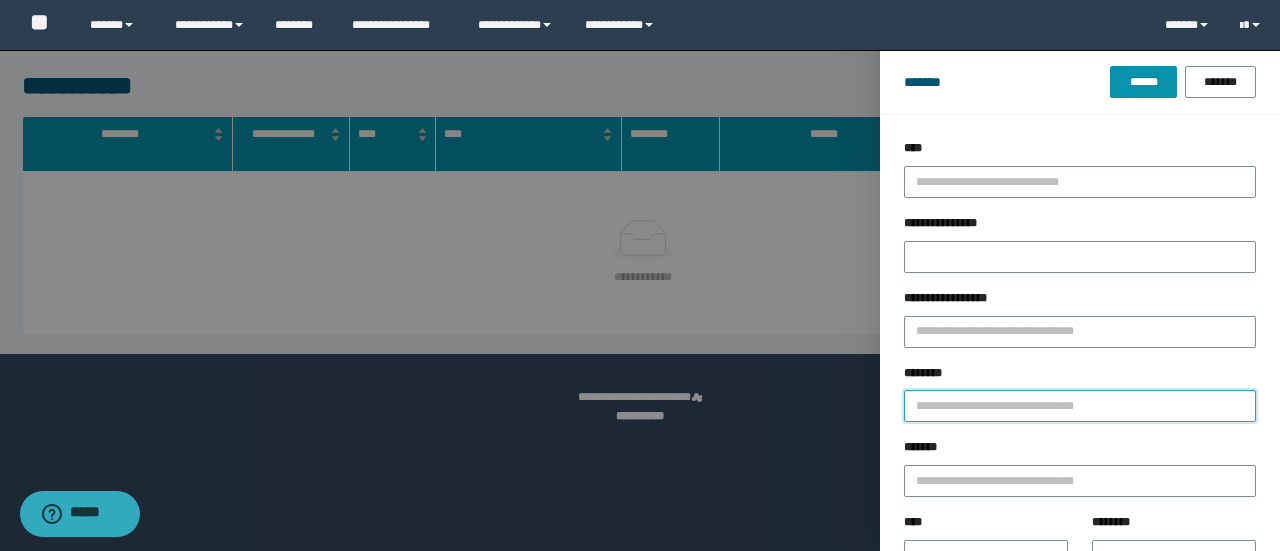 paste on "********" 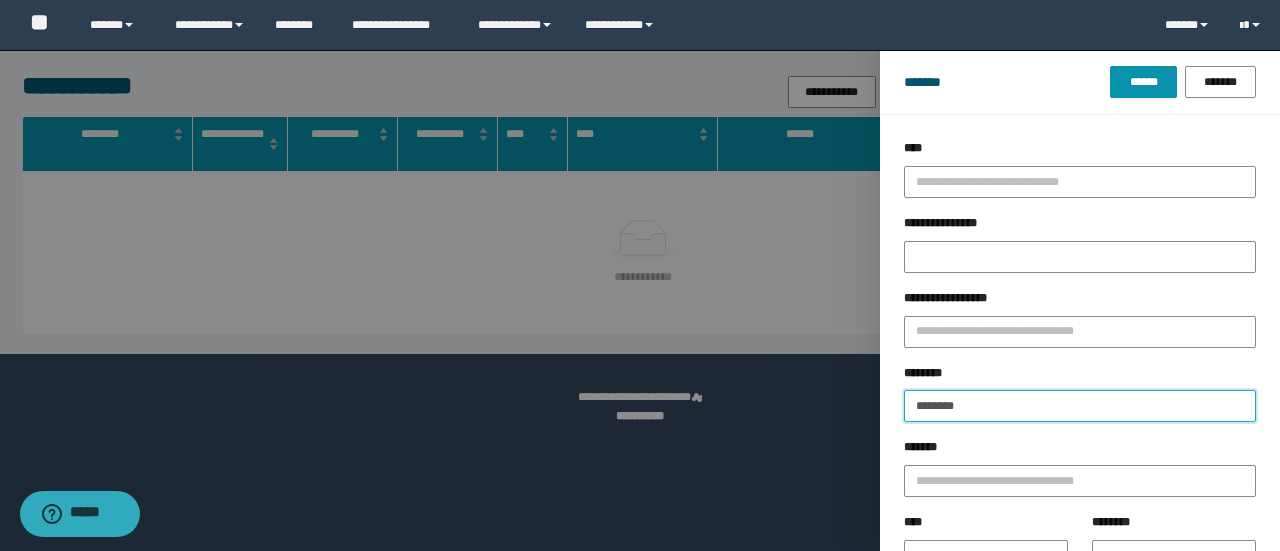 type on "********" 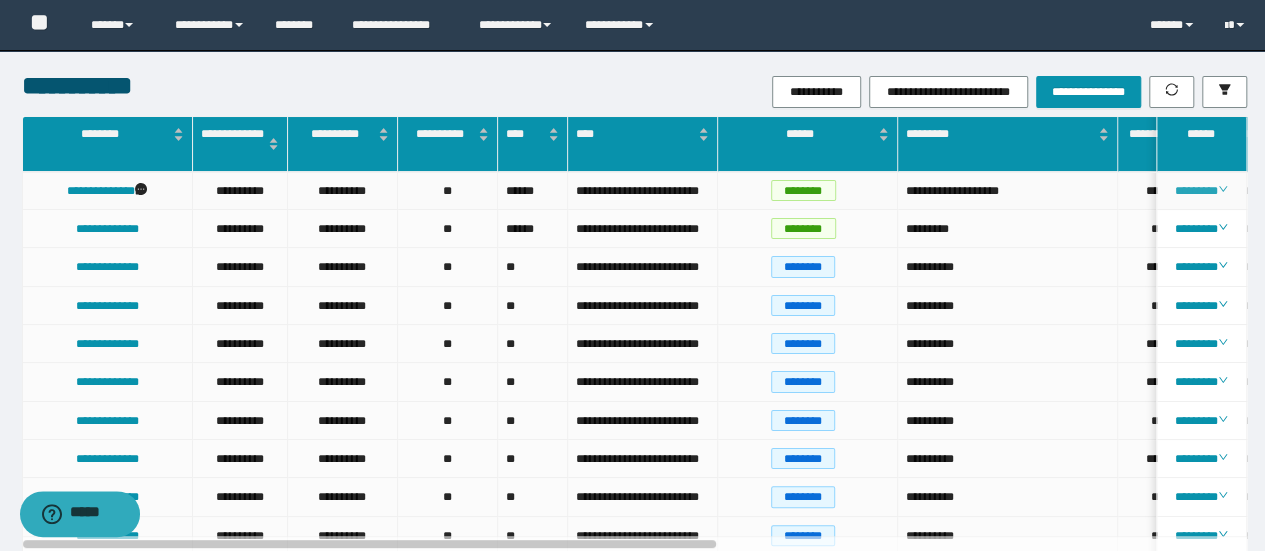 click on "********" at bounding box center (1201, 191) 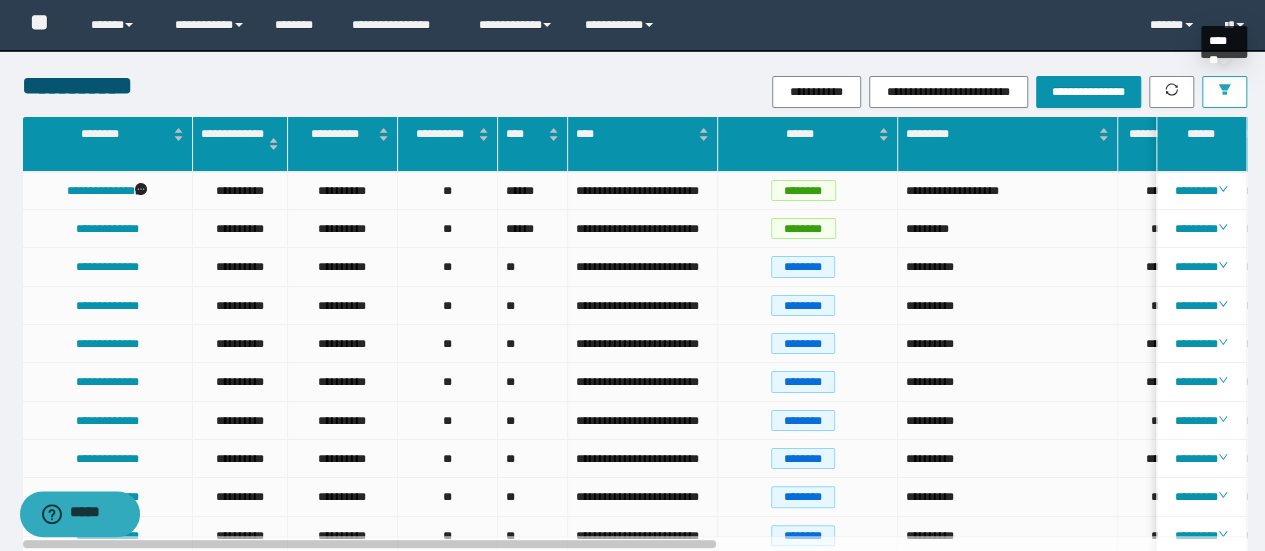 click at bounding box center (1224, 92) 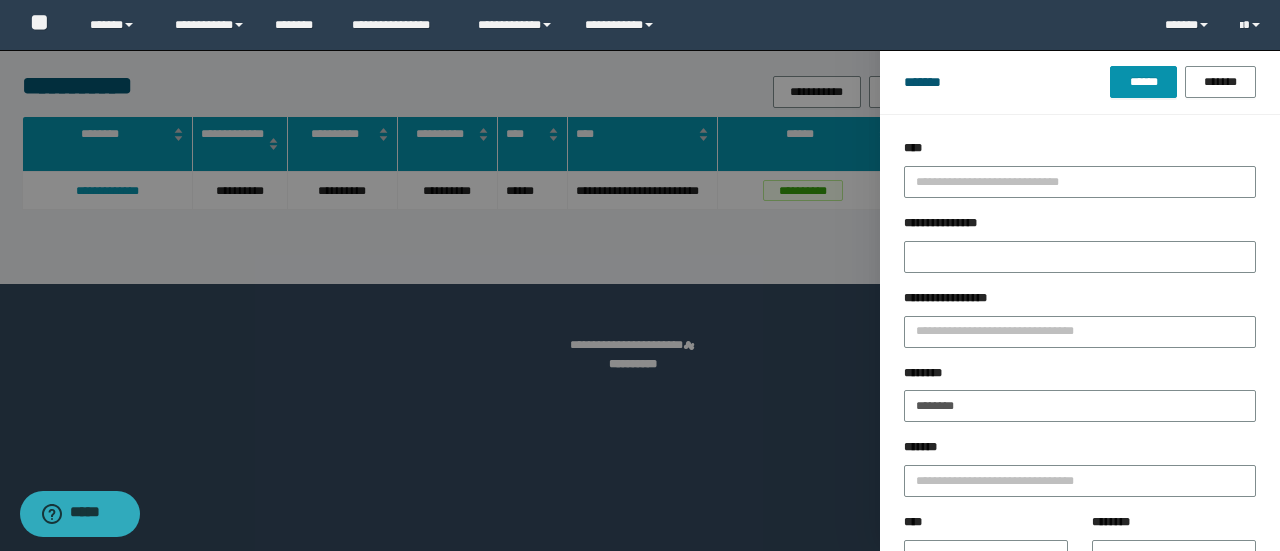 drag, startPoint x: 622, startPoint y: 326, endPoint x: 744, endPoint y: 301, distance: 124.53513 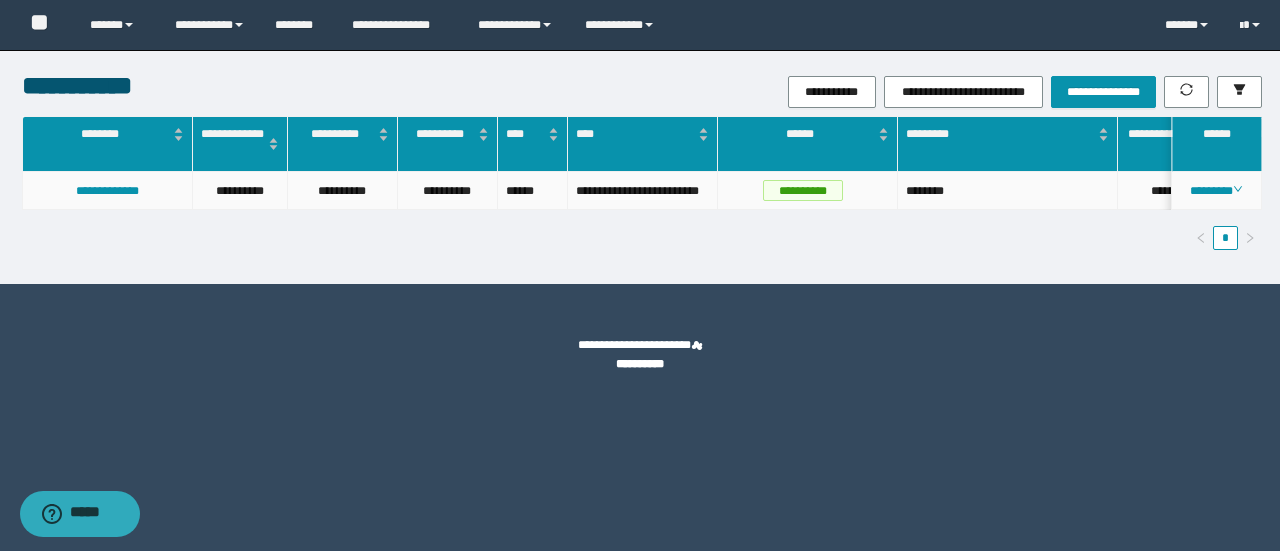 click on "******" at bounding box center [1217, 144] 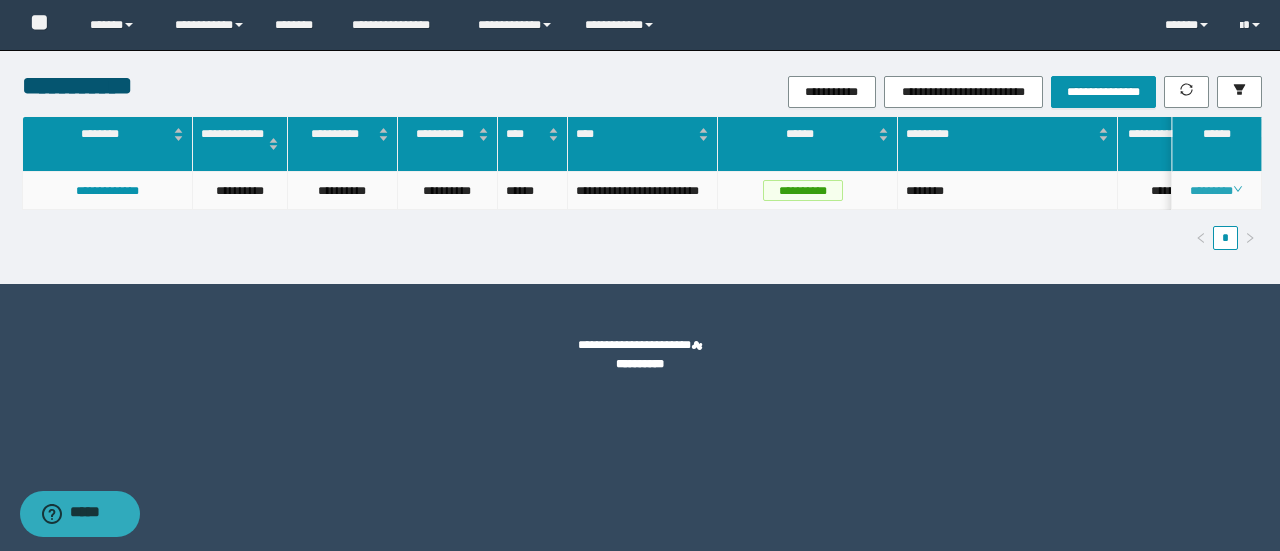 click on "********" at bounding box center (1216, 191) 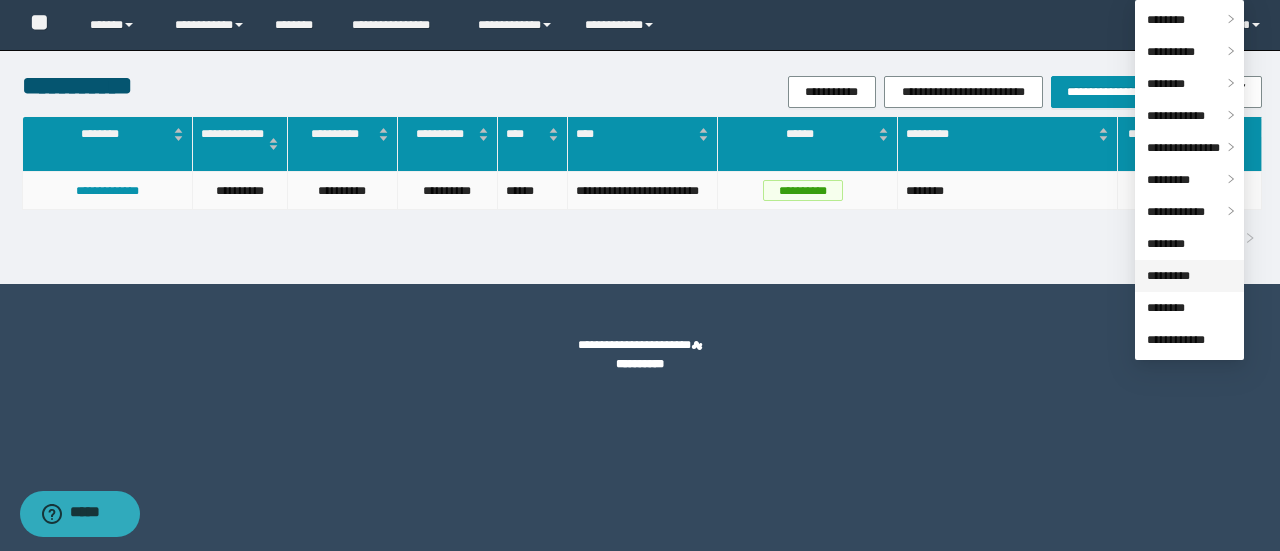click on "*********" at bounding box center [1168, 276] 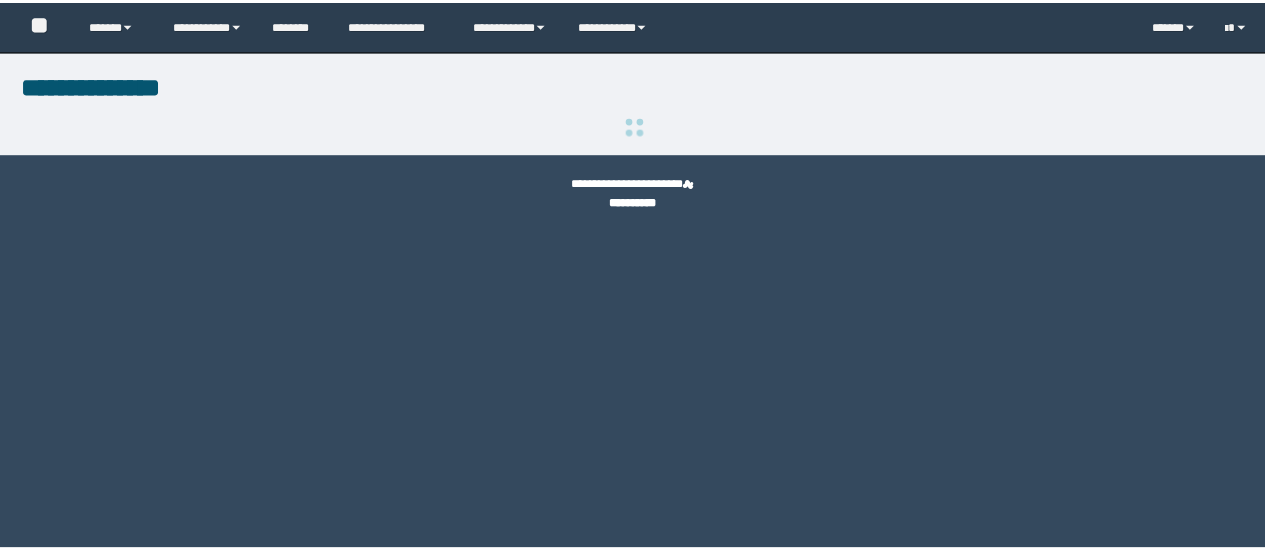 scroll, scrollTop: 0, scrollLeft: 0, axis: both 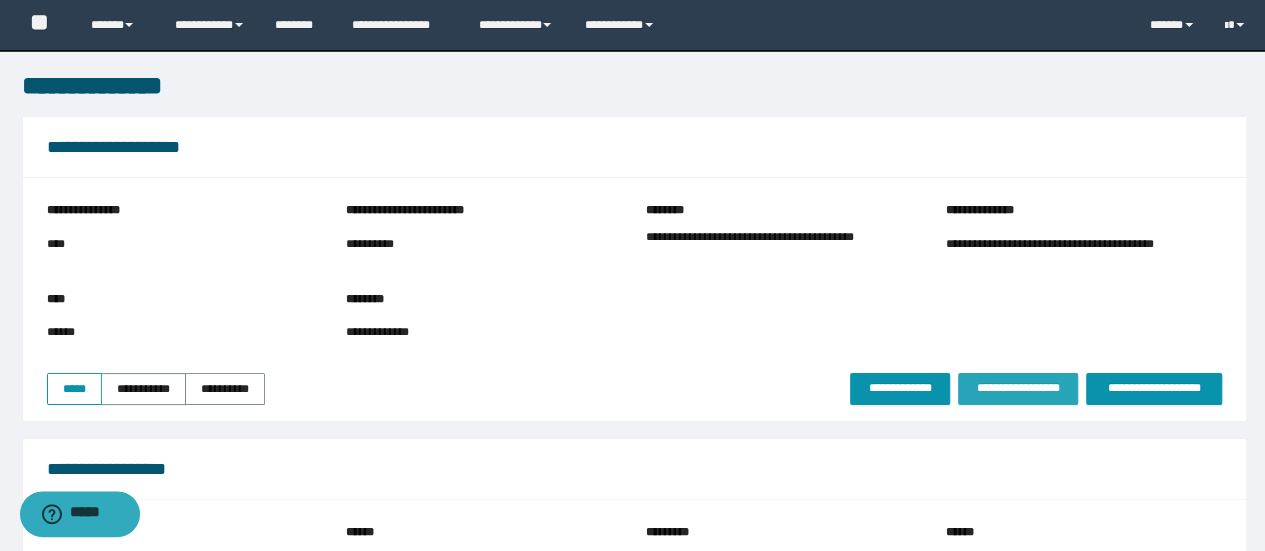 click on "**********" at bounding box center (1018, 388) 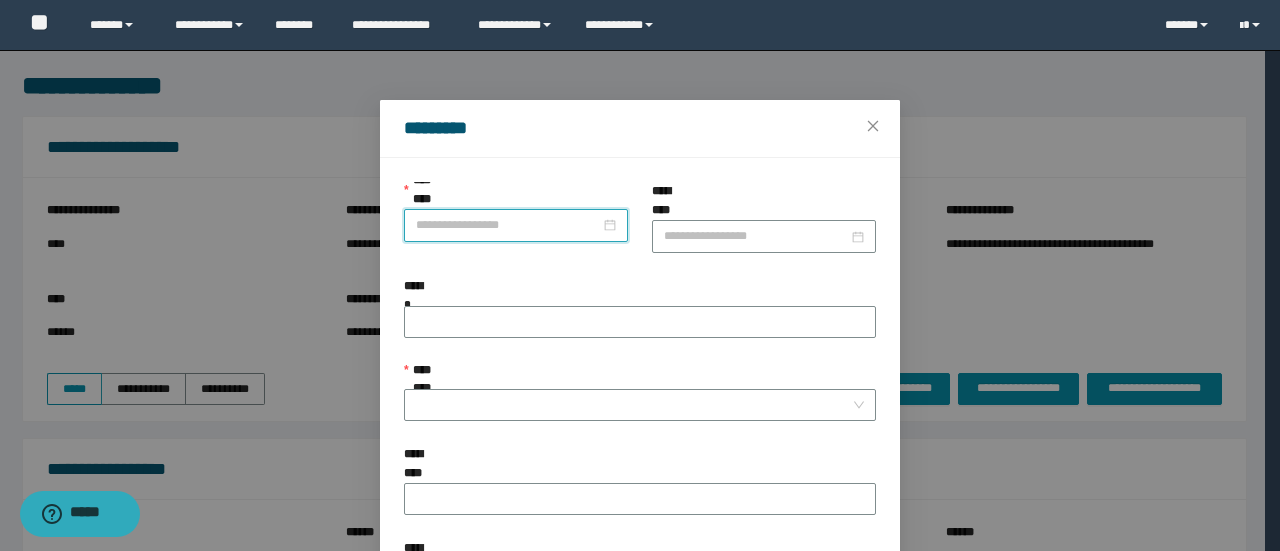 drag, startPoint x: 546, startPoint y: 225, endPoint x: 554, endPoint y: 239, distance: 16.124516 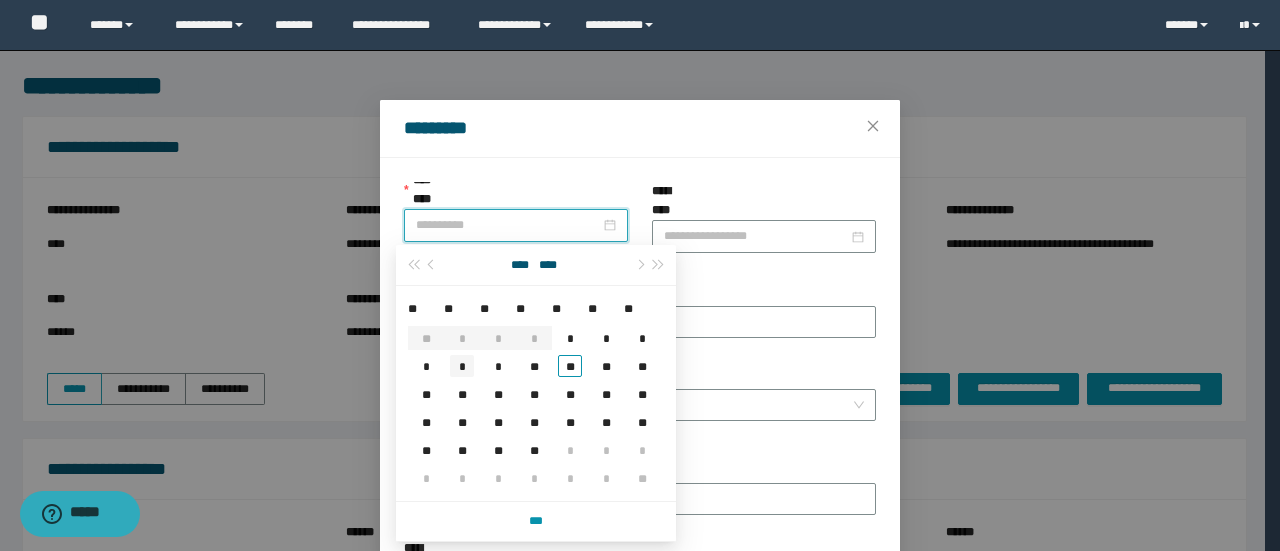 type on "**********" 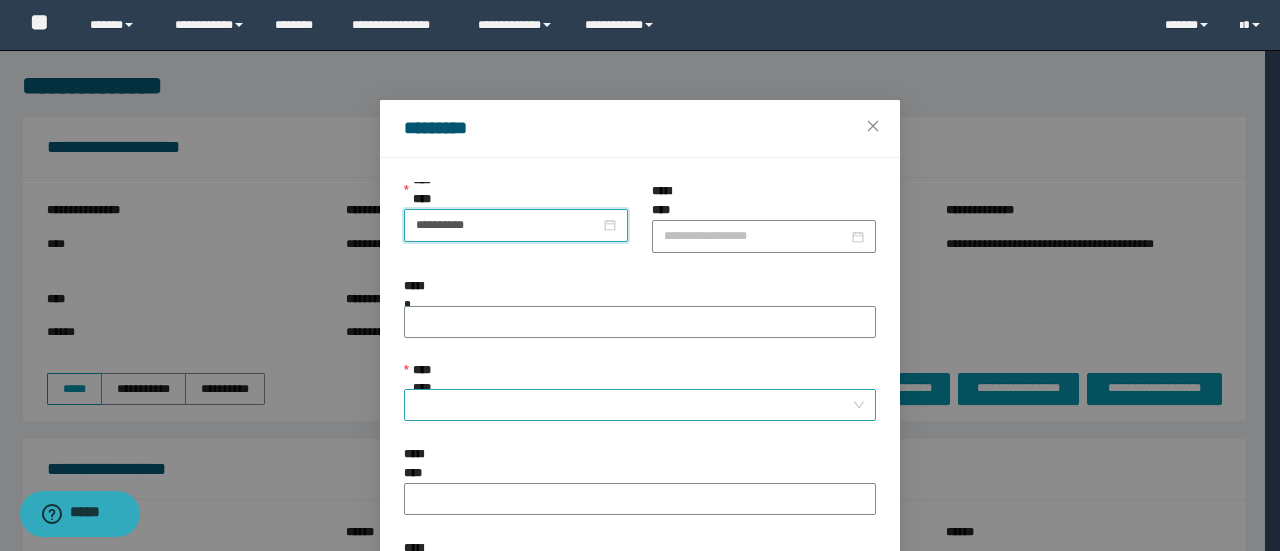 click on "**********" at bounding box center (634, 405) 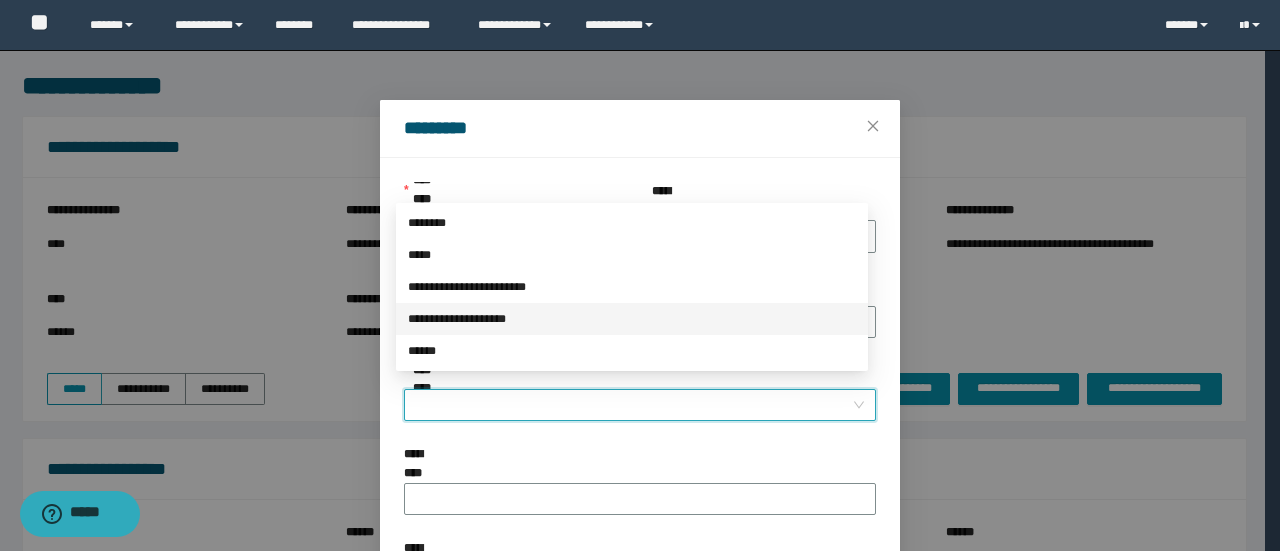 click on "**********" at bounding box center (632, 319) 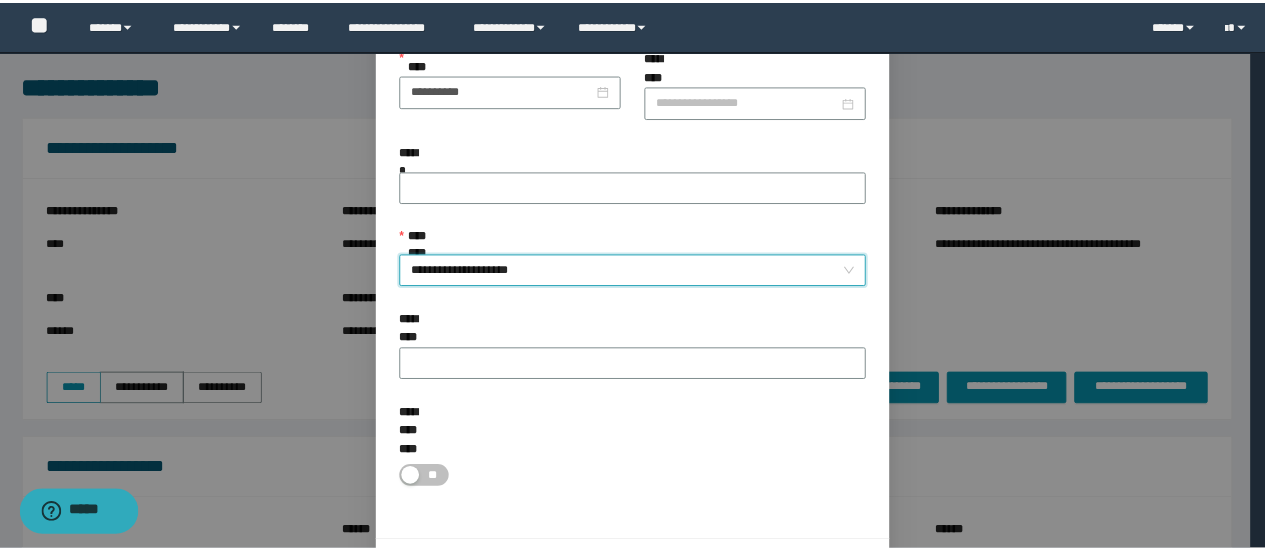 scroll, scrollTop: 146, scrollLeft: 0, axis: vertical 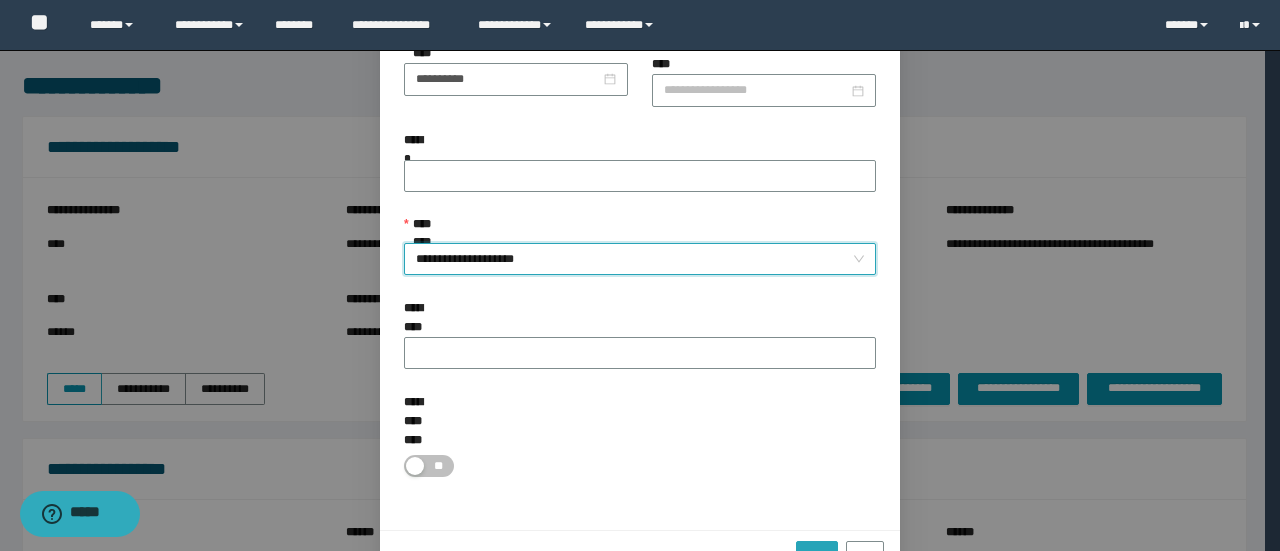 click on "*********" at bounding box center [816, 550] 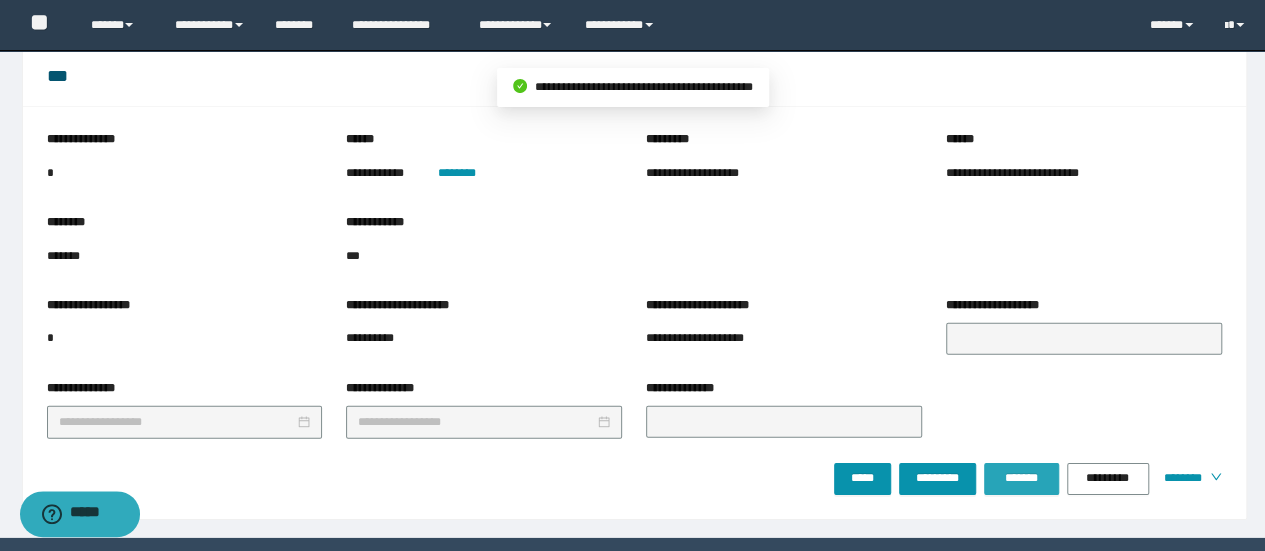 scroll, scrollTop: 2923, scrollLeft: 0, axis: vertical 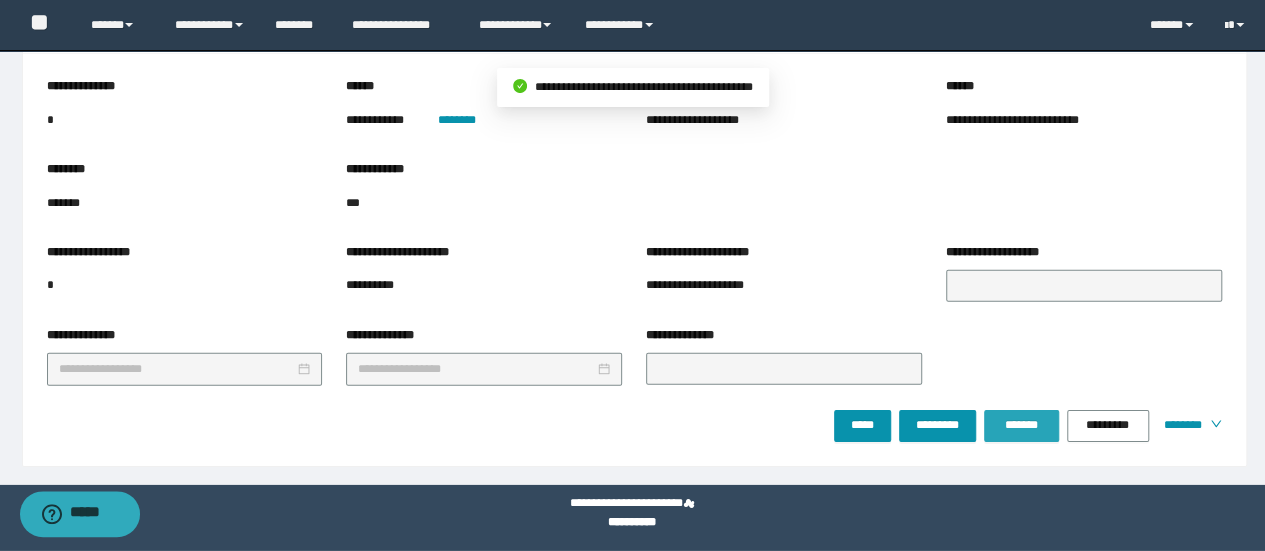 click on "*******" at bounding box center (1021, 425) 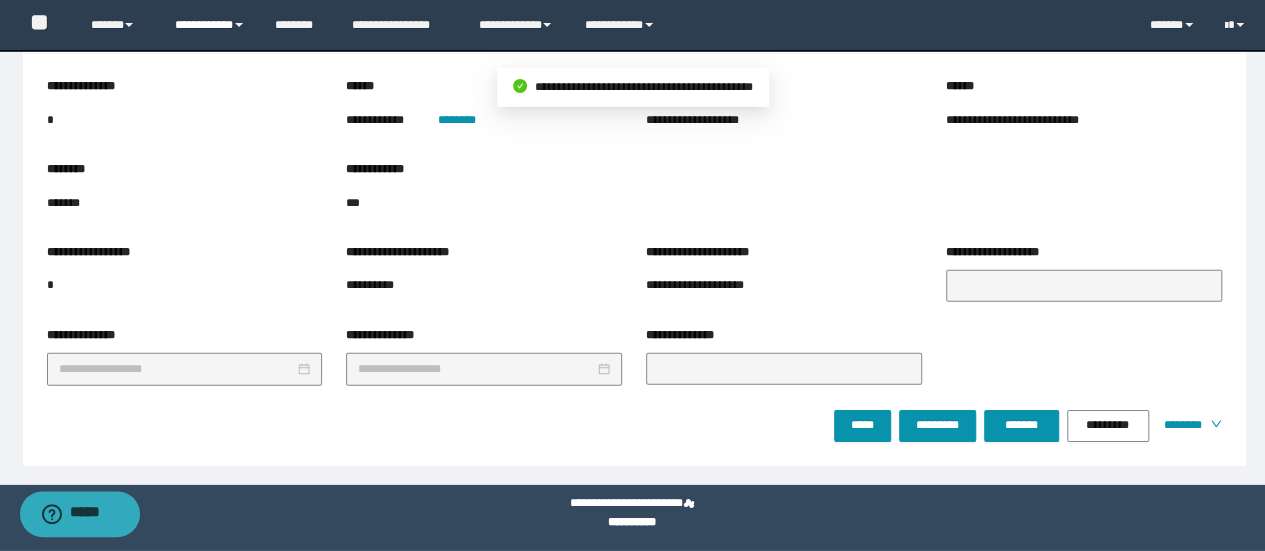 click on "**********" at bounding box center [210, 25] 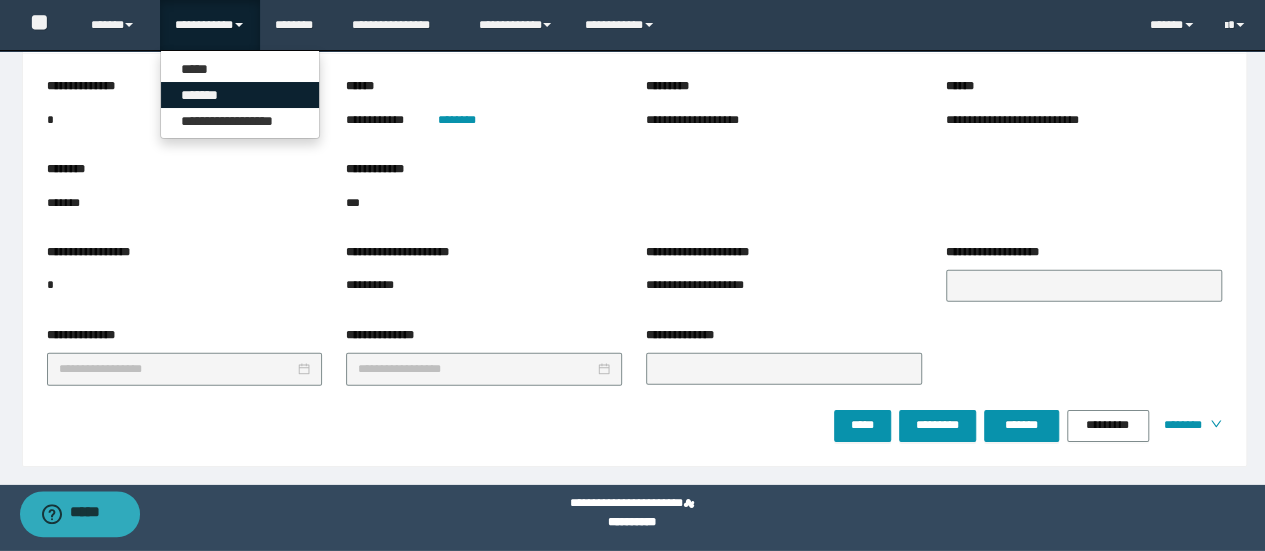 click on "*******" at bounding box center (240, 95) 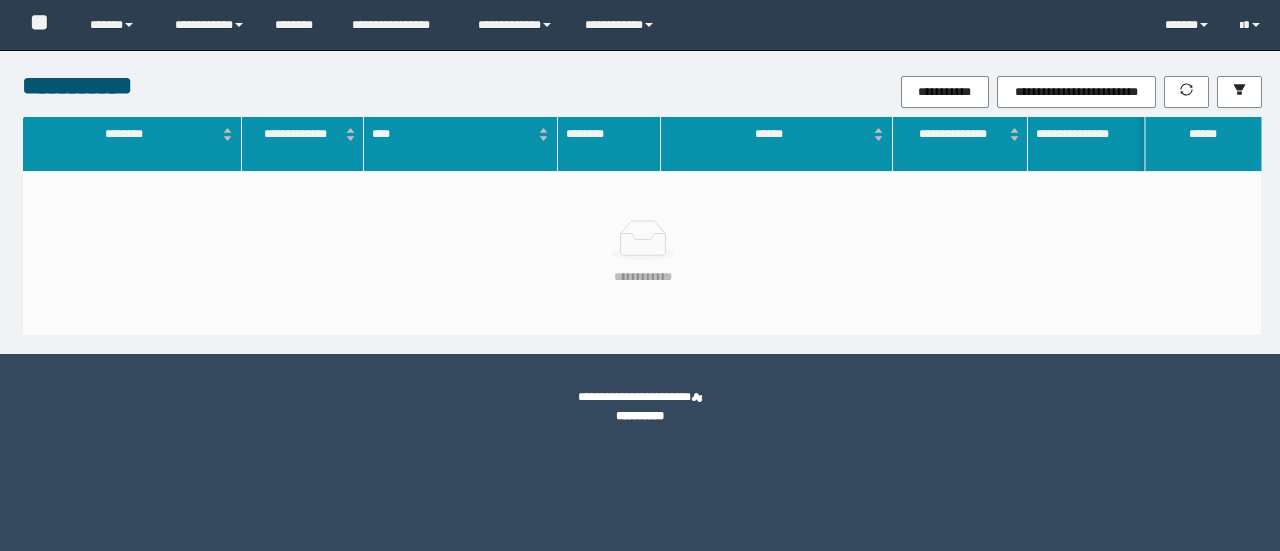 scroll, scrollTop: 0, scrollLeft: 0, axis: both 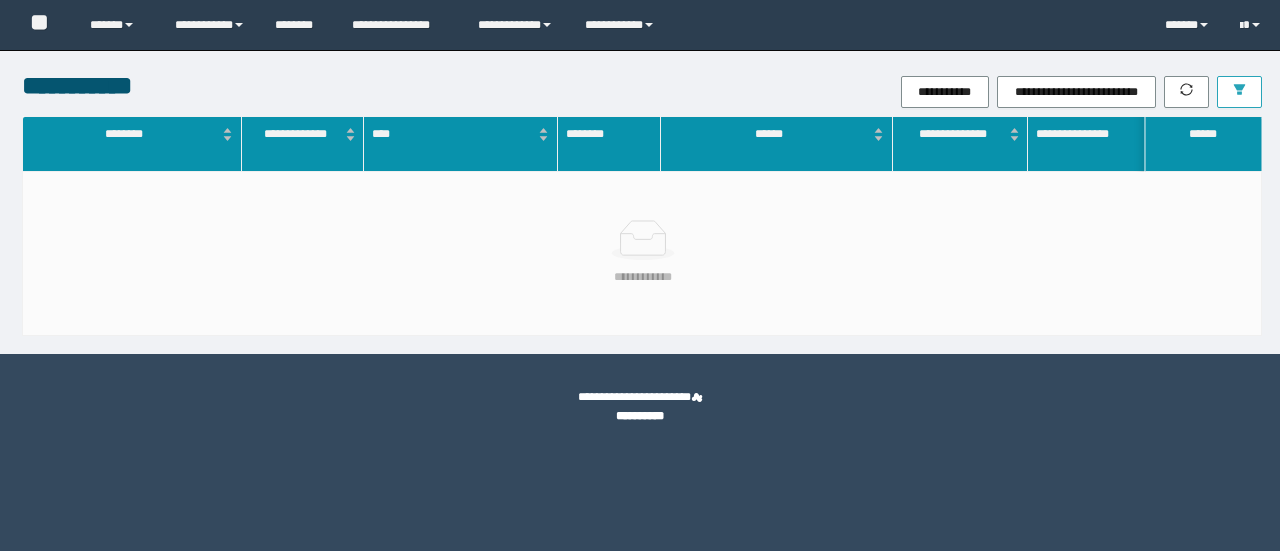 click at bounding box center (1239, 92) 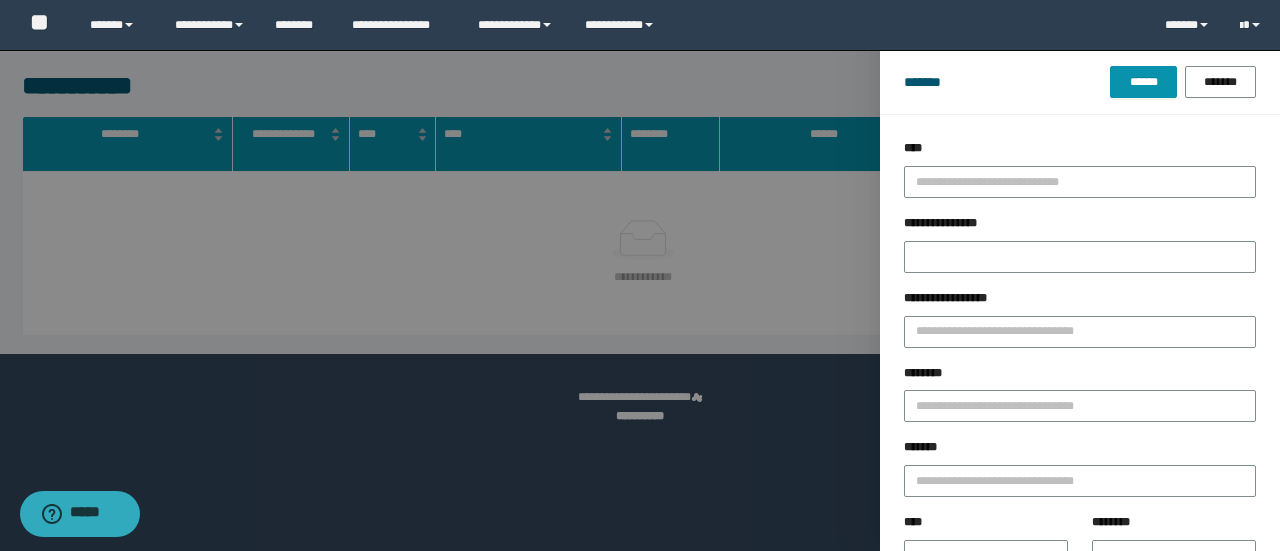 click on "********" at bounding box center (1080, 377) 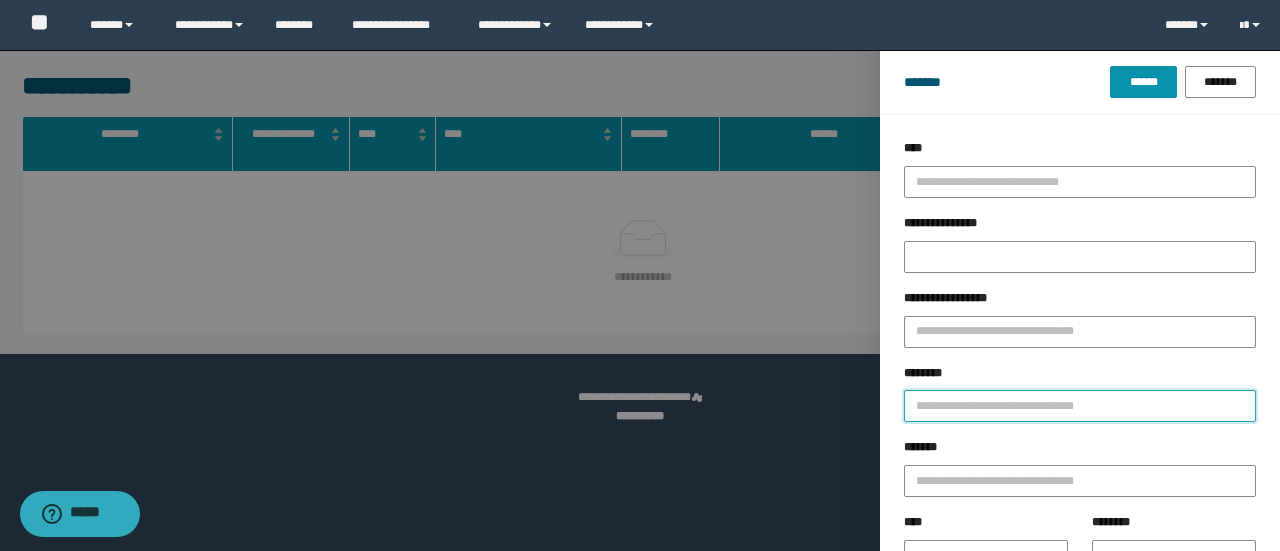 click on "********" at bounding box center (1080, 406) 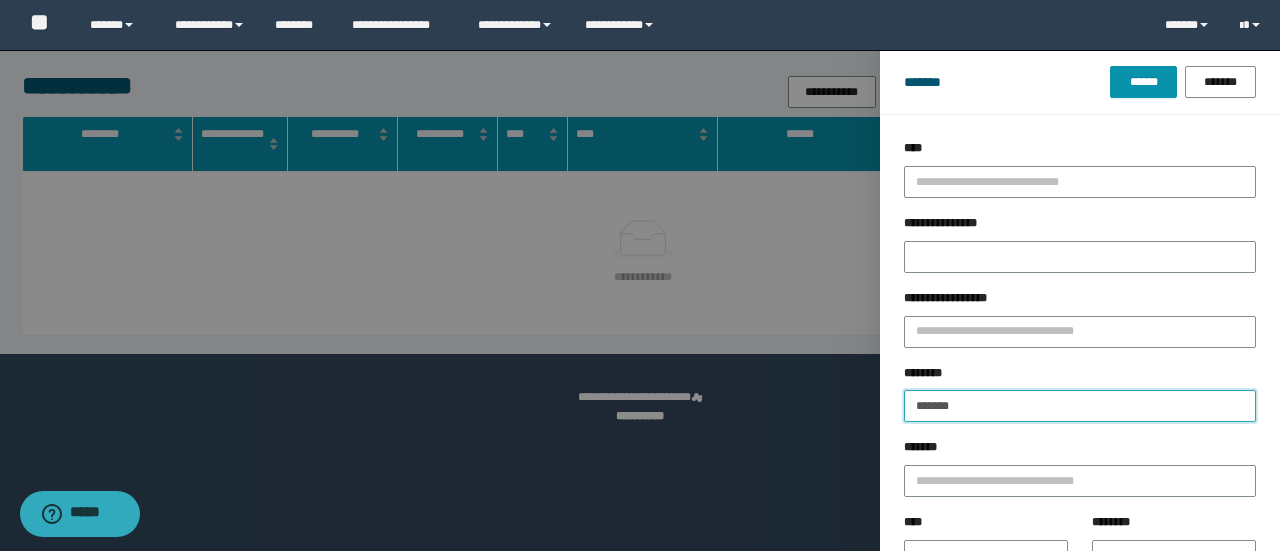 type on "*******" 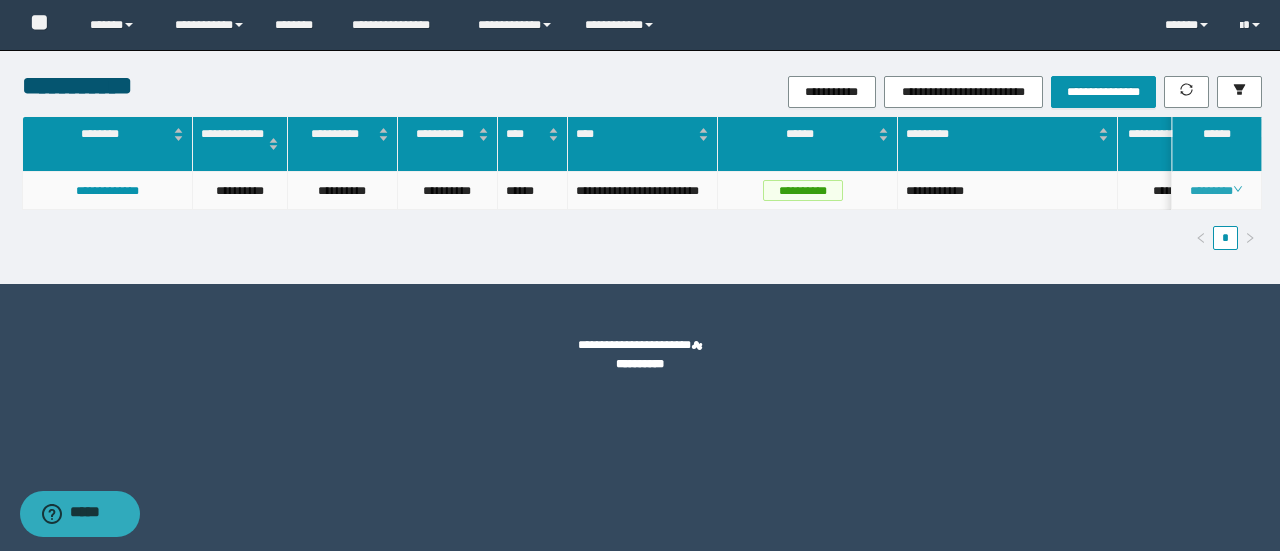 click on "********" at bounding box center (1216, 191) 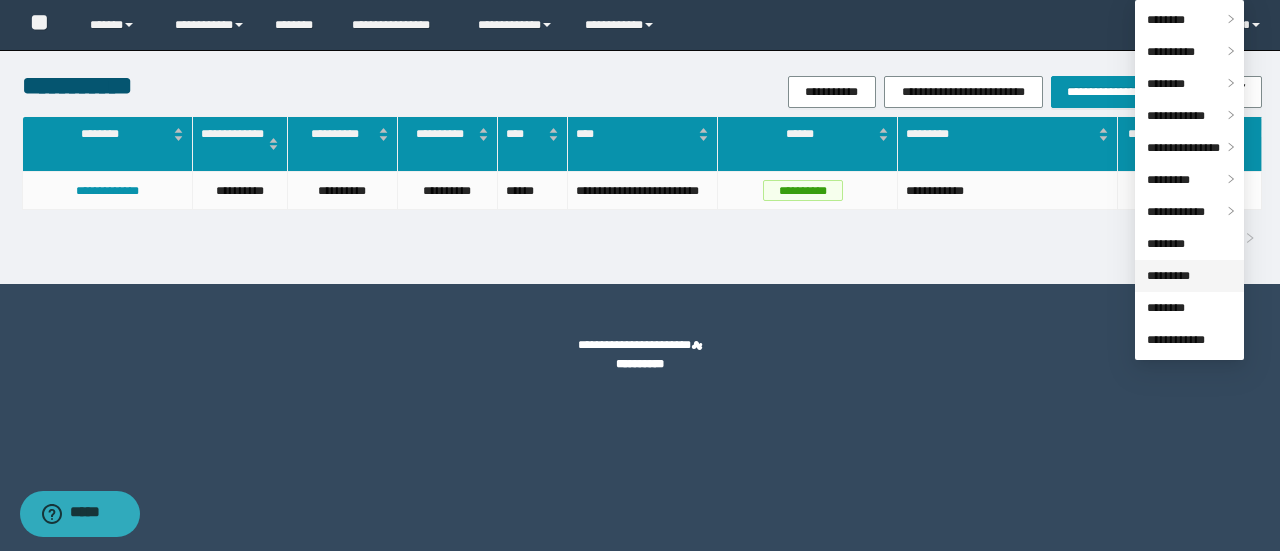click on "*********" at bounding box center [1168, 276] 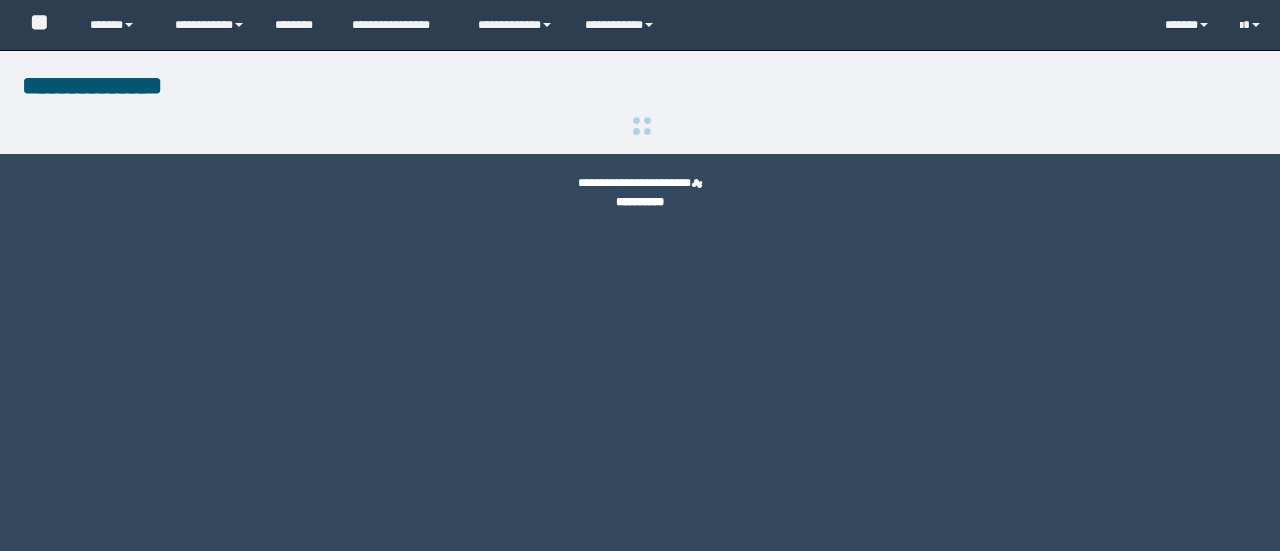 scroll, scrollTop: 0, scrollLeft: 0, axis: both 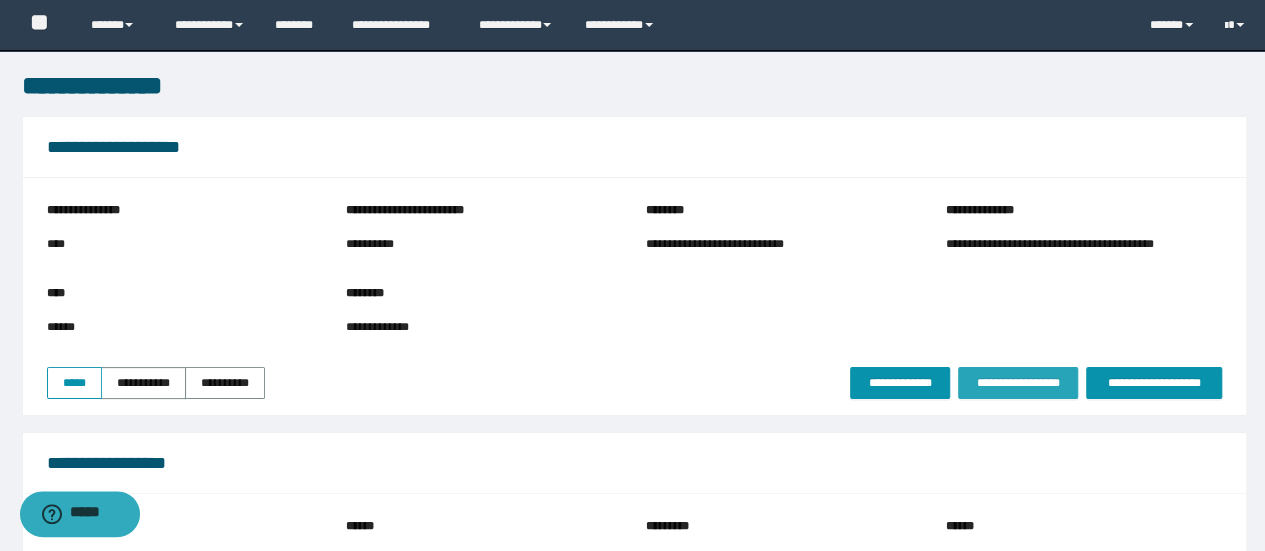 click on "**********" at bounding box center [1018, 383] 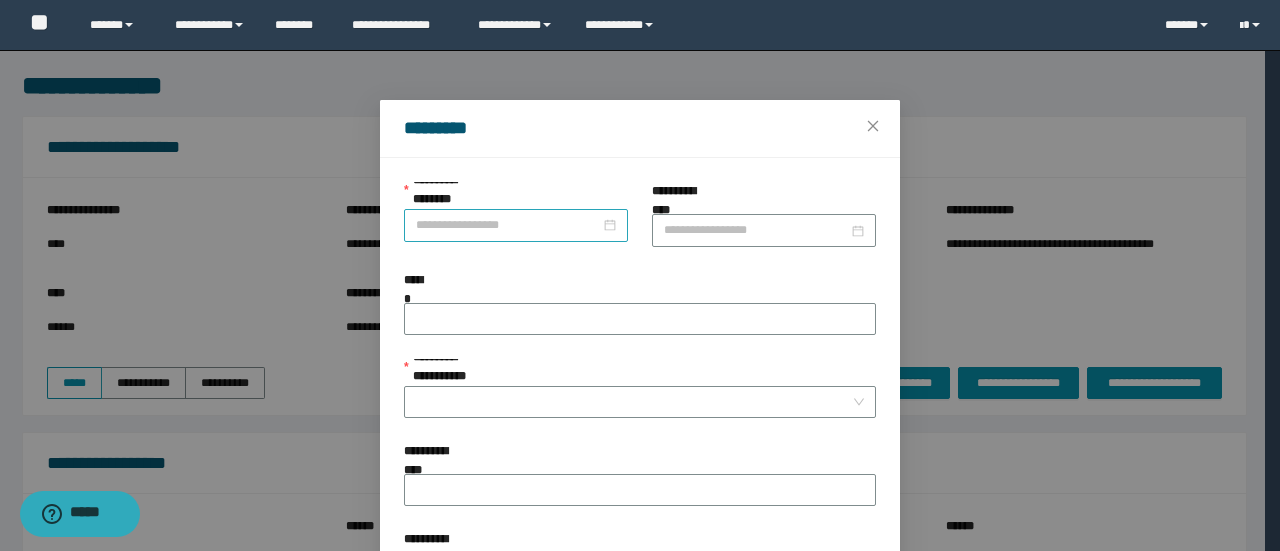 click on "**********" at bounding box center (508, 225) 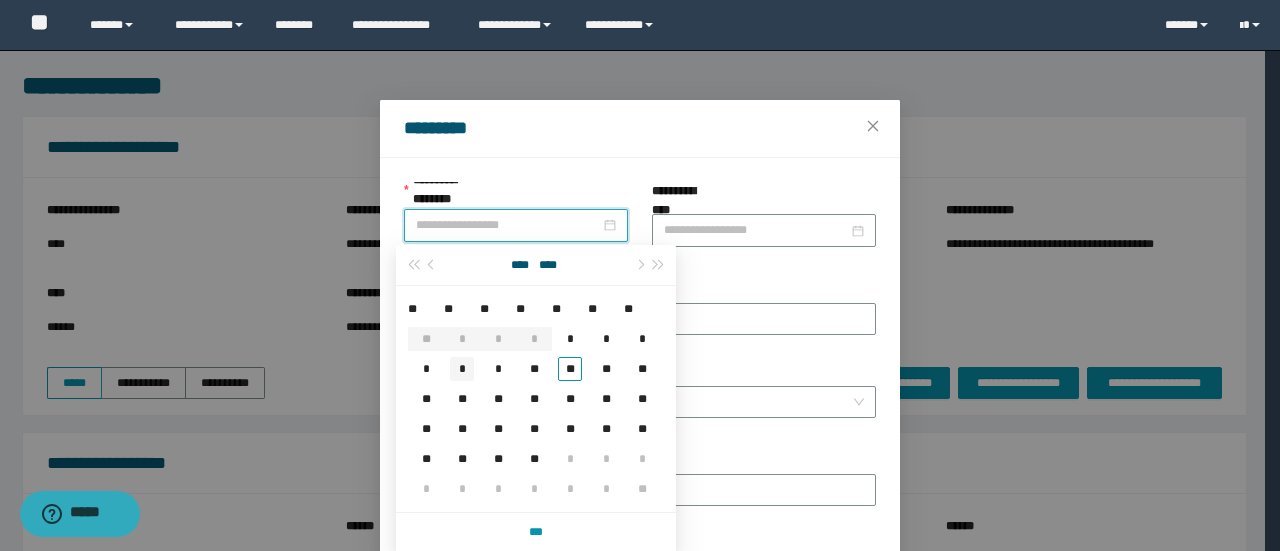 type on "**********" 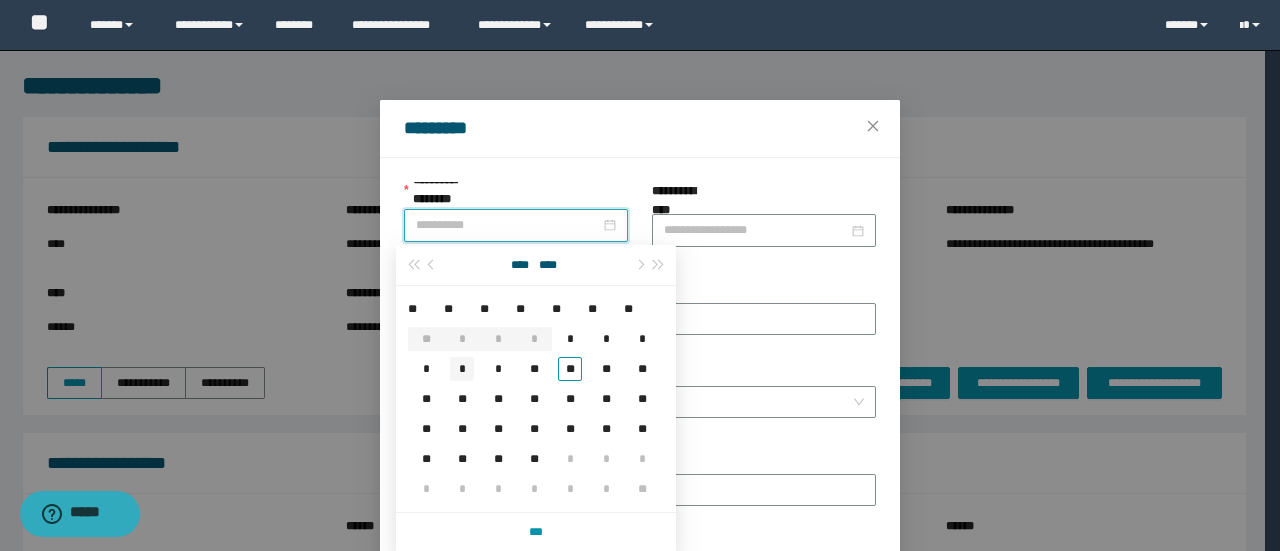 click on "*" at bounding box center [462, 369] 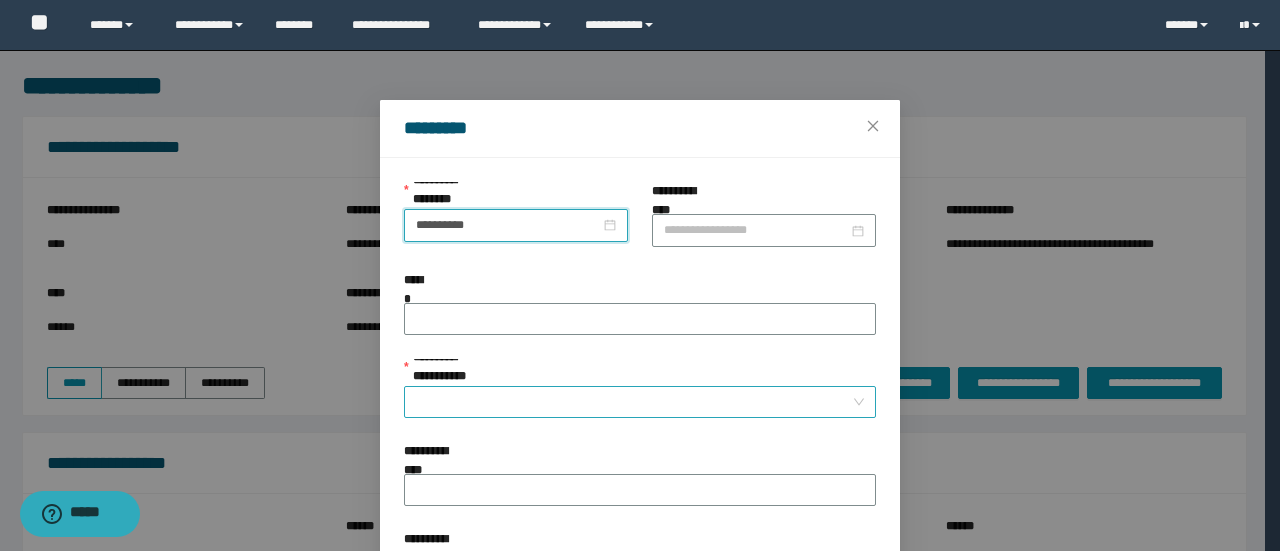 click on "**********" at bounding box center (634, 402) 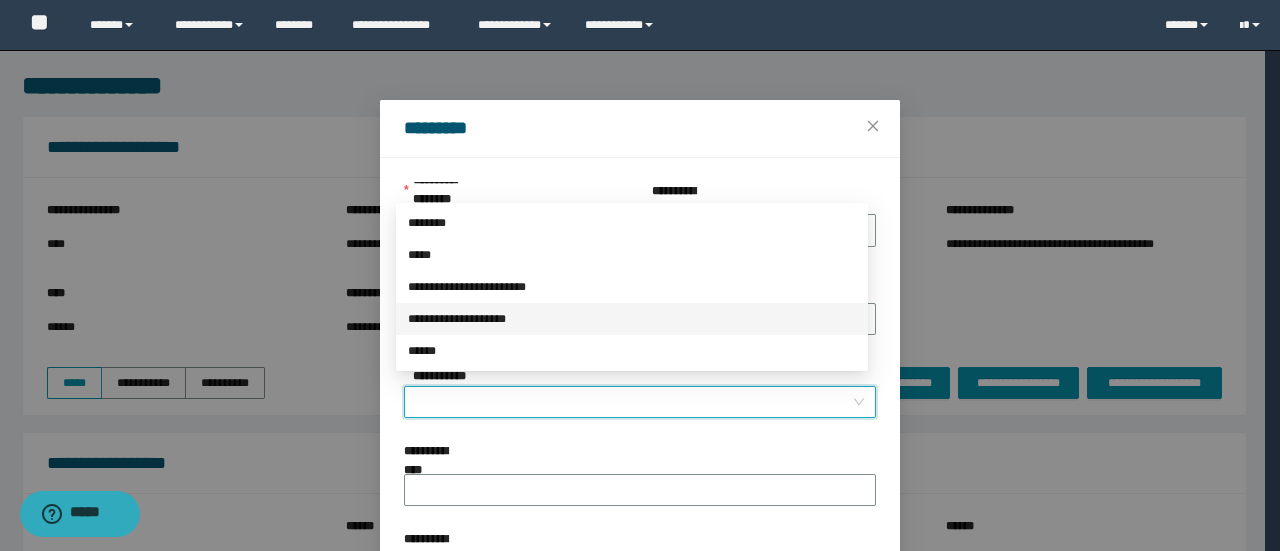 drag, startPoint x: 487, startPoint y: 320, endPoint x: 683, endPoint y: 413, distance: 216.94469 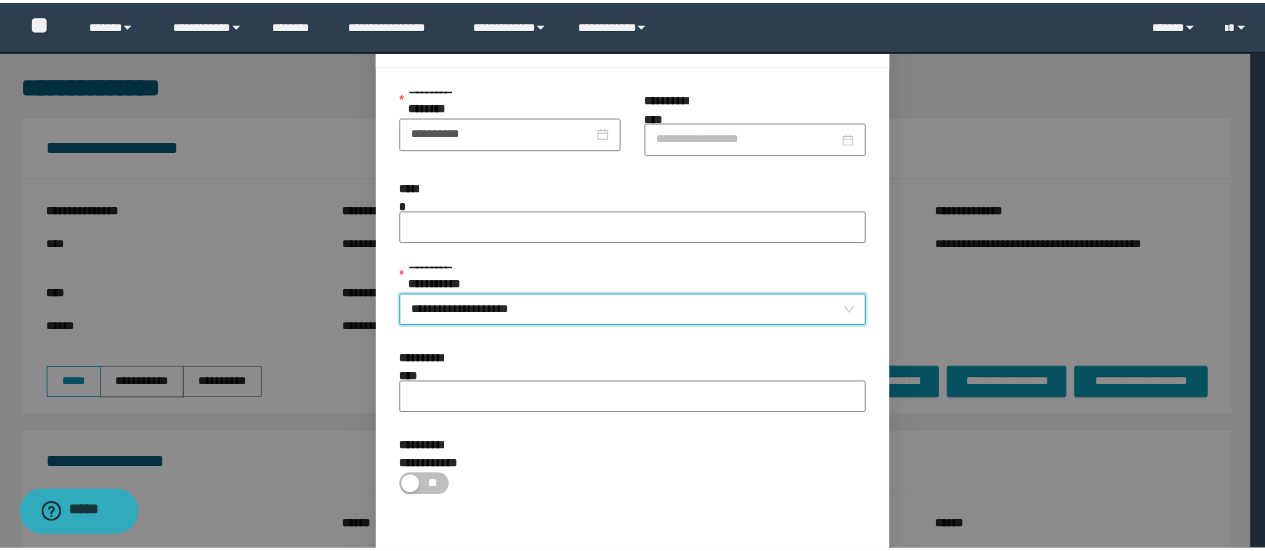 scroll, scrollTop: 146, scrollLeft: 0, axis: vertical 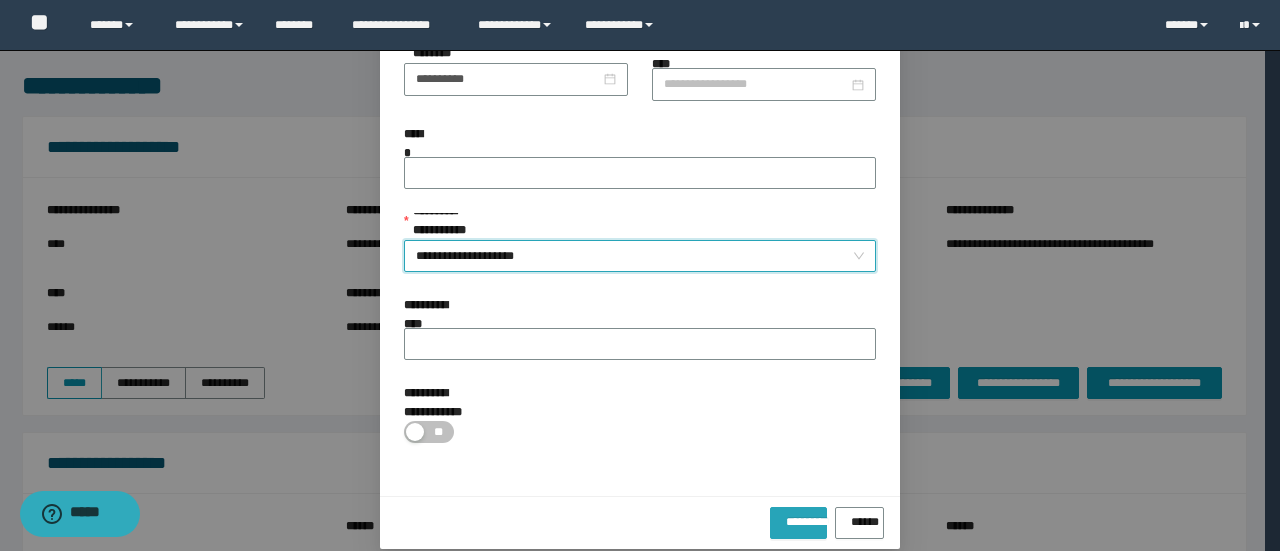 click on "*********" at bounding box center [798, 518] 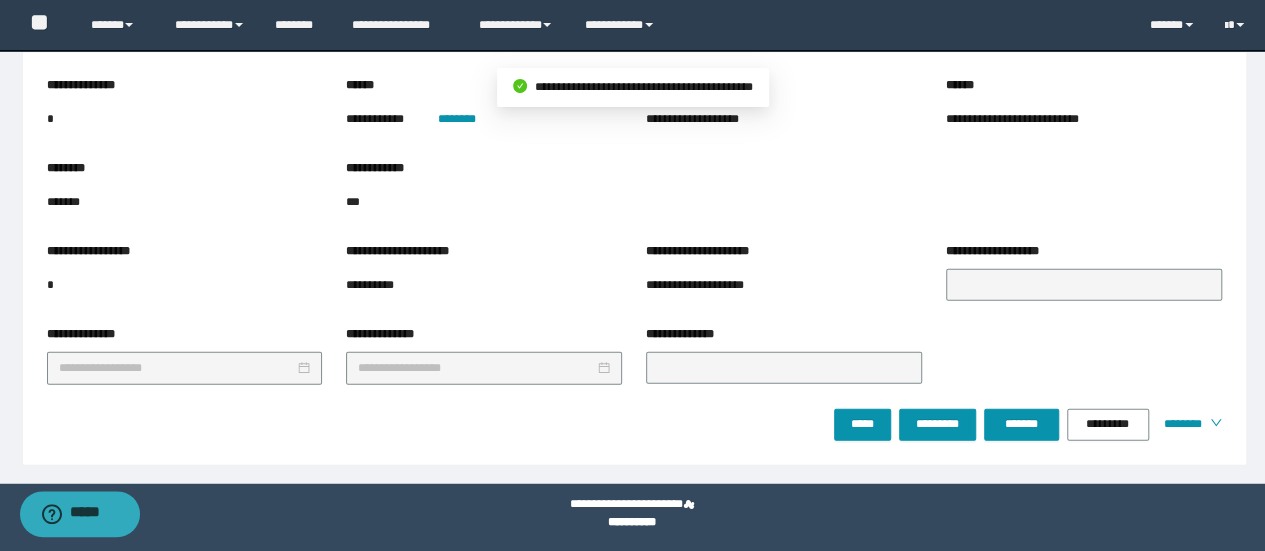 scroll, scrollTop: 2404, scrollLeft: 0, axis: vertical 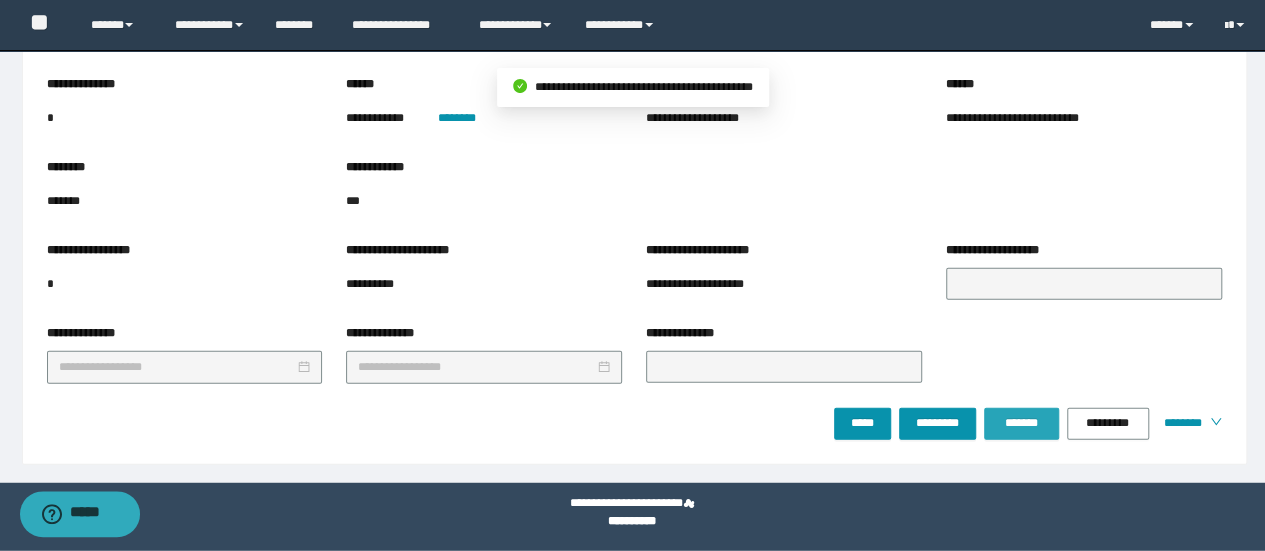 click on "*******" at bounding box center (1021, 424) 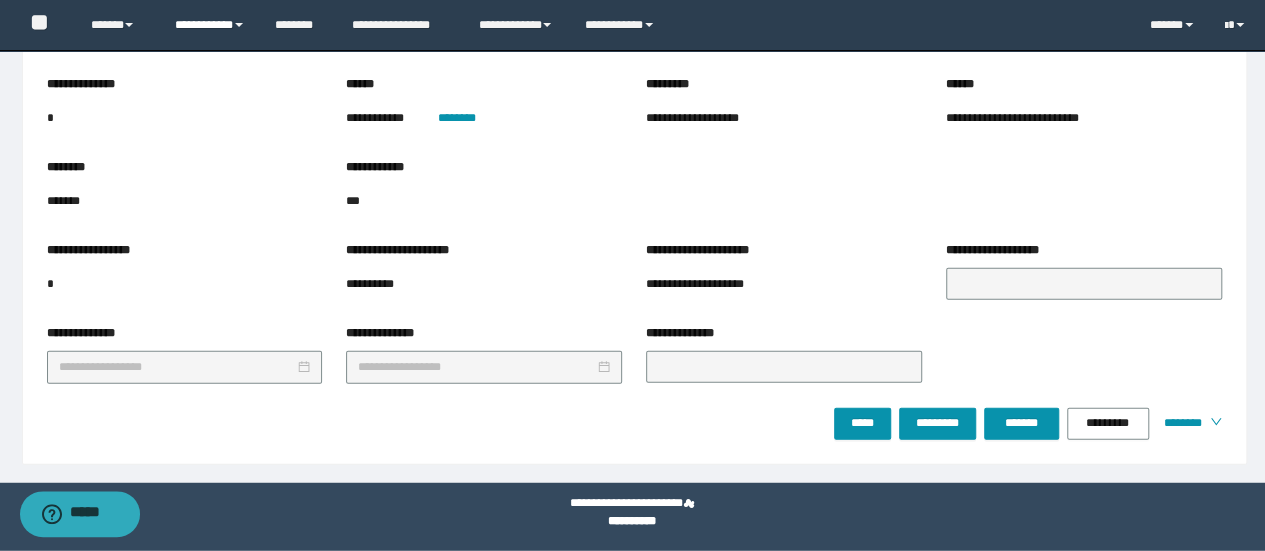 click on "**********" at bounding box center (210, 25) 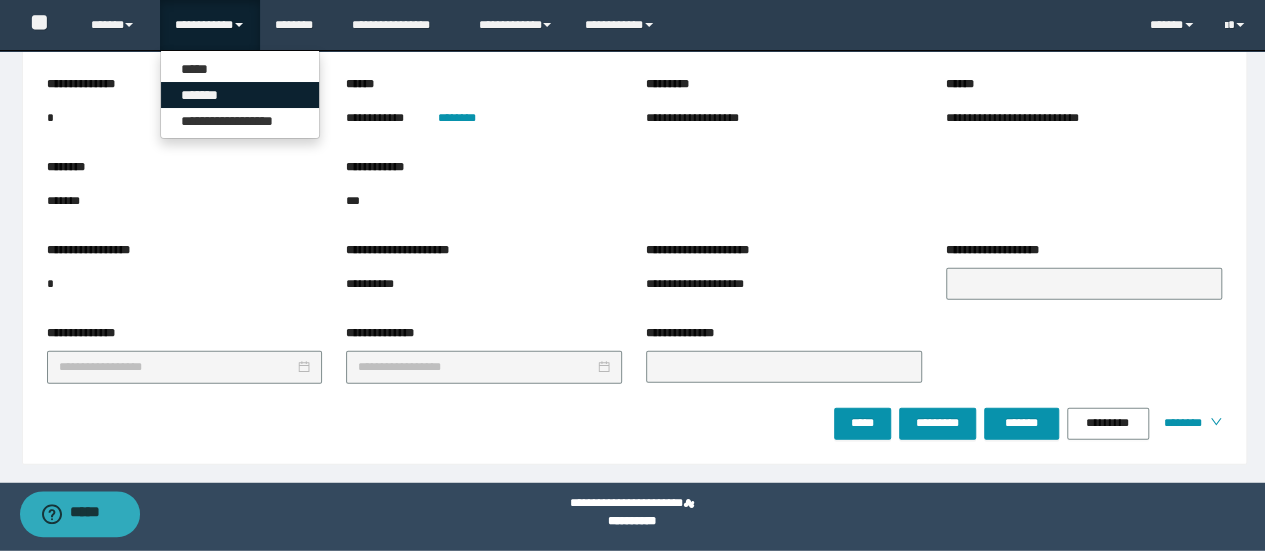 click on "*******" at bounding box center [240, 95] 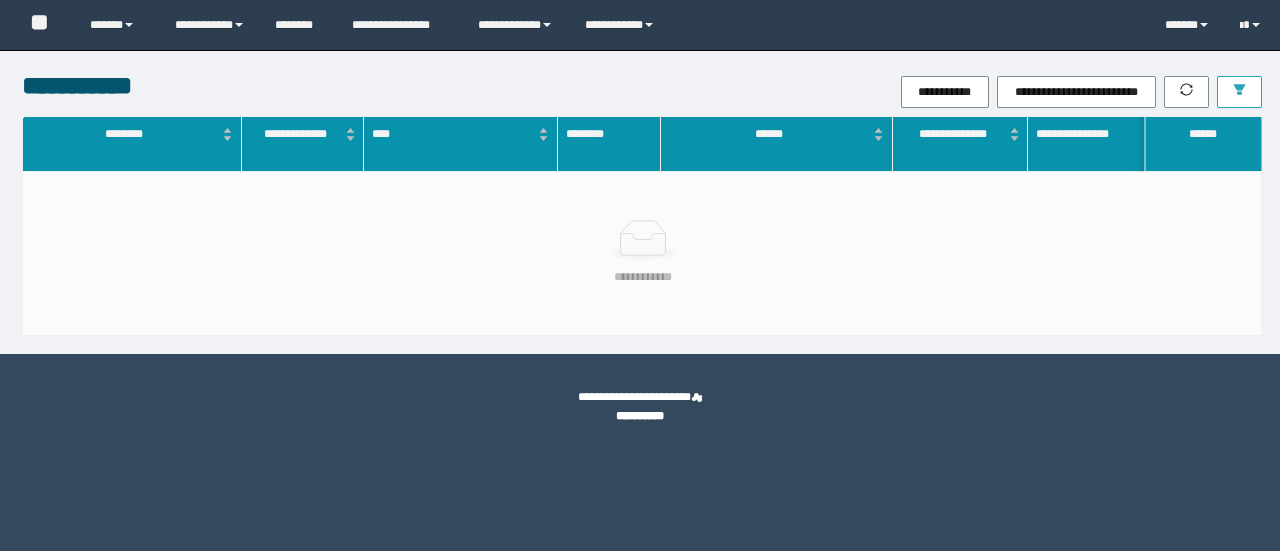 scroll, scrollTop: 0, scrollLeft: 0, axis: both 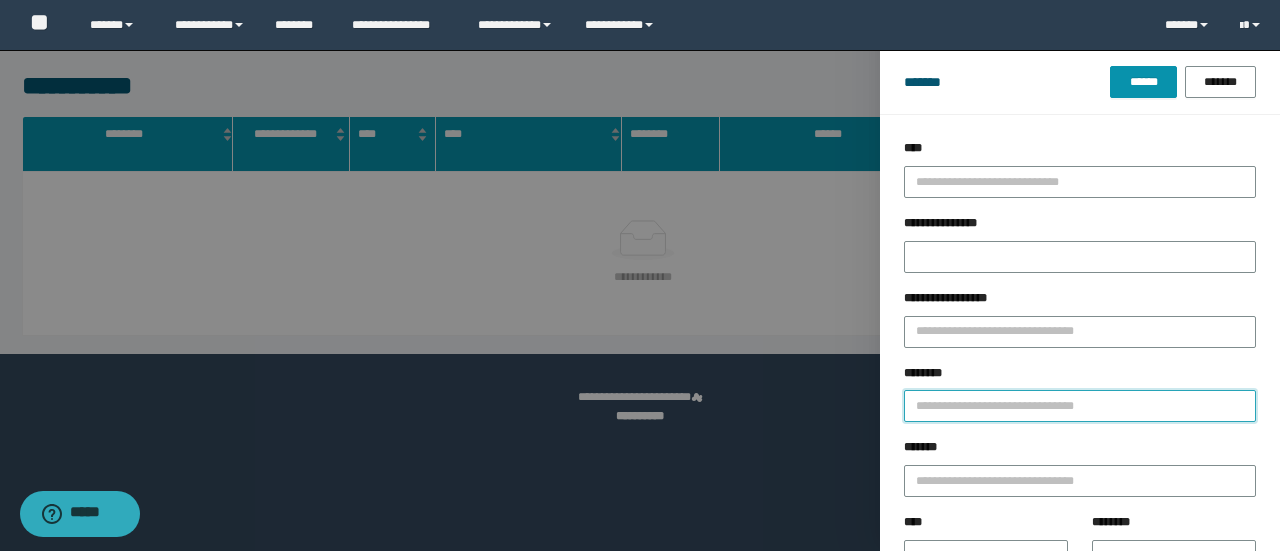 click on "********" at bounding box center [1080, 406] 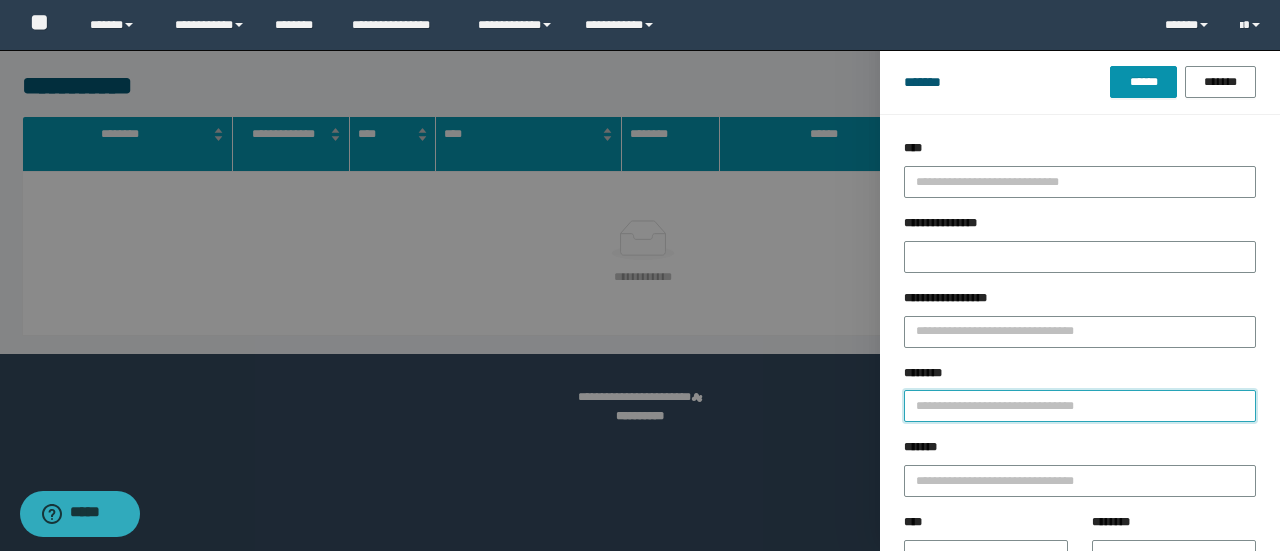 paste on "********" 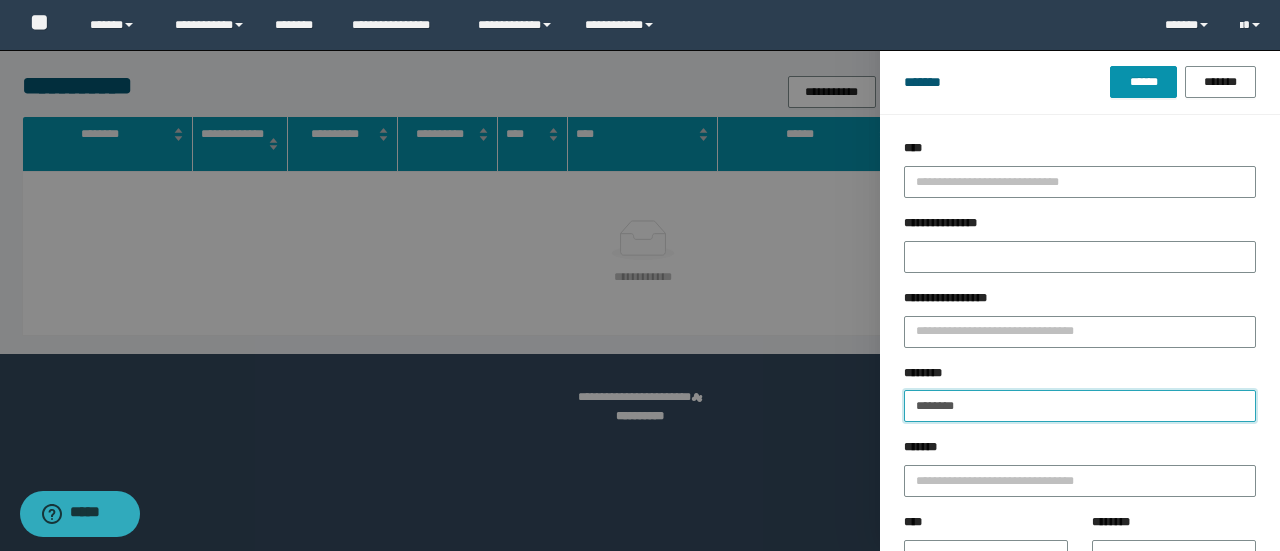 type on "********" 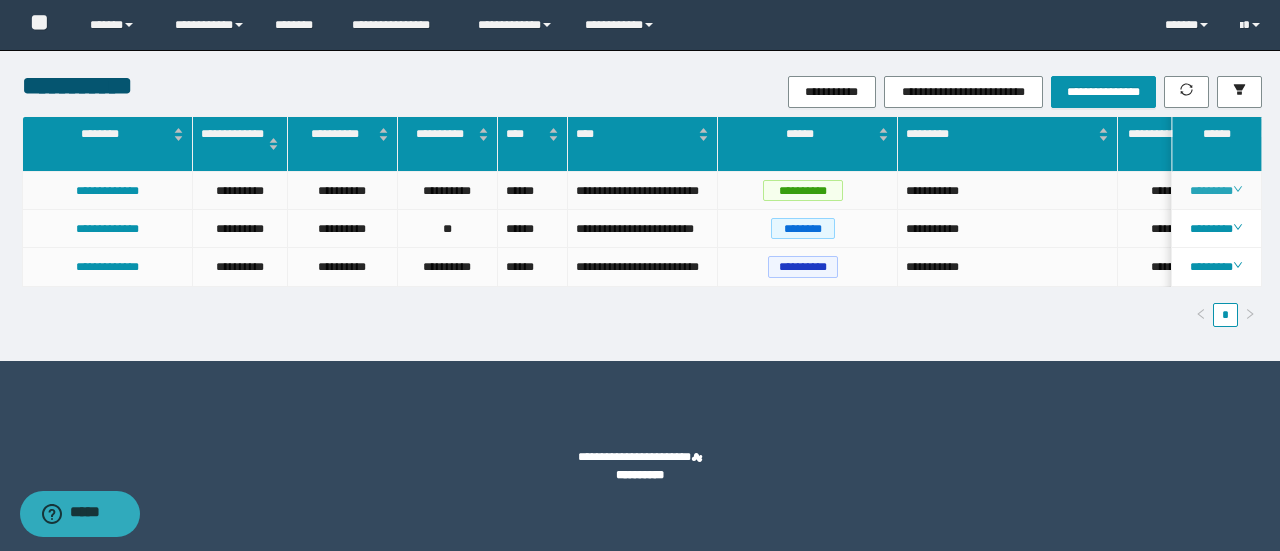 click on "********" at bounding box center (1216, 191) 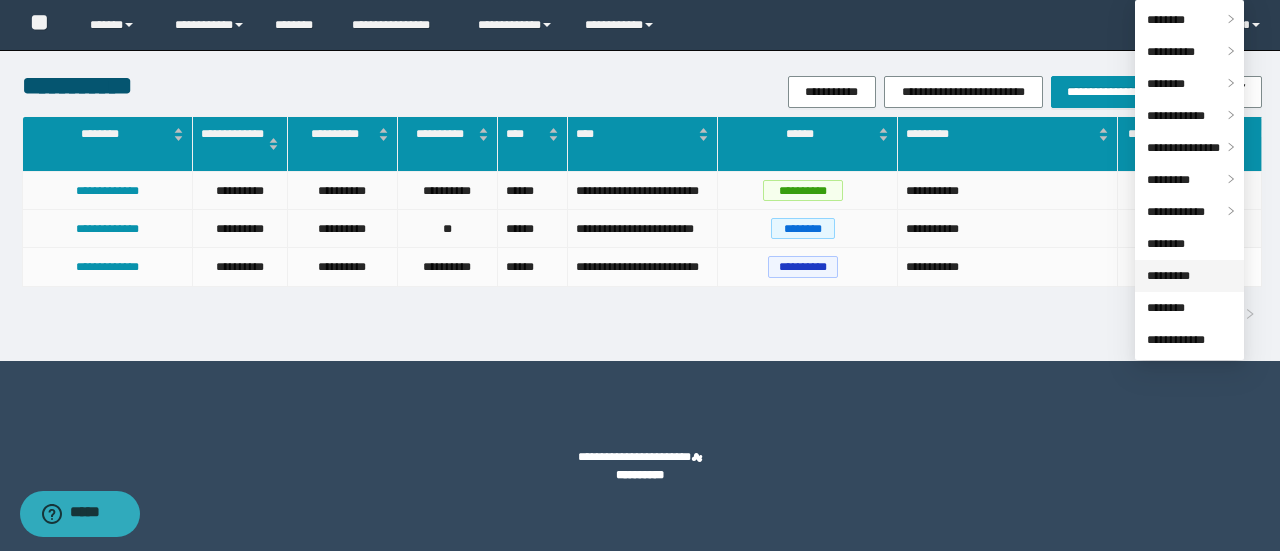 click on "*********" at bounding box center (1168, 276) 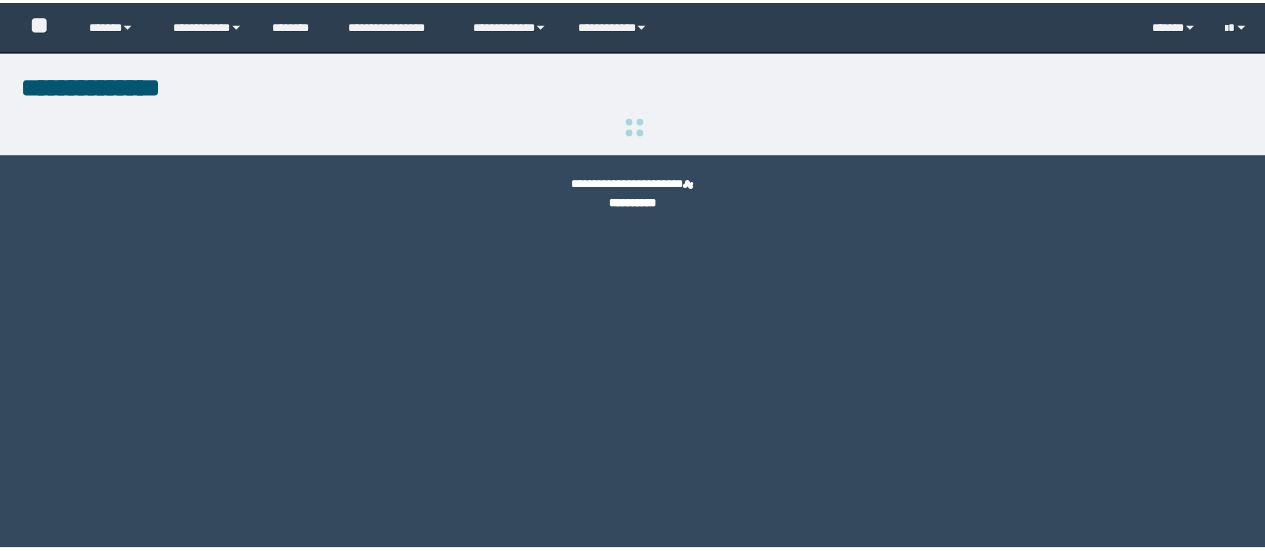 scroll, scrollTop: 0, scrollLeft: 0, axis: both 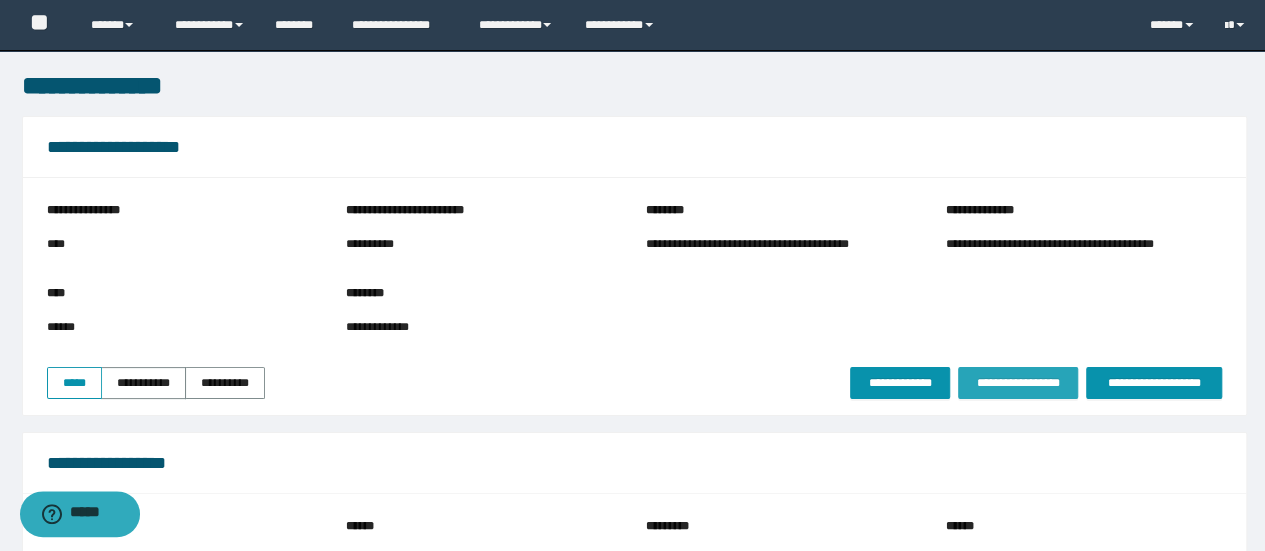 click on "**********" at bounding box center [1018, 383] 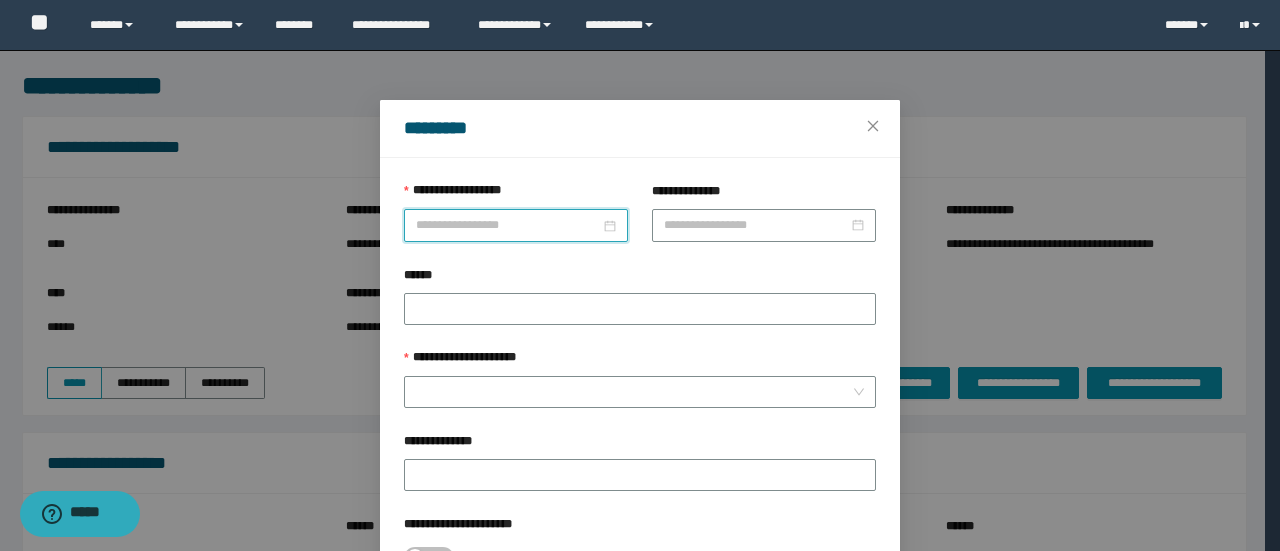 click on "**********" at bounding box center [508, 225] 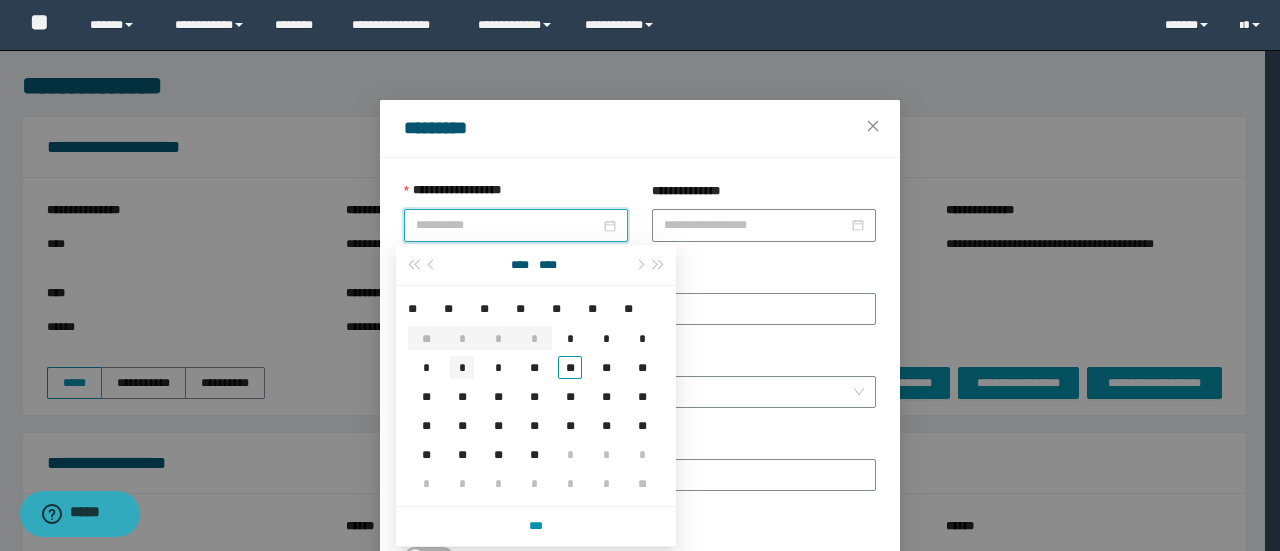 type on "**********" 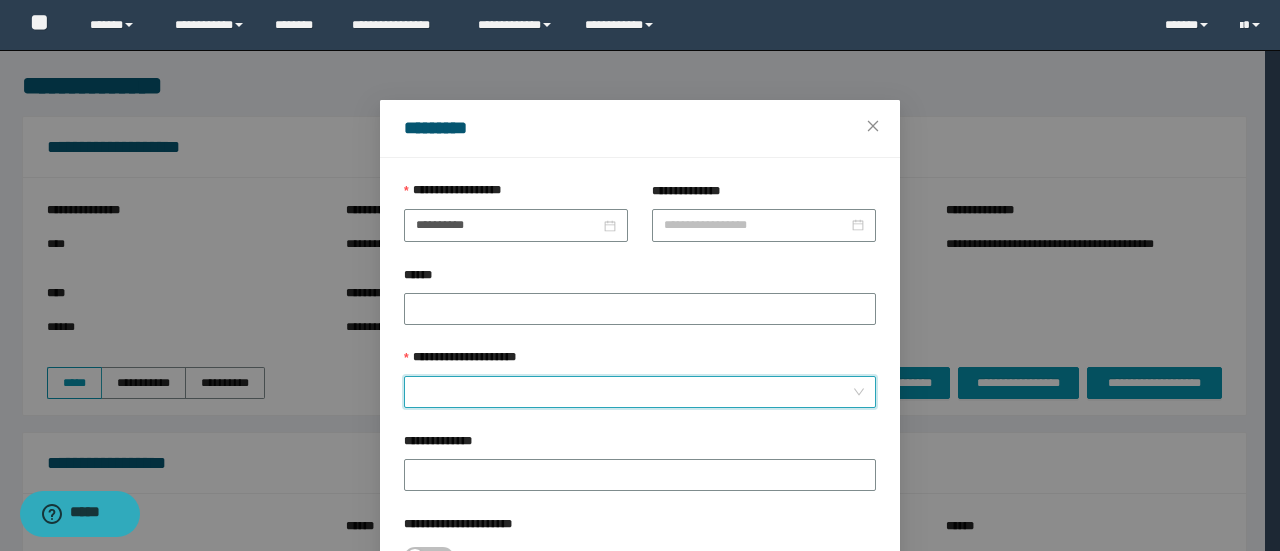 click on "**********" at bounding box center [634, 392] 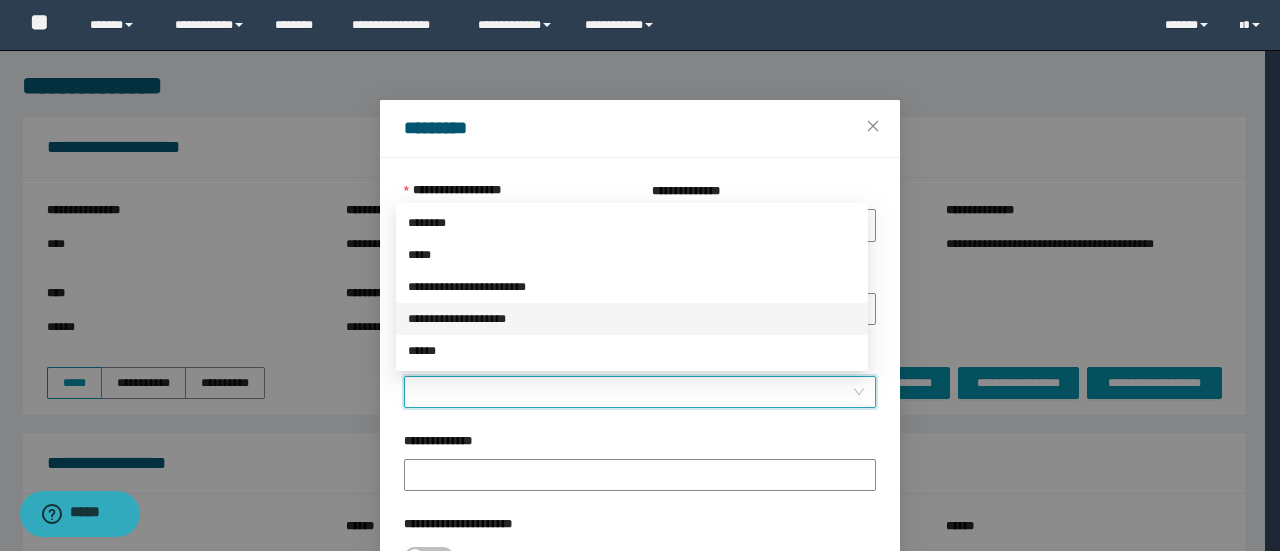 drag, startPoint x: 502, startPoint y: 318, endPoint x: 644, endPoint y: 361, distance: 148.36778 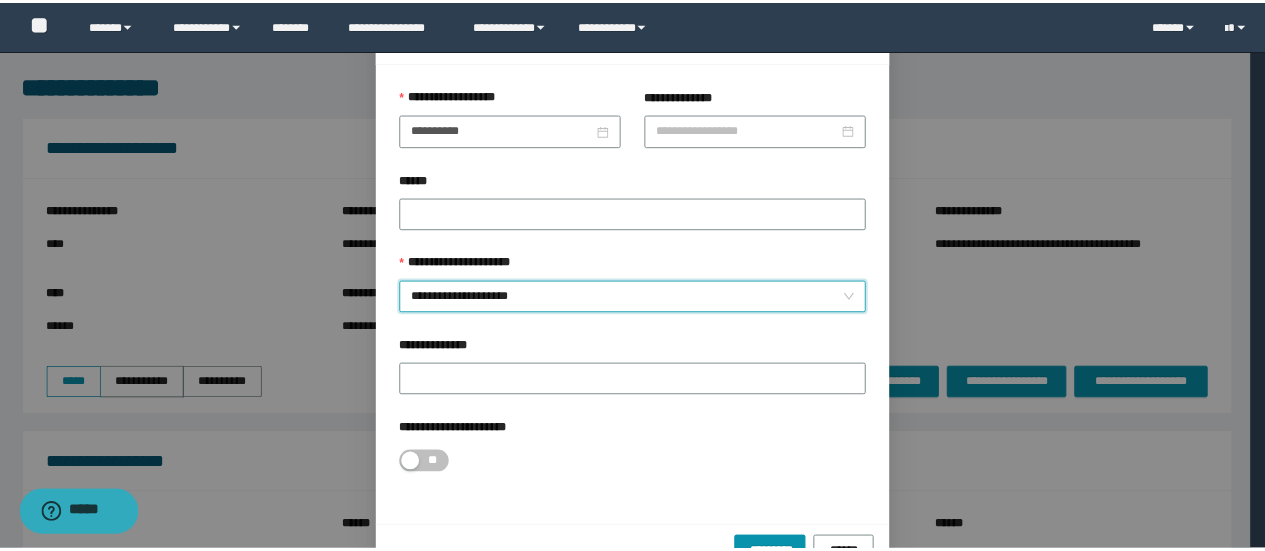 scroll, scrollTop: 146, scrollLeft: 0, axis: vertical 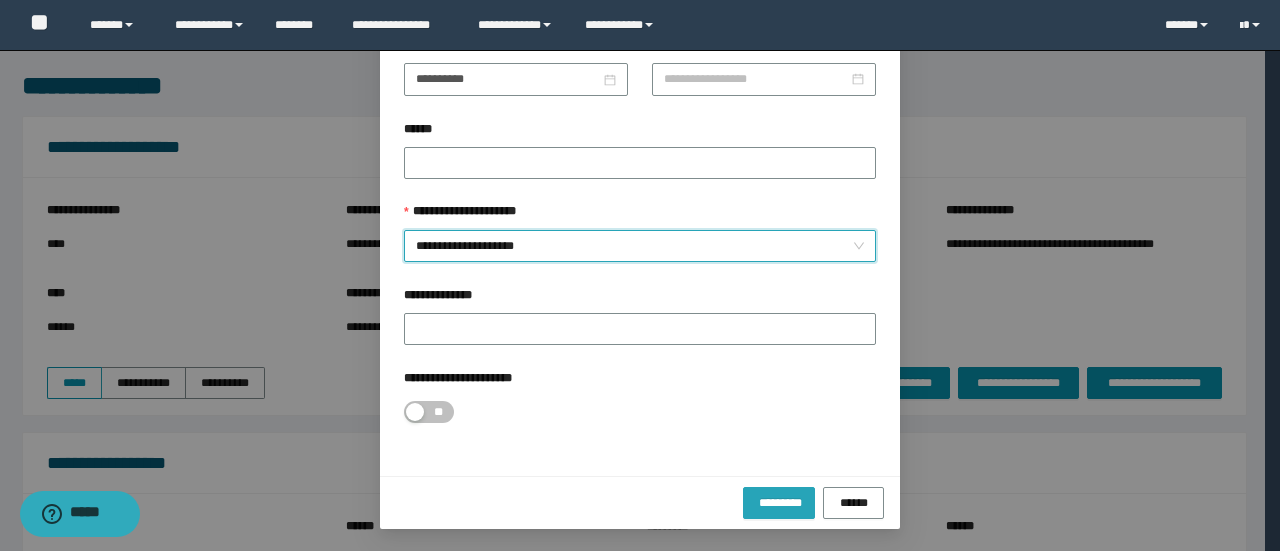 click on "********* ******" at bounding box center [640, 502] 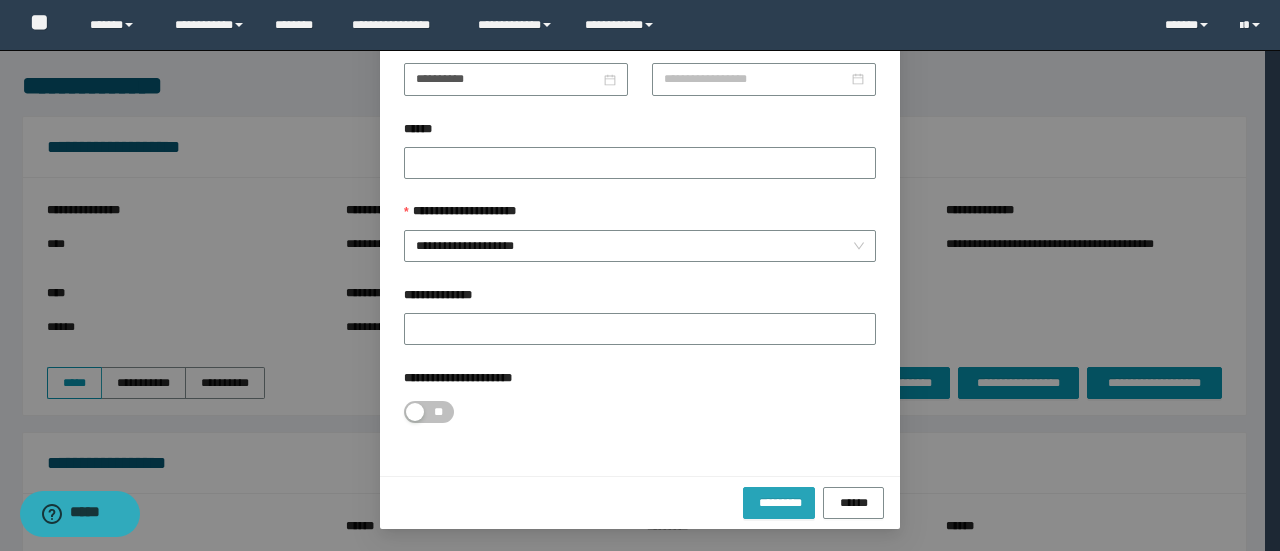 click on "*********" at bounding box center (779, 502) 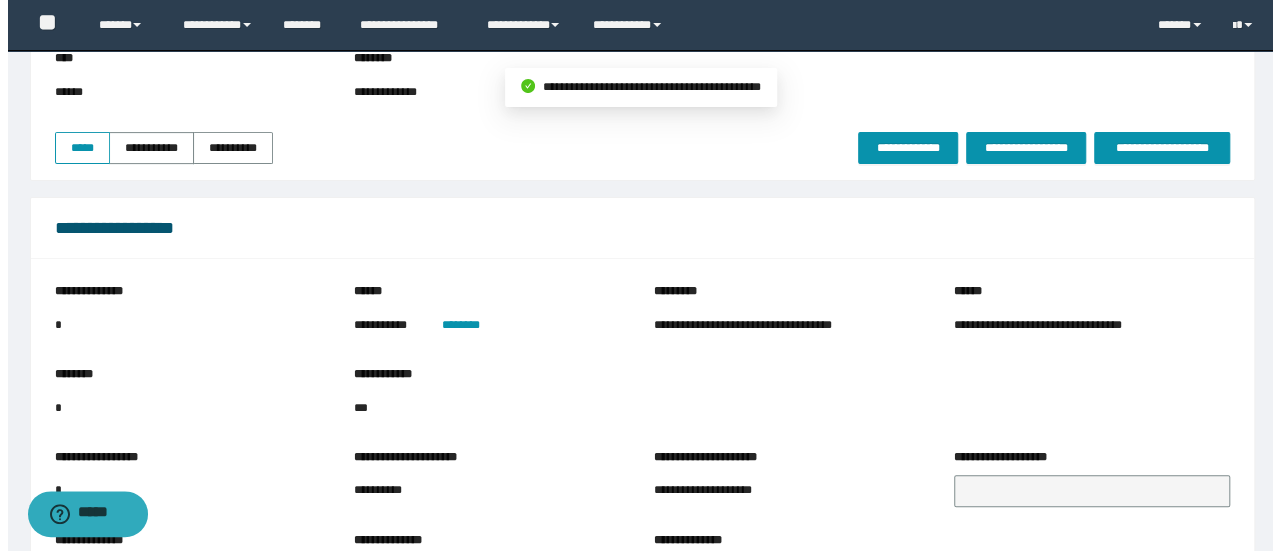 scroll, scrollTop: 400, scrollLeft: 0, axis: vertical 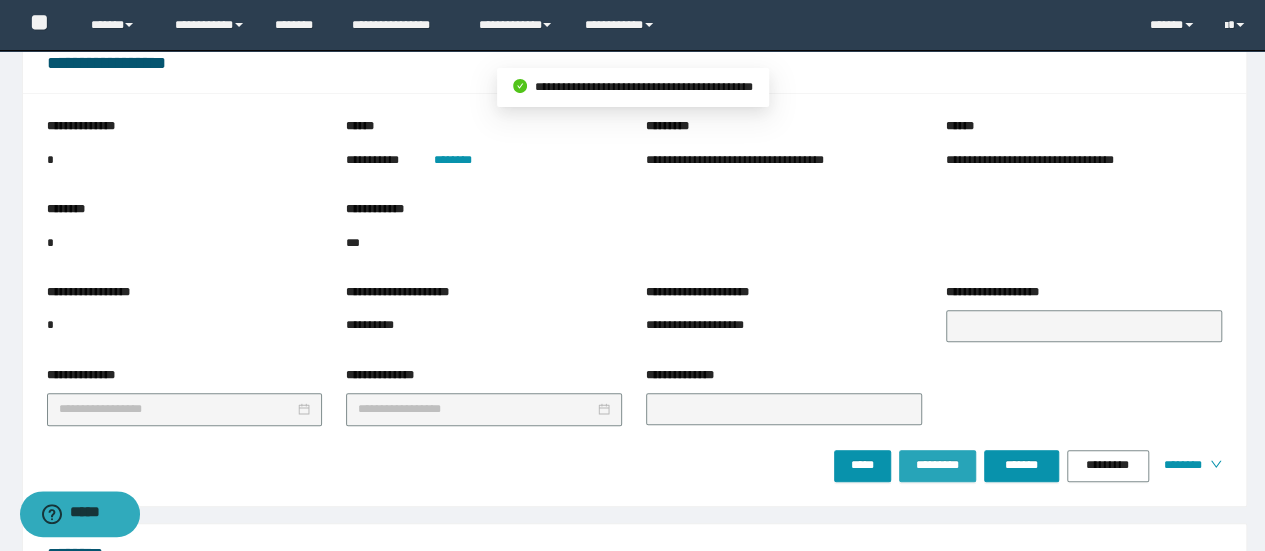 click on "*********" at bounding box center (937, 465) 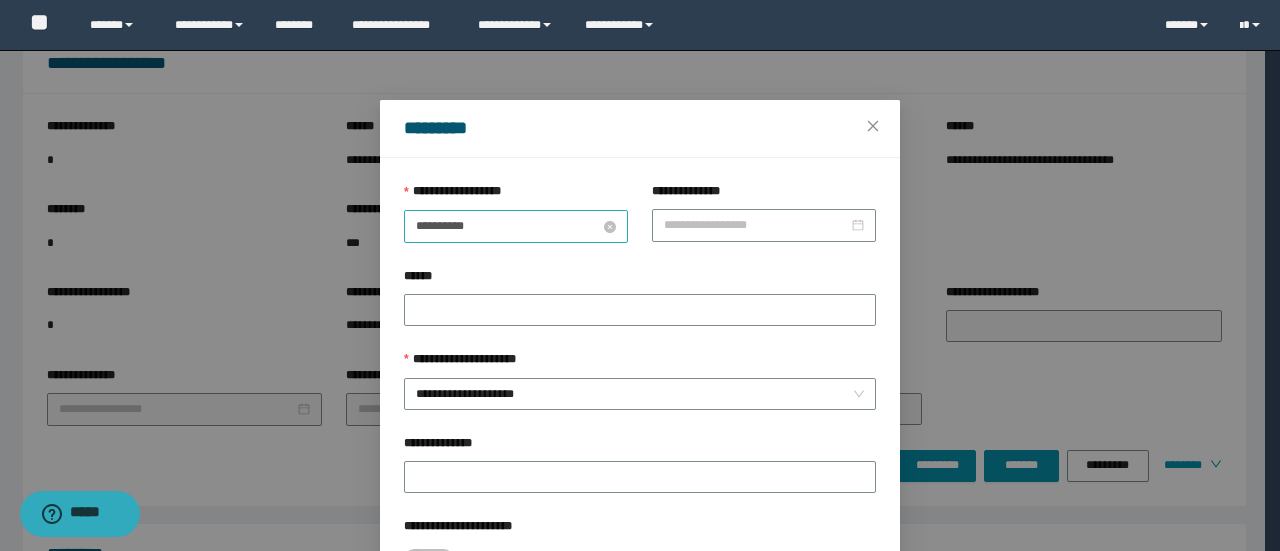 click on "**********" at bounding box center [508, 226] 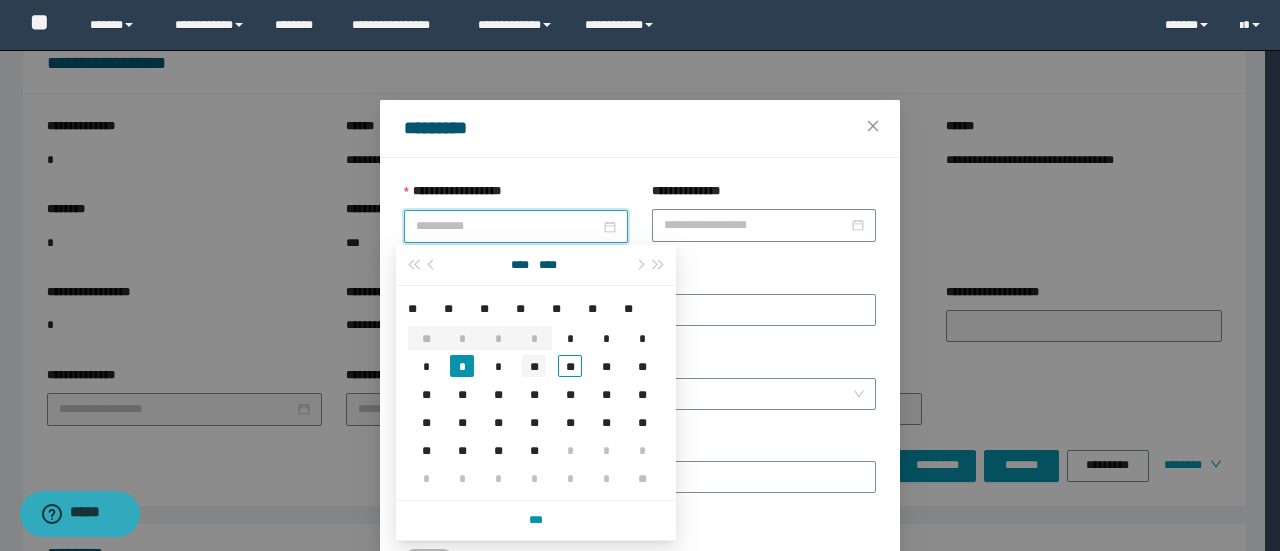 type on "**********" 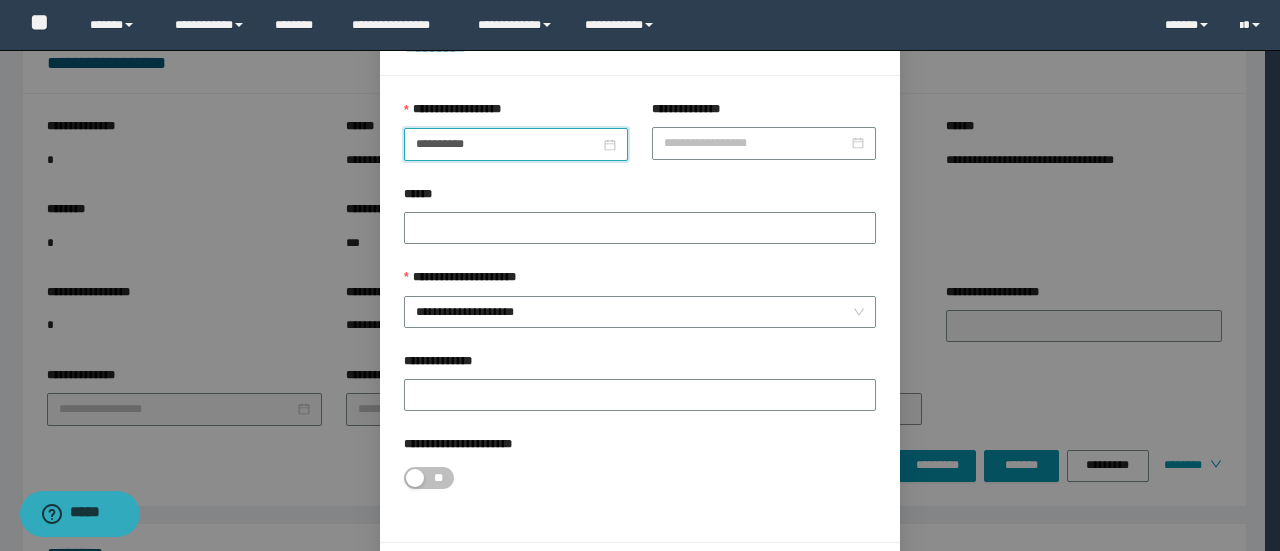scroll, scrollTop: 146, scrollLeft: 0, axis: vertical 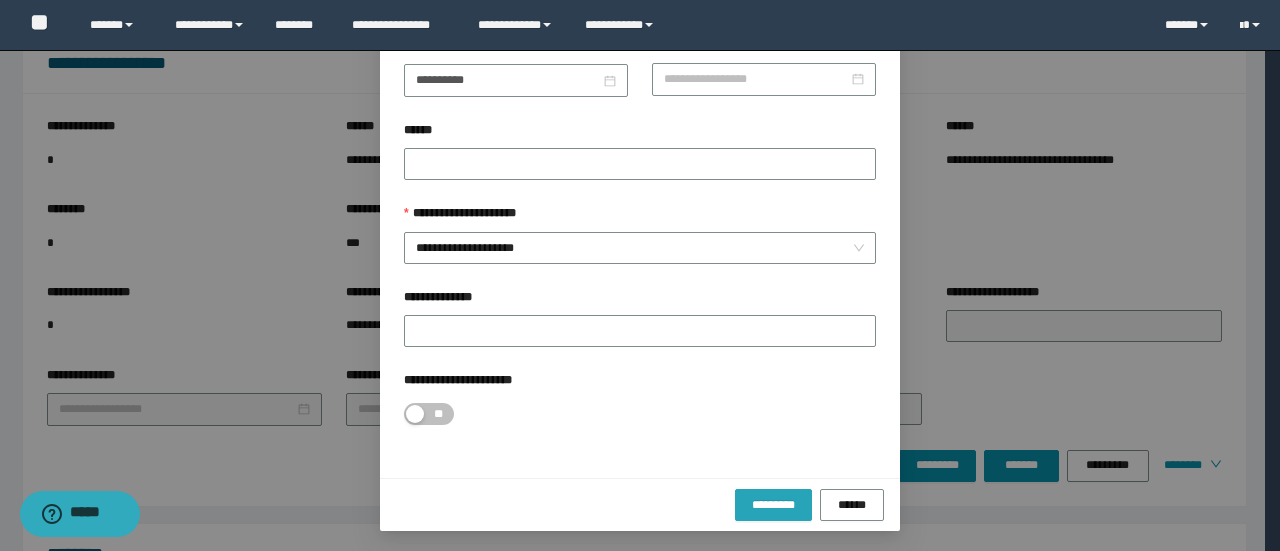 click on "*********" at bounding box center (773, 505) 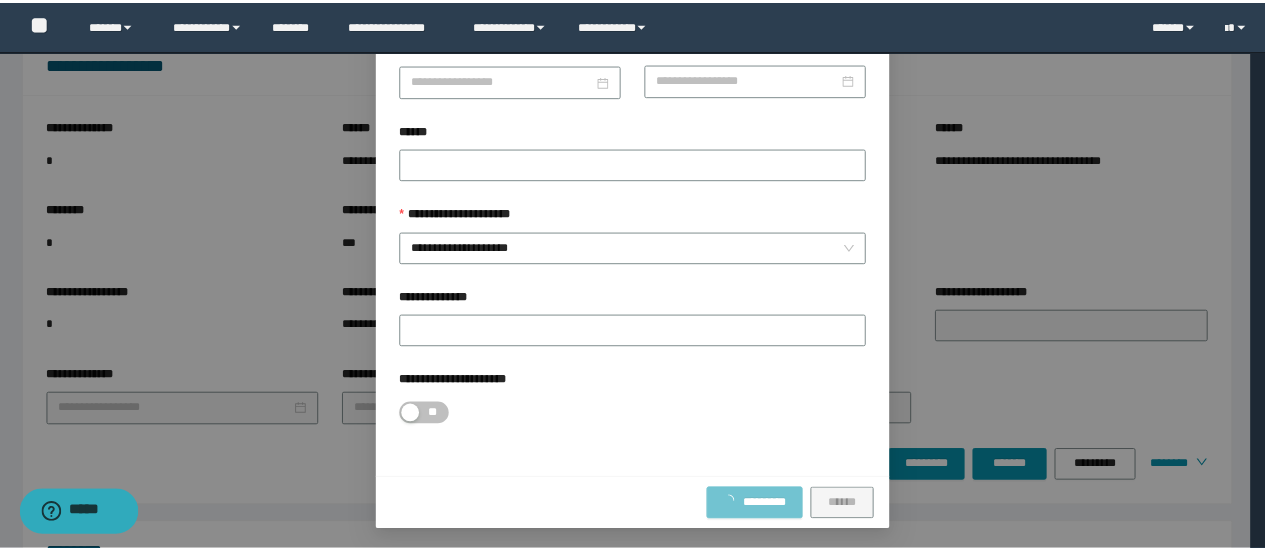 scroll, scrollTop: 46, scrollLeft: 0, axis: vertical 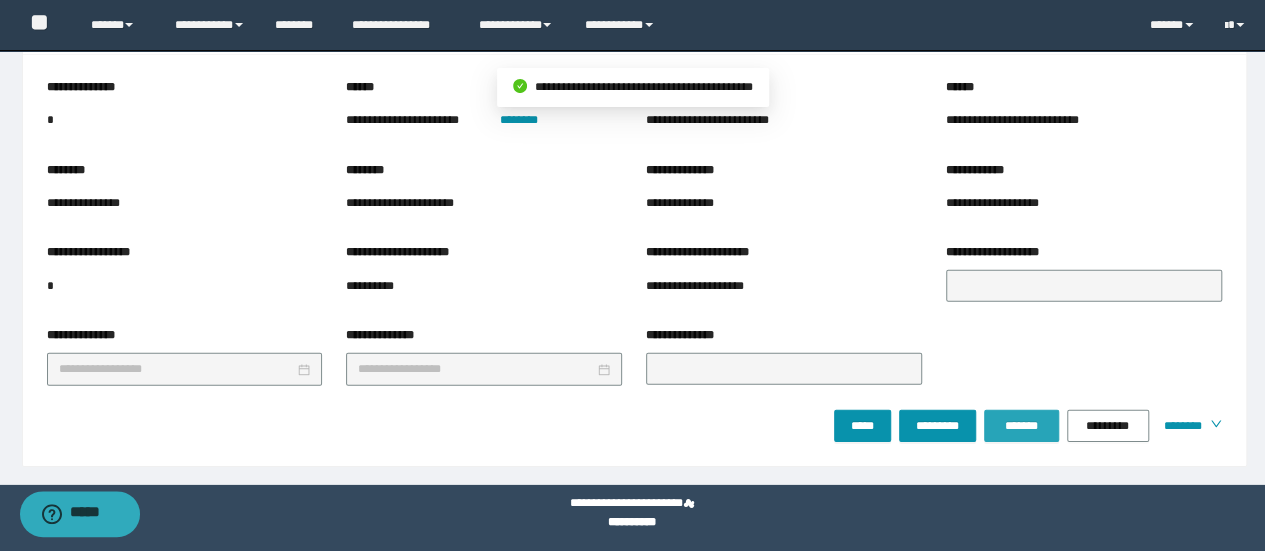 click on "*******" at bounding box center [1021, 426] 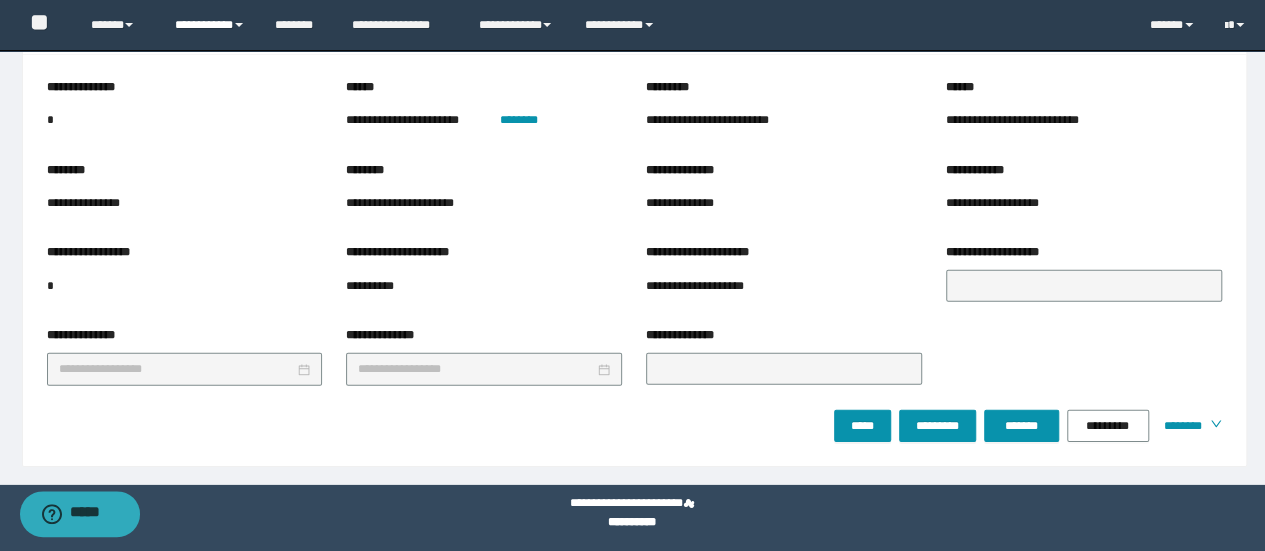 click on "**********" at bounding box center (210, 25) 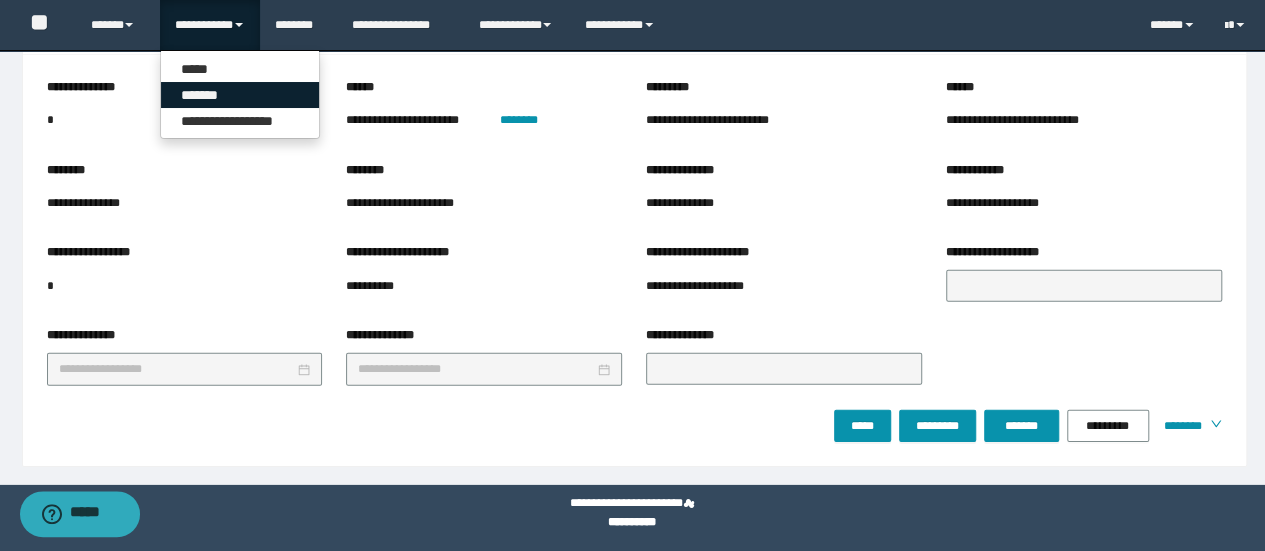 click on "*******" at bounding box center (240, 95) 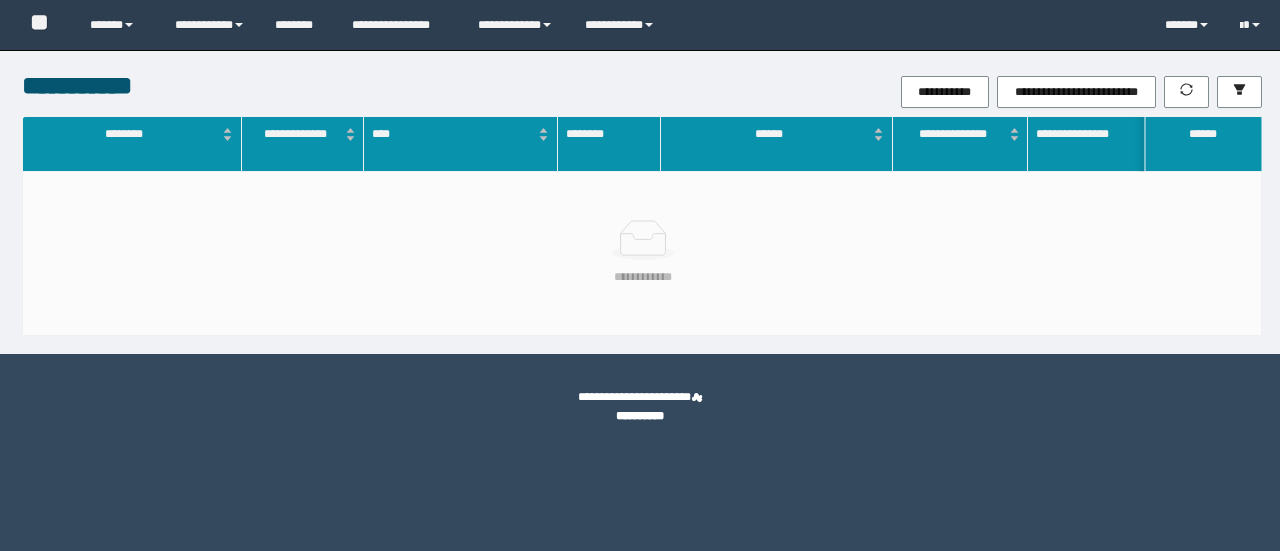 scroll, scrollTop: 0, scrollLeft: 0, axis: both 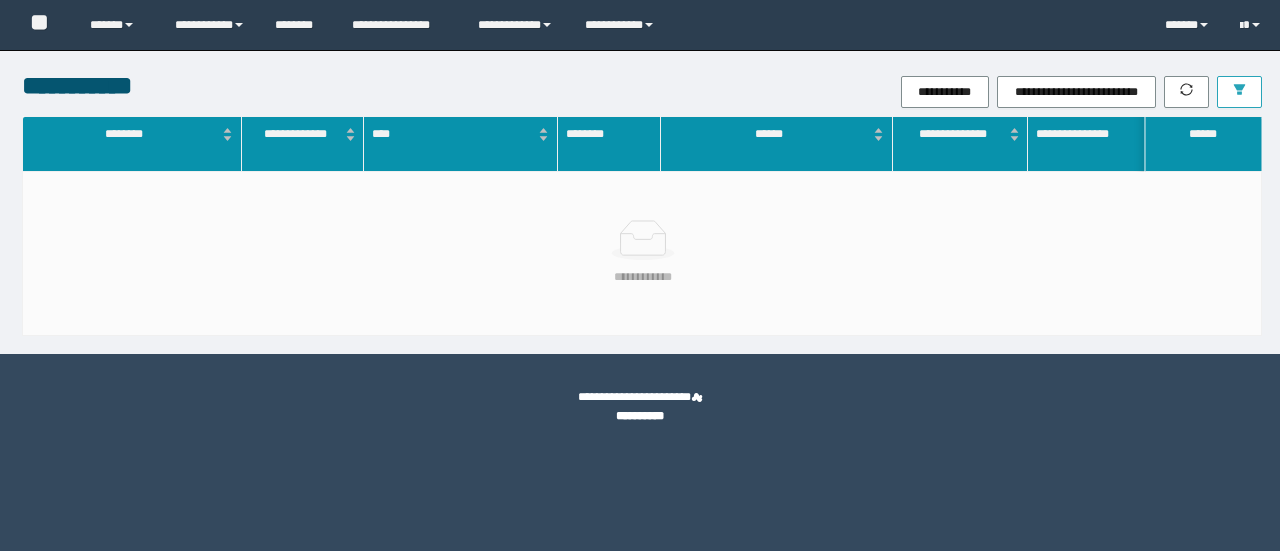 click at bounding box center [1239, 92] 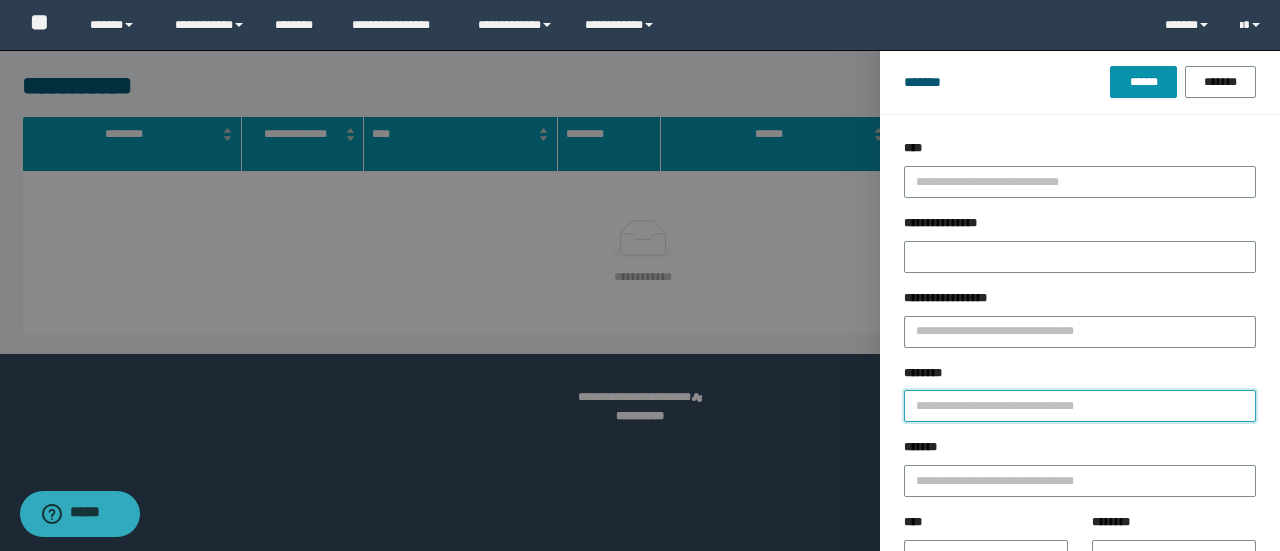 click on "********" at bounding box center (1080, 406) 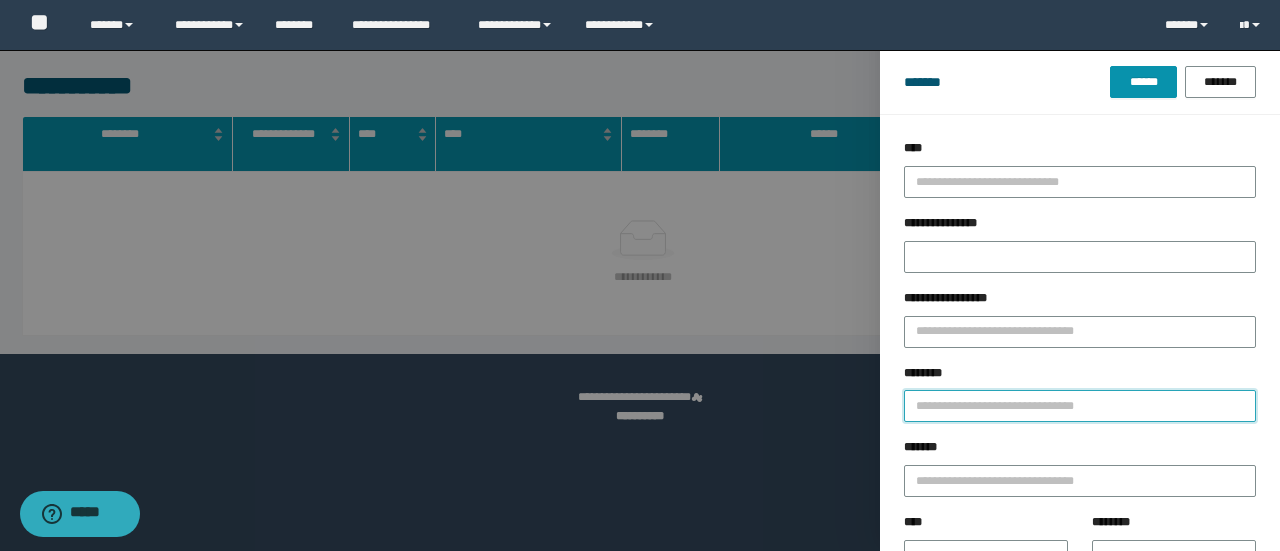 paste on "********" 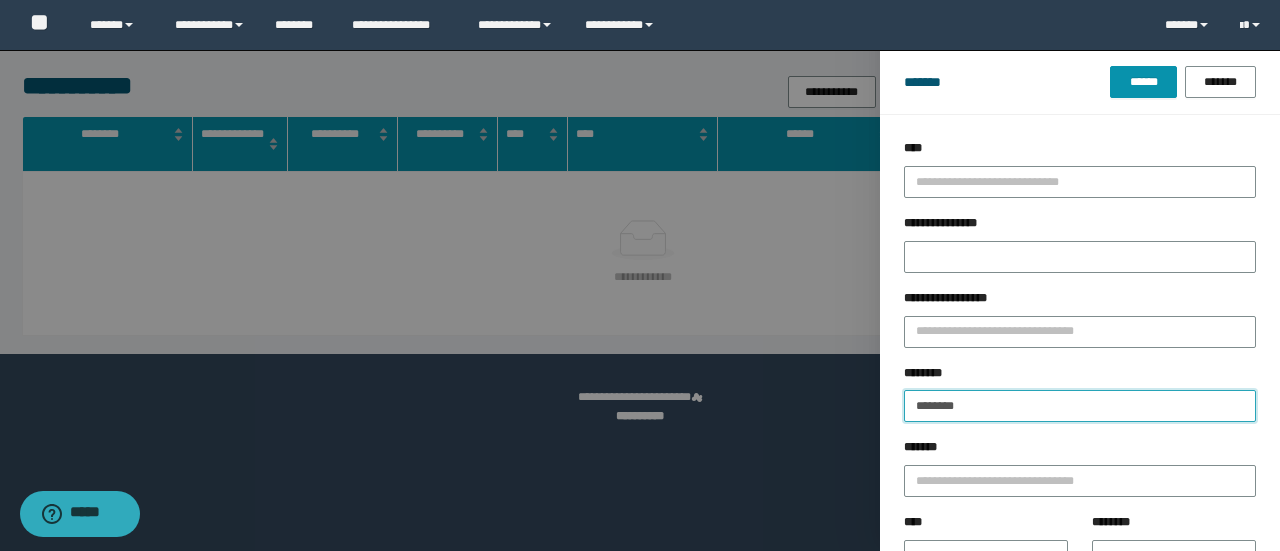 type on "********" 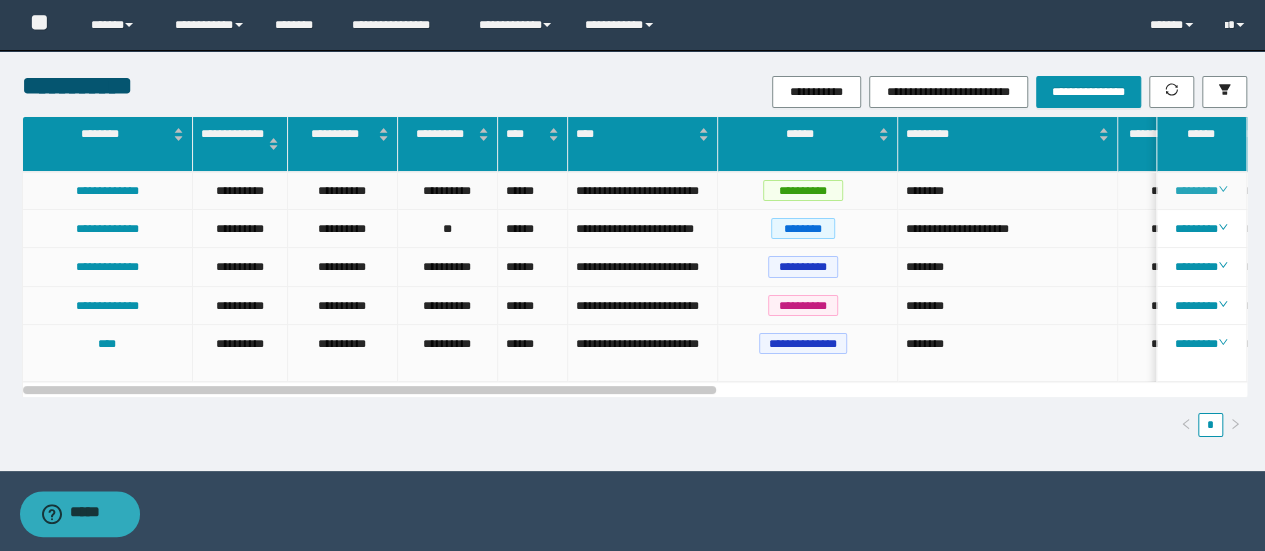 click on "********" at bounding box center [1201, 191] 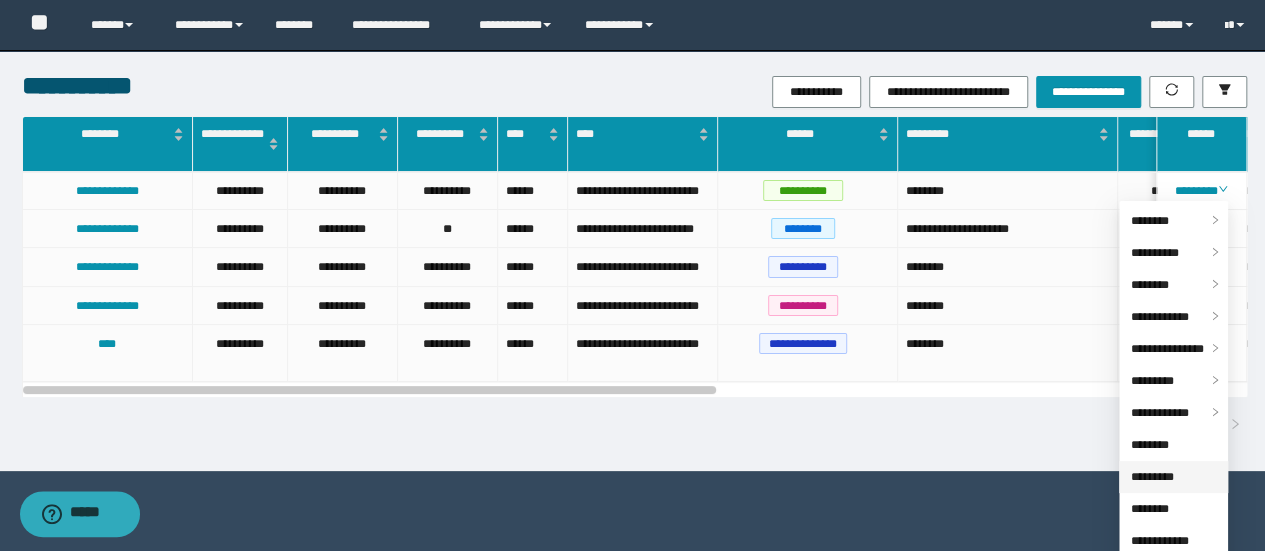 click on "*********" at bounding box center (1152, 477) 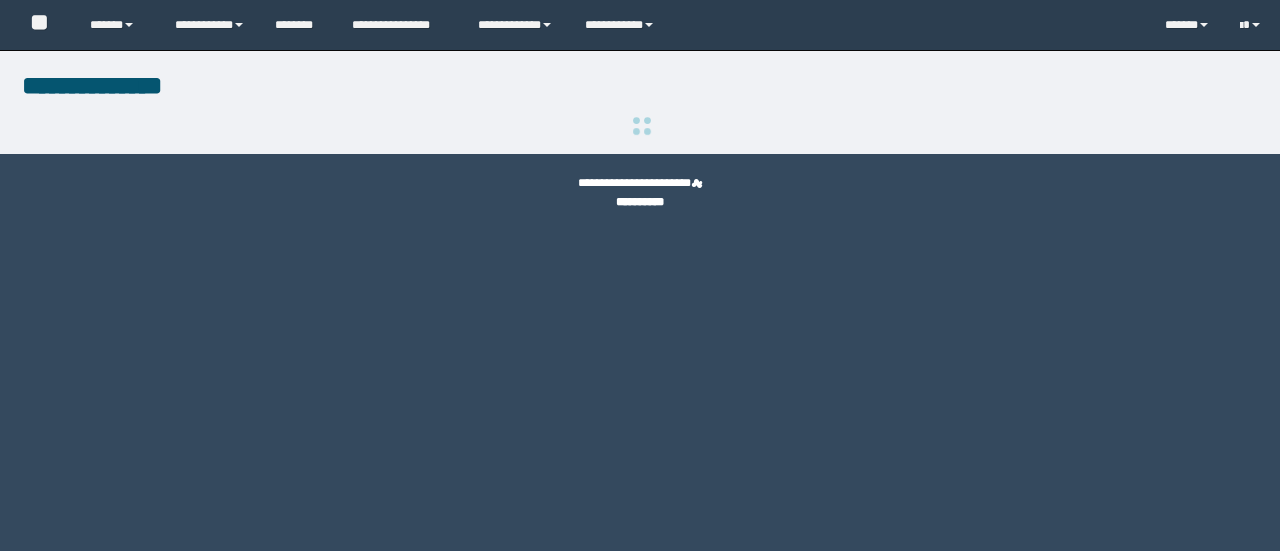 scroll, scrollTop: 0, scrollLeft: 0, axis: both 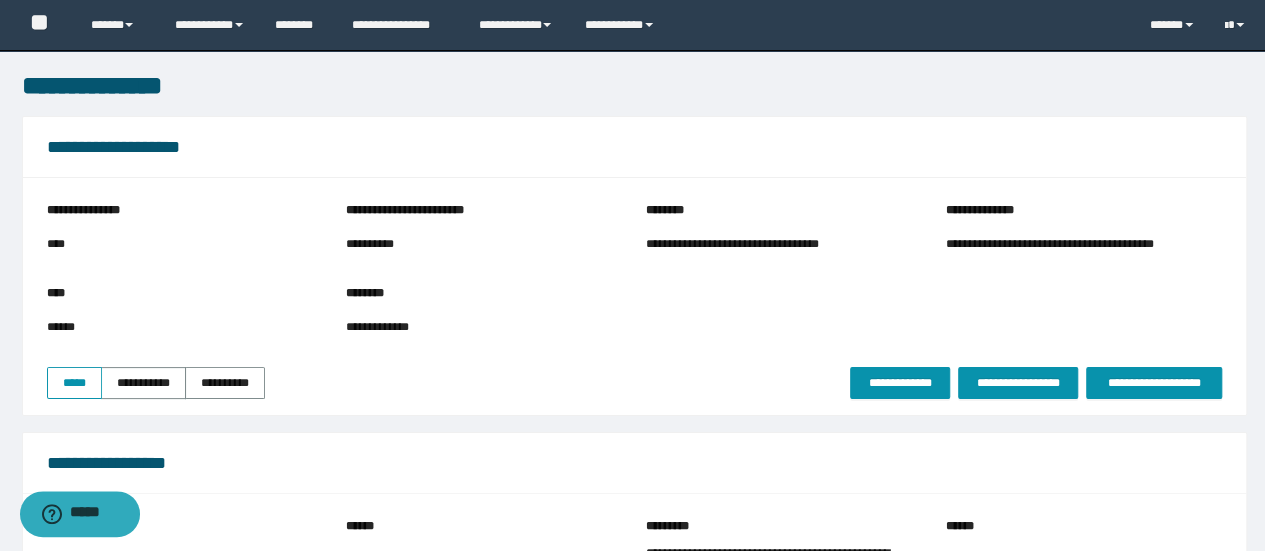 click on "**********" at bounding box center (634, 296) 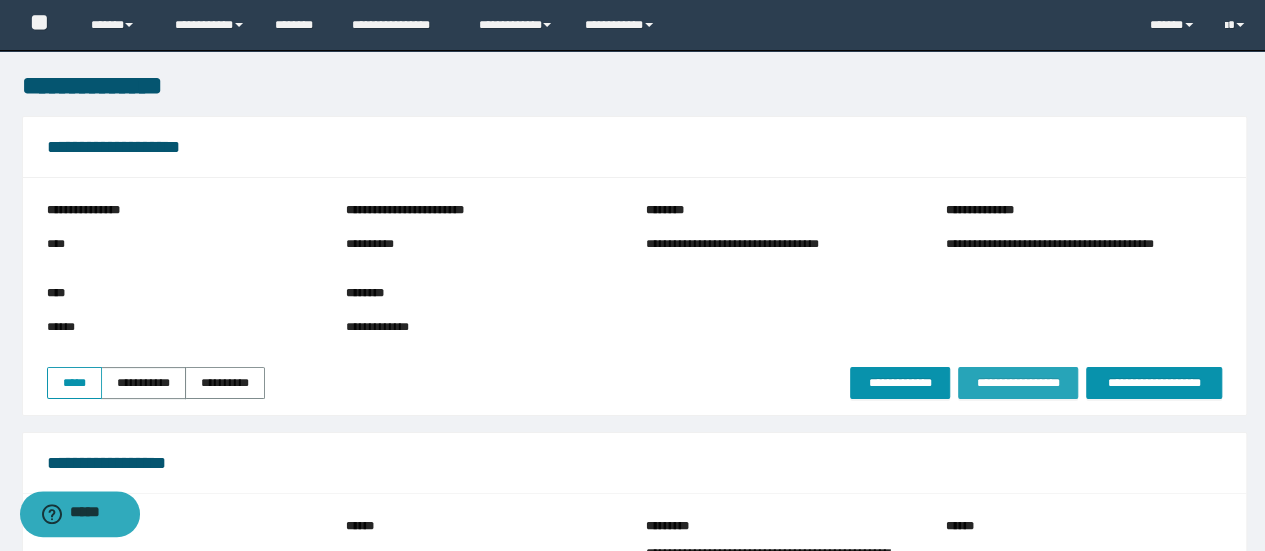 click on "**********" at bounding box center (1018, 383) 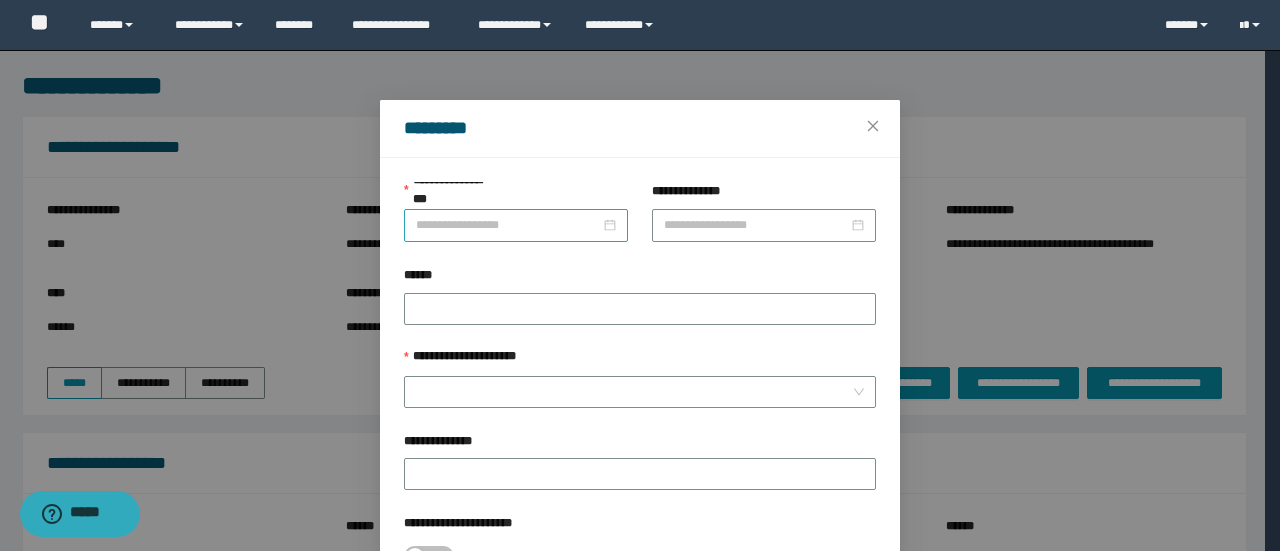 click on "**********" at bounding box center (508, 225) 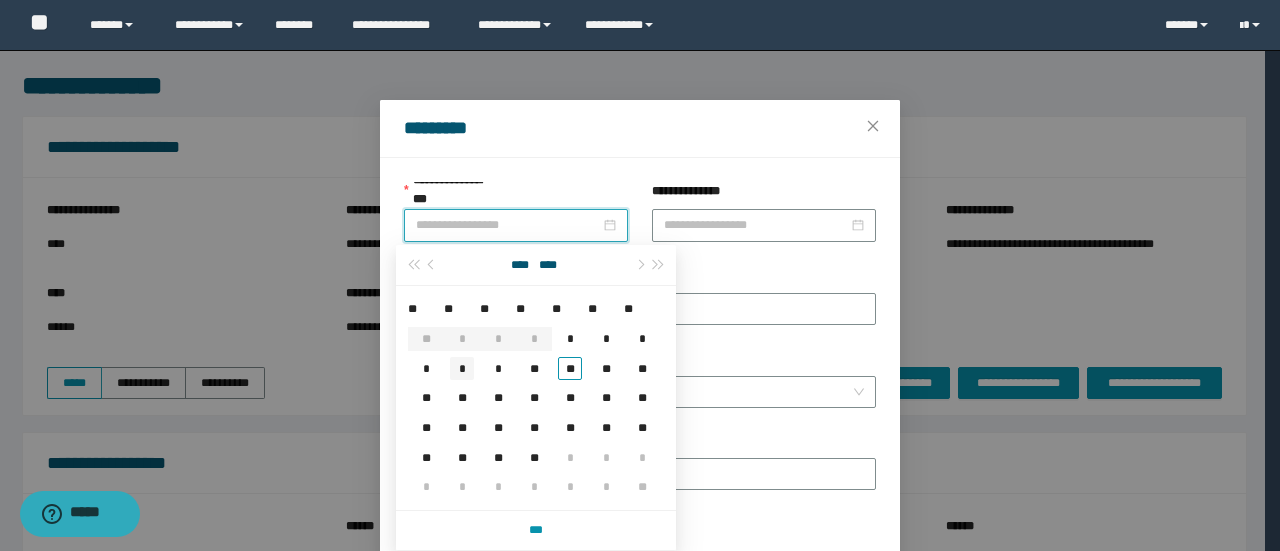 type on "**********" 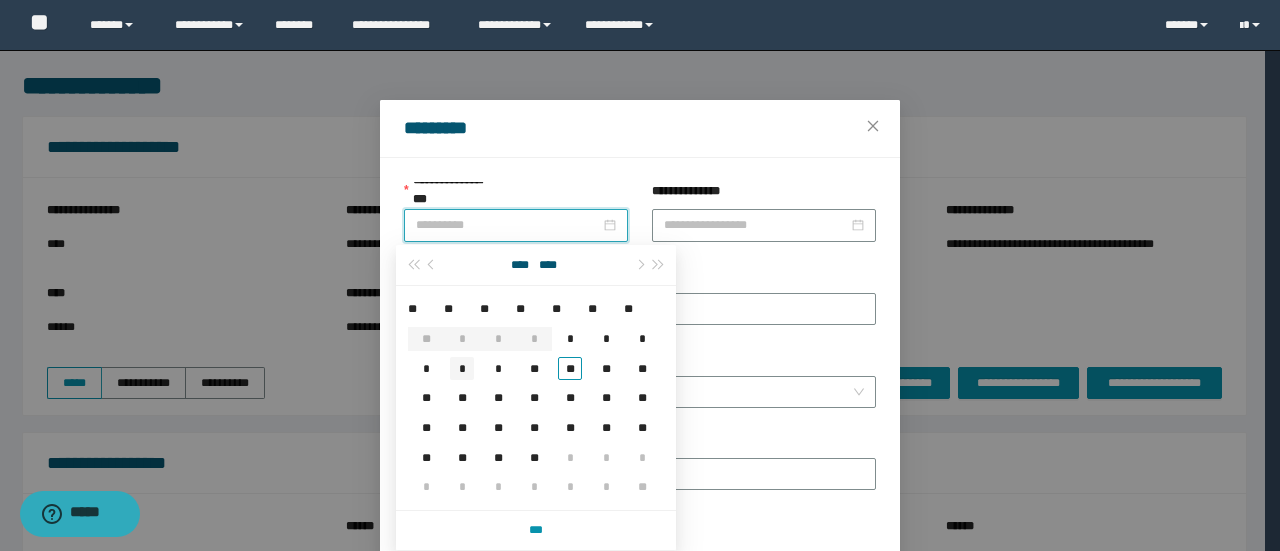 click on "*" at bounding box center [462, 369] 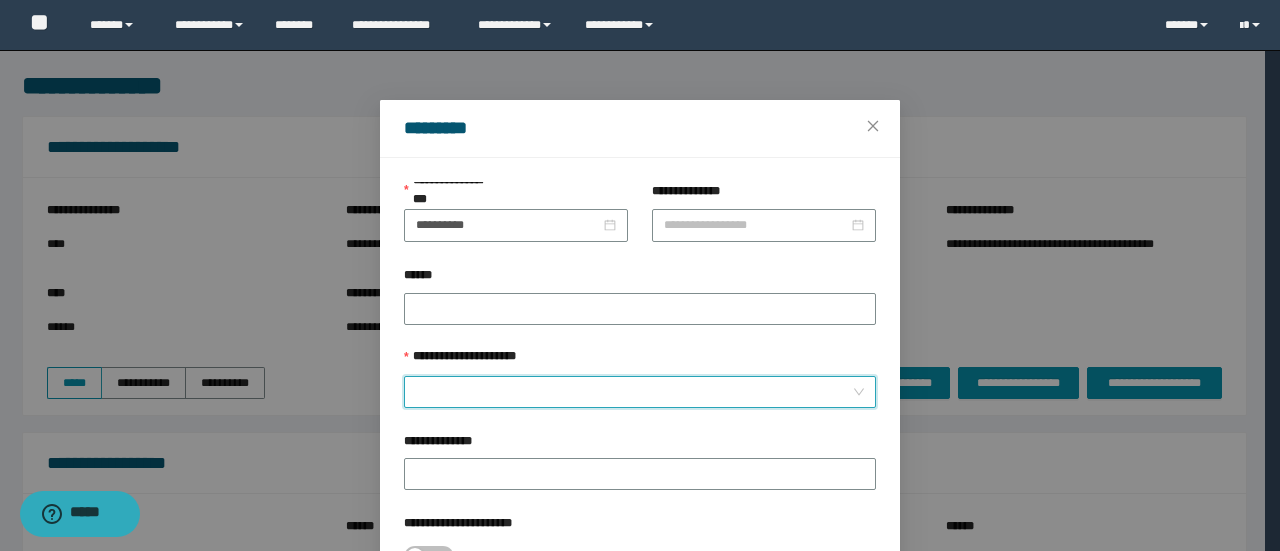 click on "**********" at bounding box center [634, 392] 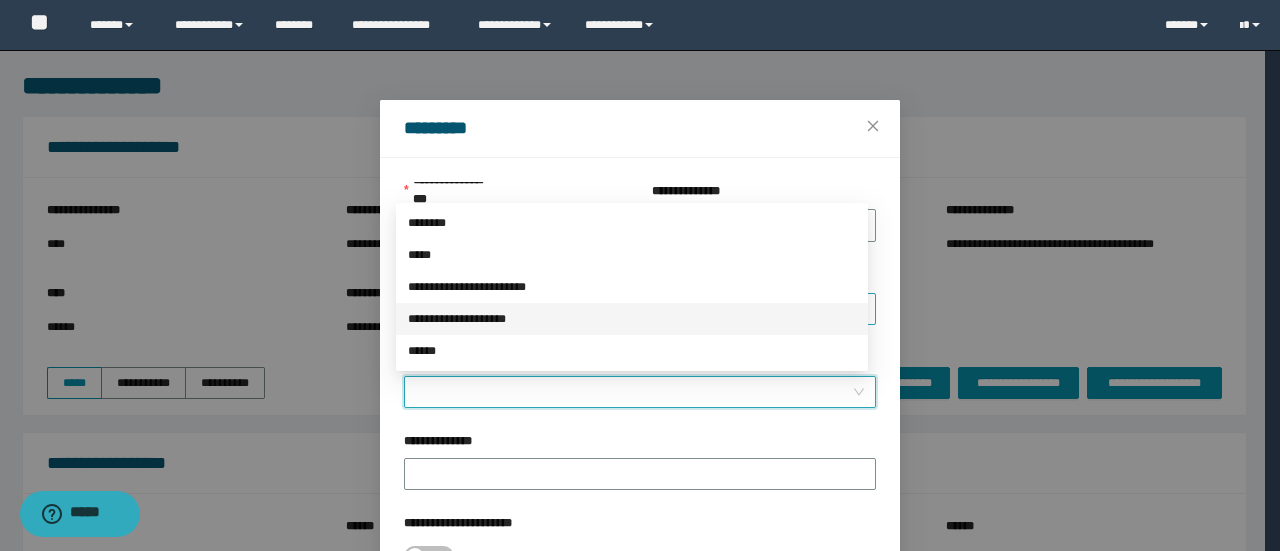 click on "**********" at bounding box center [632, 319] 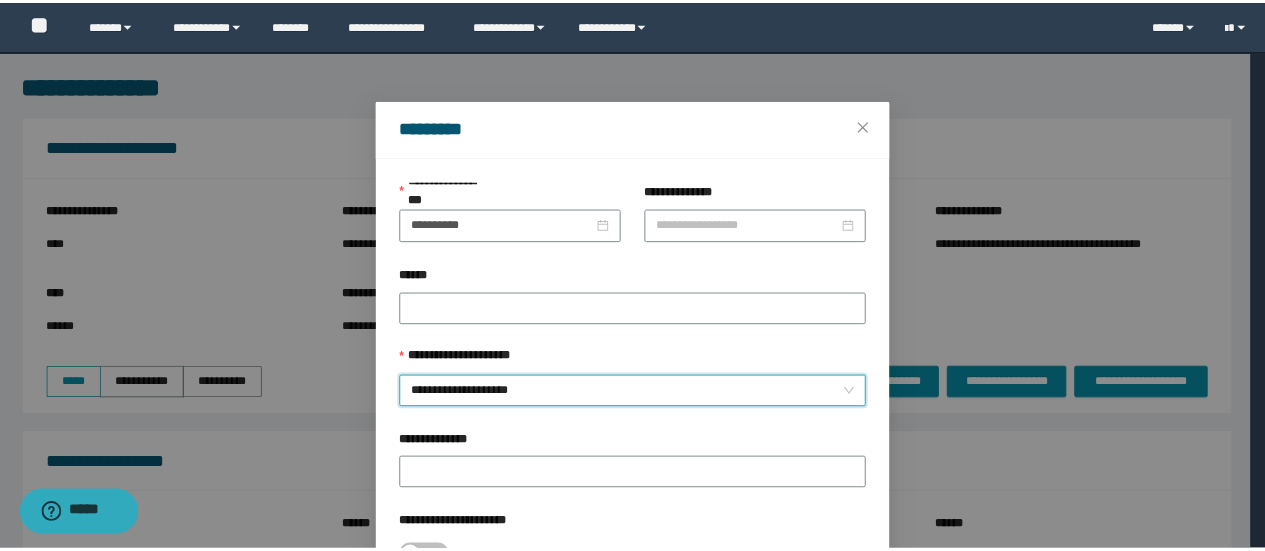 scroll, scrollTop: 146, scrollLeft: 0, axis: vertical 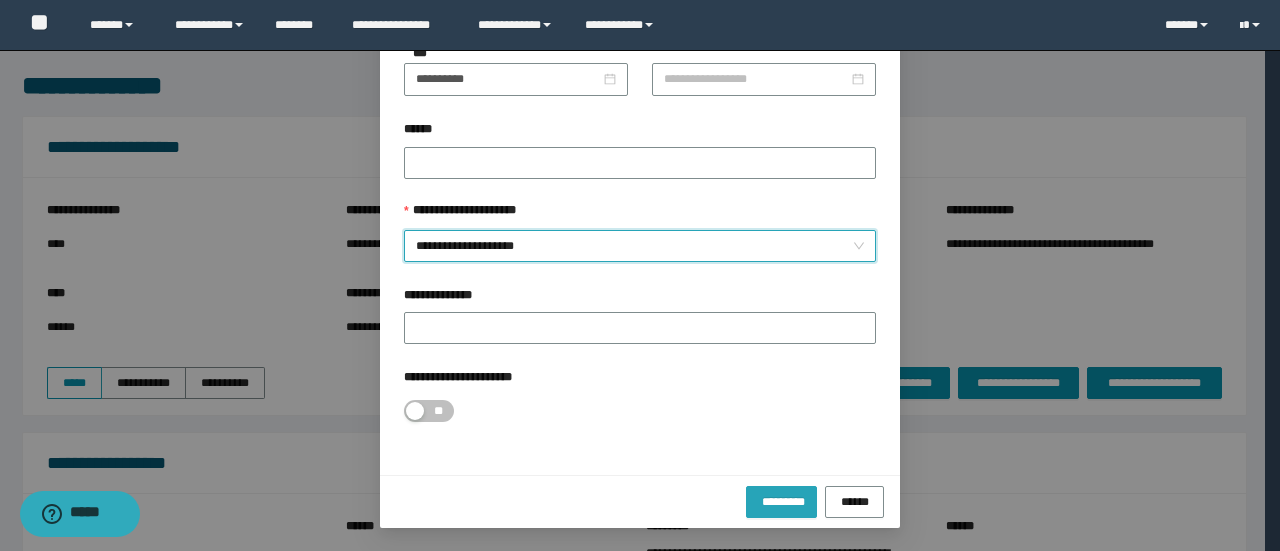 click on "*********" at bounding box center [781, 502] 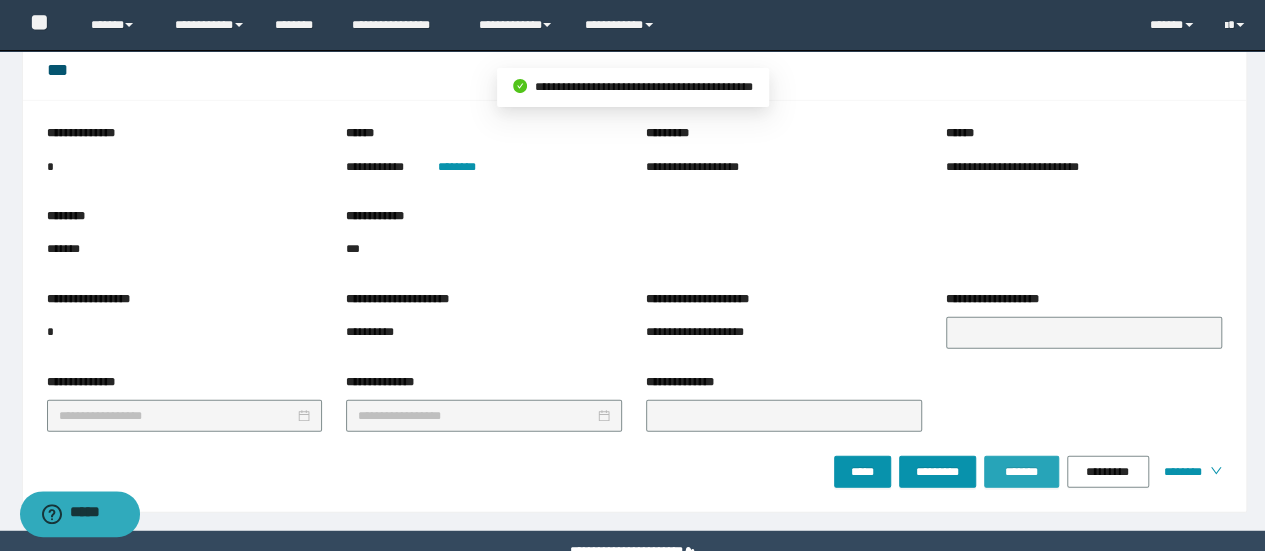 scroll, scrollTop: 2409, scrollLeft: 0, axis: vertical 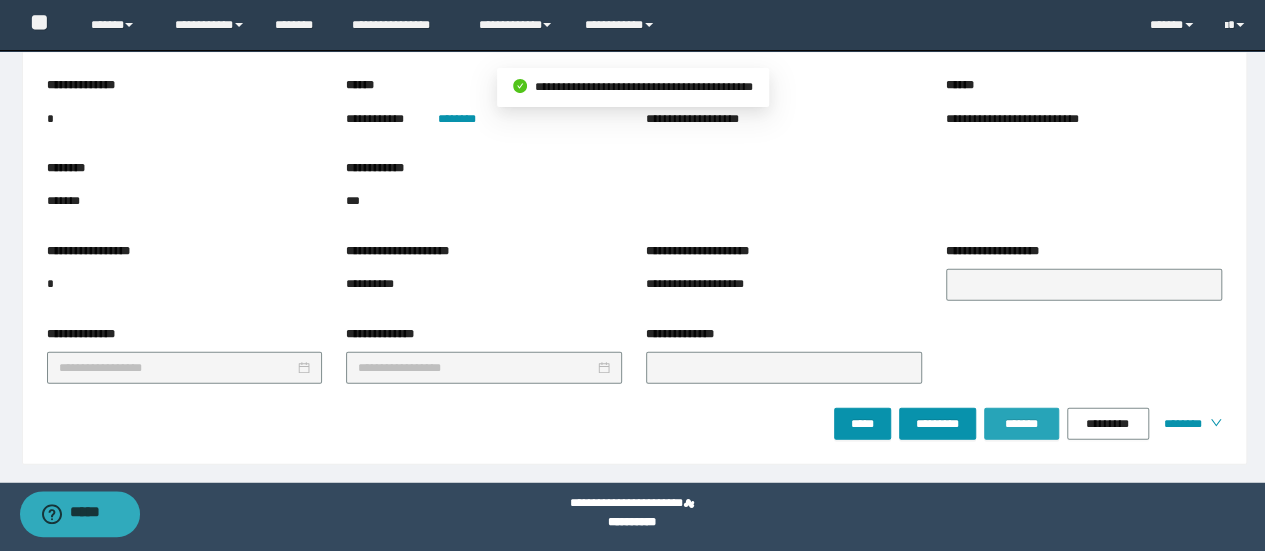 click on "*******" at bounding box center [1021, 424] 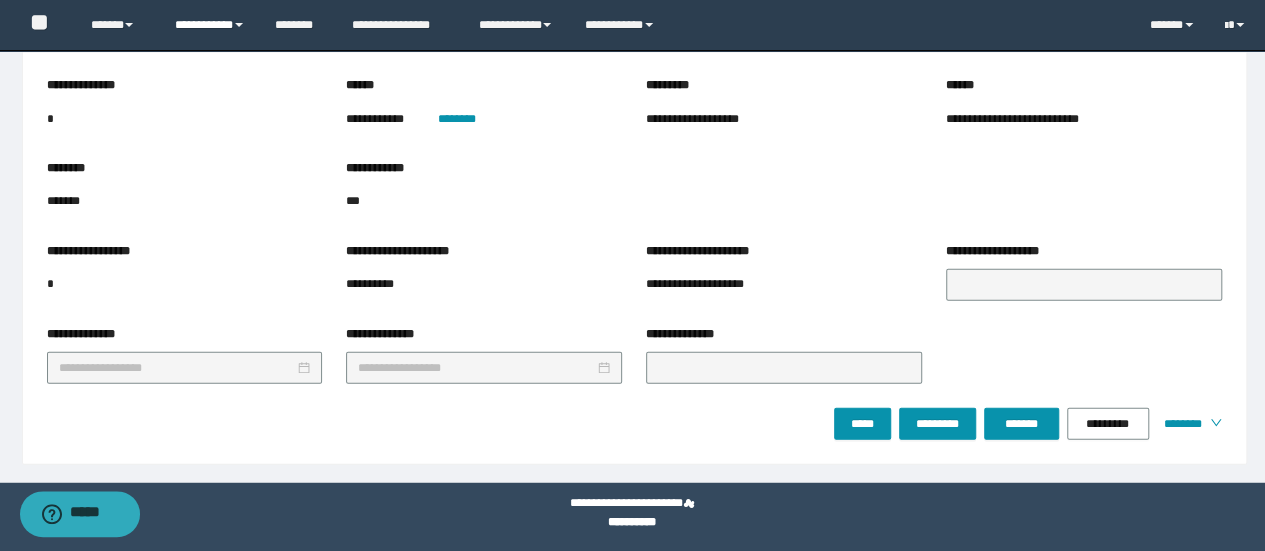 click on "**********" at bounding box center [210, 25] 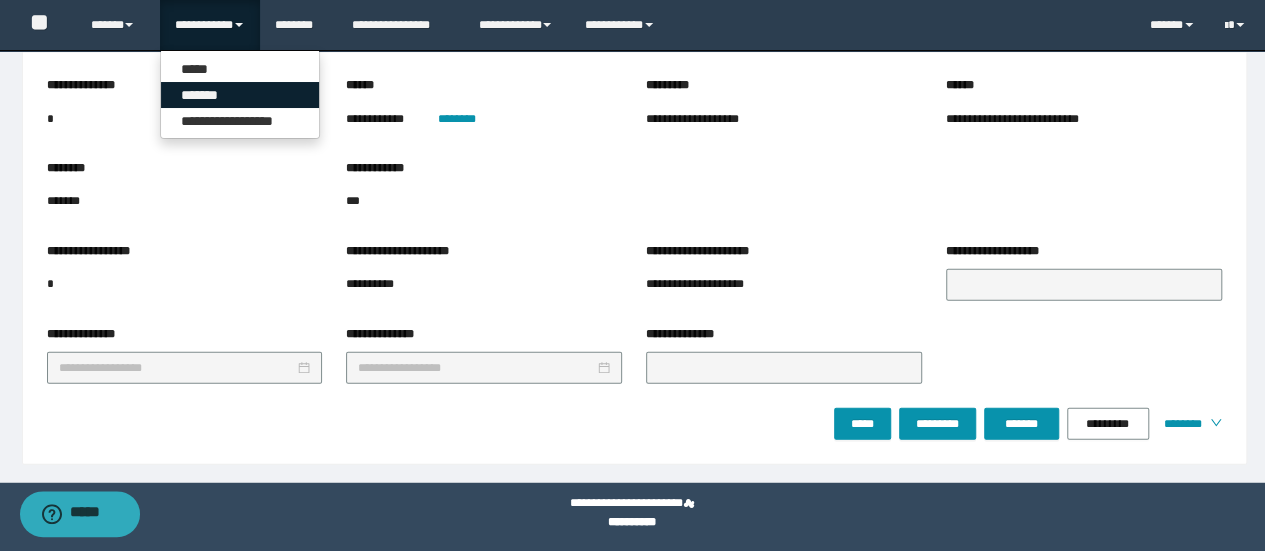 click on "*******" at bounding box center [240, 95] 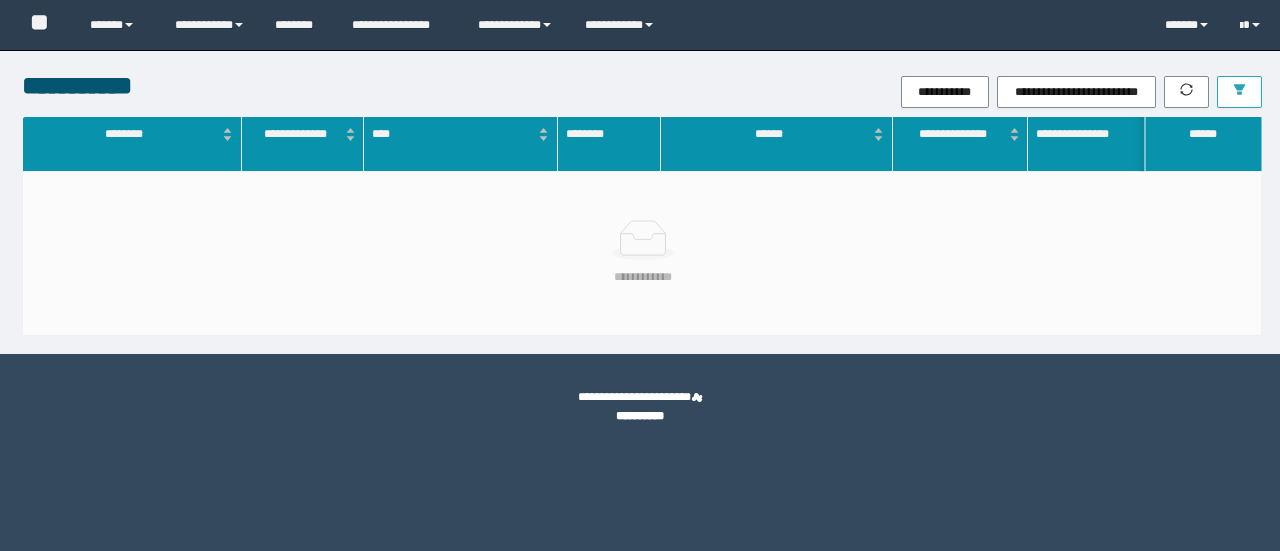 scroll, scrollTop: 0, scrollLeft: 0, axis: both 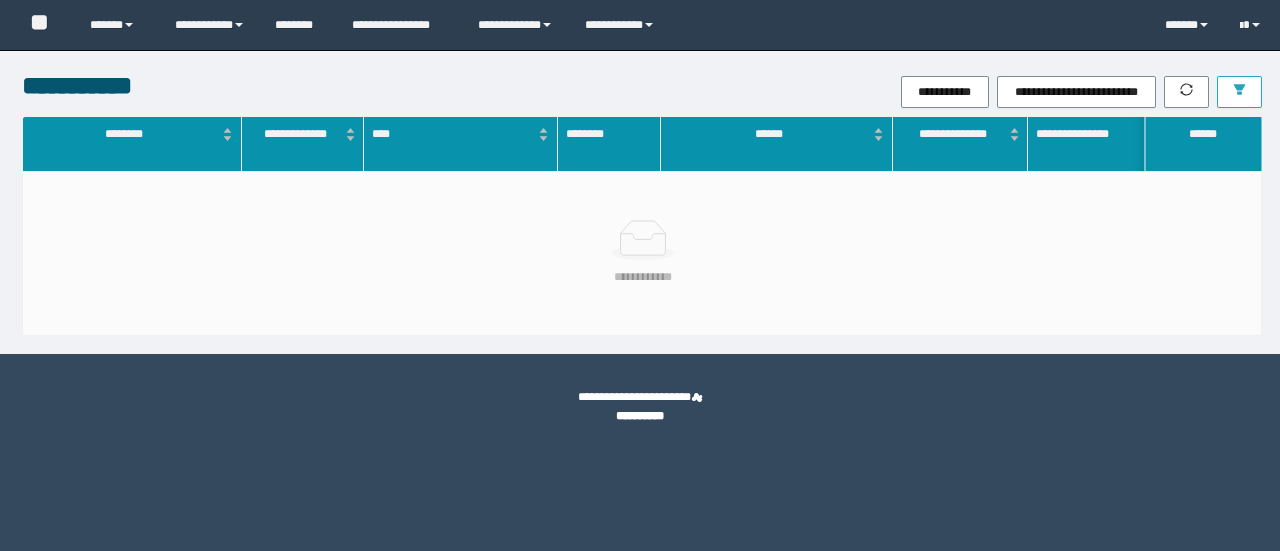 click at bounding box center (1239, 92) 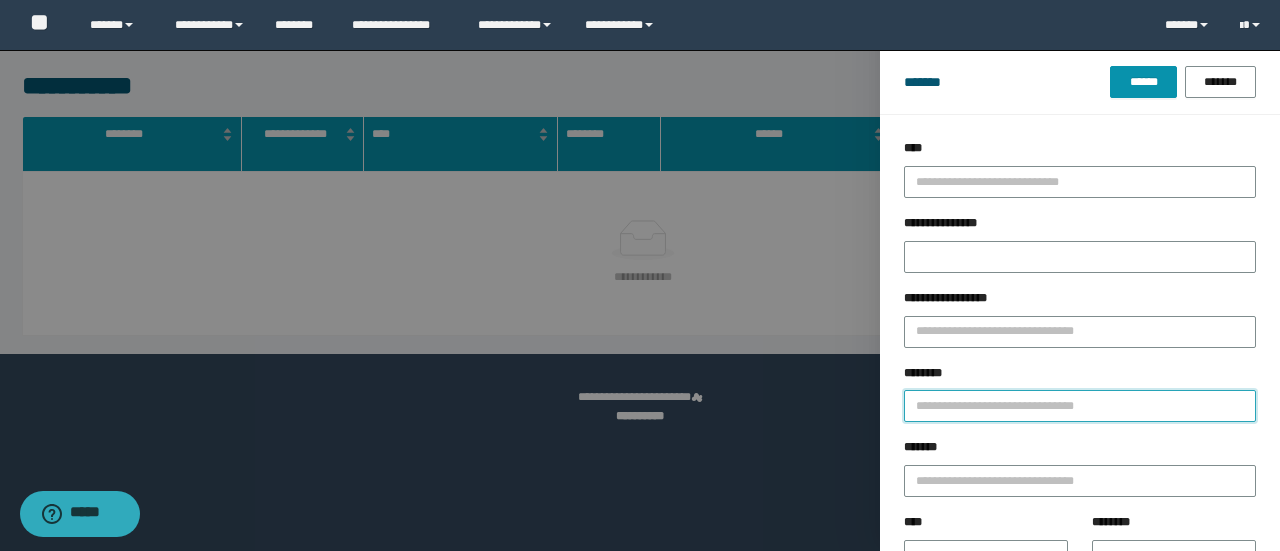 click on "********" at bounding box center [1080, 406] 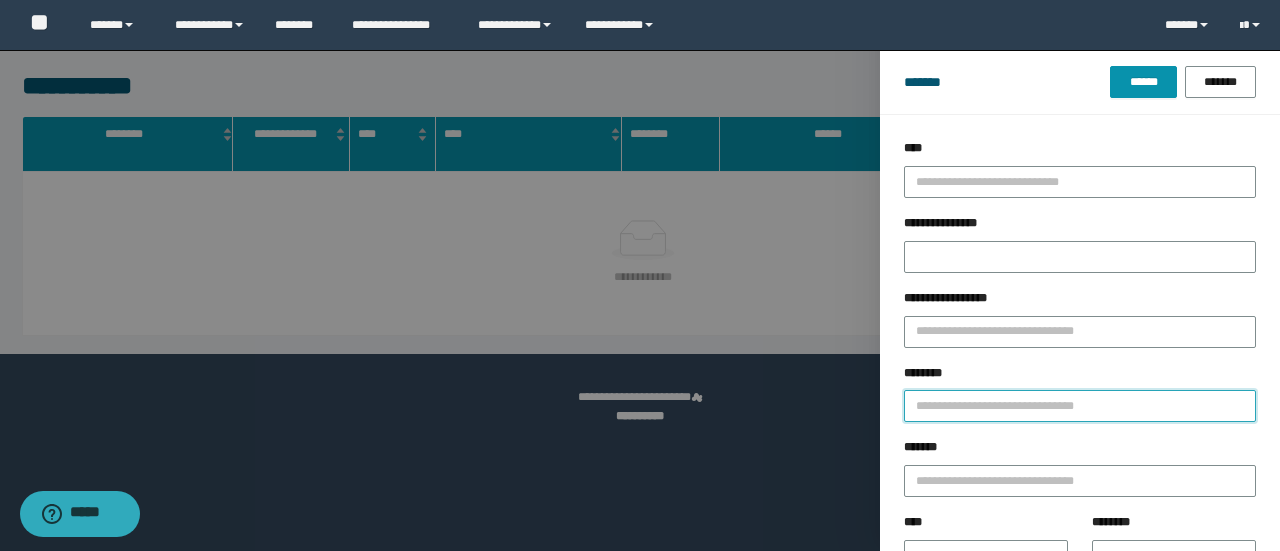 paste on "********" 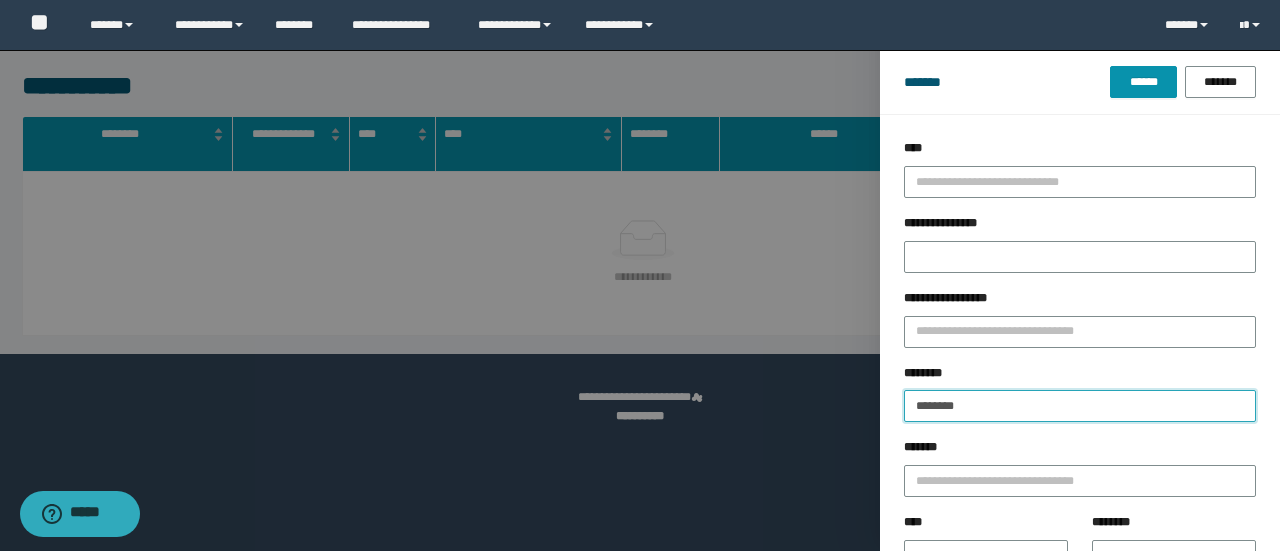 type on "********" 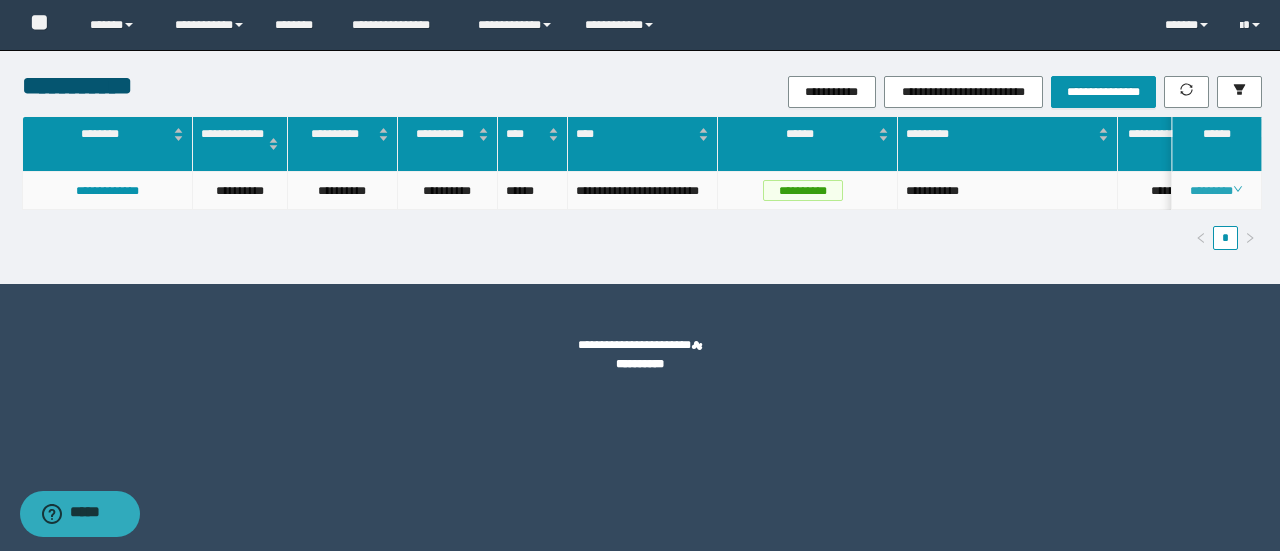 click on "********" at bounding box center [1216, 191] 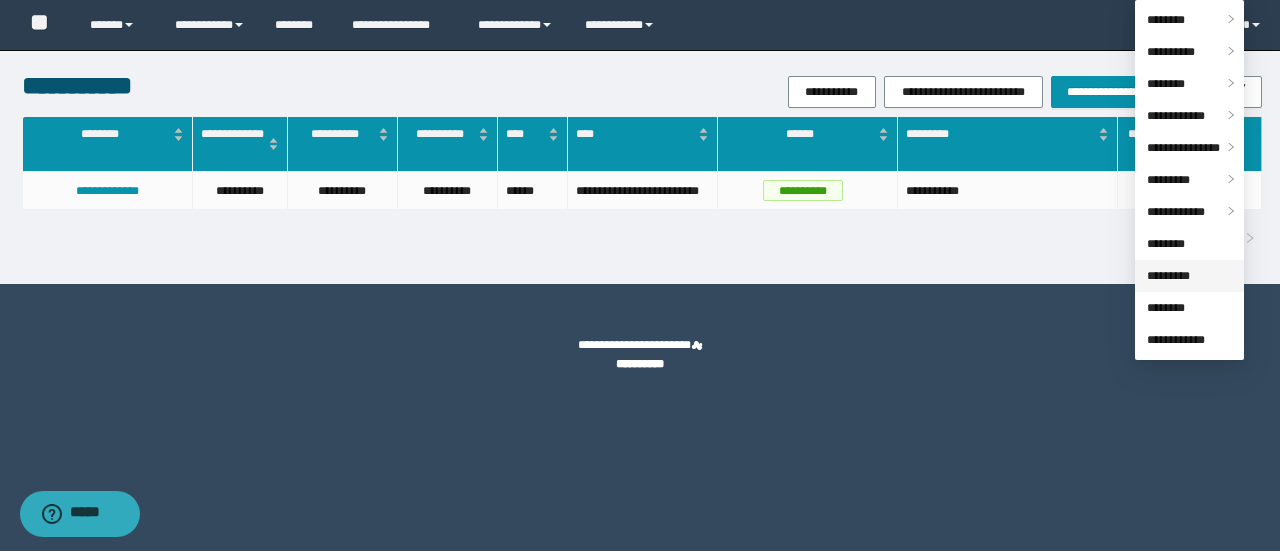 click on "*********" at bounding box center (1168, 276) 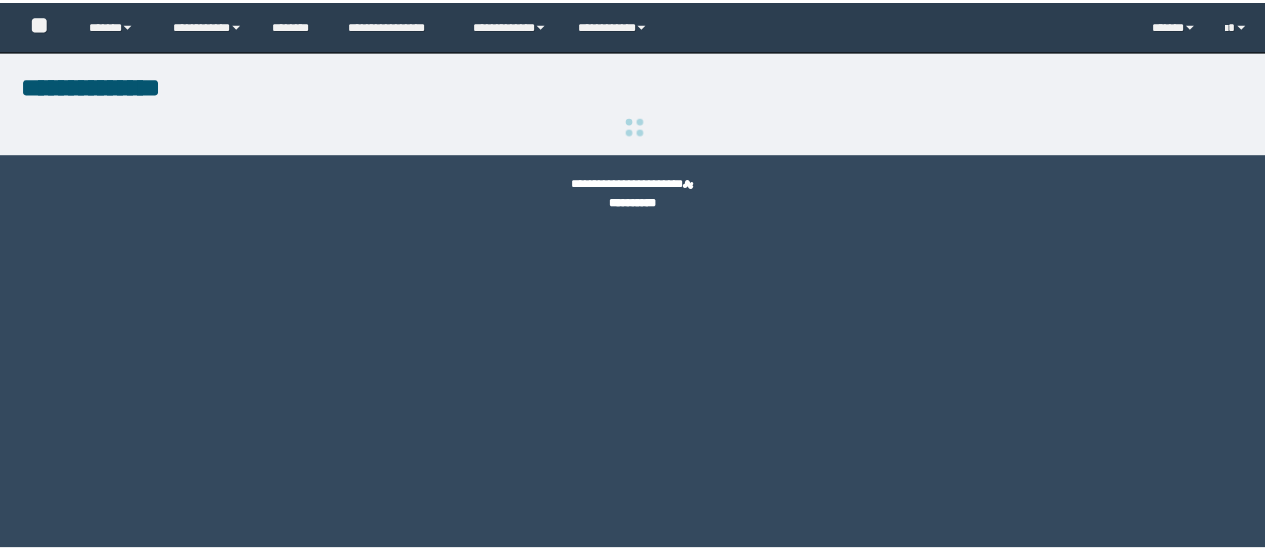 scroll, scrollTop: 0, scrollLeft: 0, axis: both 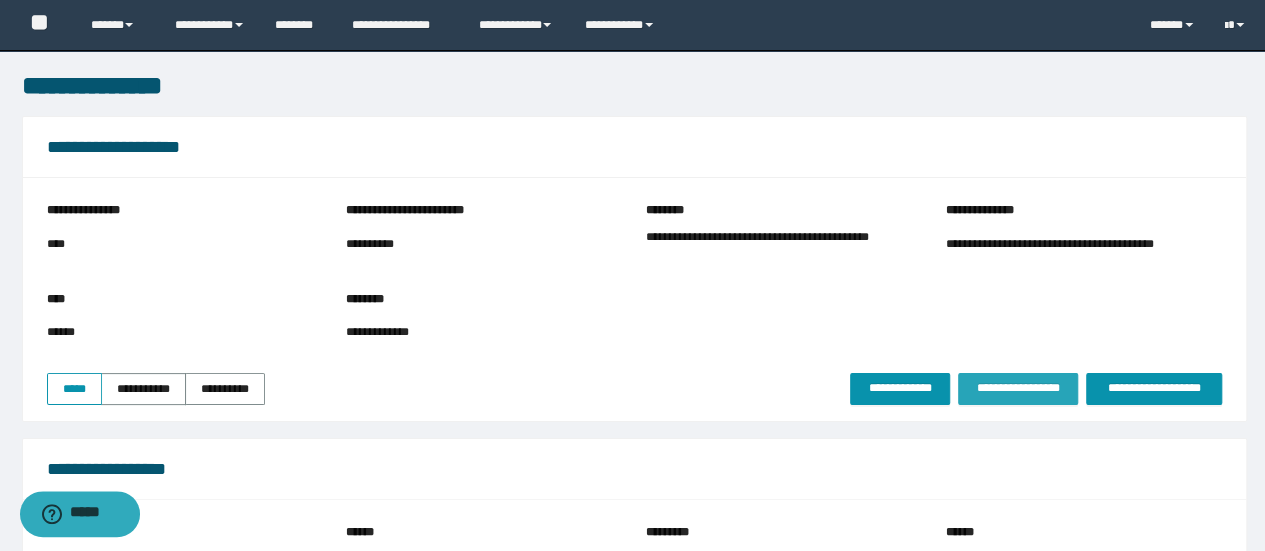 click on "**********" at bounding box center (1018, 388) 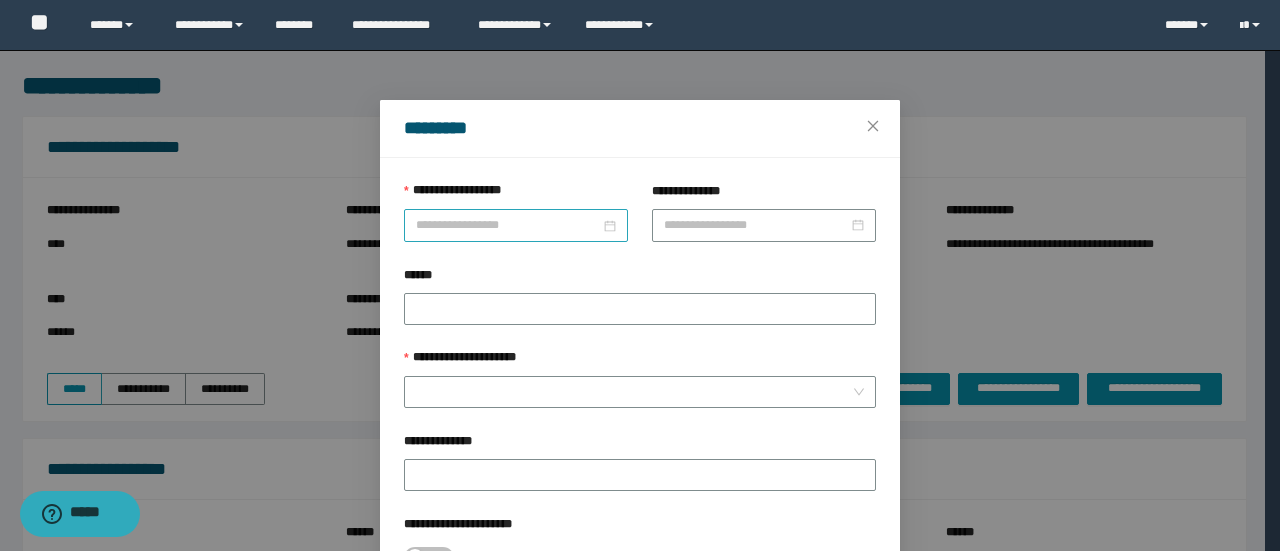 click on "**********" at bounding box center (508, 225) 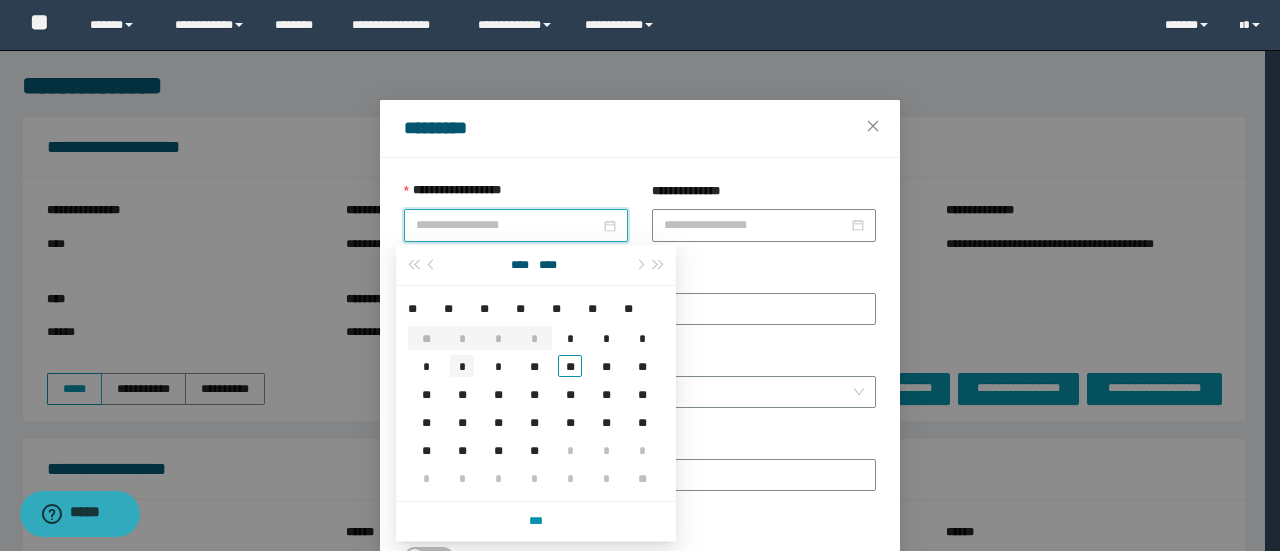 type on "**********" 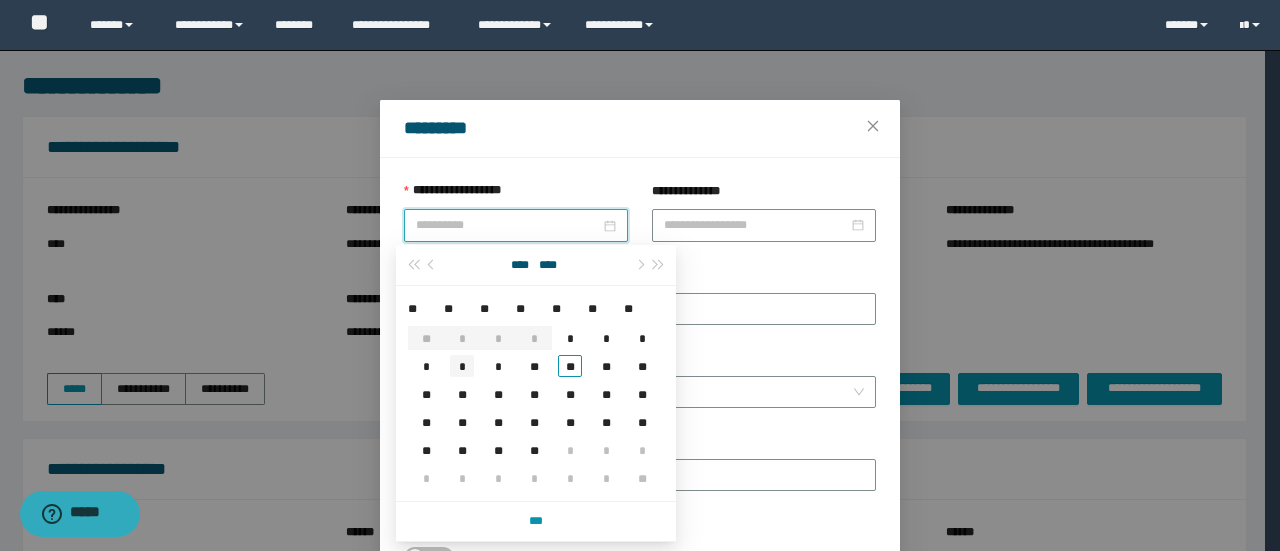 click on "*" at bounding box center [462, 366] 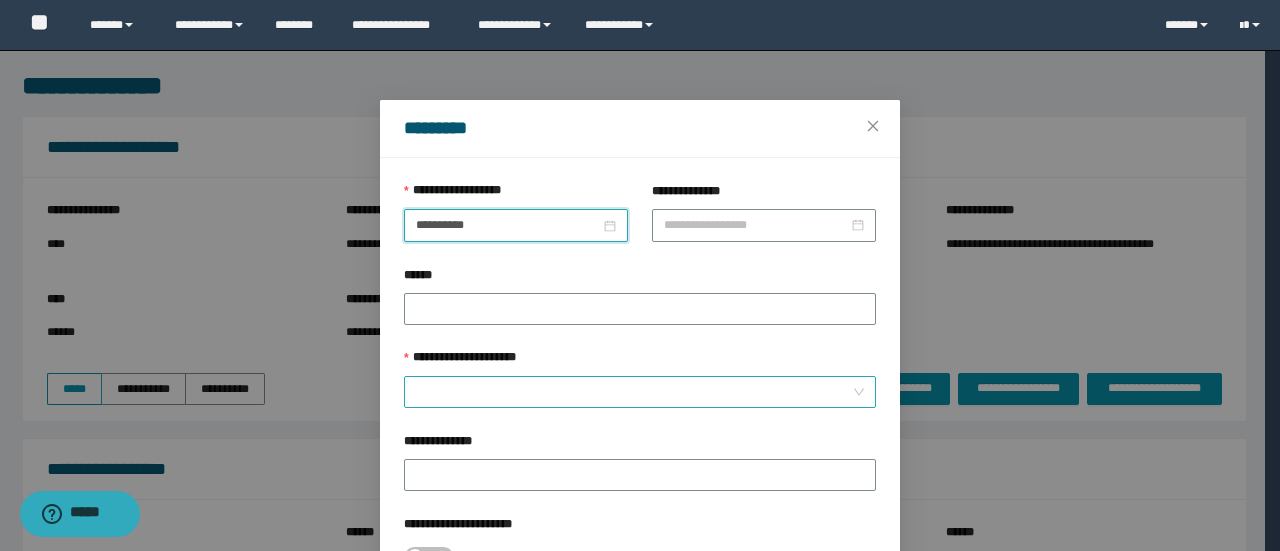 click on "**********" at bounding box center [634, 392] 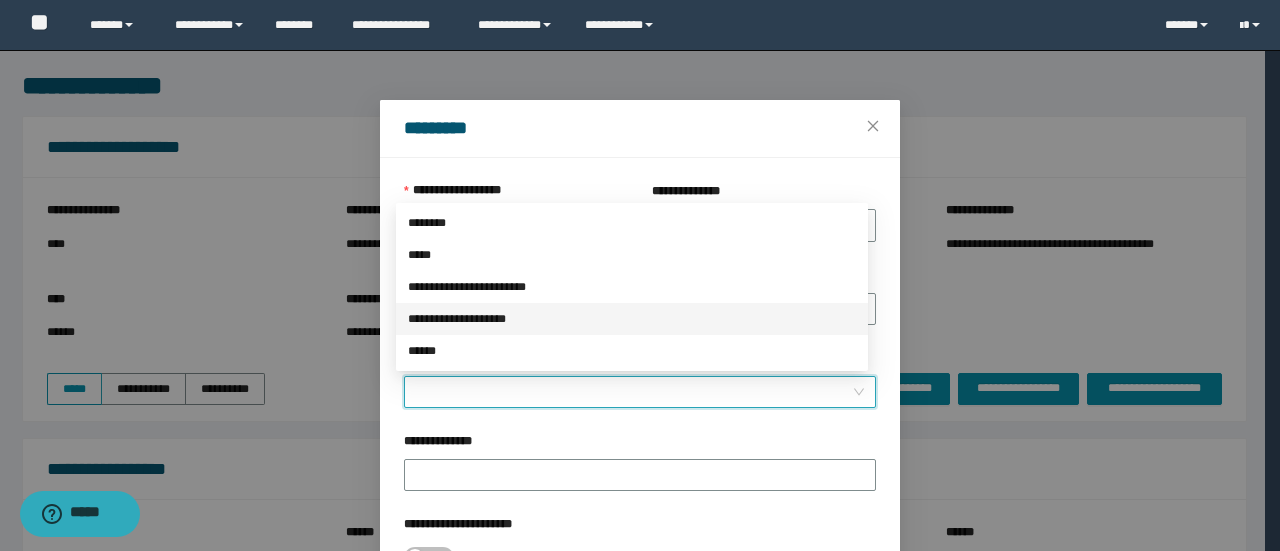 drag, startPoint x: 484, startPoint y: 315, endPoint x: 501, endPoint y: 331, distance: 23.345236 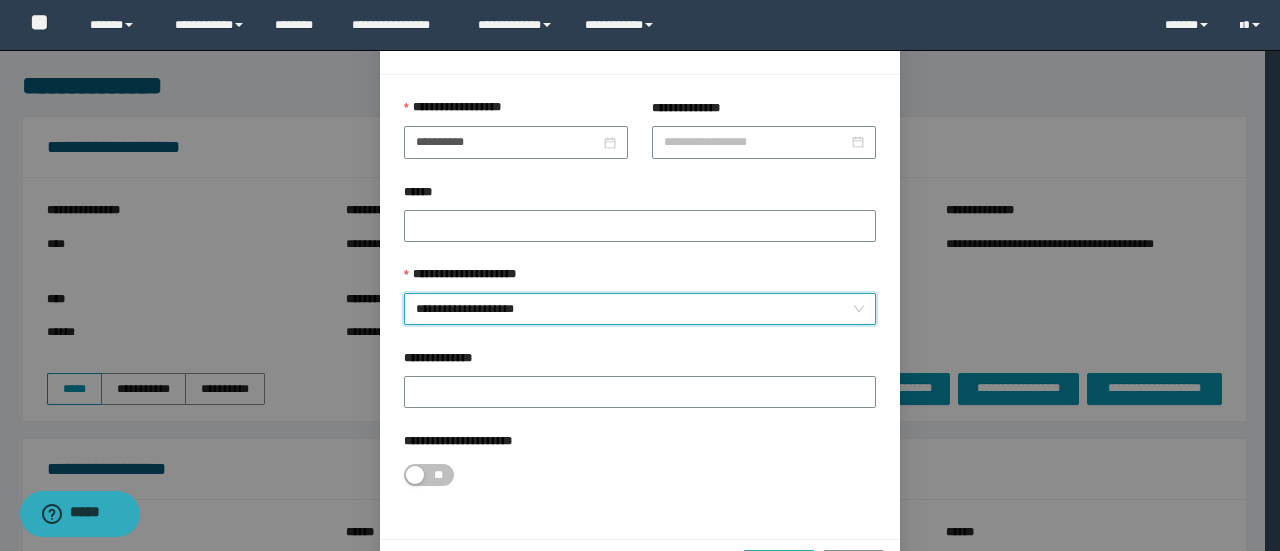 scroll, scrollTop: 146, scrollLeft: 0, axis: vertical 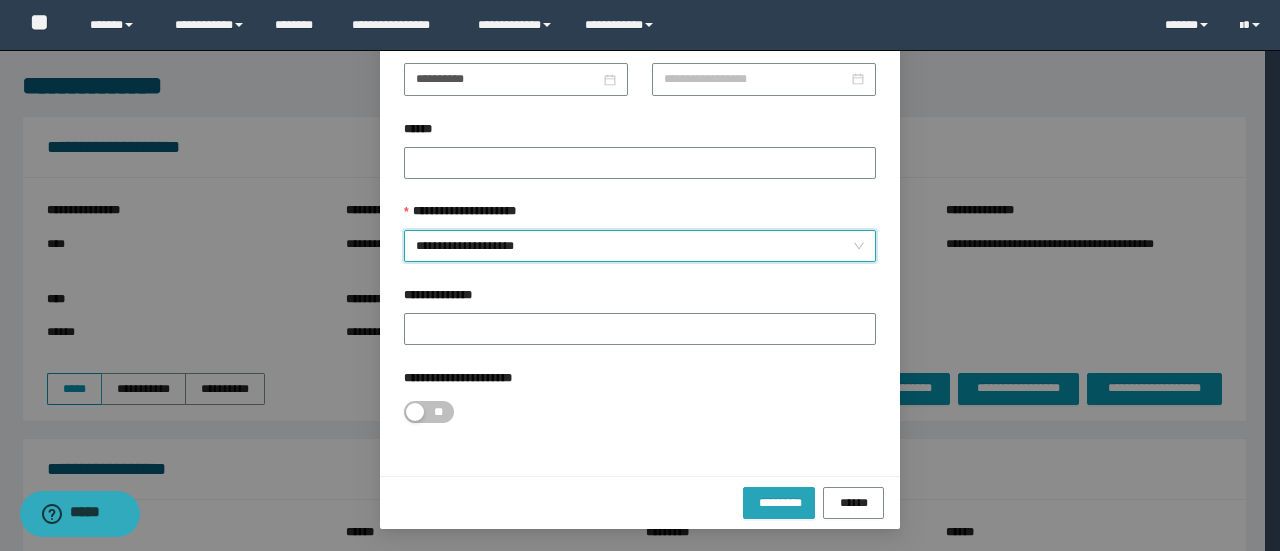 click on "*********" at bounding box center (779, 502) 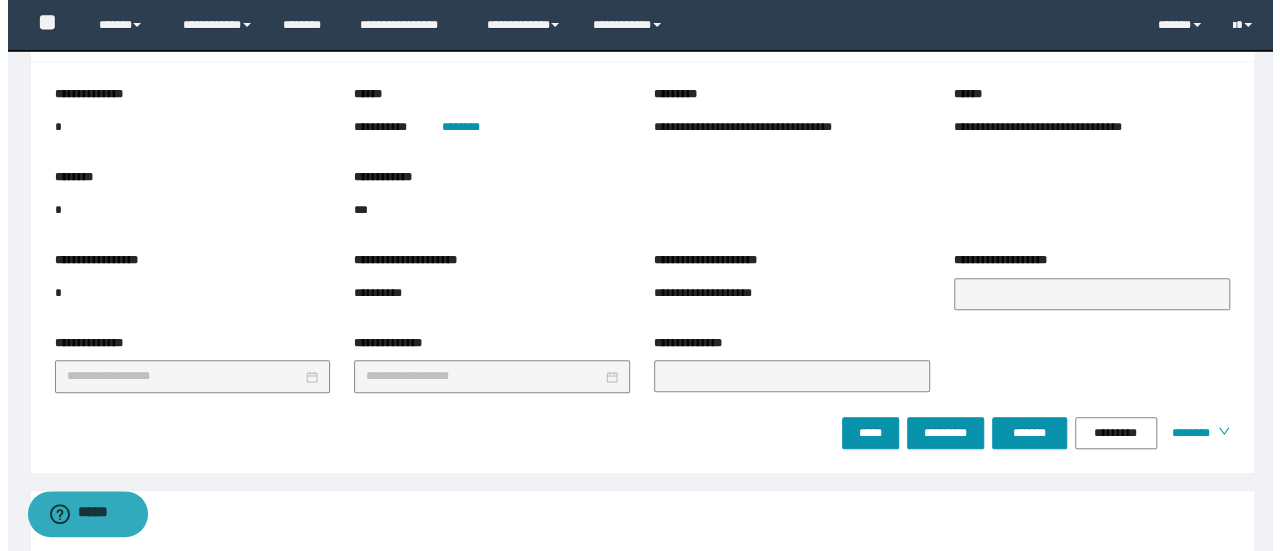 scroll, scrollTop: 600, scrollLeft: 0, axis: vertical 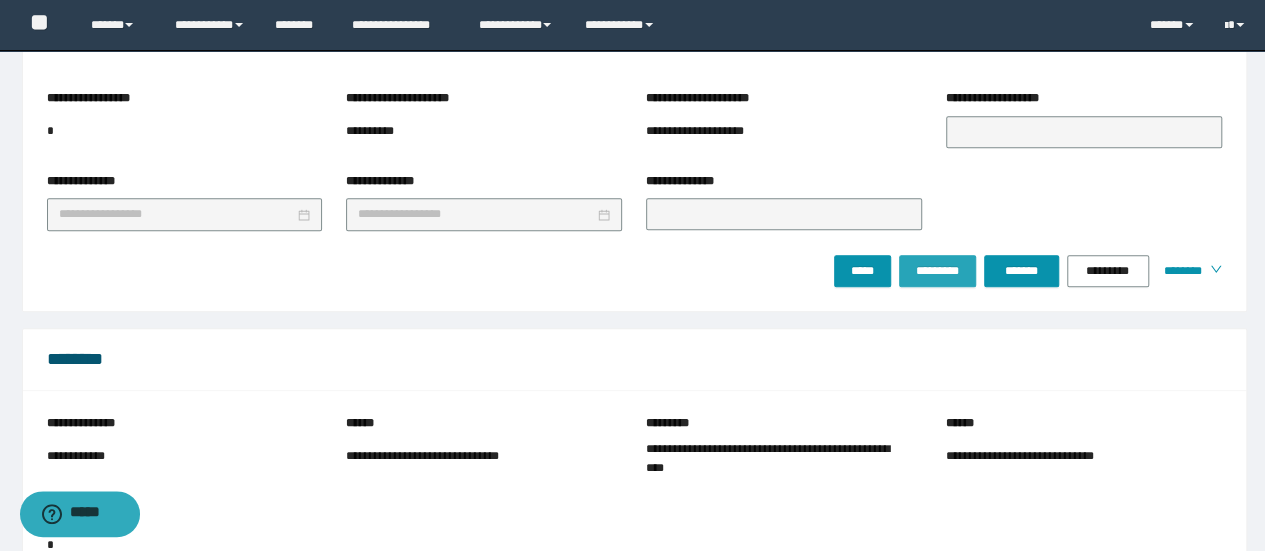 click on "*********" at bounding box center (937, 271) 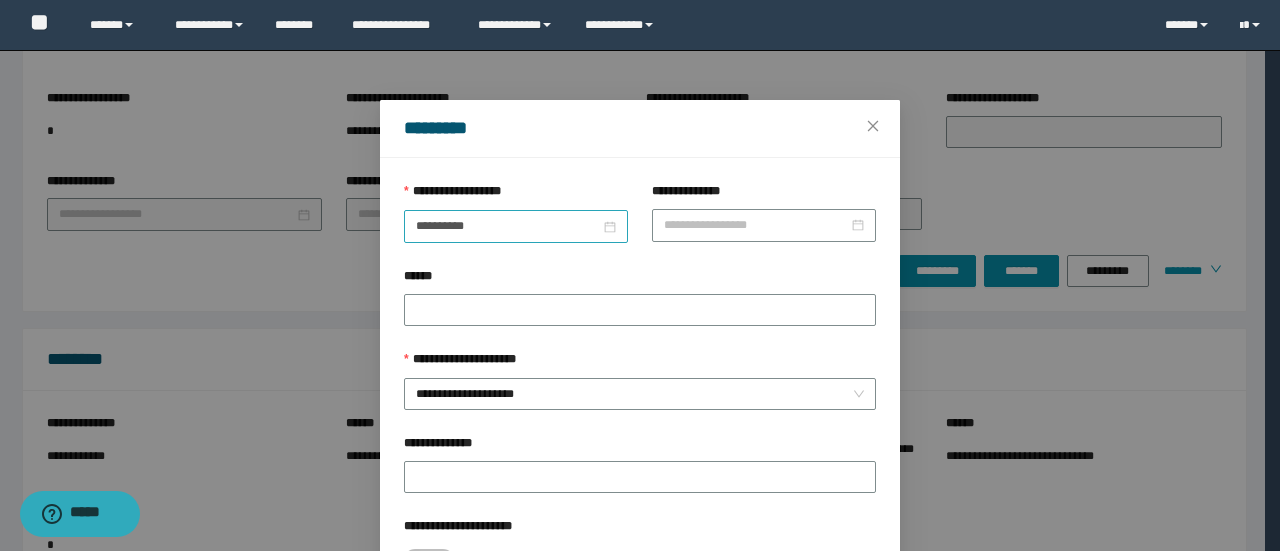 click on "**********" at bounding box center [516, 226] 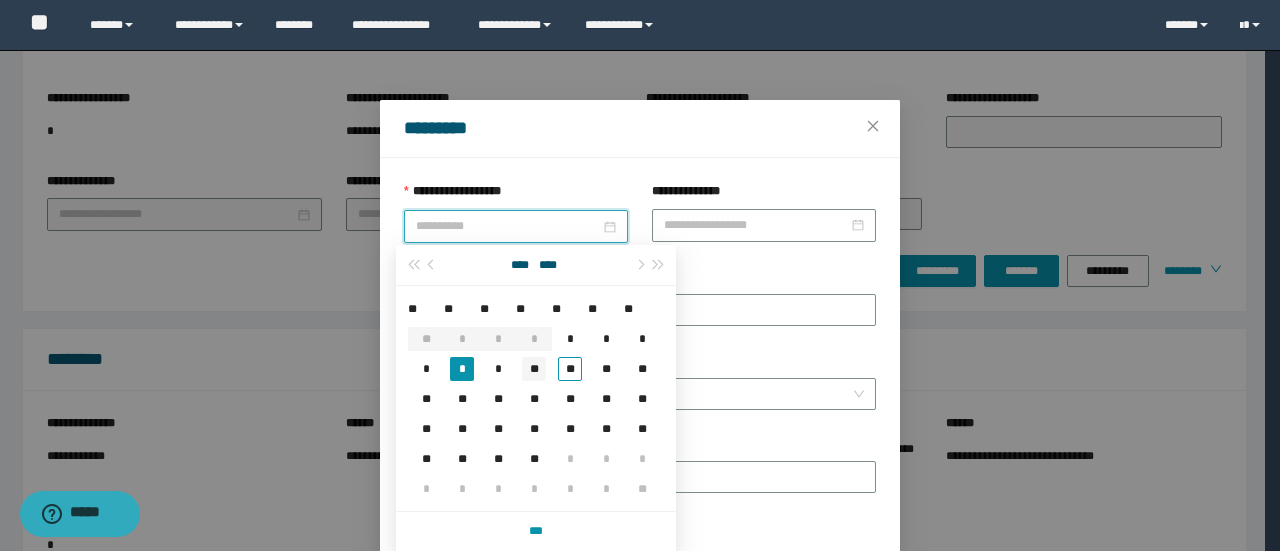 type on "**********" 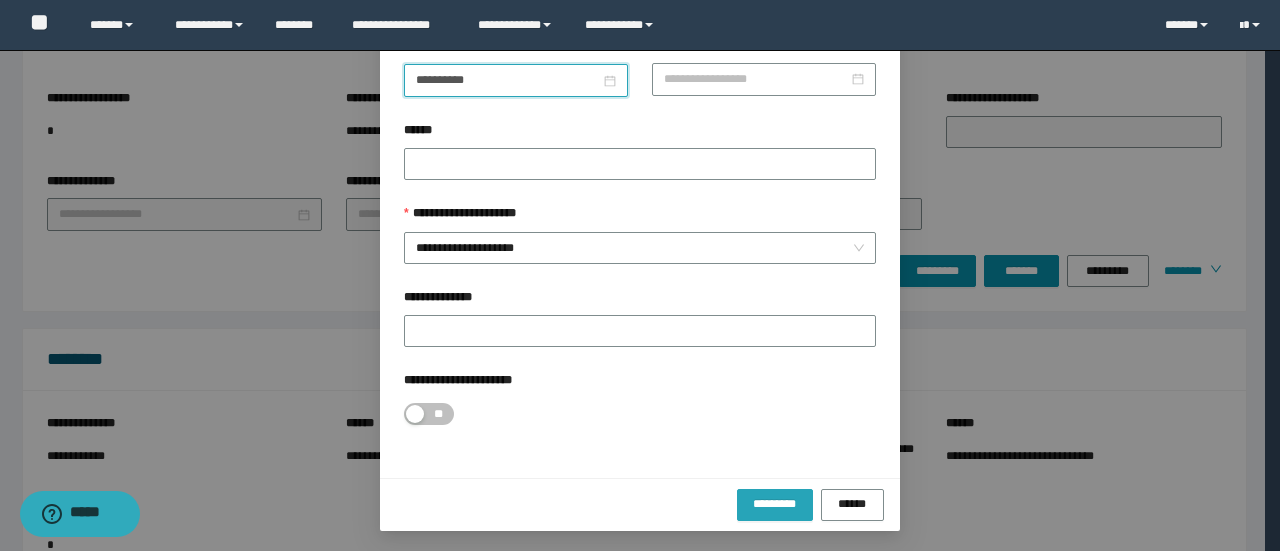 drag, startPoint x: 786, startPoint y: 512, endPoint x: 798, endPoint y: 504, distance: 14.422205 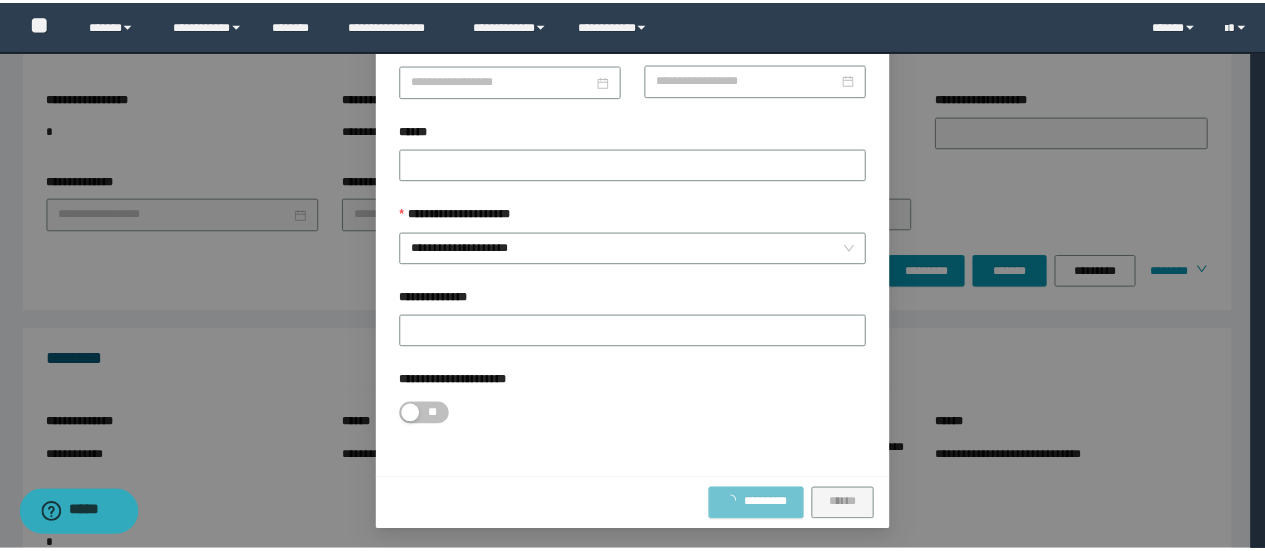 scroll, scrollTop: 46, scrollLeft: 0, axis: vertical 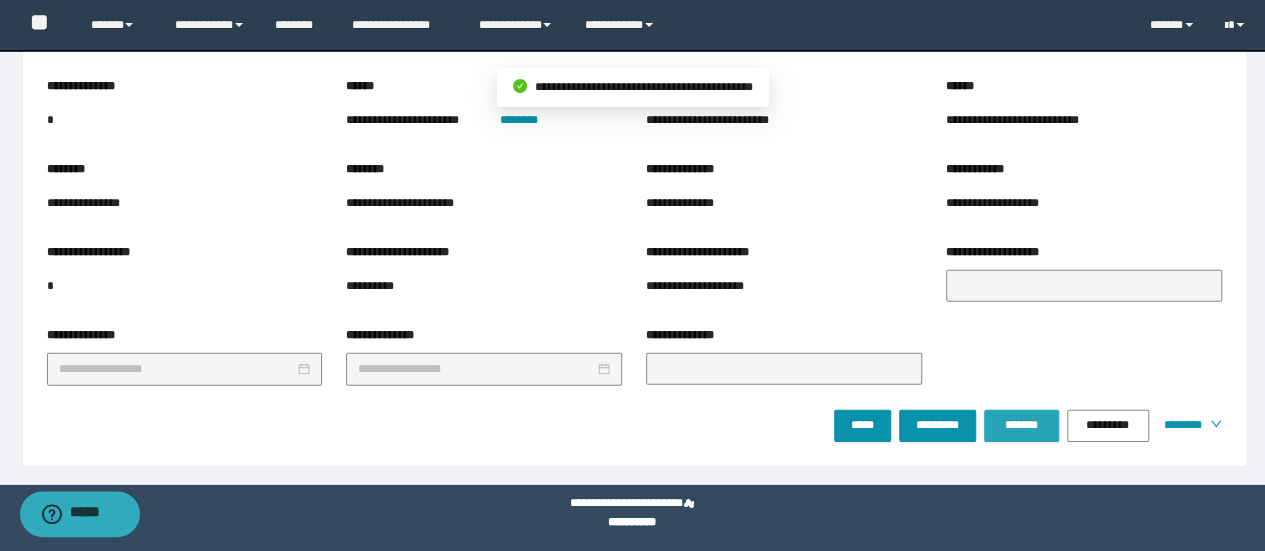 click on "*******" at bounding box center (1021, 425) 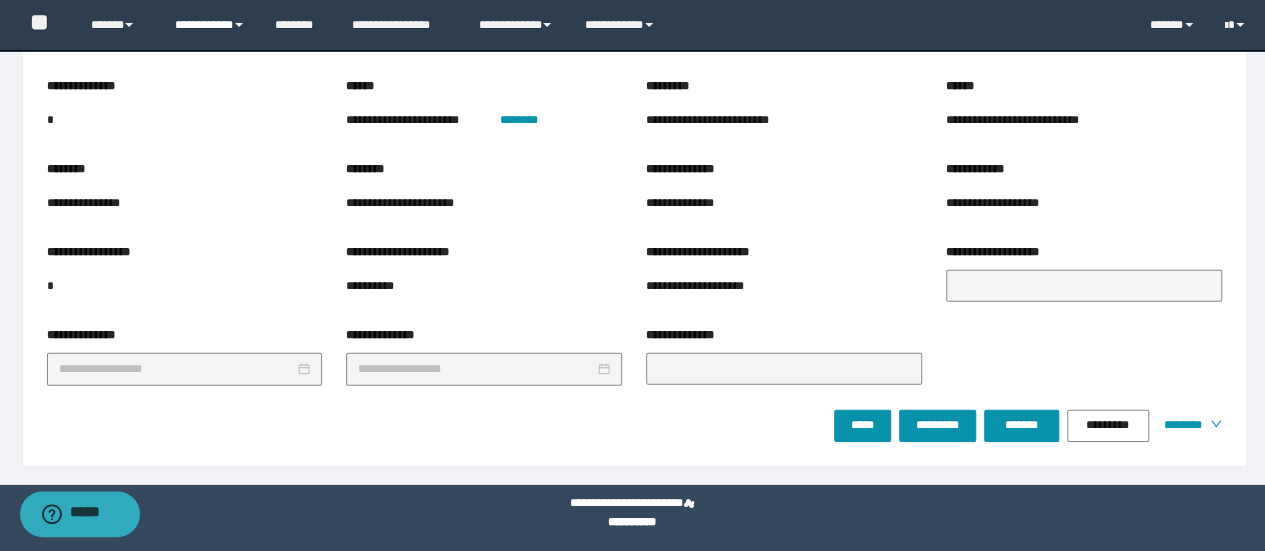 click on "**********" at bounding box center (210, 25) 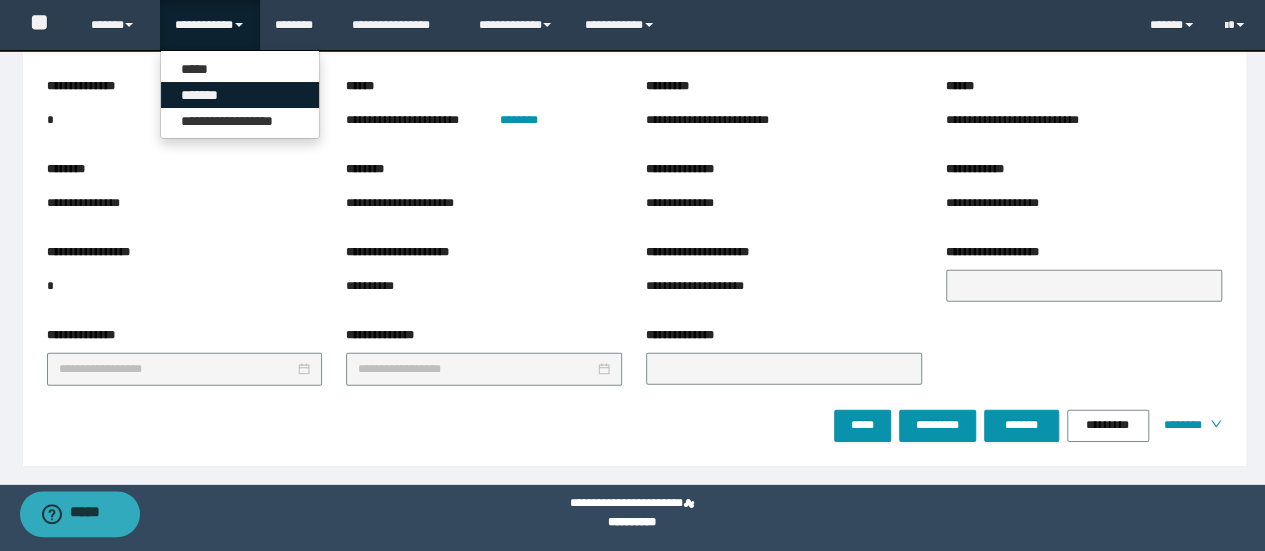 click on "*******" at bounding box center [240, 95] 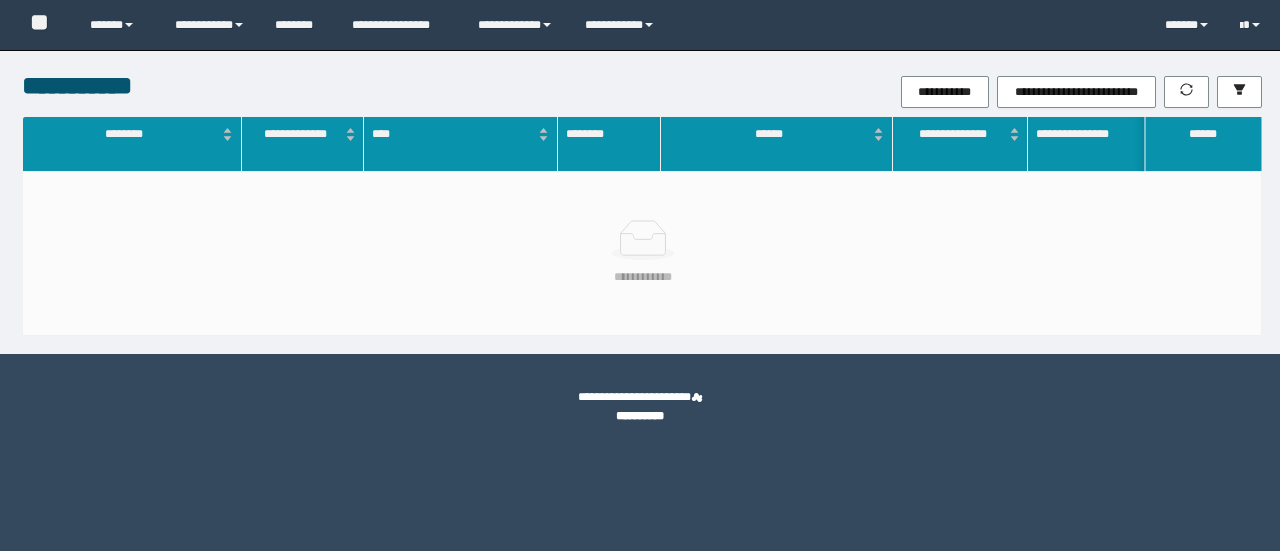 scroll, scrollTop: 0, scrollLeft: 0, axis: both 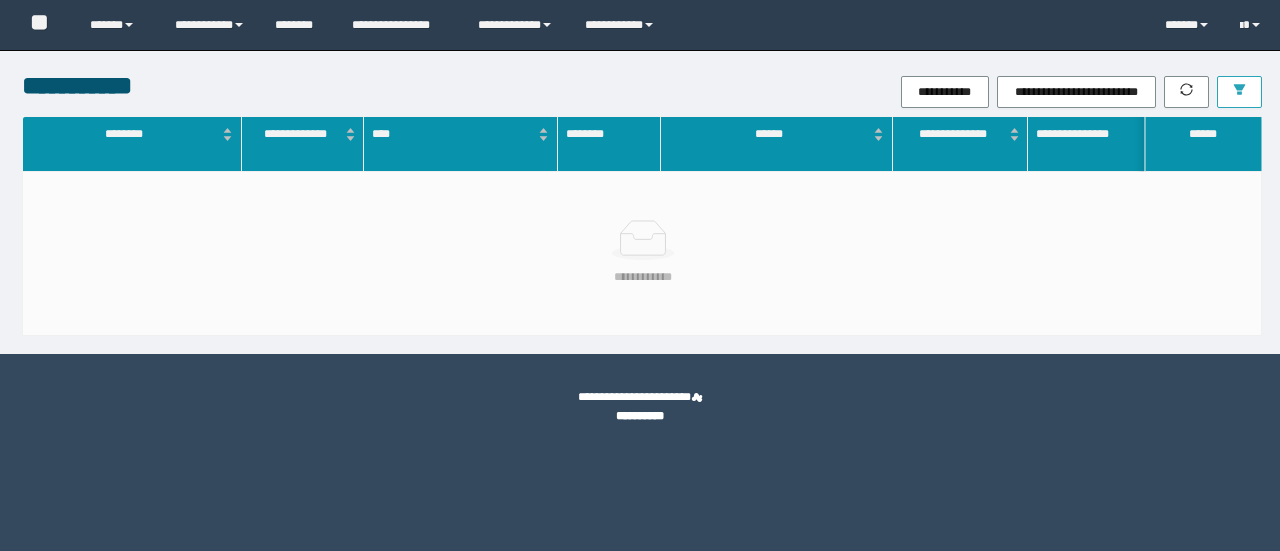 click 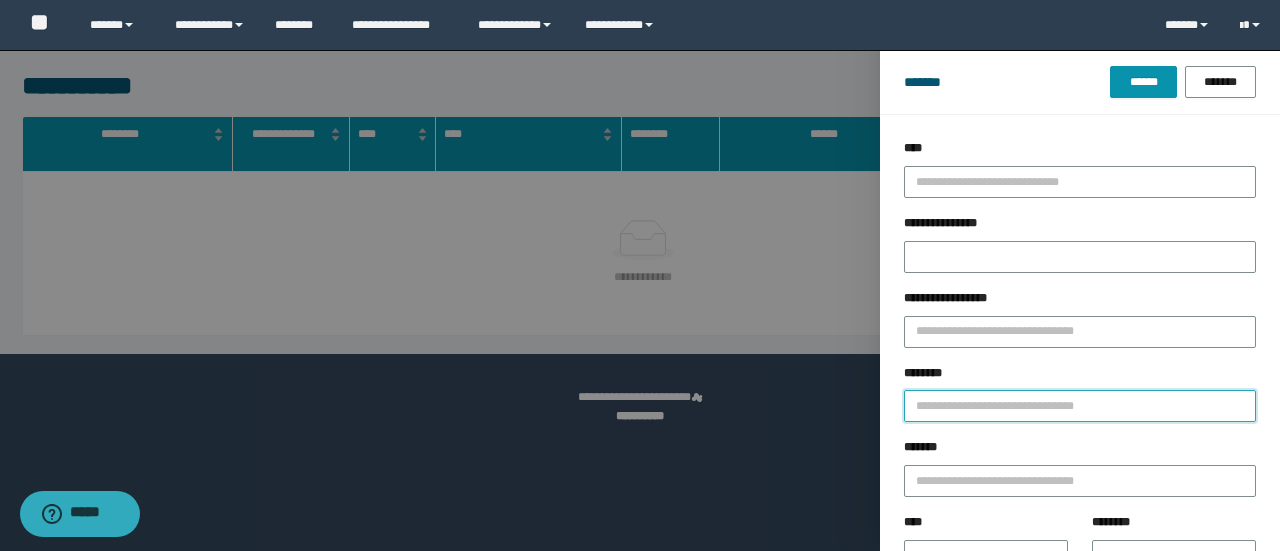 click on "********" at bounding box center (1080, 406) 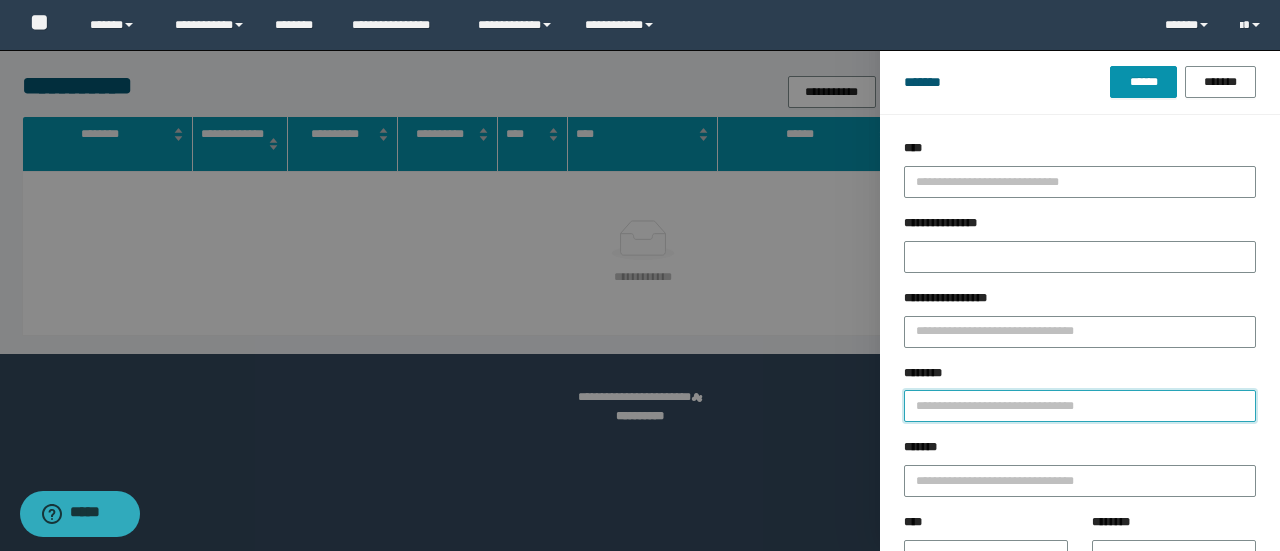 paste on "********" 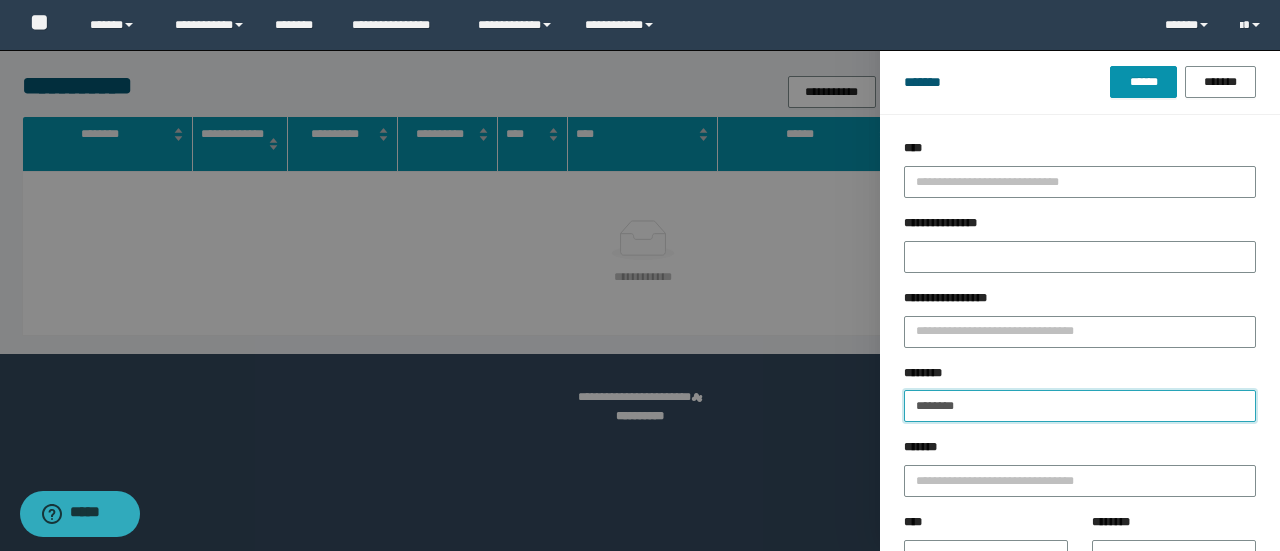 type on "********" 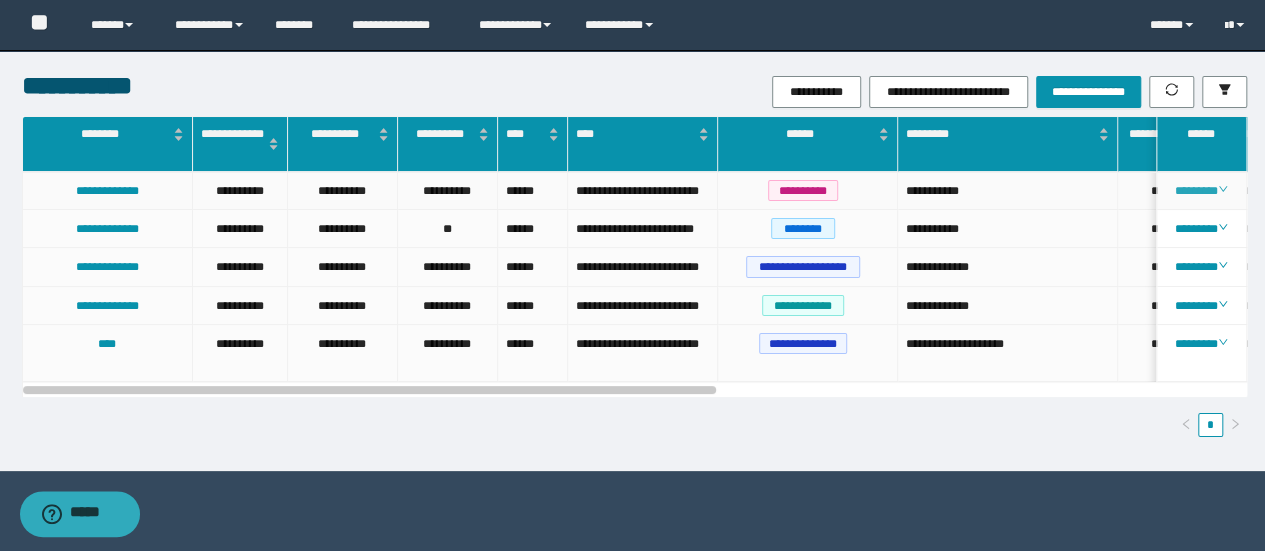 click on "********" at bounding box center (1201, 191) 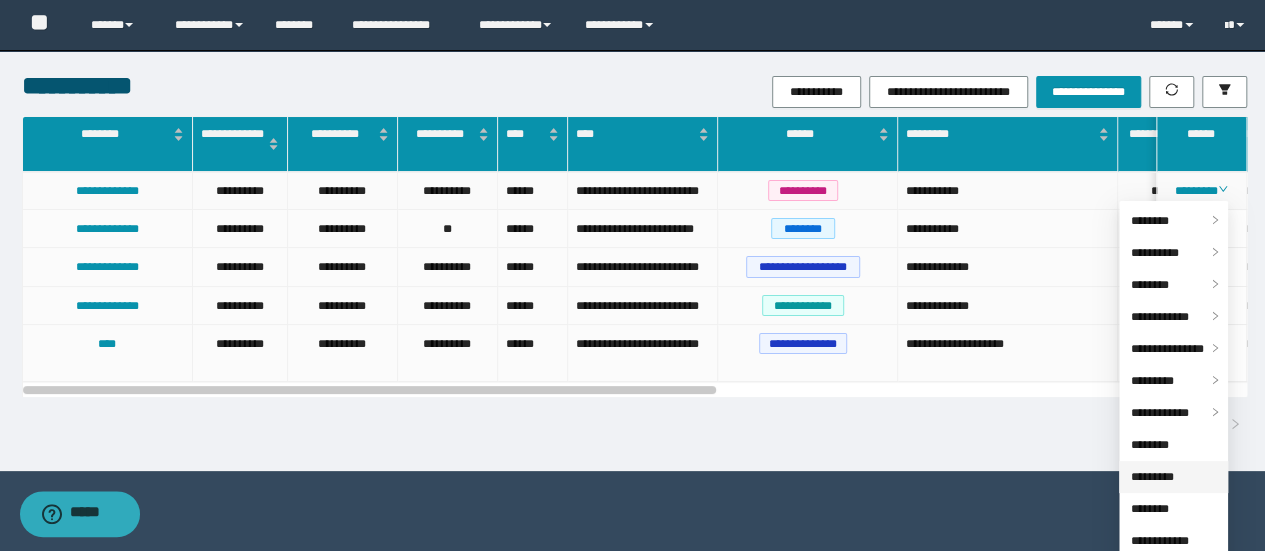 click on "*********" at bounding box center [1152, 477] 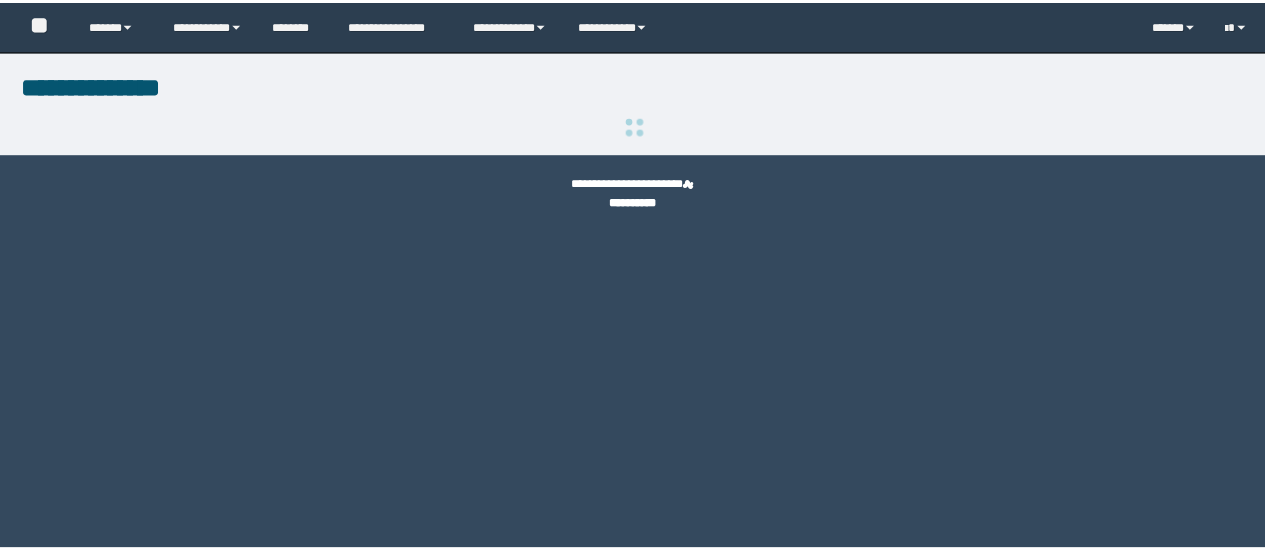 scroll, scrollTop: 0, scrollLeft: 0, axis: both 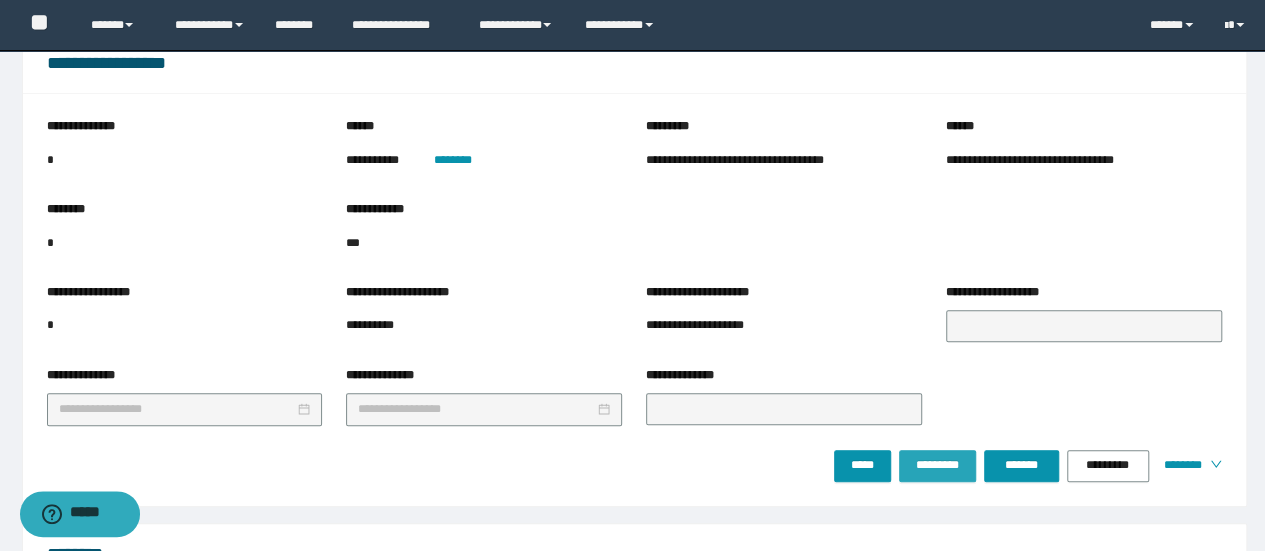 click on "*********" at bounding box center [937, 465] 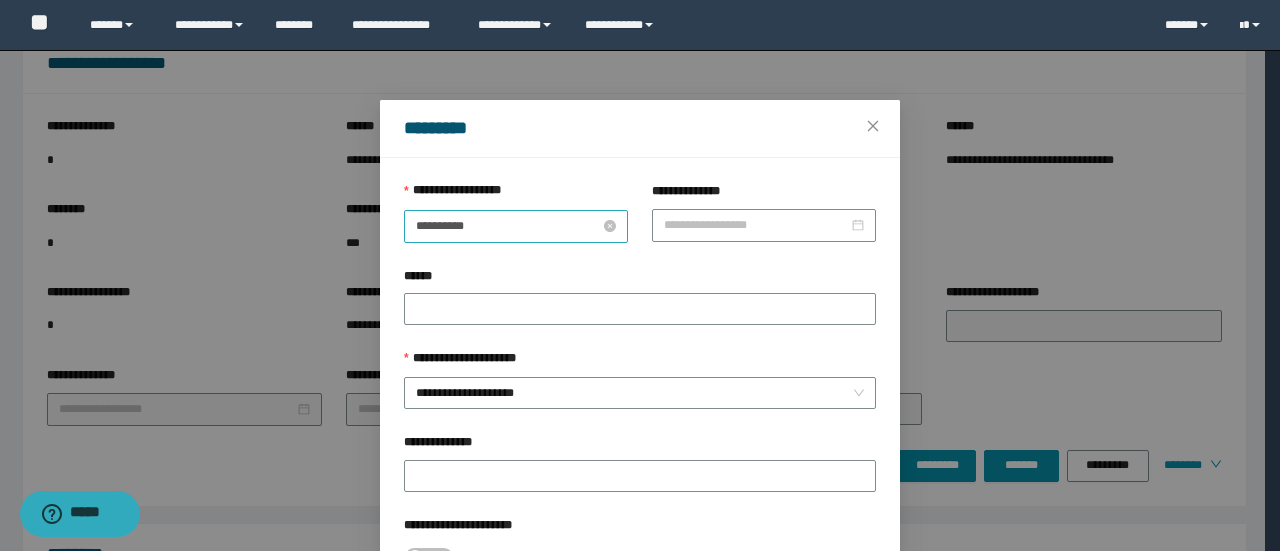 click on "**********" at bounding box center [508, 226] 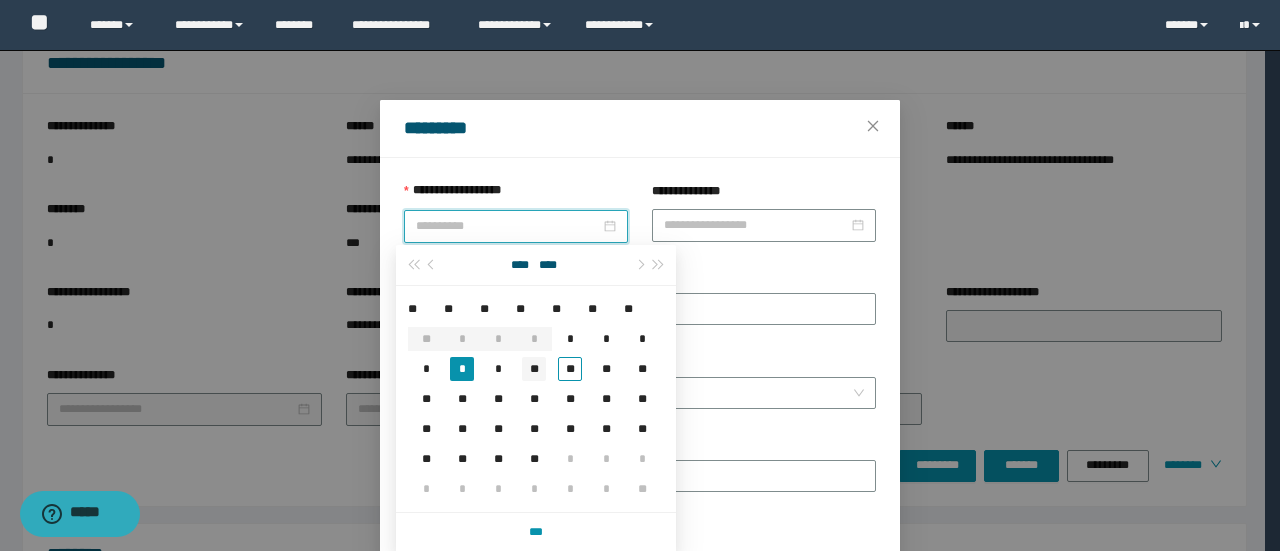 type on "**********" 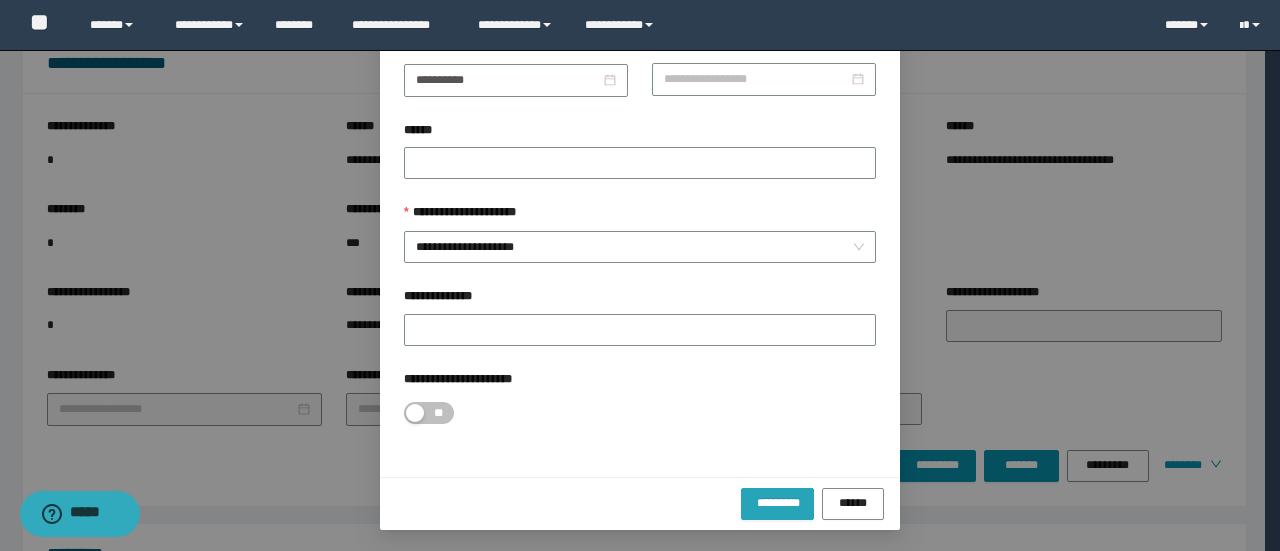 click on "*********" at bounding box center (778, 502) 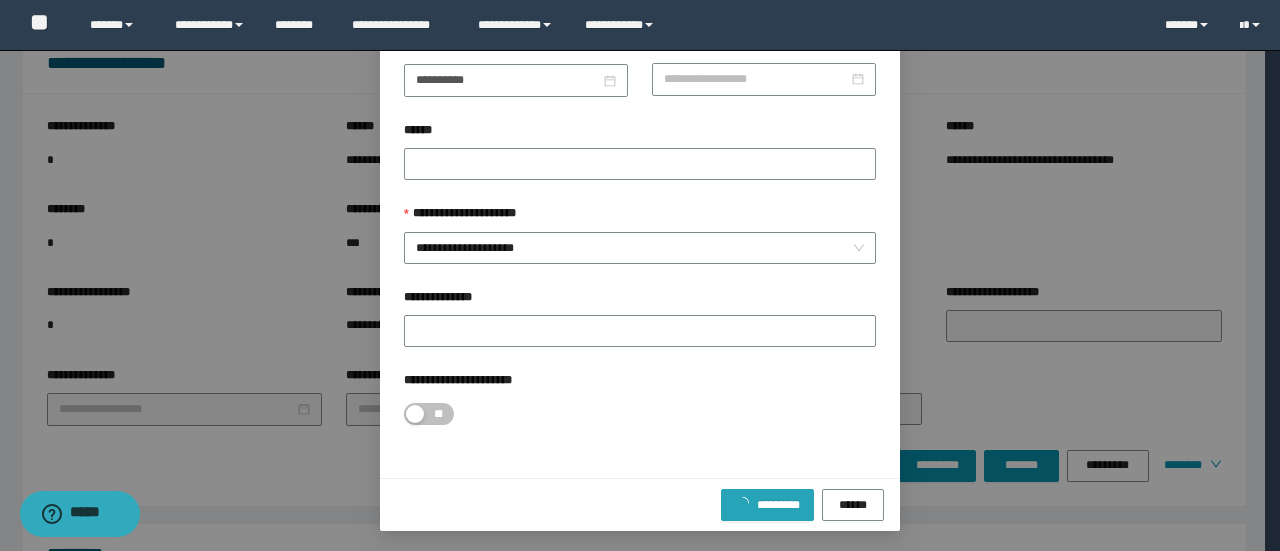scroll, scrollTop: 46, scrollLeft: 0, axis: vertical 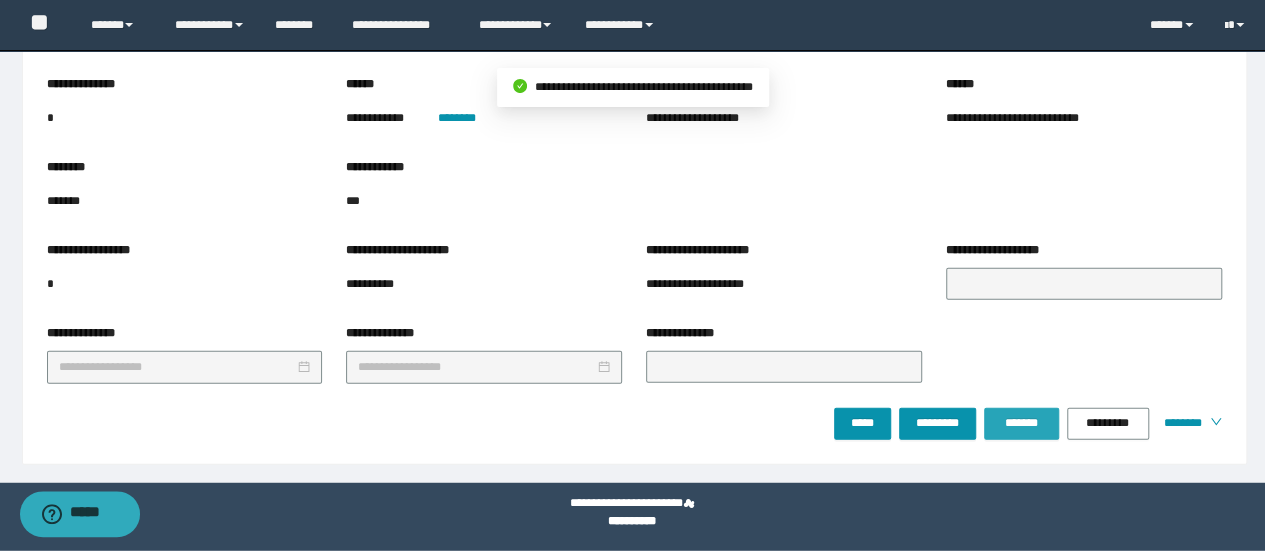 click on "*******" at bounding box center (1021, 423) 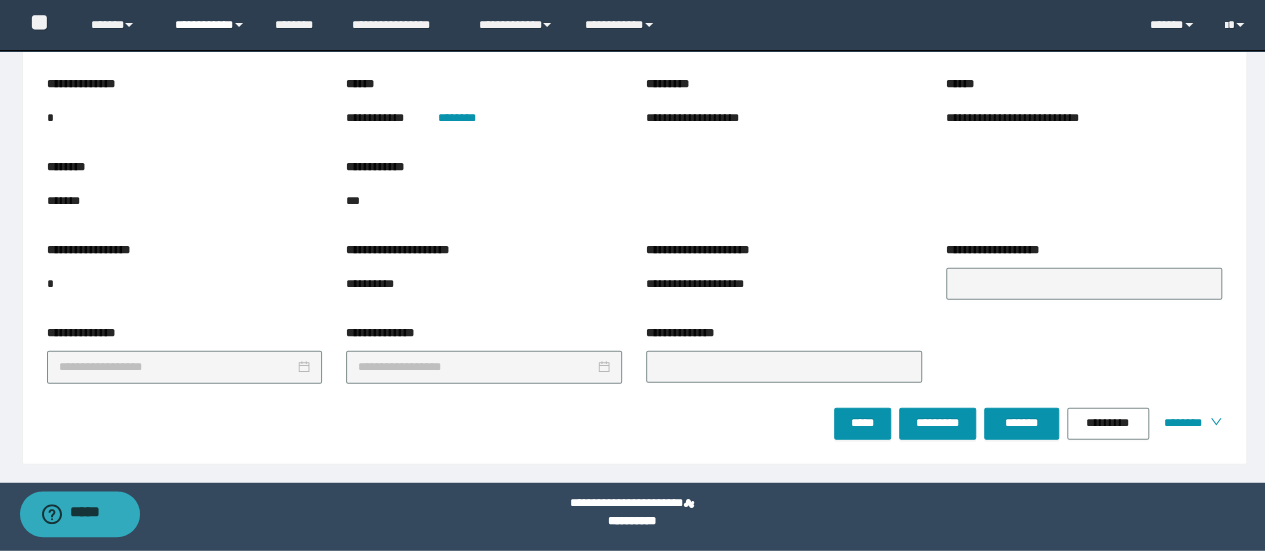 drag, startPoint x: 220, startPoint y: 38, endPoint x: 234, endPoint y: 68, distance: 33.105892 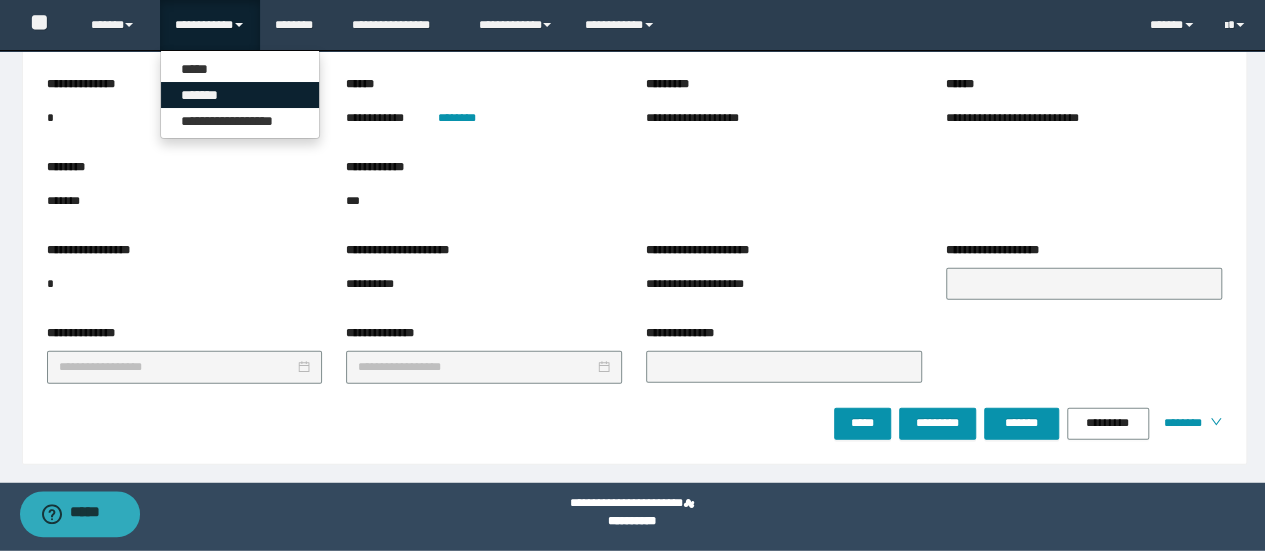click on "*******" at bounding box center (240, 95) 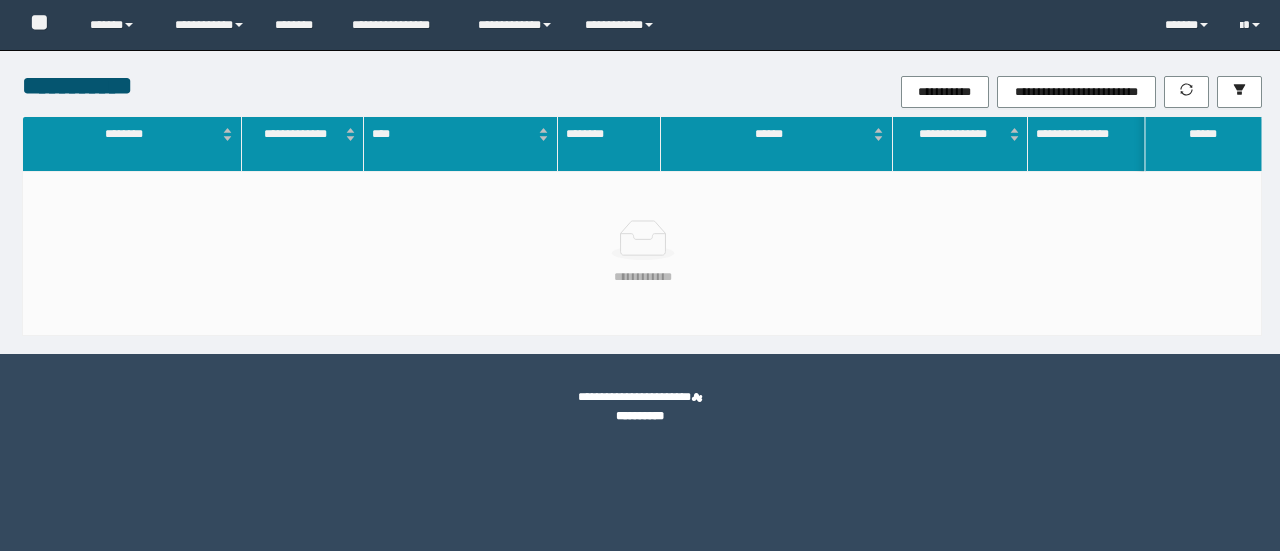 scroll, scrollTop: 0, scrollLeft: 0, axis: both 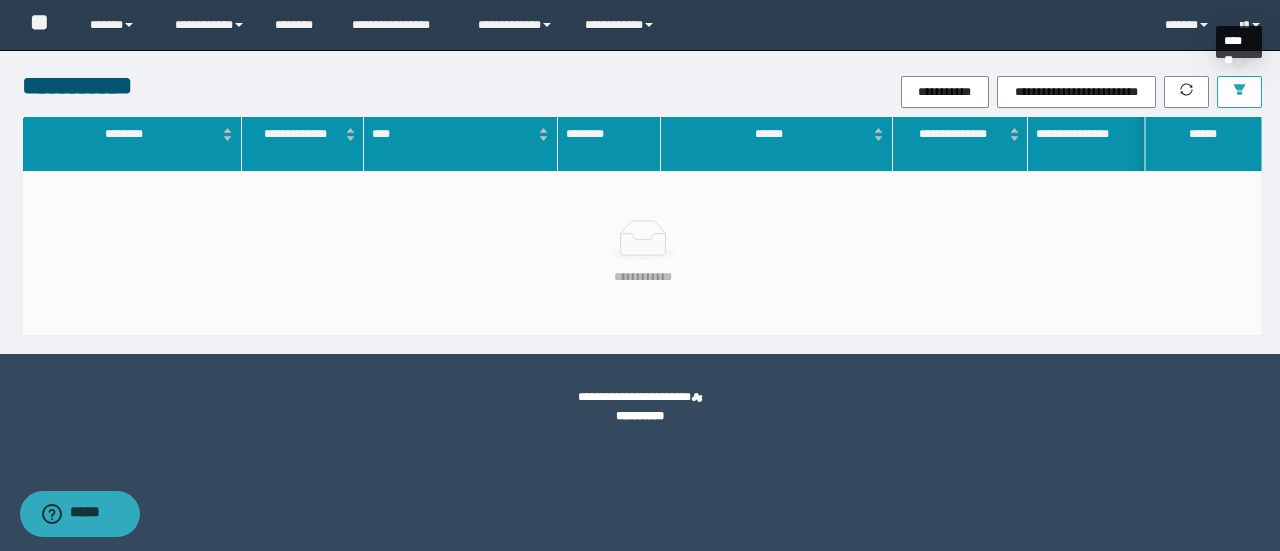 click at bounding box center [1239, 92] 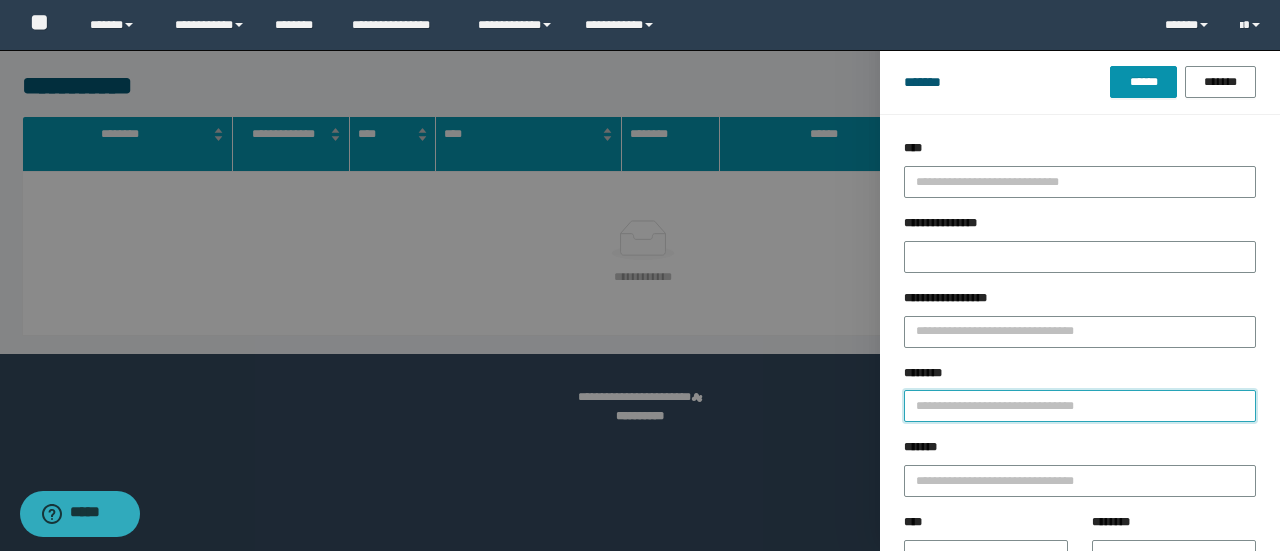 click on "********" at bounding box center [1080, 406] 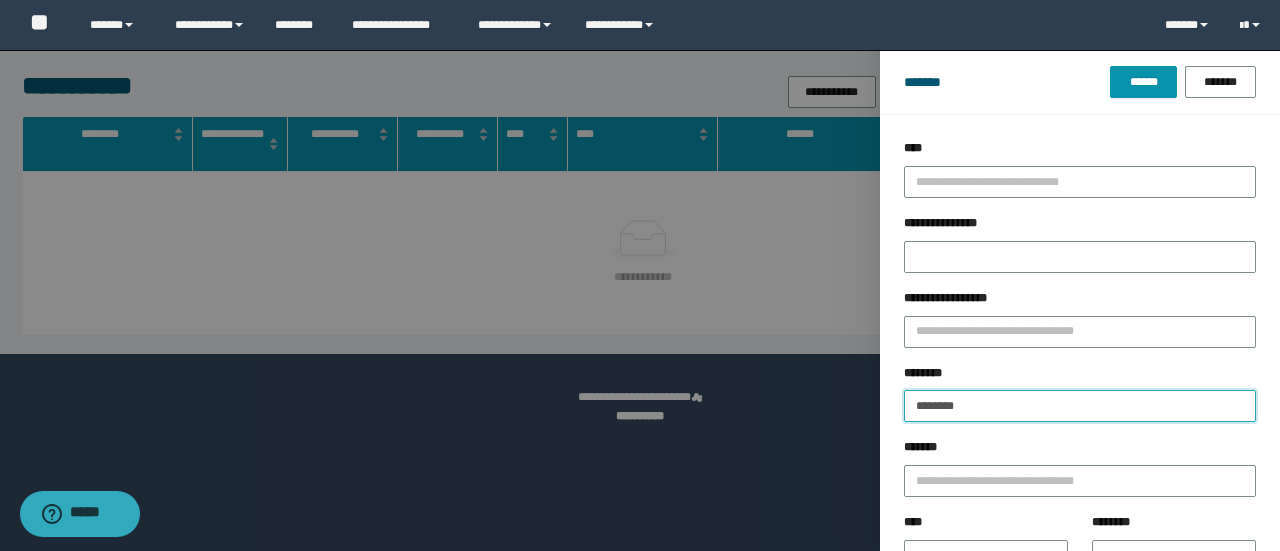 type on "********" 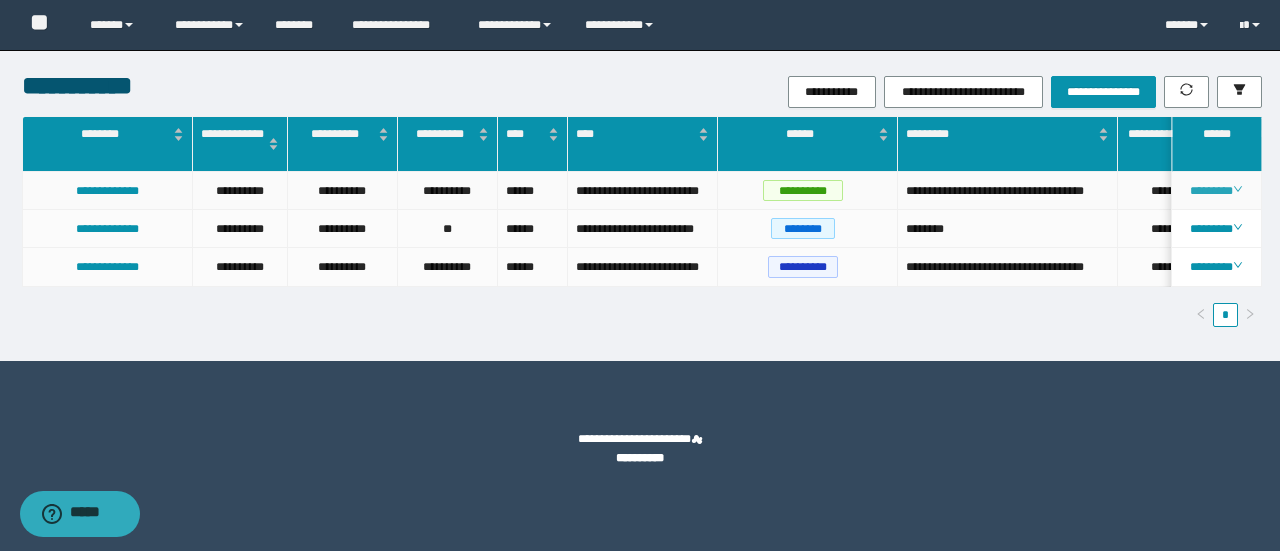 click on "********" at bounding box center (1216, 191) 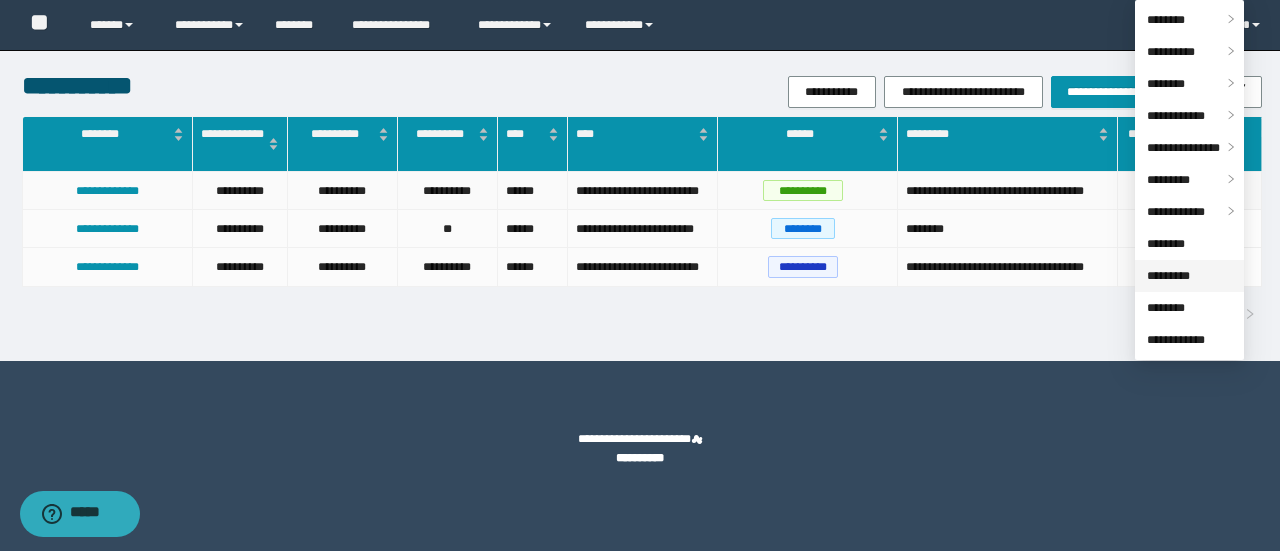 click on "*********" at bounding box center (1168, 276) 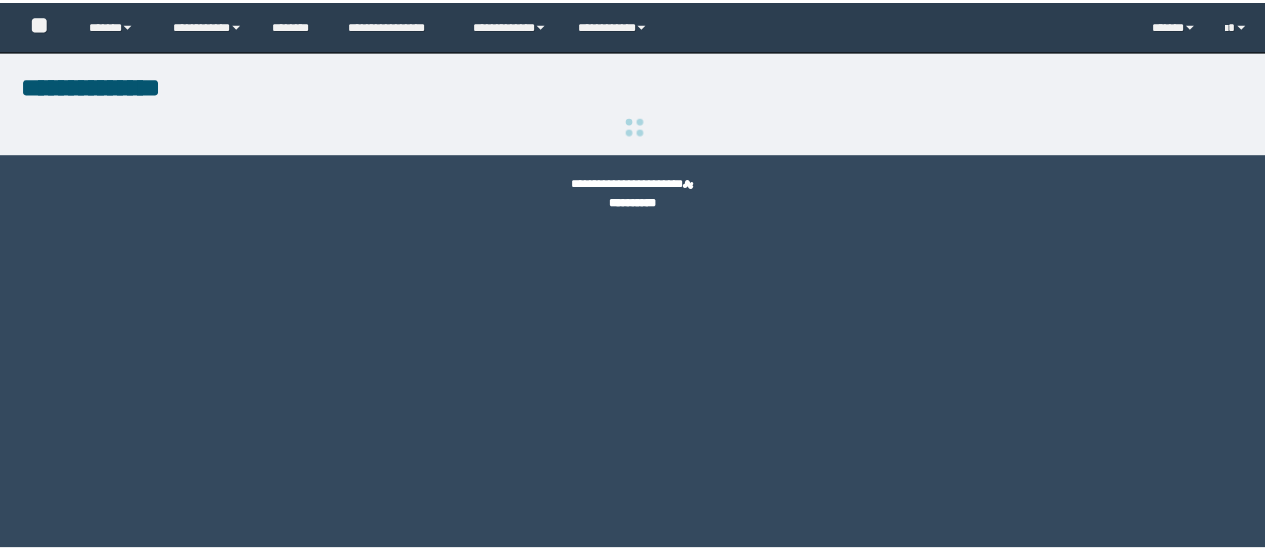 scroll, scrollTop: 0, scrollLeft: 0, axis: both 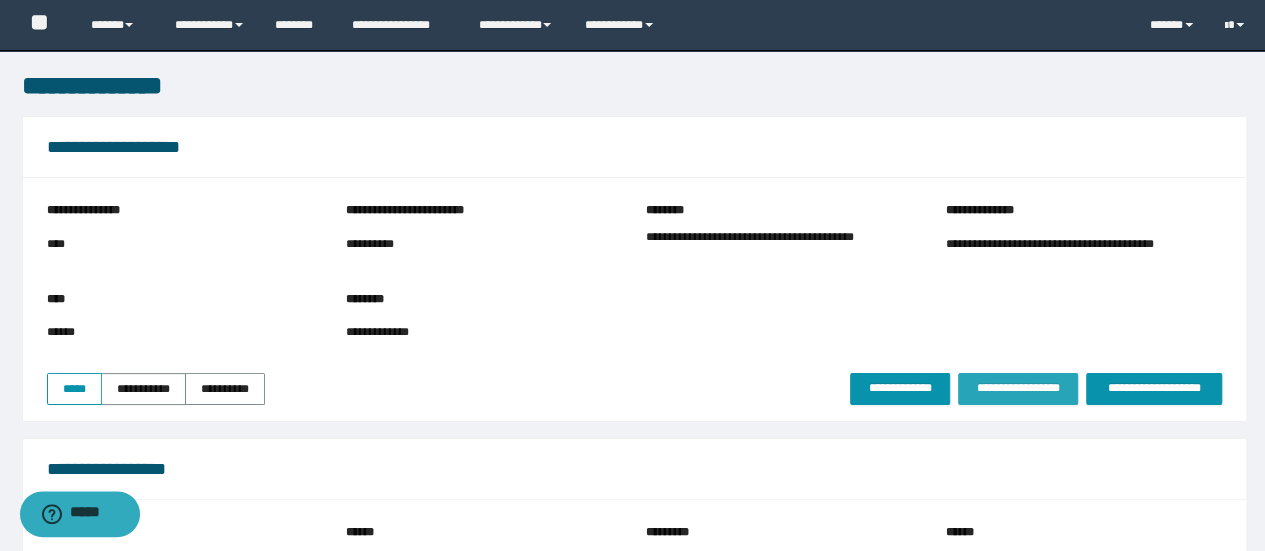 click on "**********" at bounding box center (1018, 388) 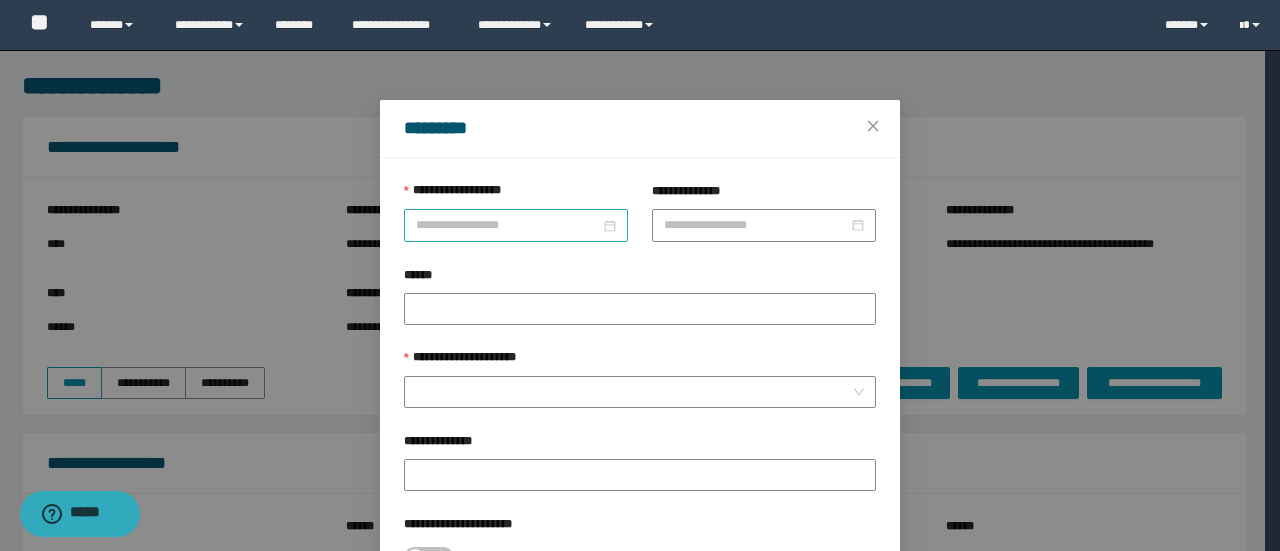 click at bounding box center [516, 225] 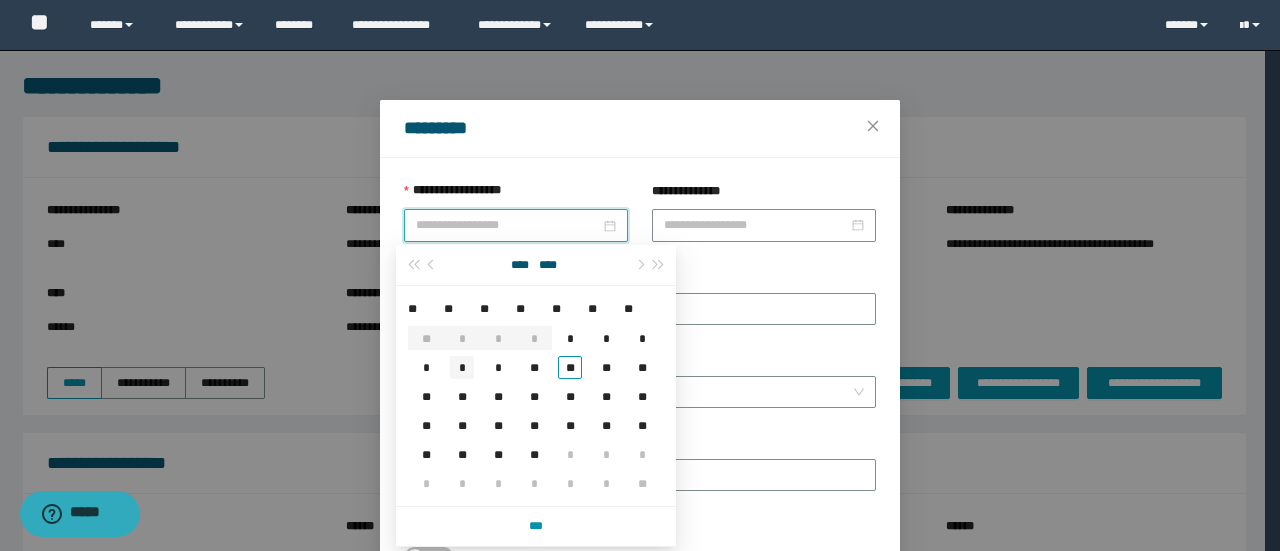type on "**********" 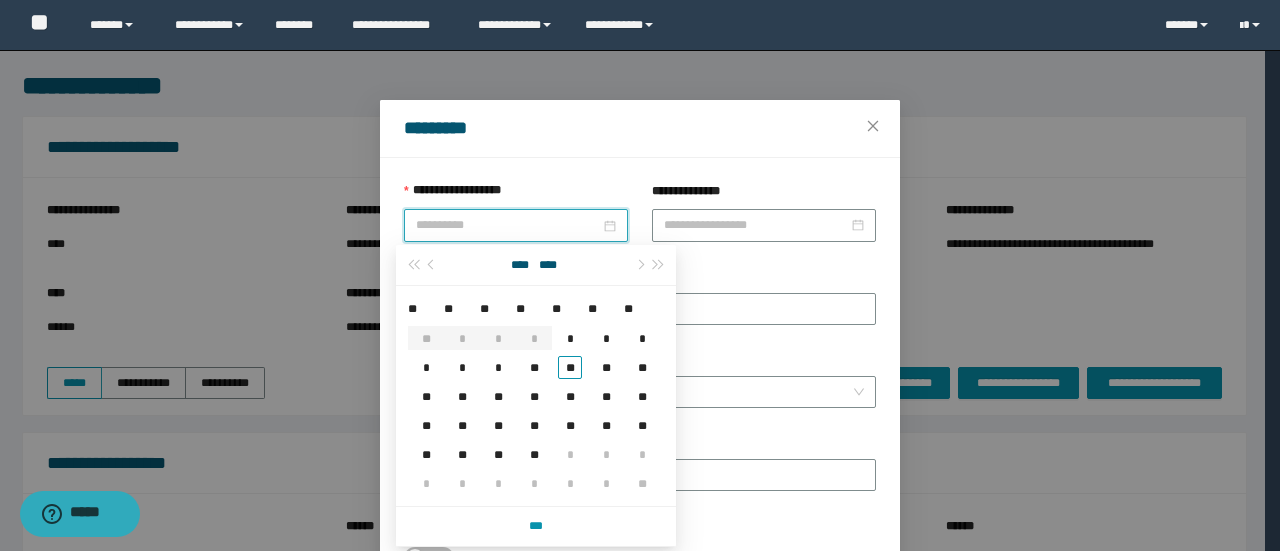 click on "*" at bounding box center (462, 367) 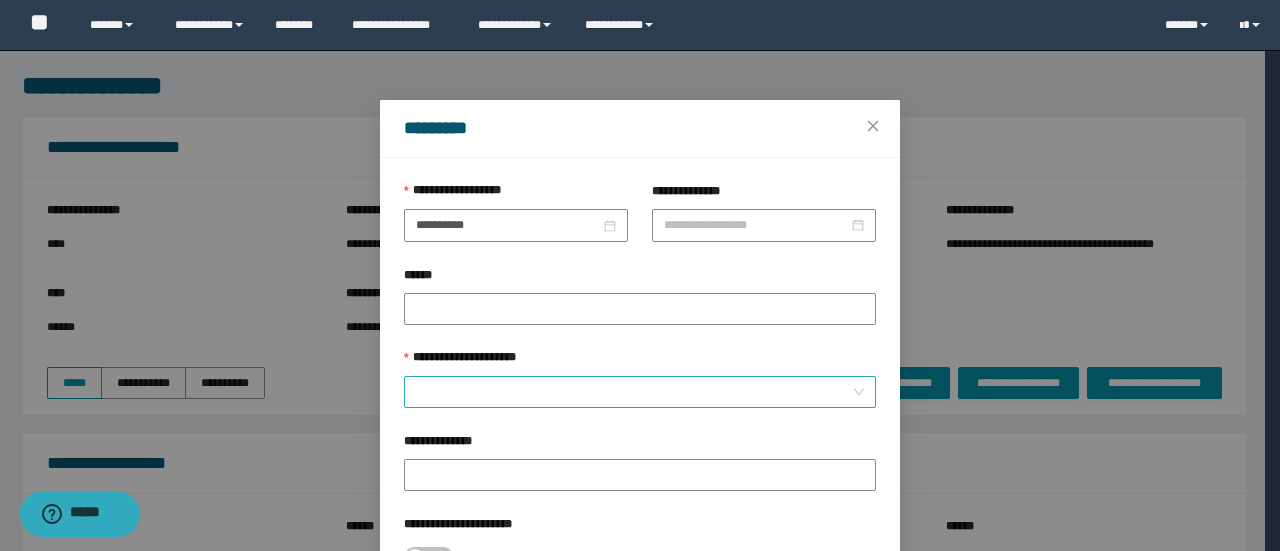 click on "**********" at bounding box center (634, 392) 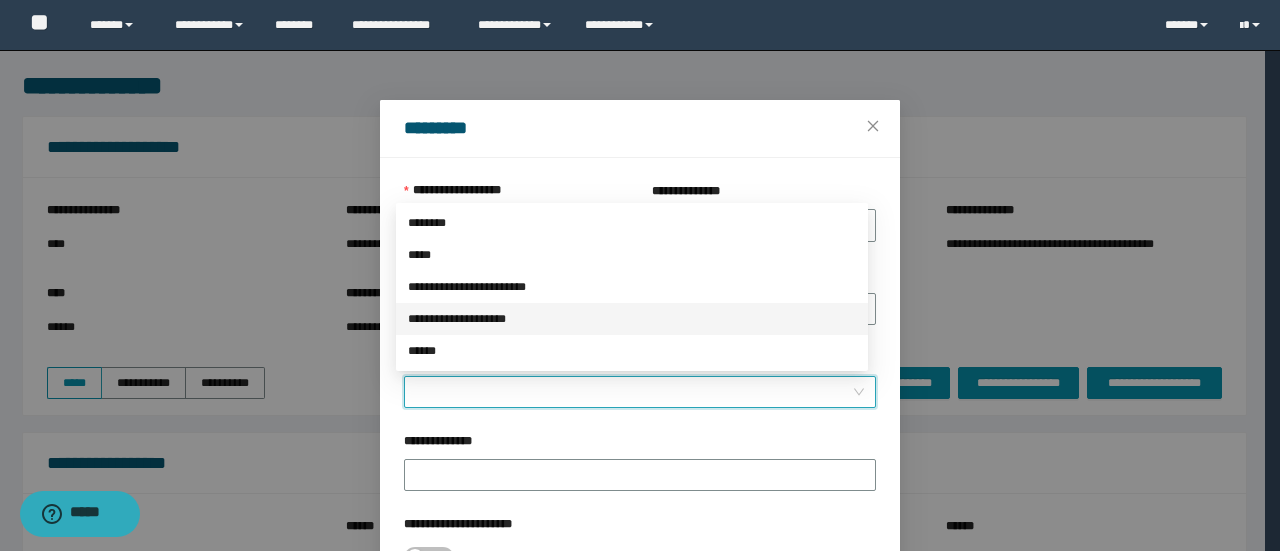click on "**********" at bounding box center [632, 319] 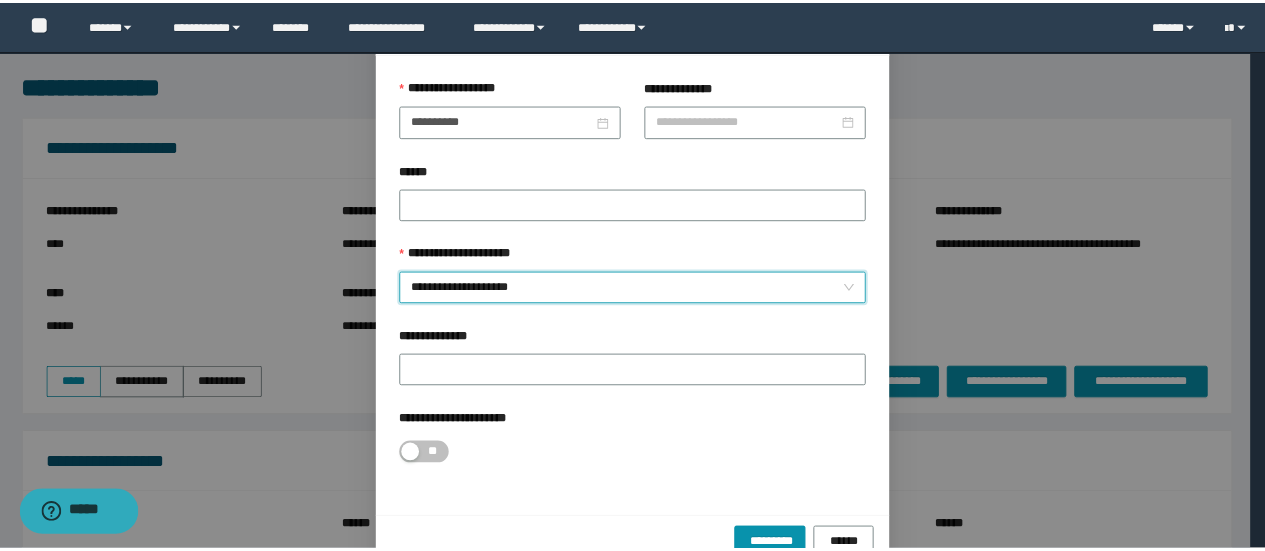 scroll, scrollTop: 146, scrollLeft: 0, axis: vertical 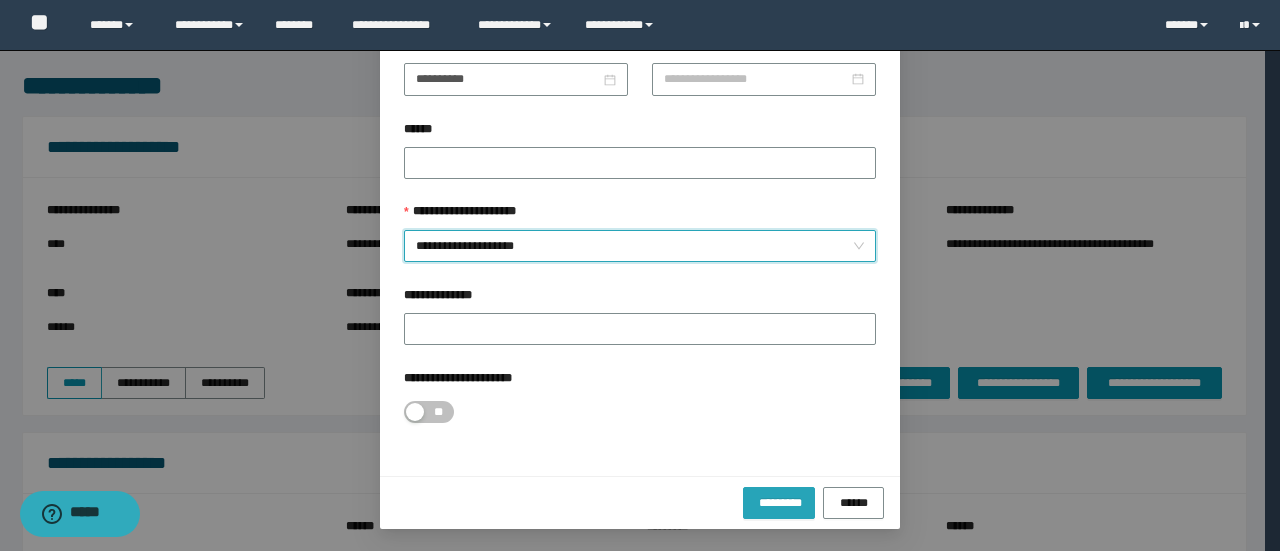 click on "*********" at bounding box center (779, 502) 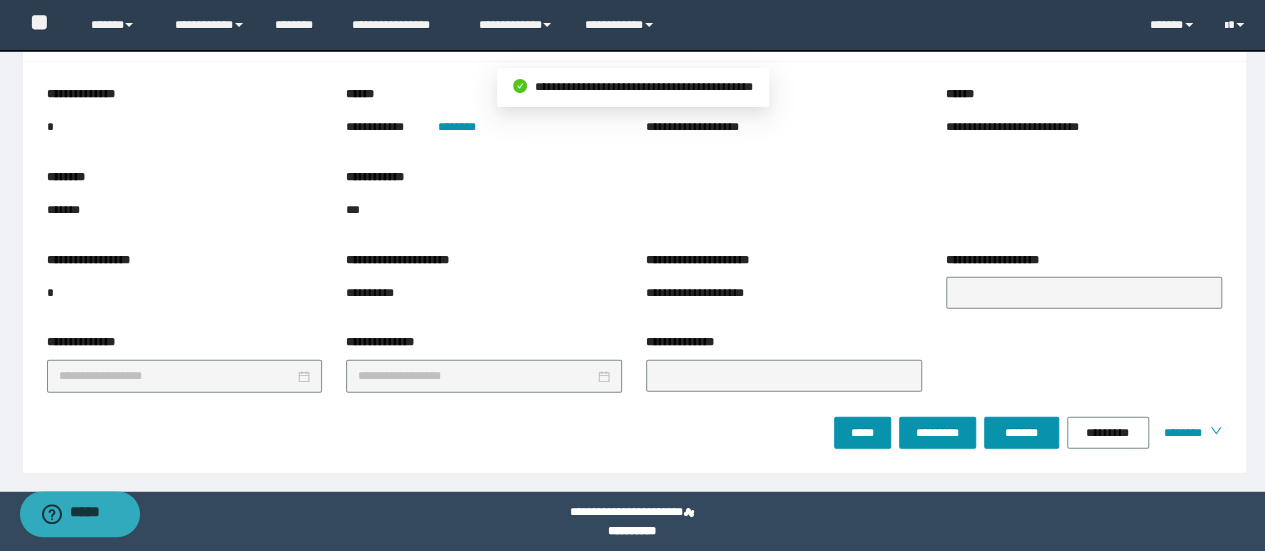 scroll, scrollTop: 2415, scrollLeft: 0, axis: vertical 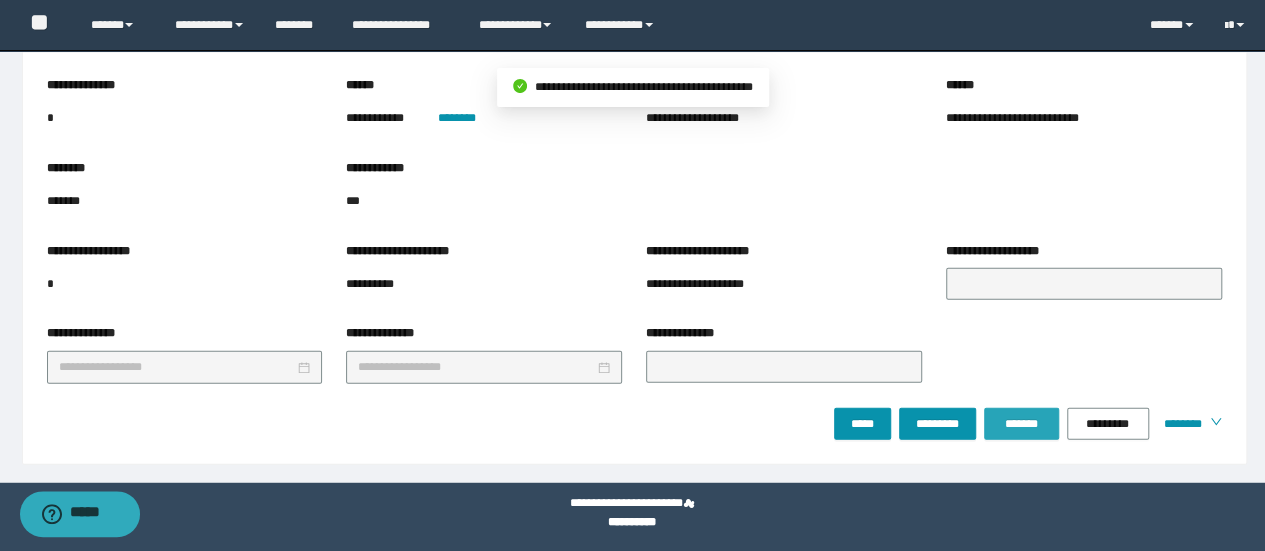 drag, startPoint x: 1028, startPoint y: 401, endPoint x: 1008, endPoint y: 501, distance: 101.98039 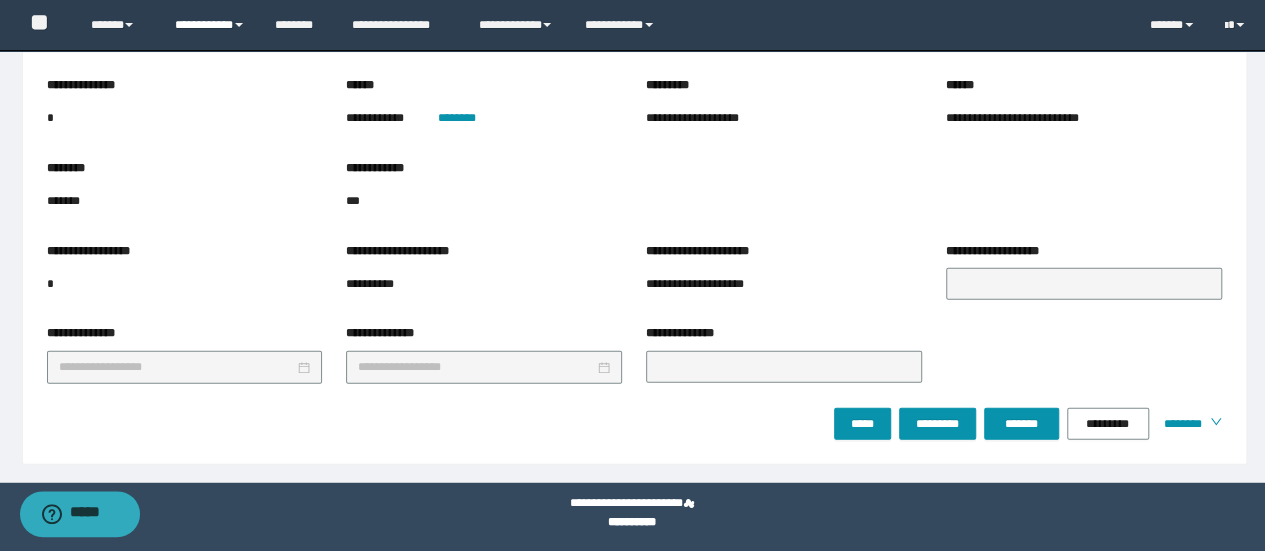 drag, startPoint x: 203, startPoint y: 11, endPoint x: 208, endPoint y: 59, distance: 48.259712 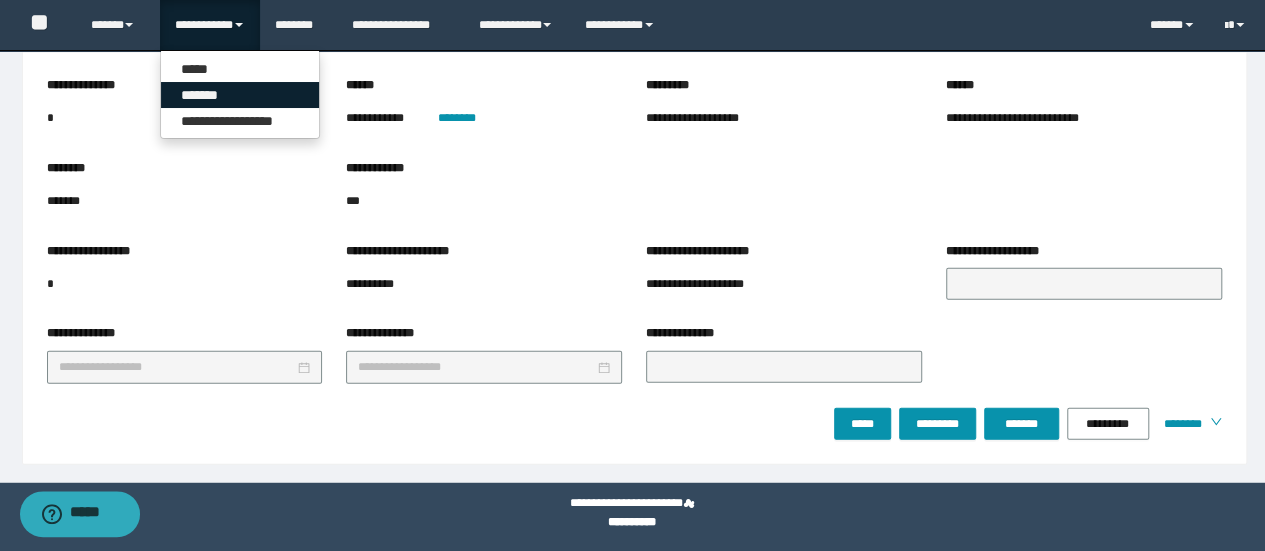 click on "*******" at bounding box center (240, 95) 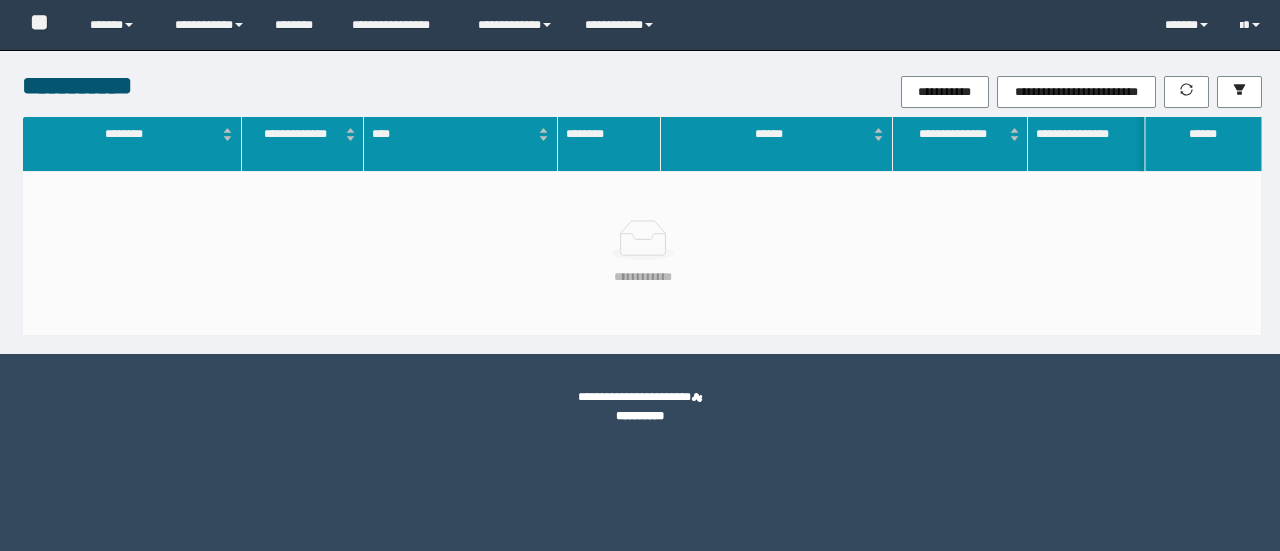 scroll, scrollTop: 0, scrollLeft: 0, axis: both 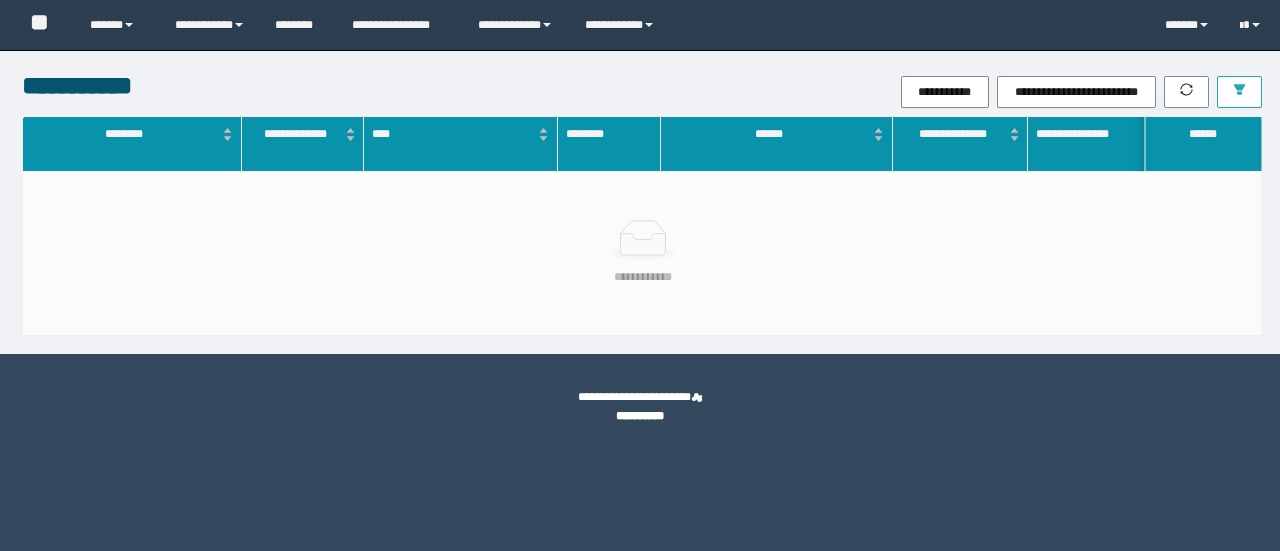 click at bounding box center [1239, 91] 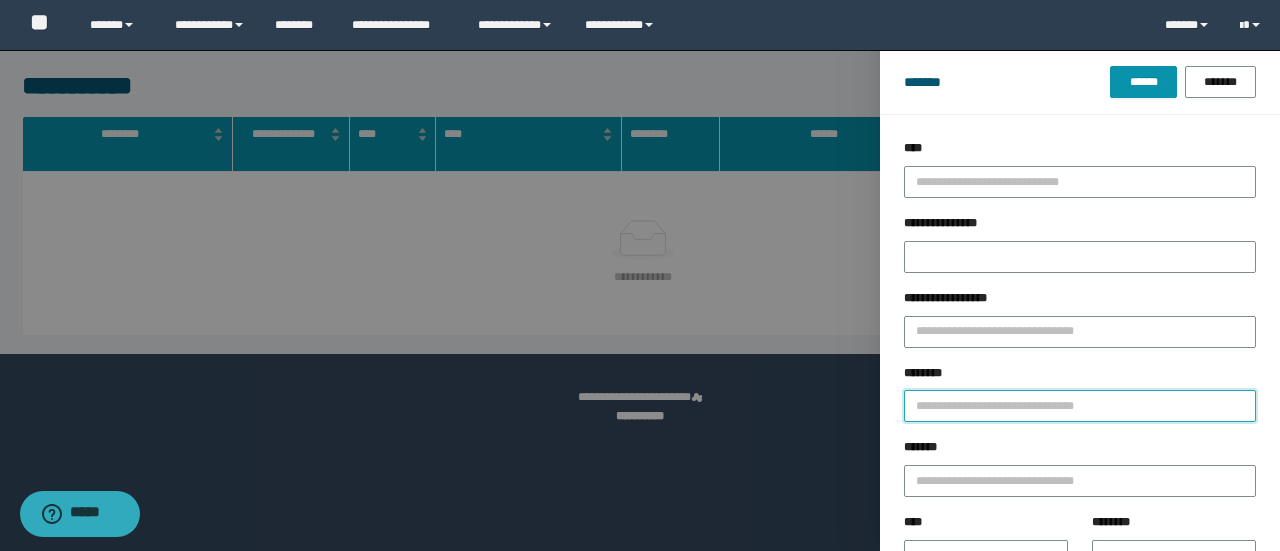 click on "********" at bounding box center [1080, 406] 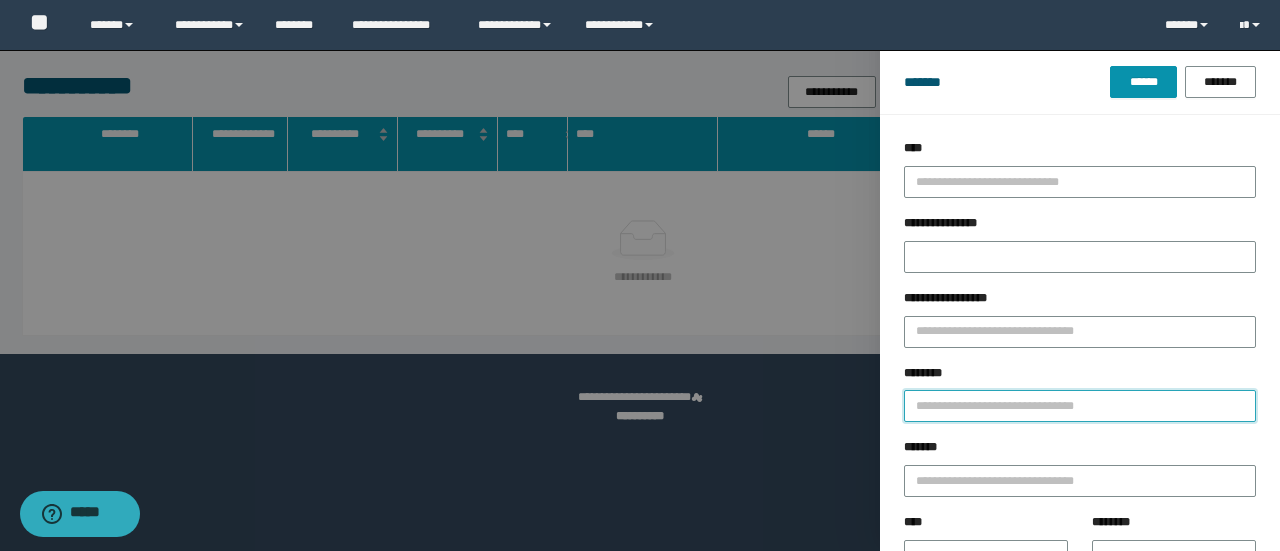 paste on "********" 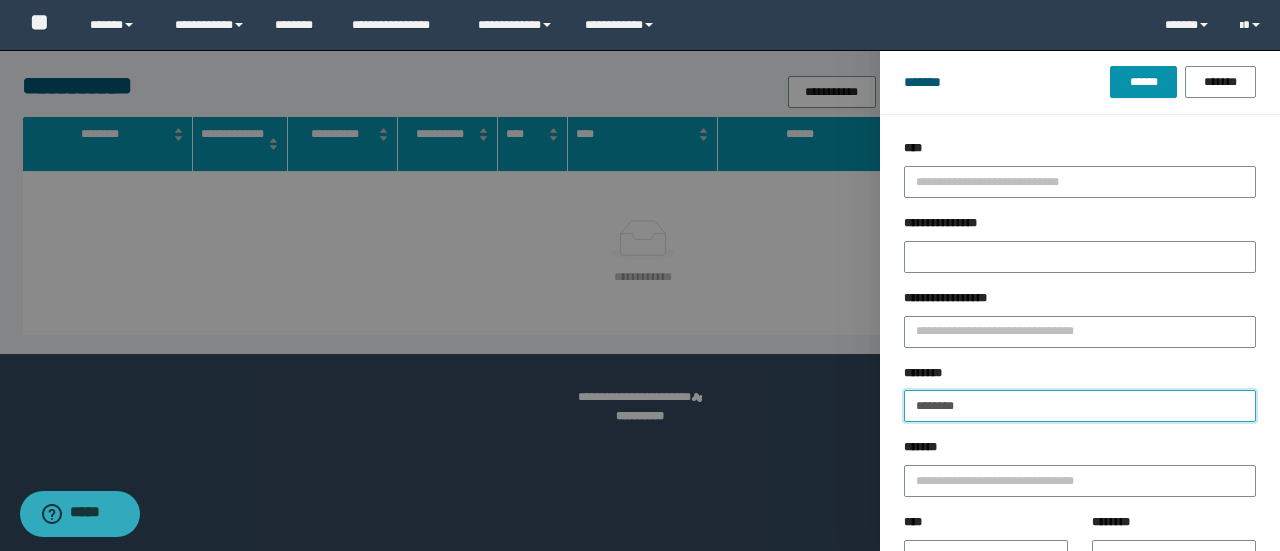 type on "********" 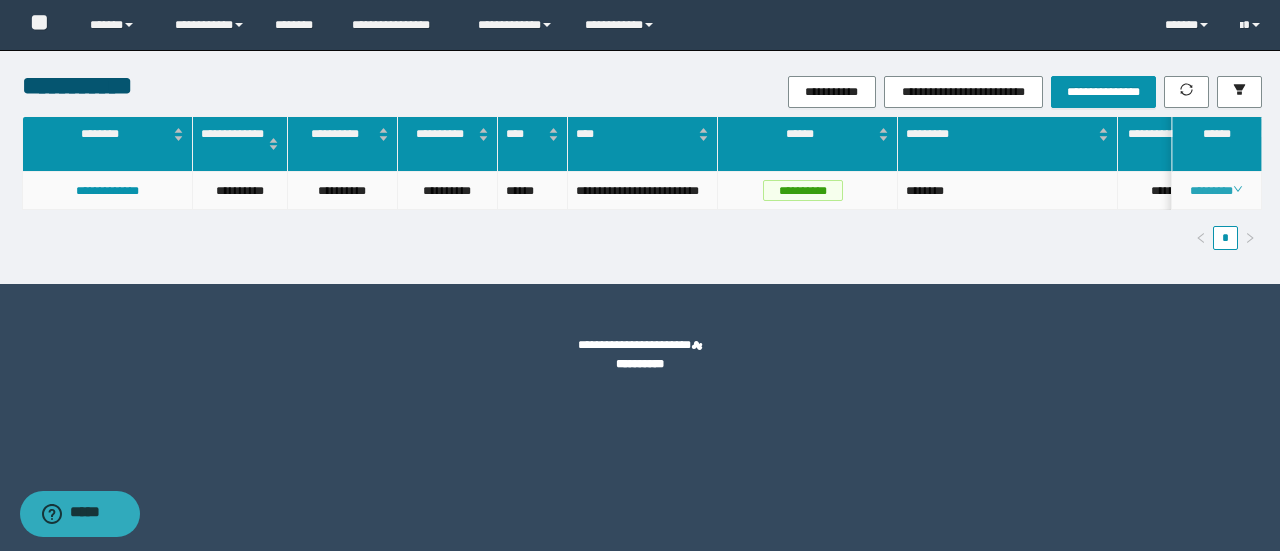 click on "********" at bounding box center [1216, 191] 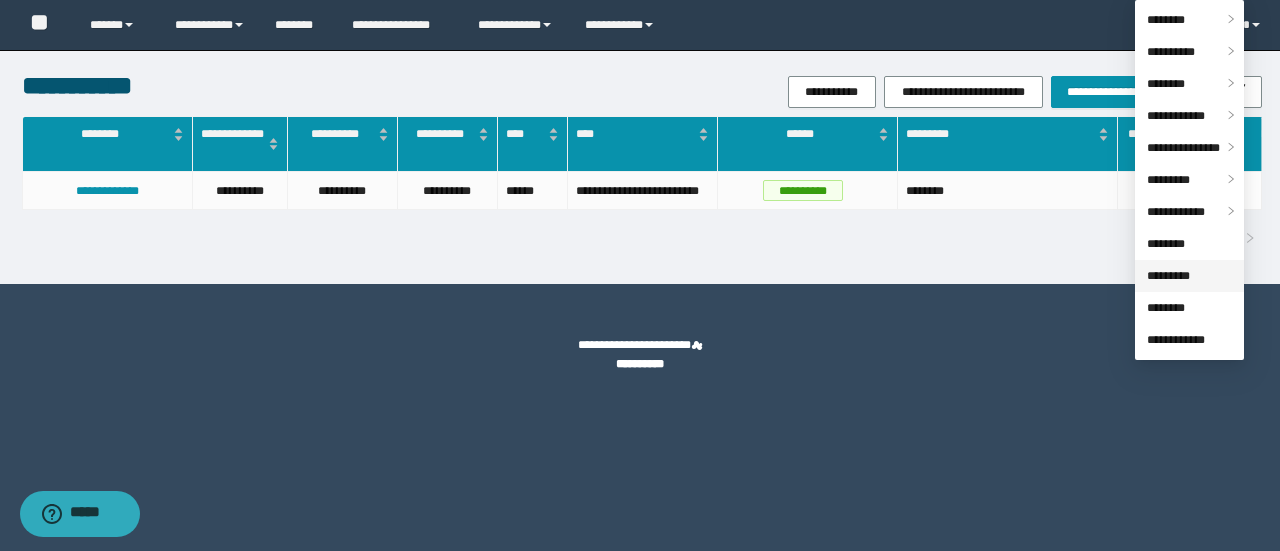 click on "*********" at bounding box center [1168, 276] 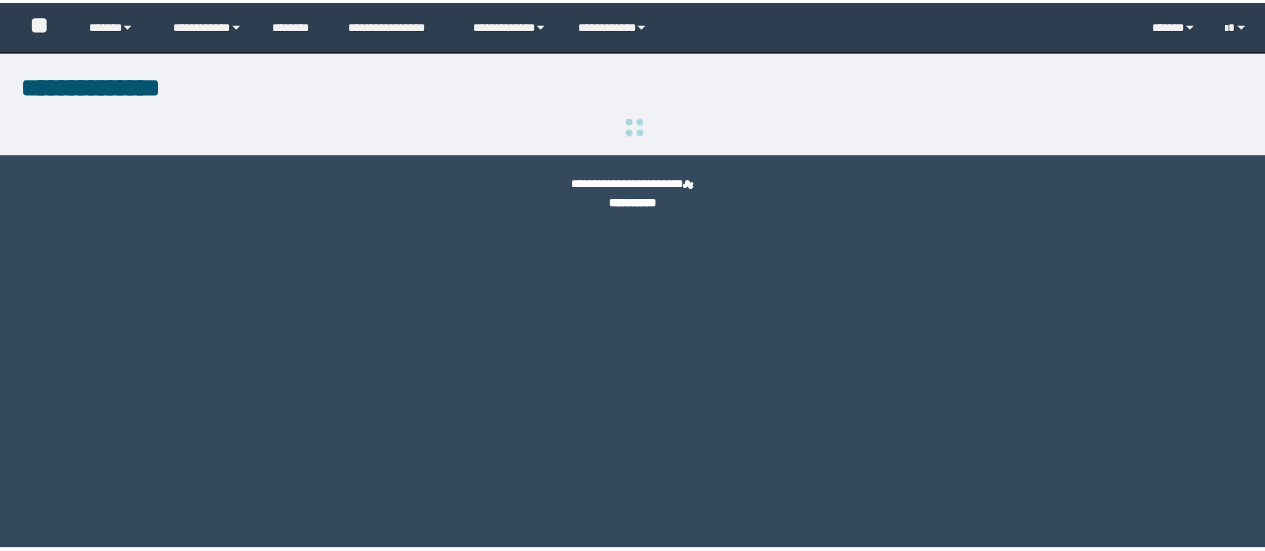 scroll, scrollTop: 0, scrollLeft: 0, axis: both 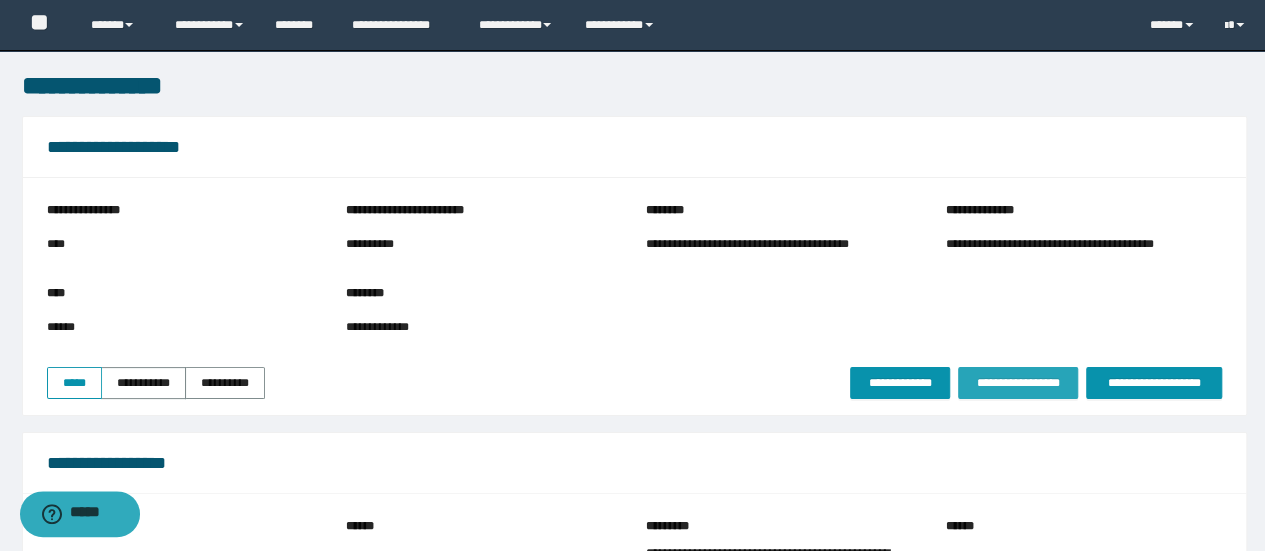 click on "**********" at bounding box center [1018, 383] 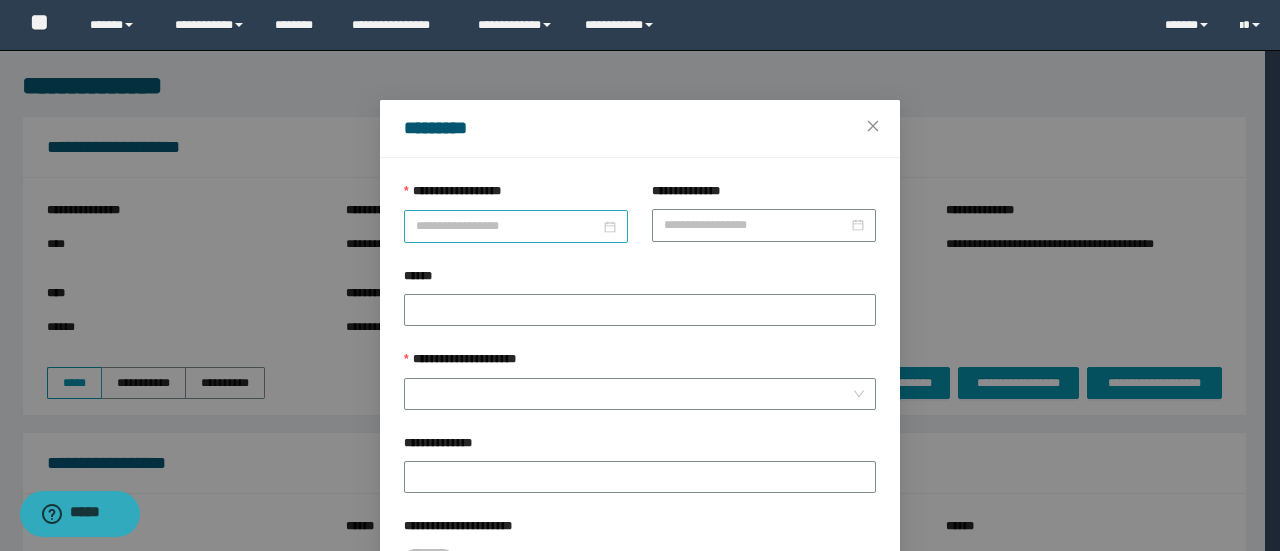 click on "**********" at bounding box center [508, 226] 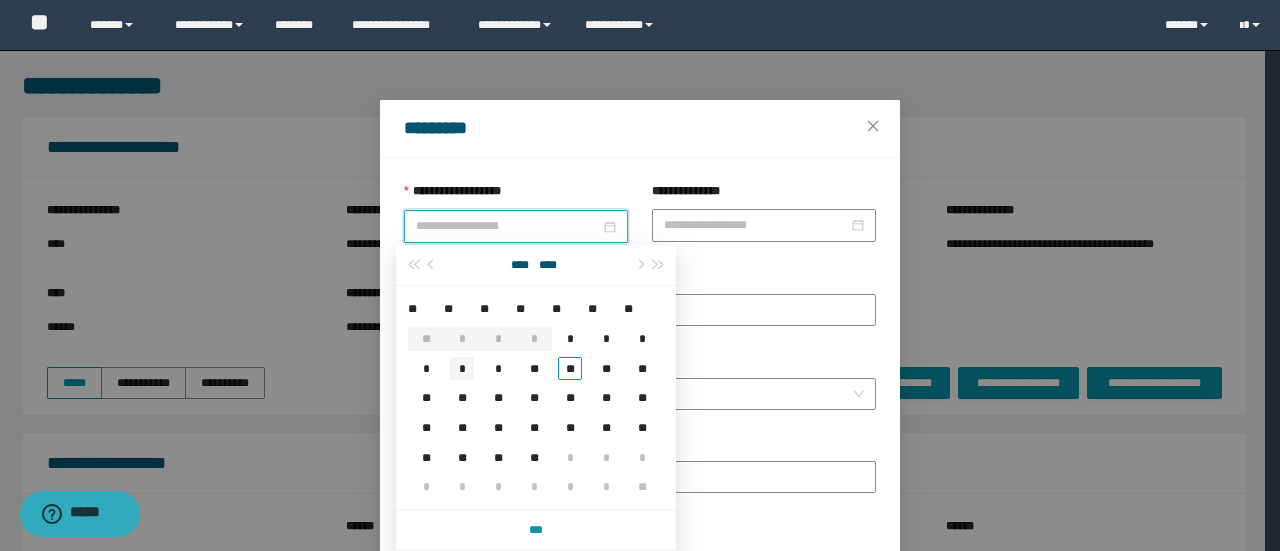 type on "**********" 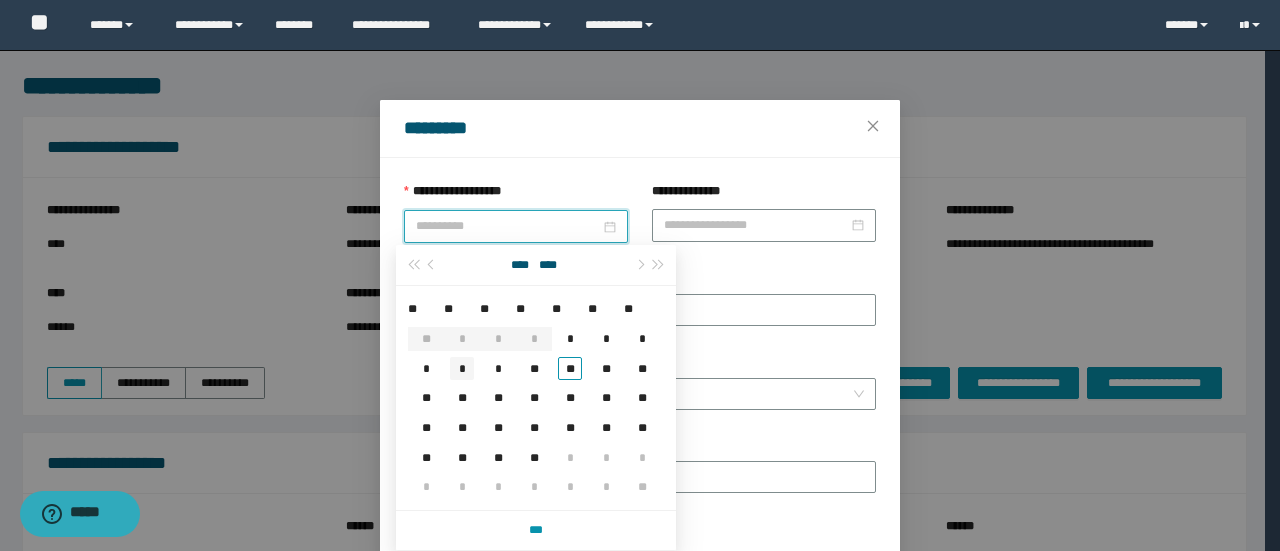 click on "*" at bounding box center [462, 369] 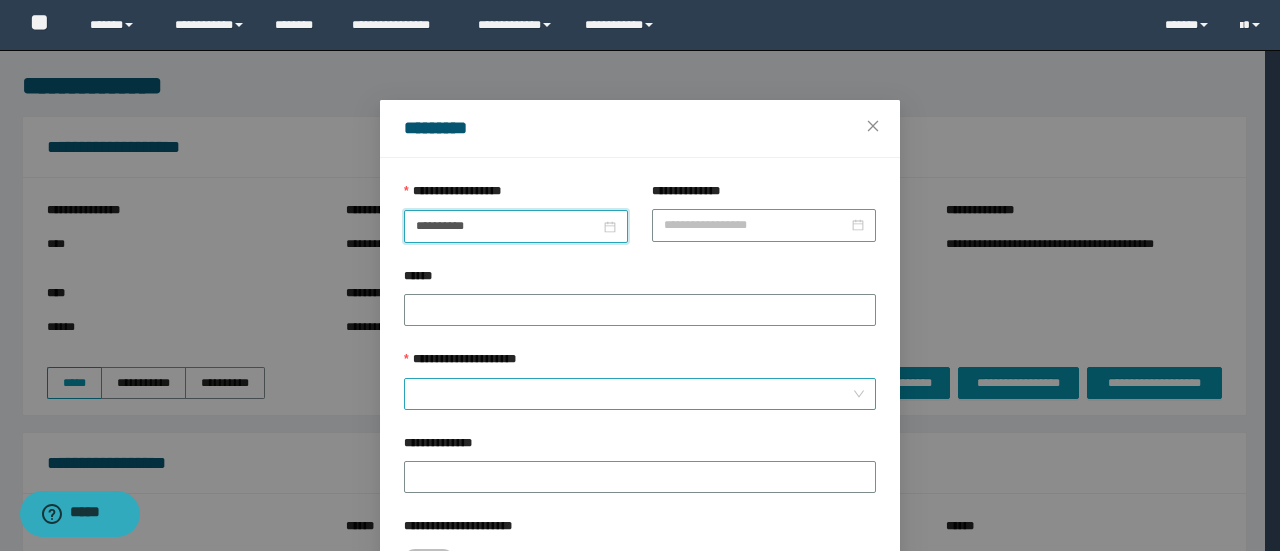 click on "**********" at bounding box center (634, 394) 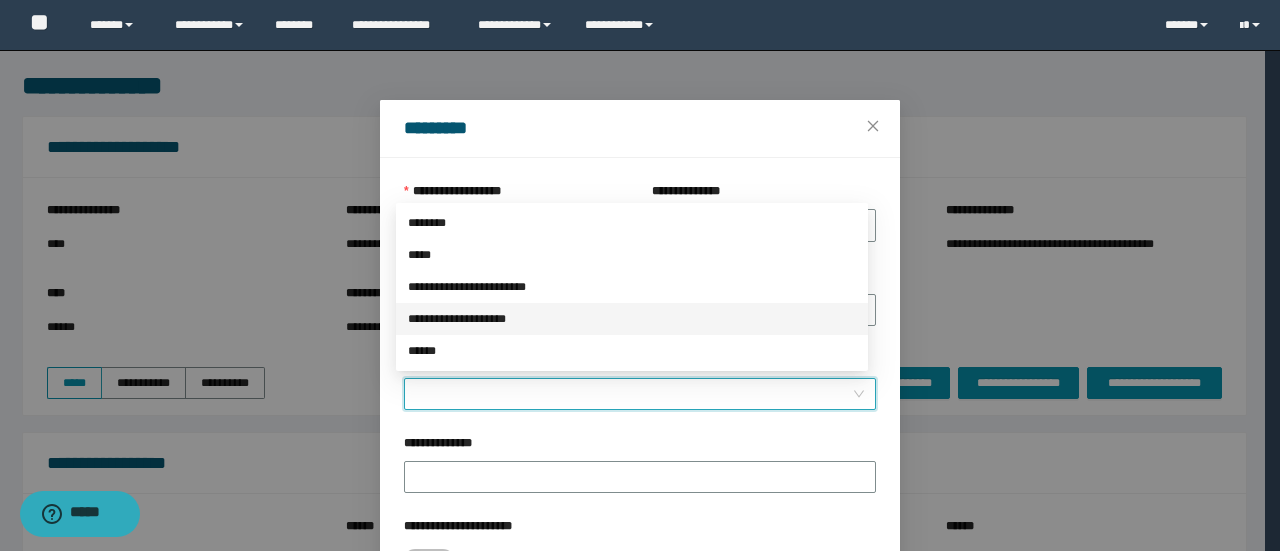 click on "**********" at bounding box center [632, 319] 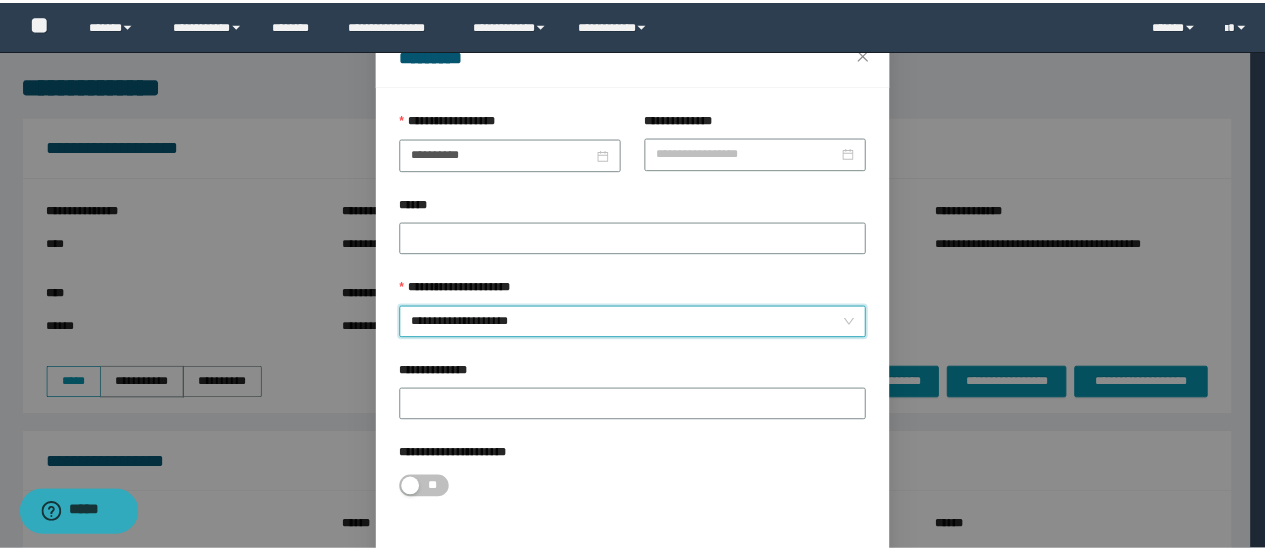 scroll, scrollTop: 146, scrollLeft: 0, axis: vertical 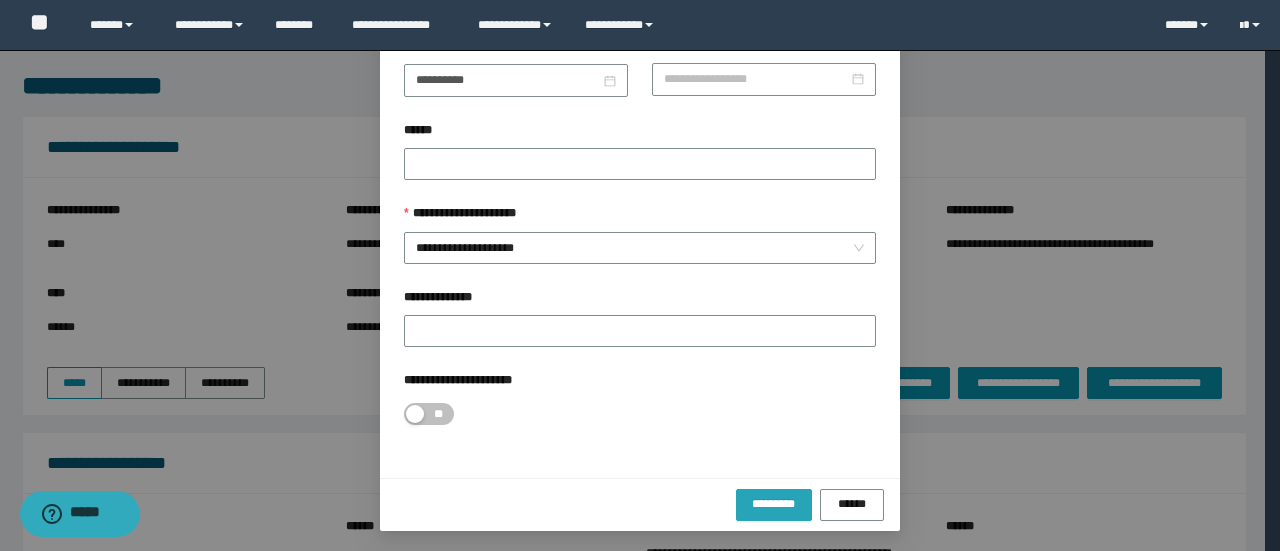 click on "*********" at bounding box center (774, 504) 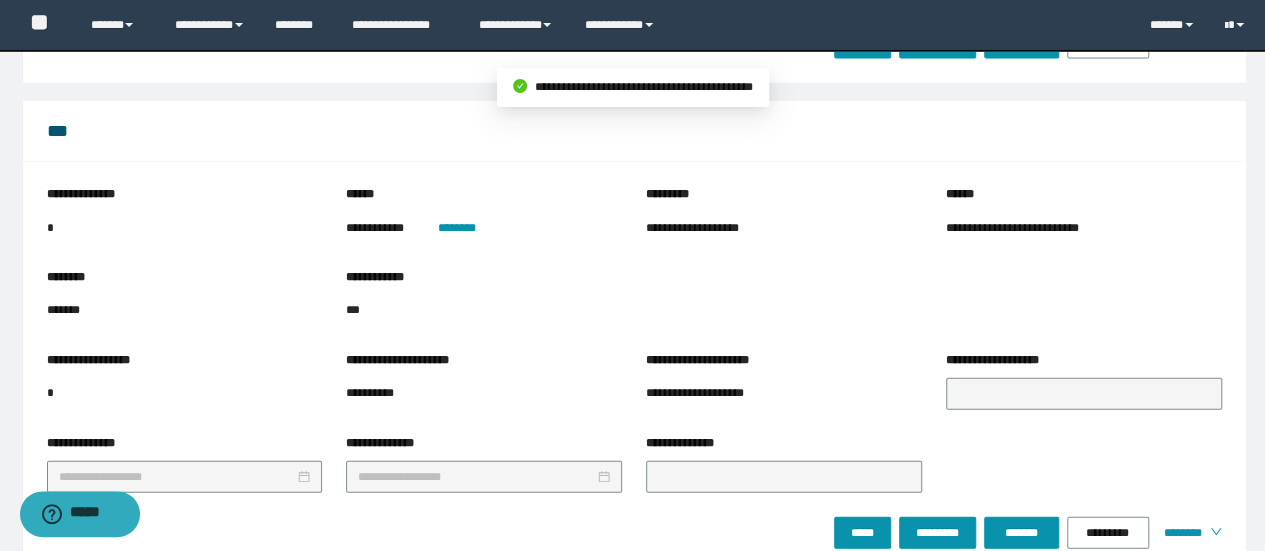 scroll, scrollTop: 2409, scrollLeft: 0, axis: vertical 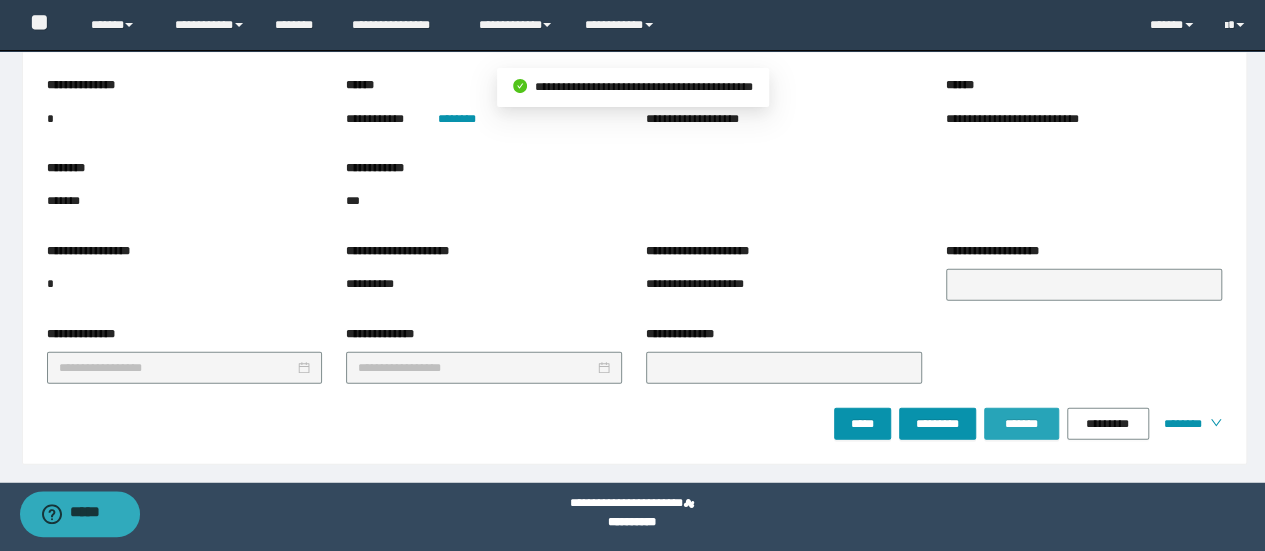 click on "*******" at bounding box center [1021, 424] 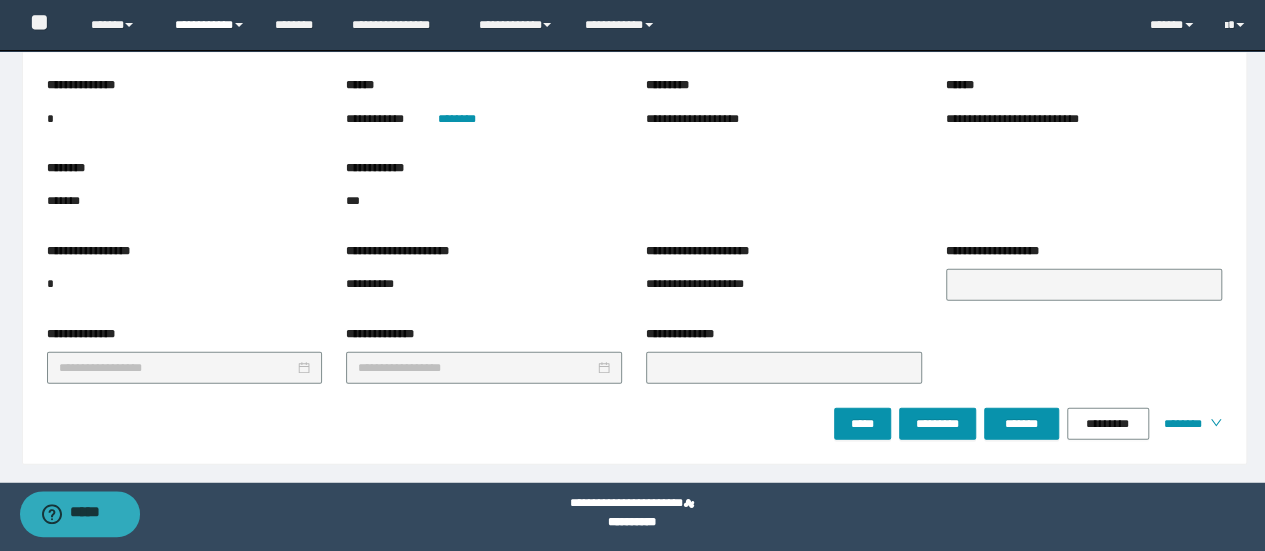 drag, startPoint x: 196, startPoint y: 29, endPoint x: 204, endPoint y: 63, distance: 34.928497 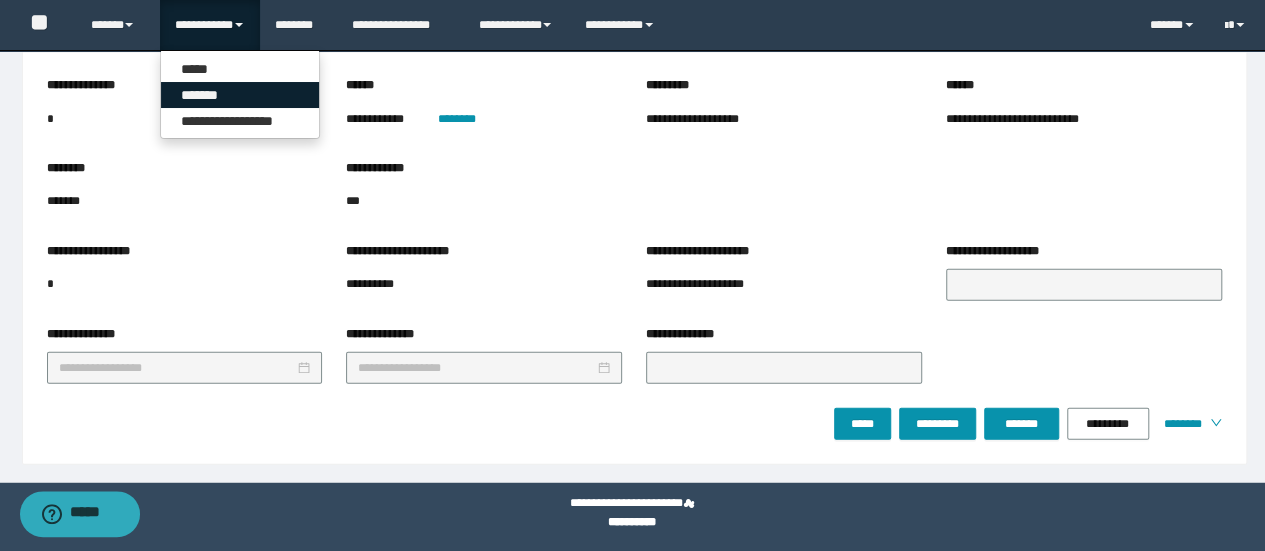 click on "*******" at bounding box center (240, 95) 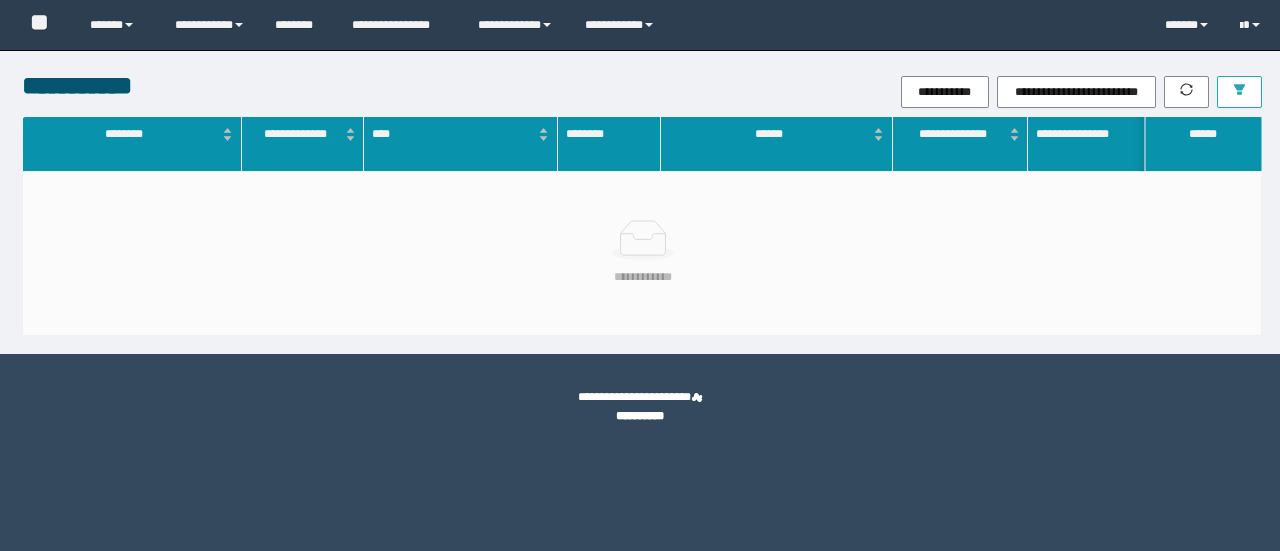 scroll, scrollTop: 0, scrollLeft: 0, axis: both 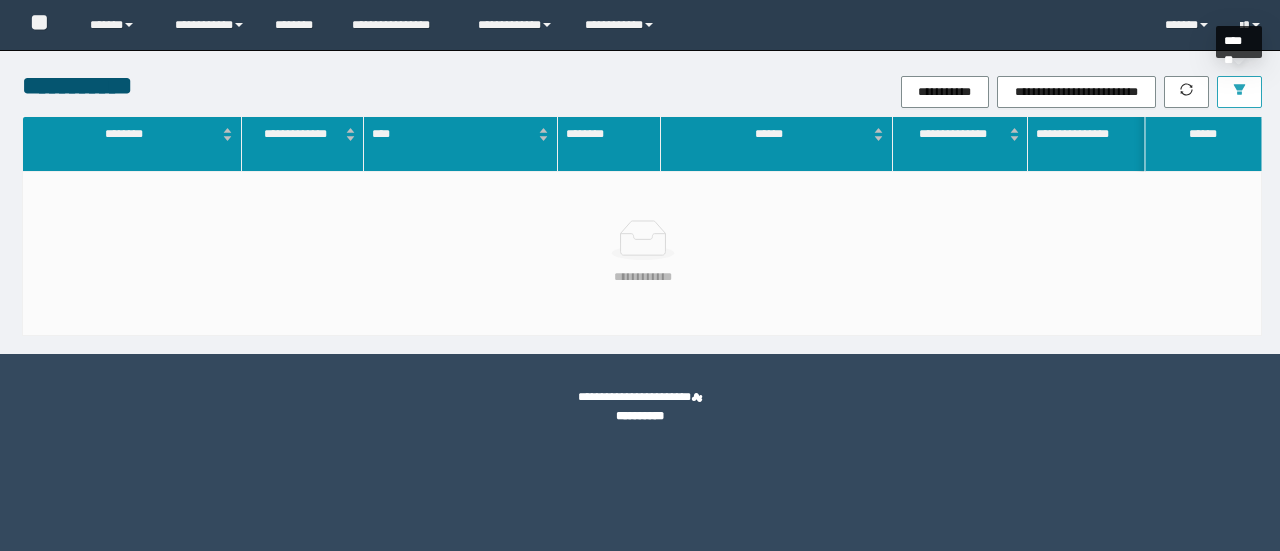 click at bounding box center (1239, 92) 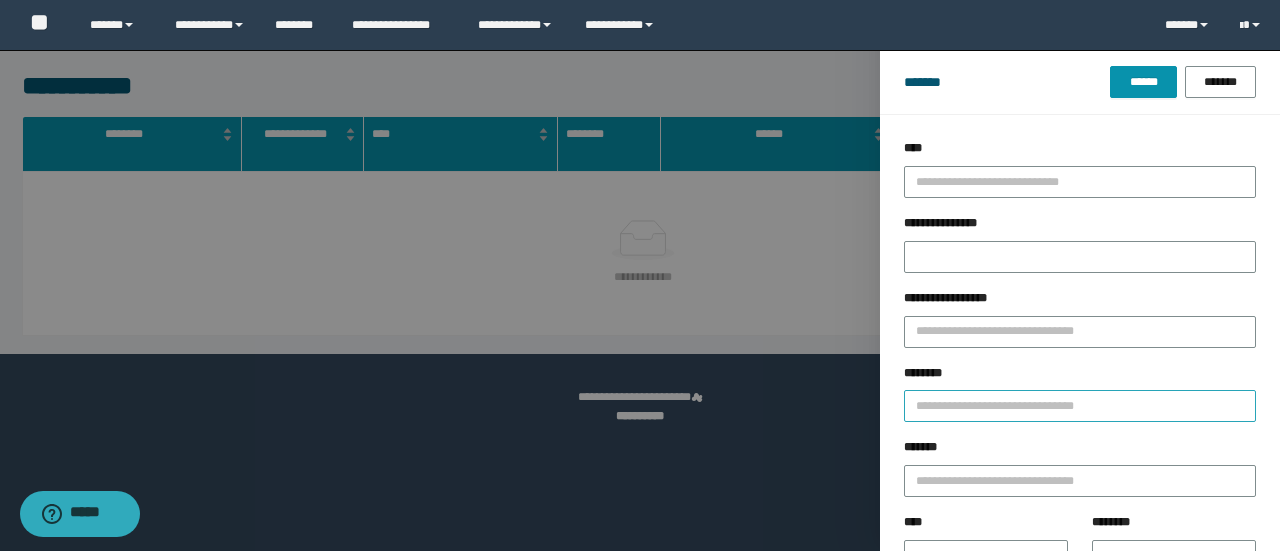 click on "********" at bounding box center [1080, 401] 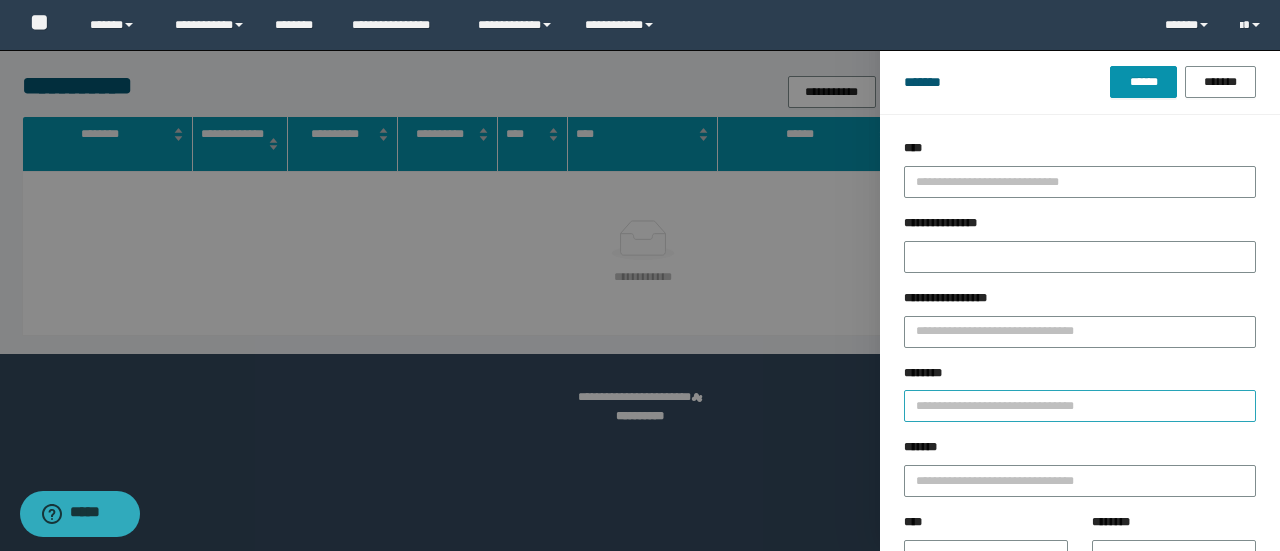 click on "********" at bounding box center [1080, 406] 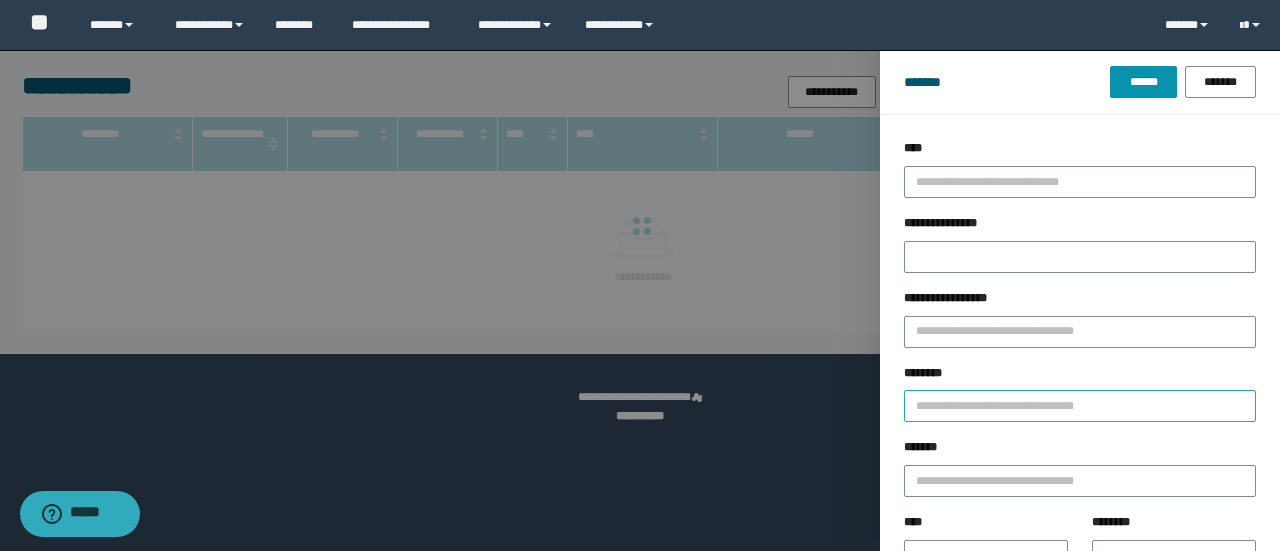 click on "********" at bounding box center [1080, 406] 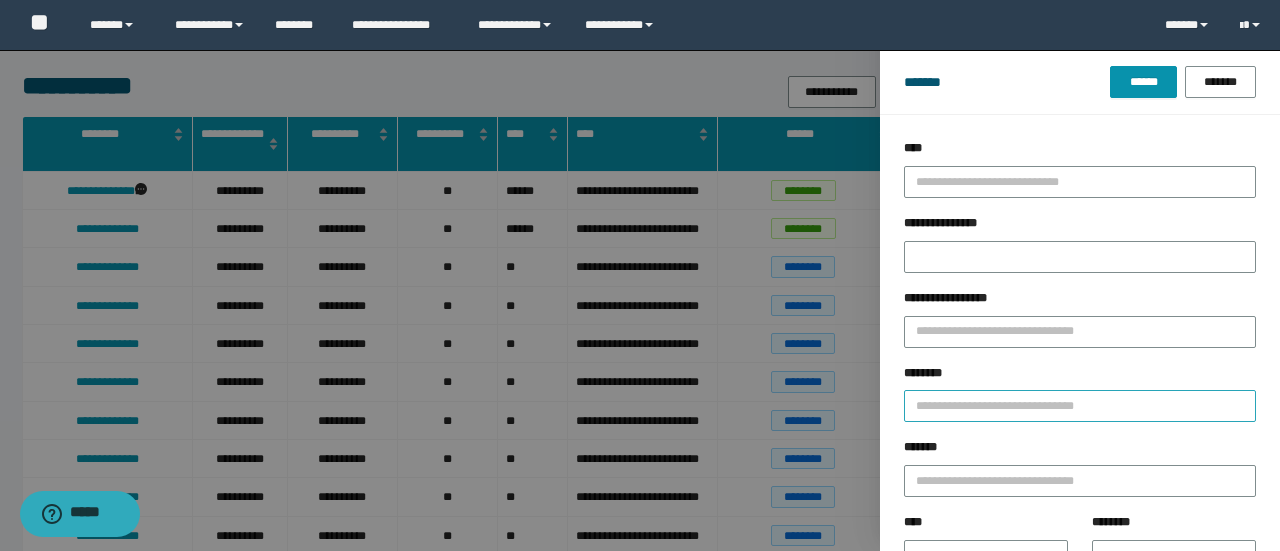 click on "********" at bounding box center [1080, 406] 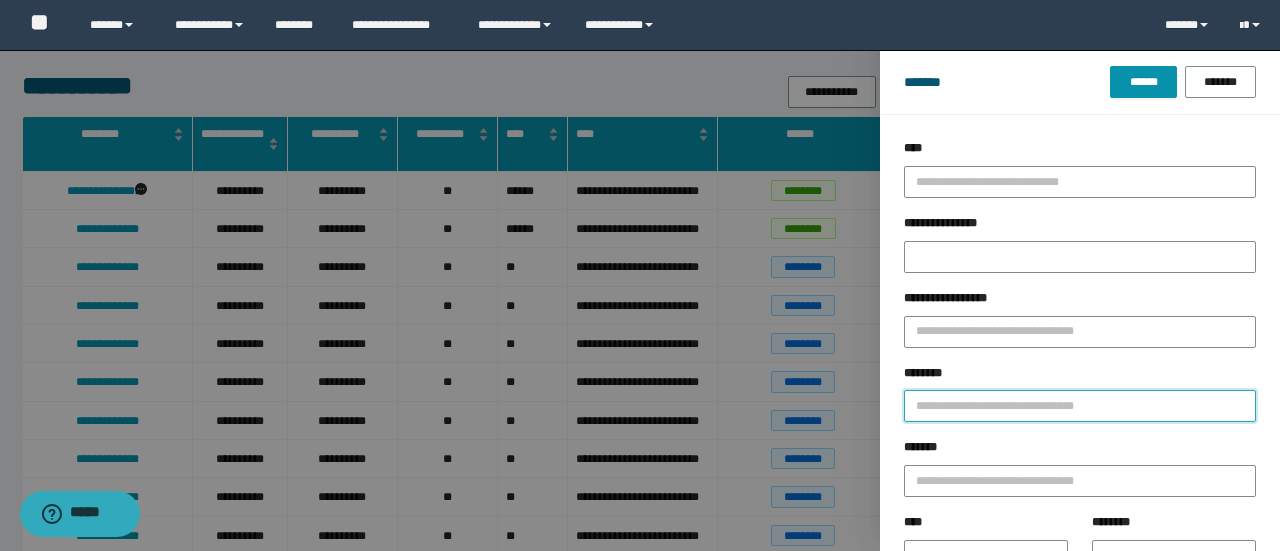 paste on "********" 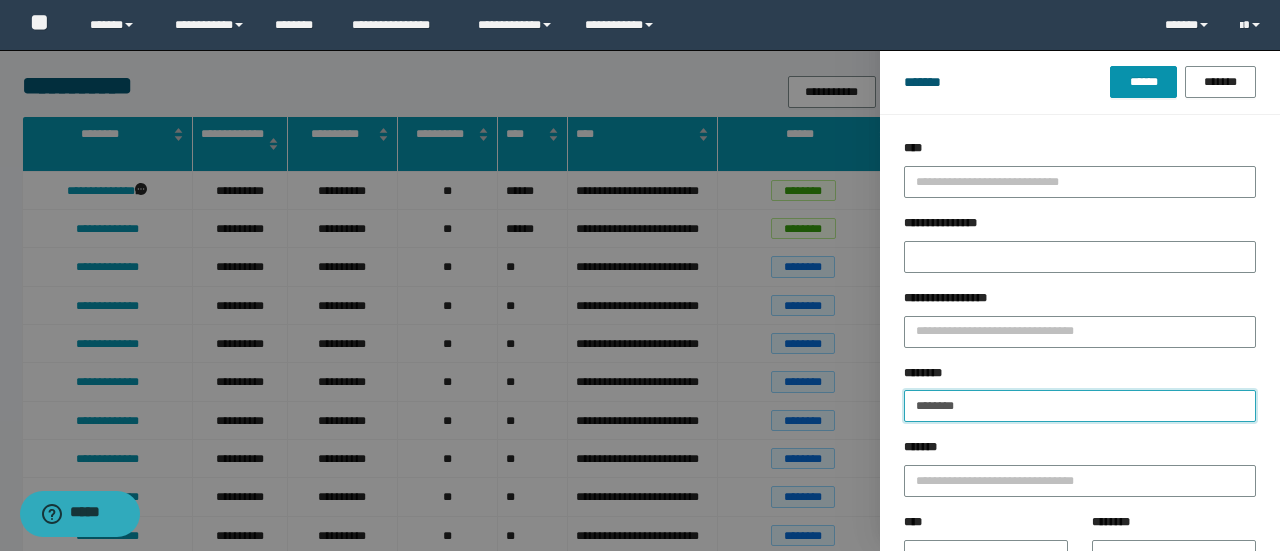 type on "********" 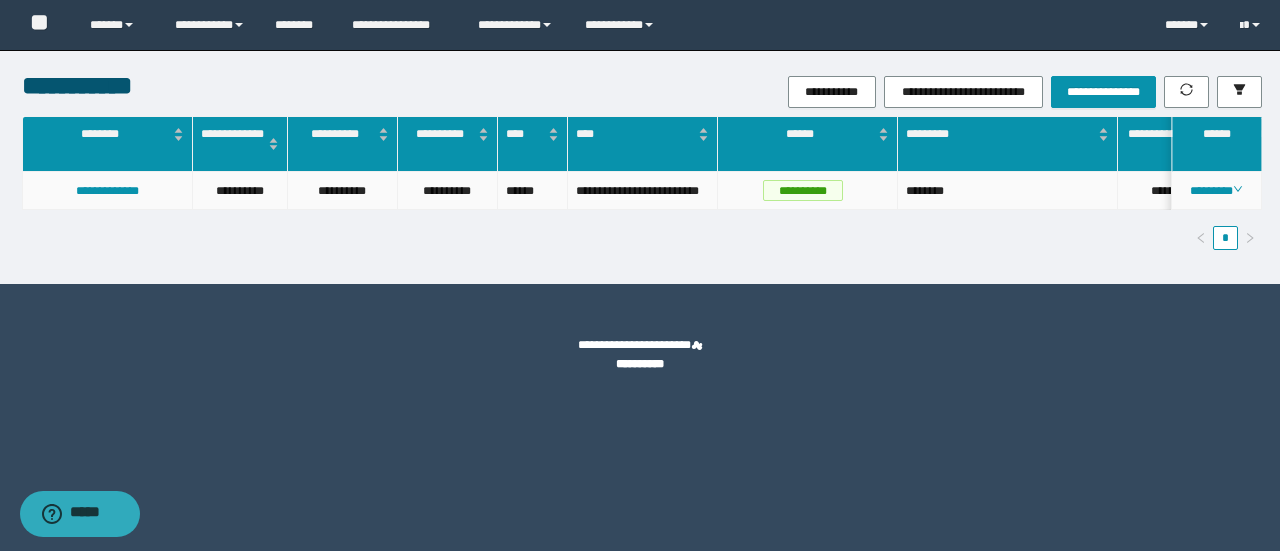 click on "********" at bounding box center [1217, 191] 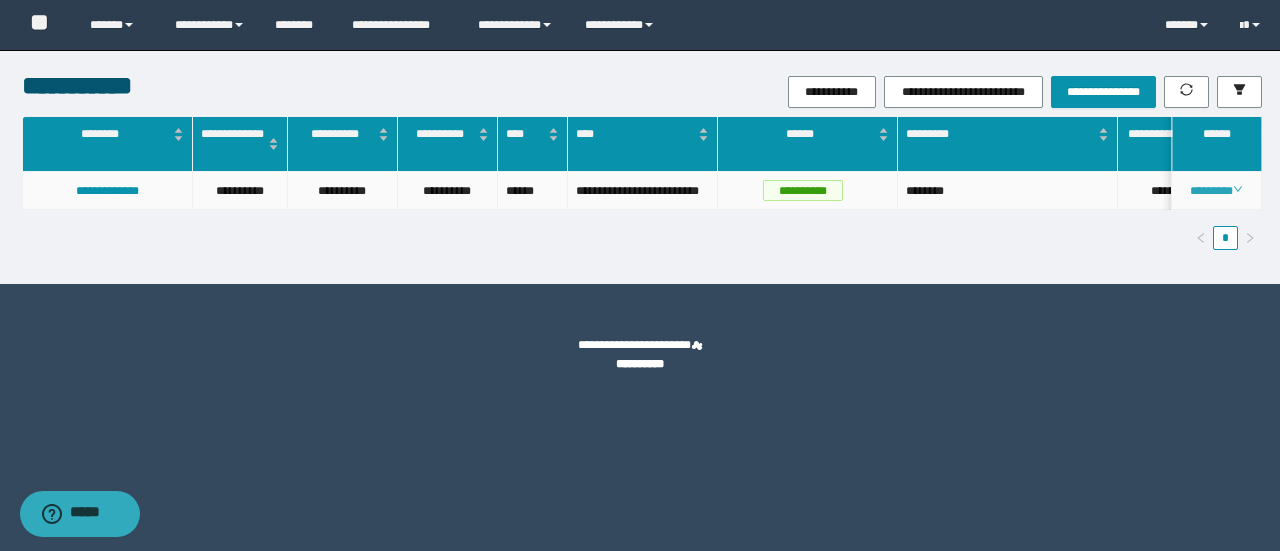 click on "********" at bounding box center (1216, 191) 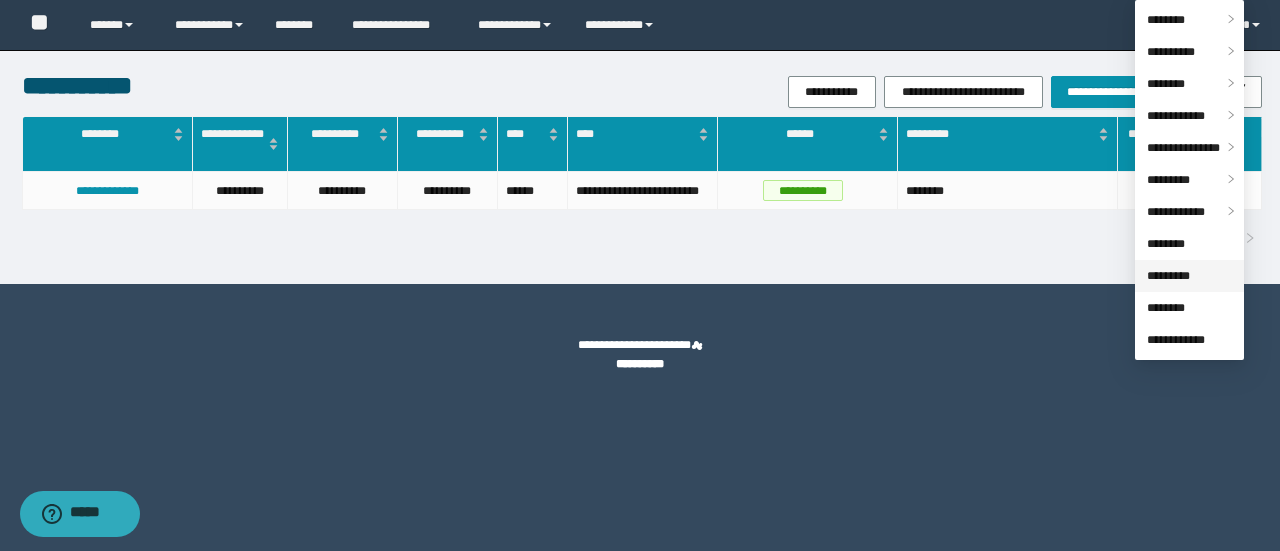 click on "*********" at bounding box center [1168, 276] 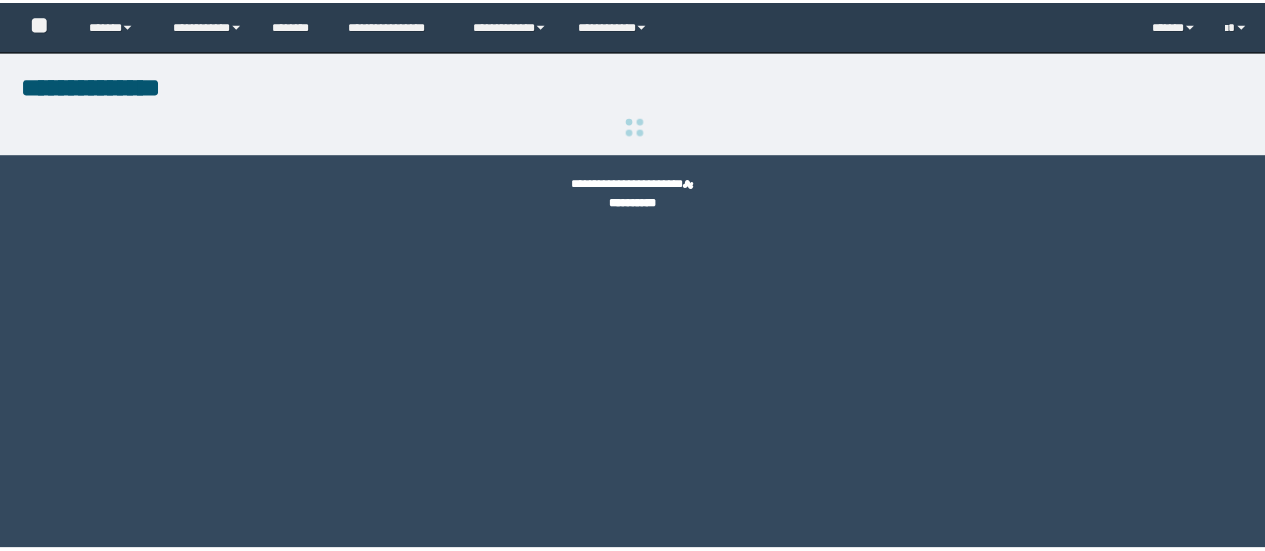 scroll, scrollTop: 0, scrollLeft: 0, axis: both 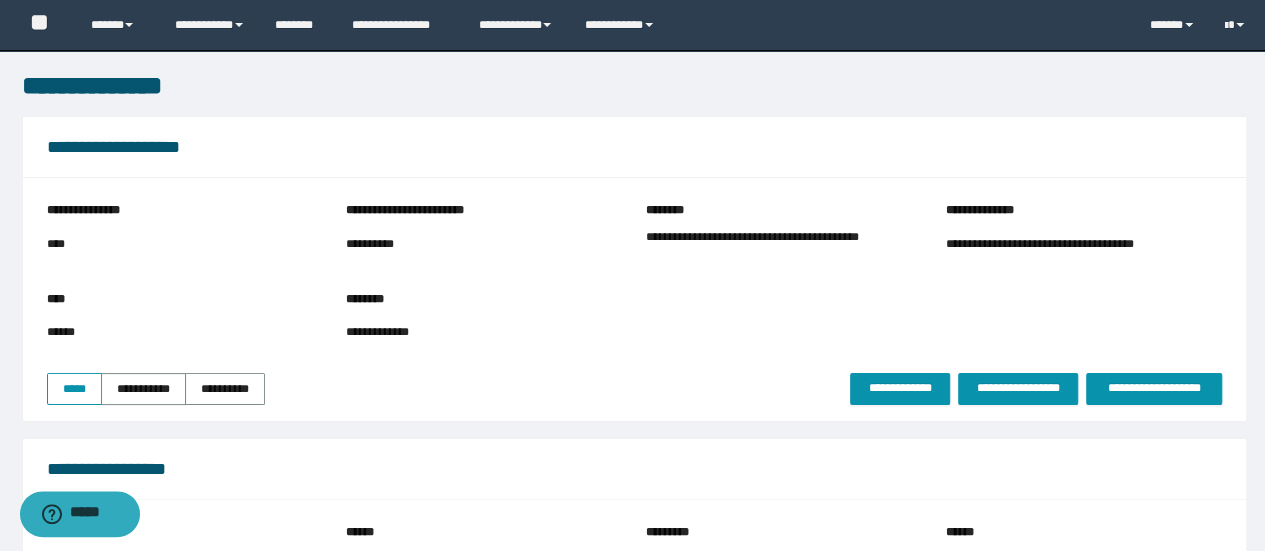 click on "**********" at bounding box center [634, 298] 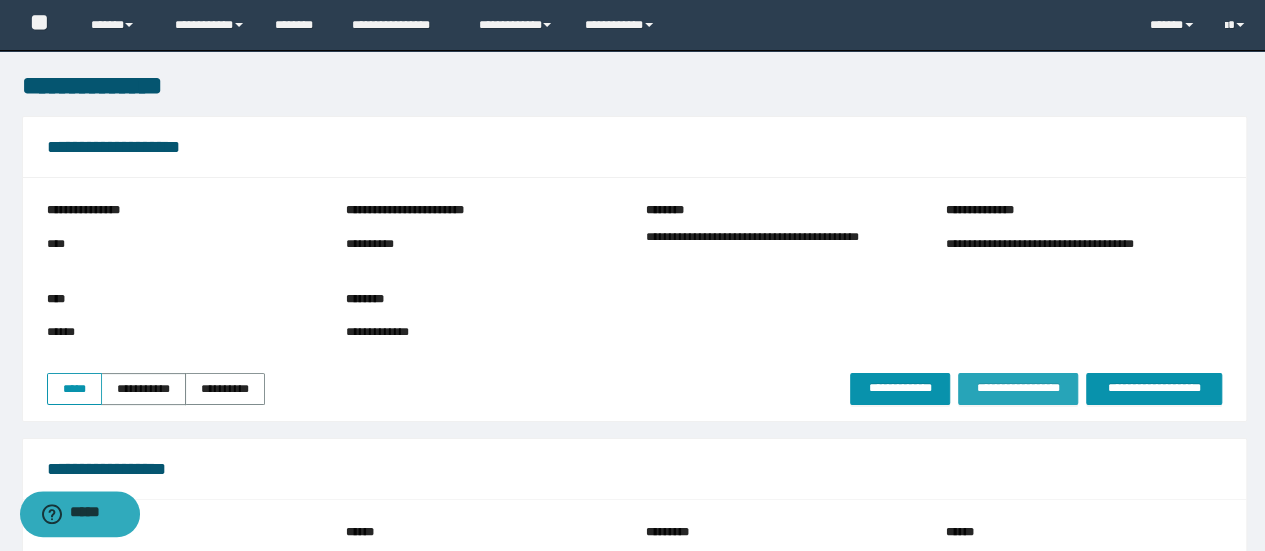 click on "**********" at bounding box center [1018, 388] 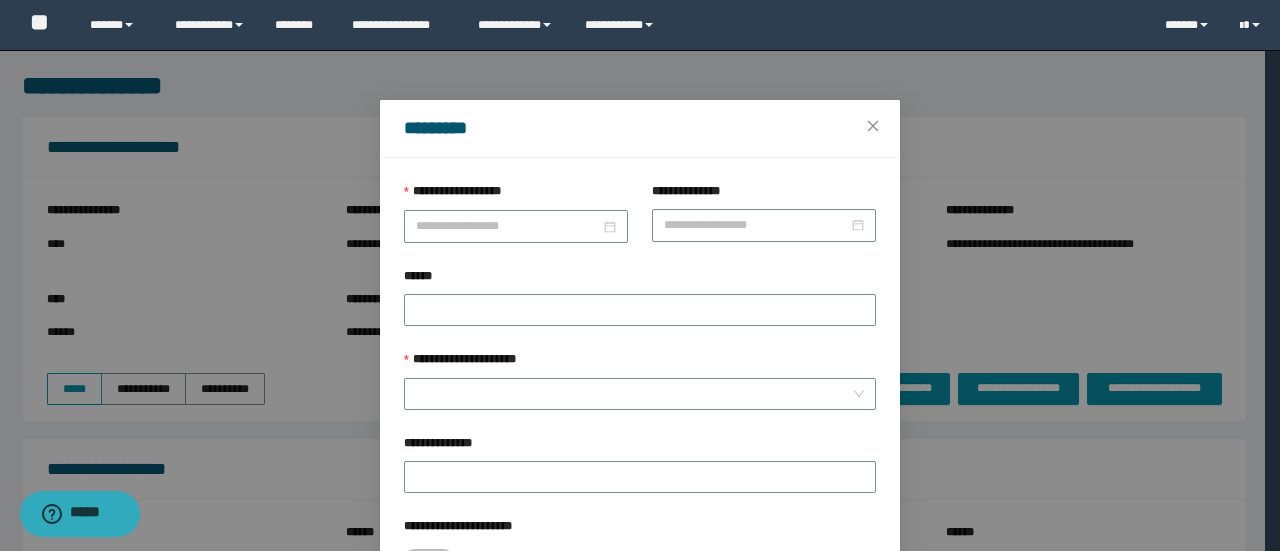 click on "**********" at bounding box center (516, 196) 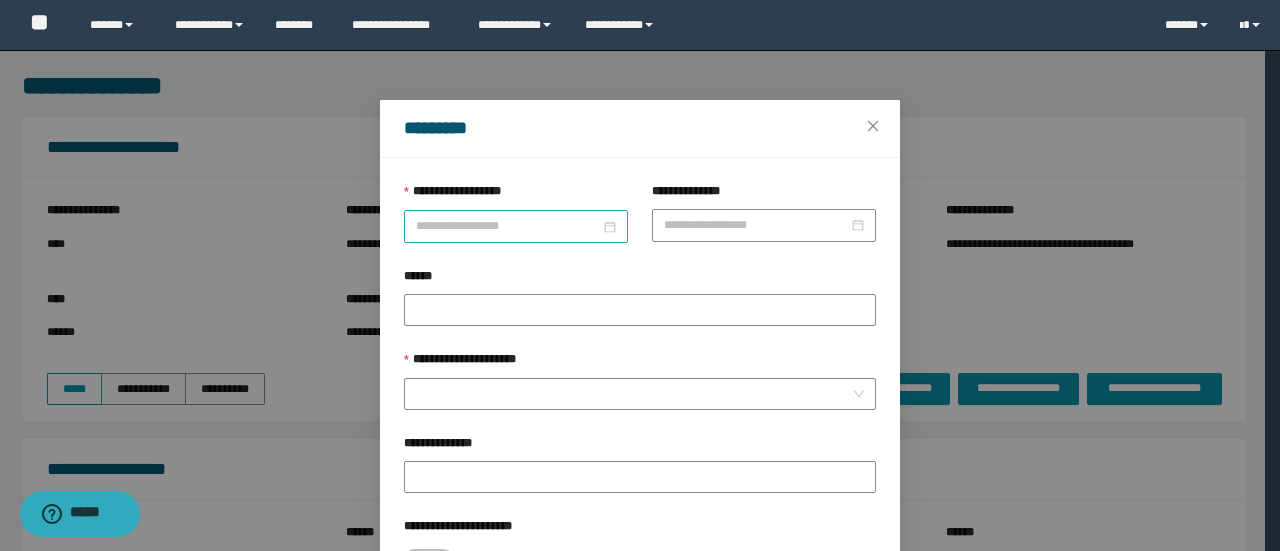 click on "**********" at bounding box center [508, 226] 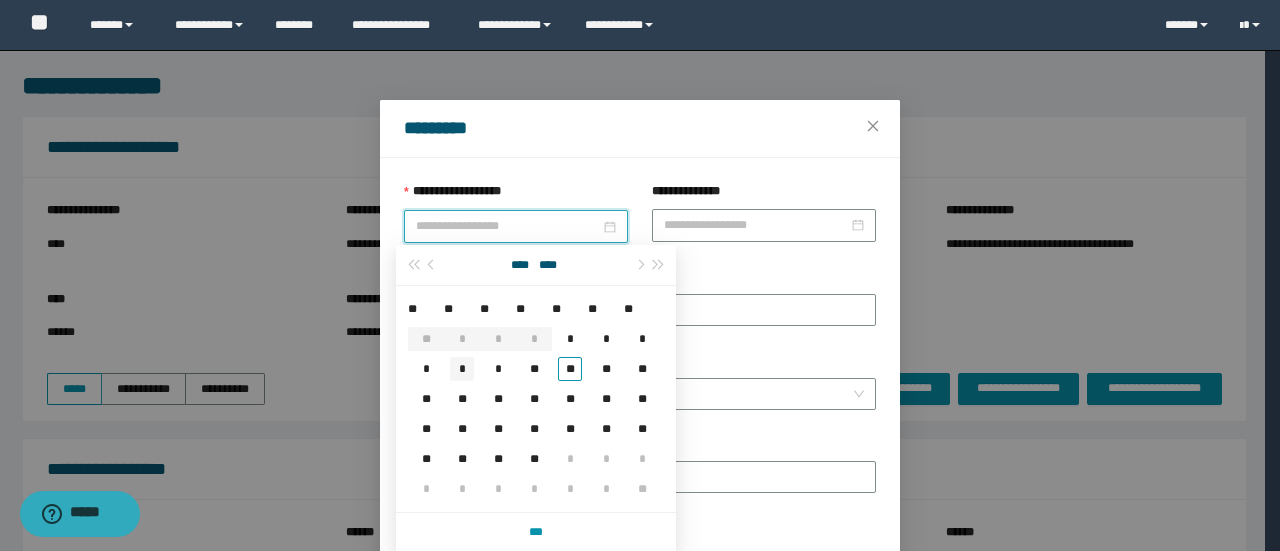 type on "**********" 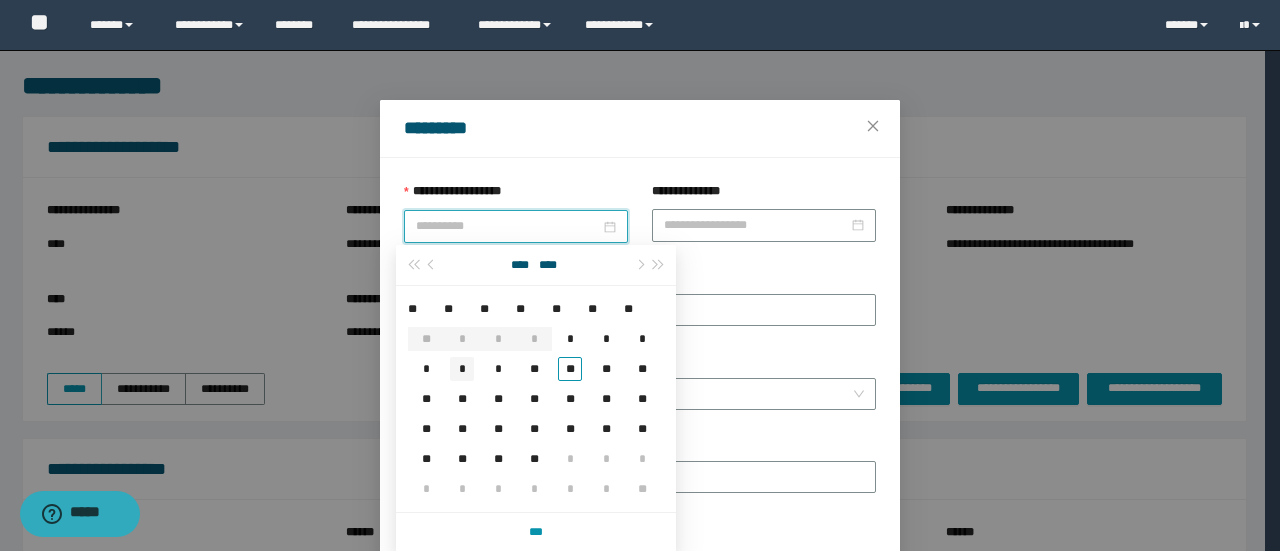 click on "*" at bounding box center (462, 369) 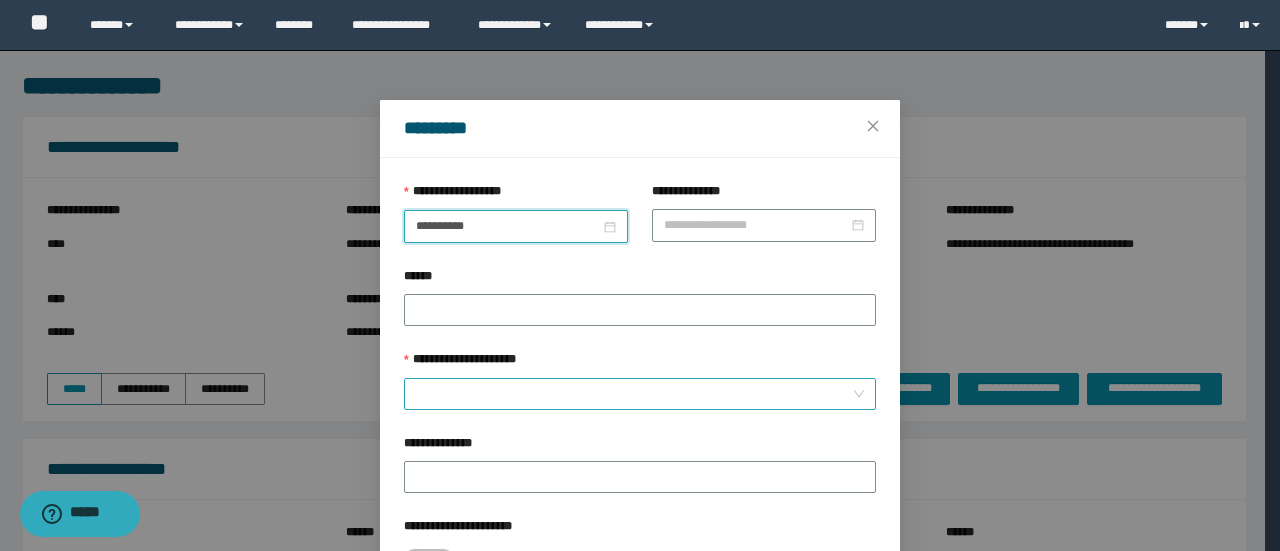 drag, startPoint x: 494, startPoint y: 403, endPoint x: 502, endPoint y: 389, distance: 16.124516 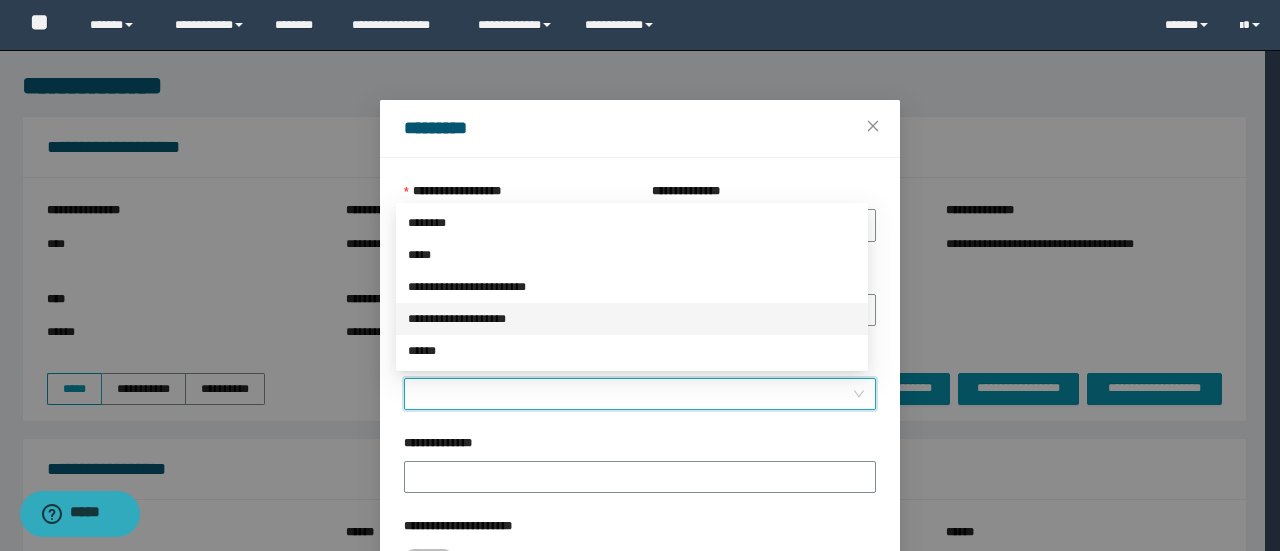 click on "**********" at bounding box center (632, 319) 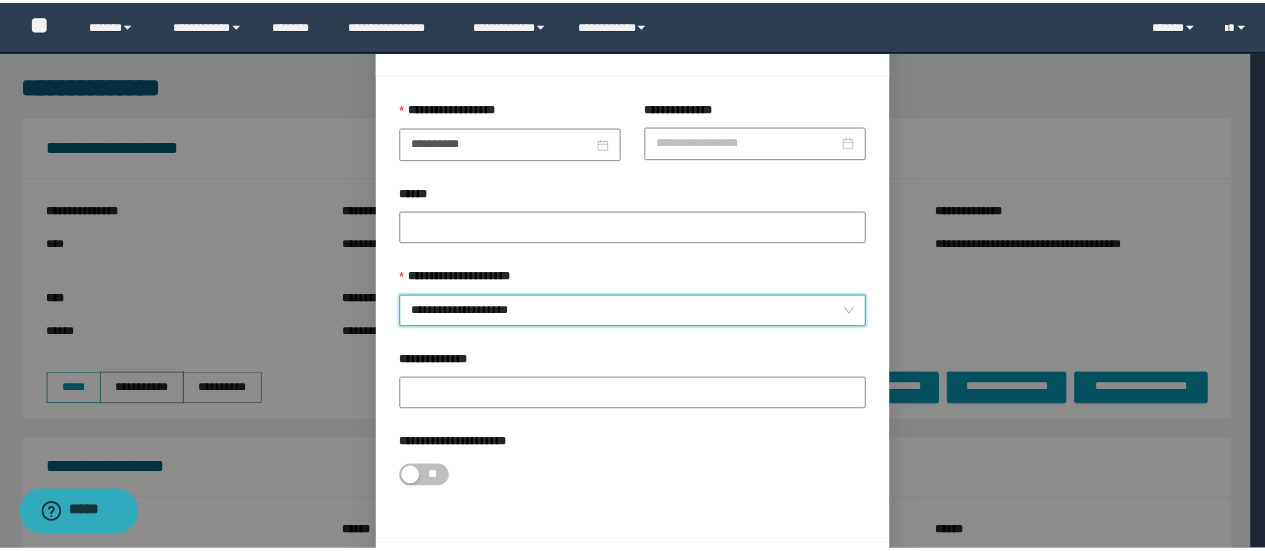 scroll, scrollTop: 146, scrollLeft: 0, axis: vertical 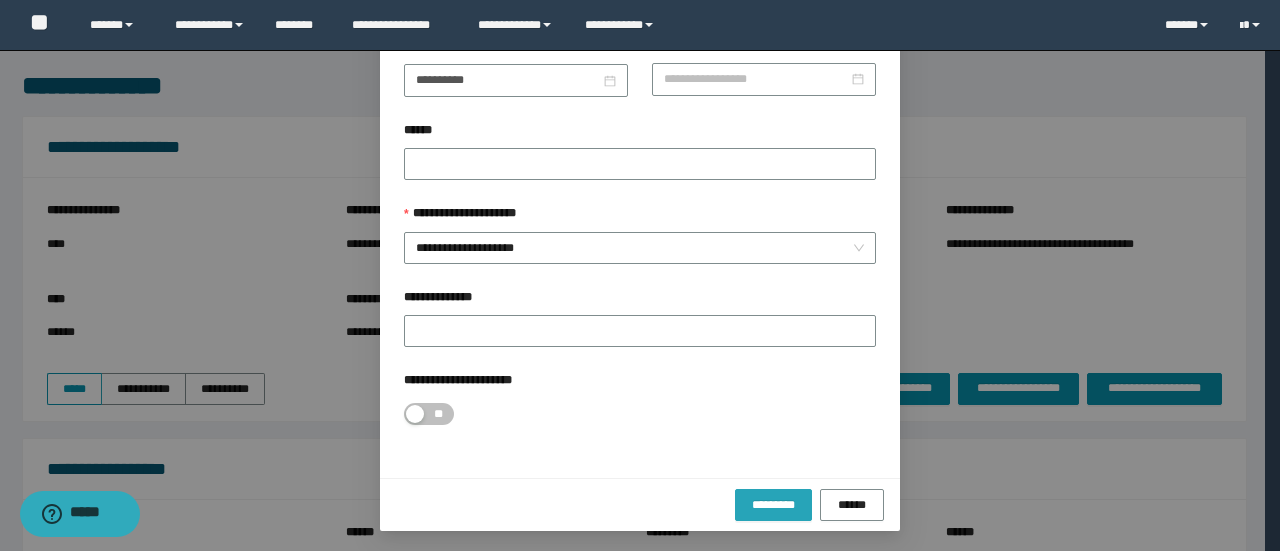 click on "*********" at bounding box center [773, 505] 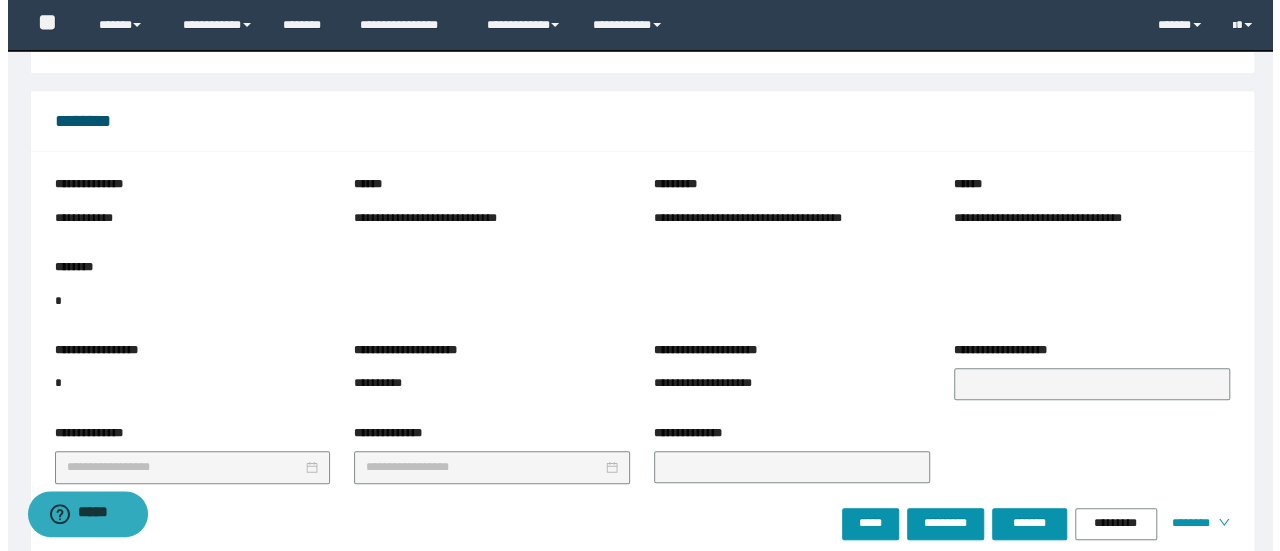 scroll, scrollTop: 915, scrollLeft: 0, axis: vertical 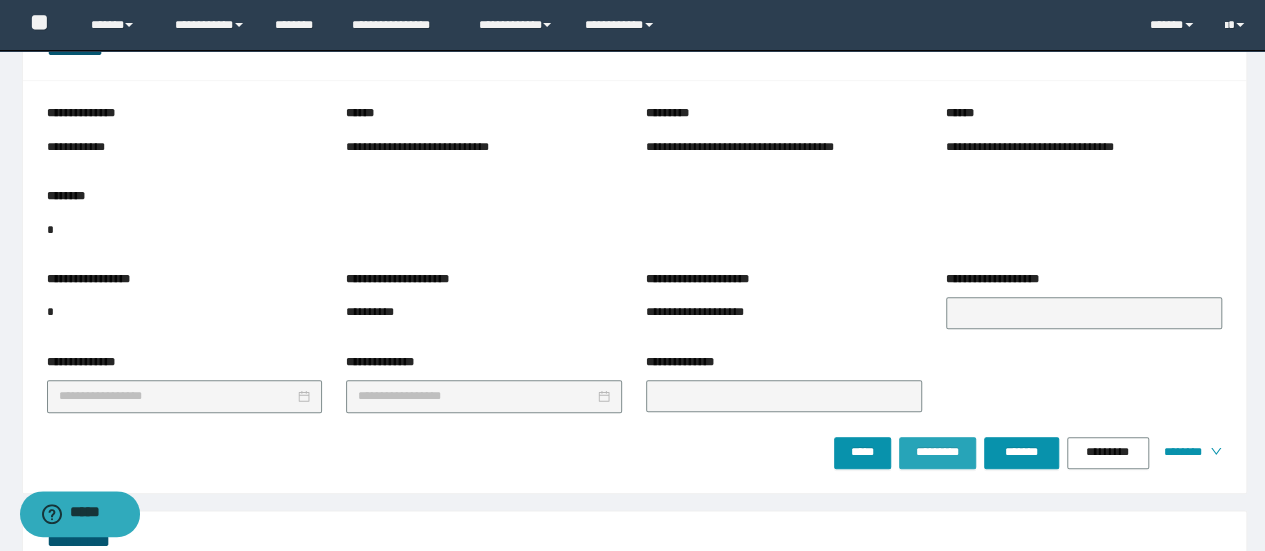 click on "***** ********* ******* ********* ********" at bounding box center (1028, 453) 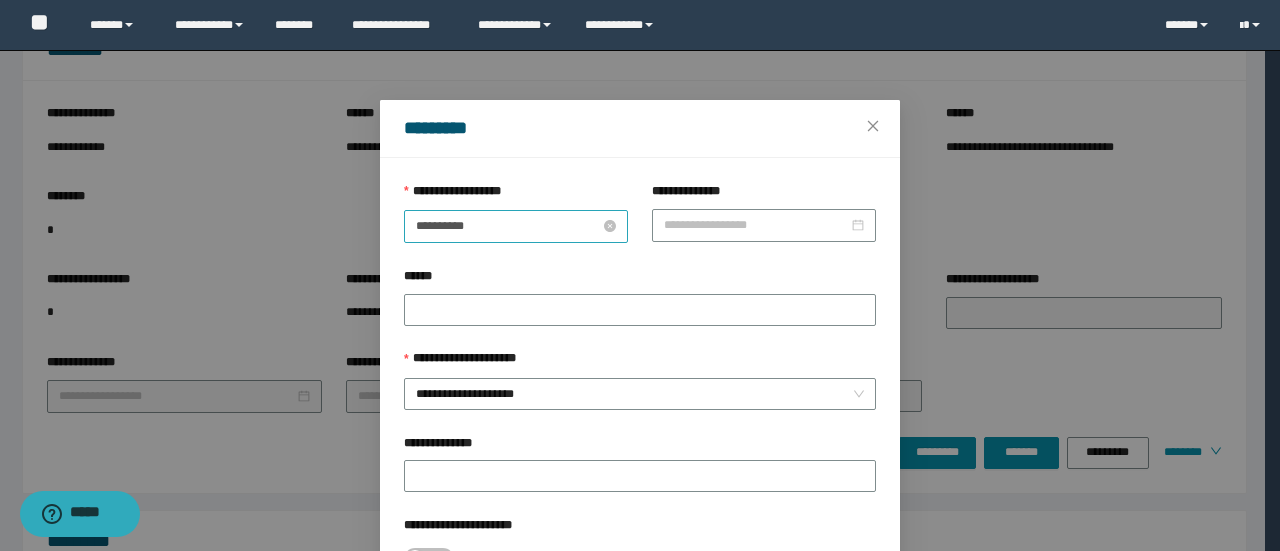 click on "**********" at bounding box center [508, 226] 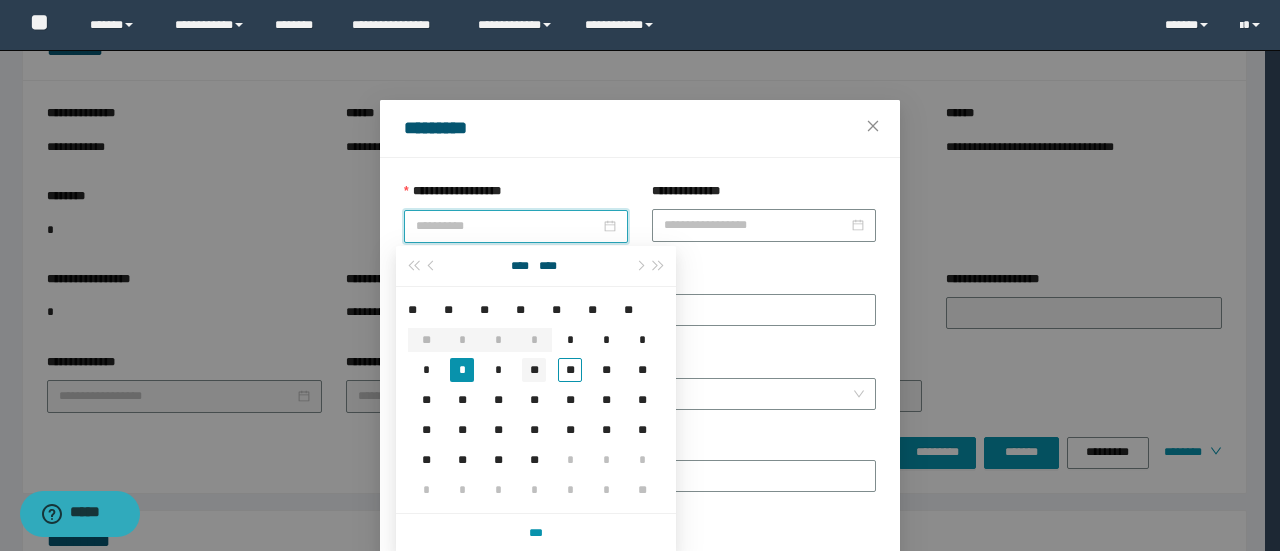 type on "**********" 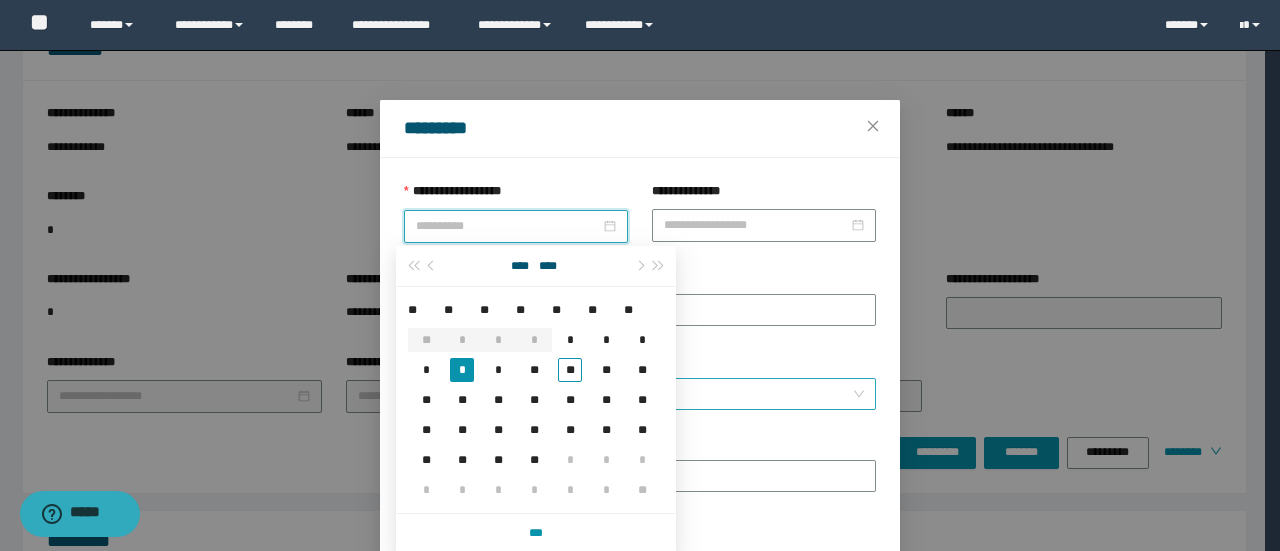drag, startPoint x: 536, startPoint y: 362, endPoint x: 568, endPoint y: 382, distance: 37.735924 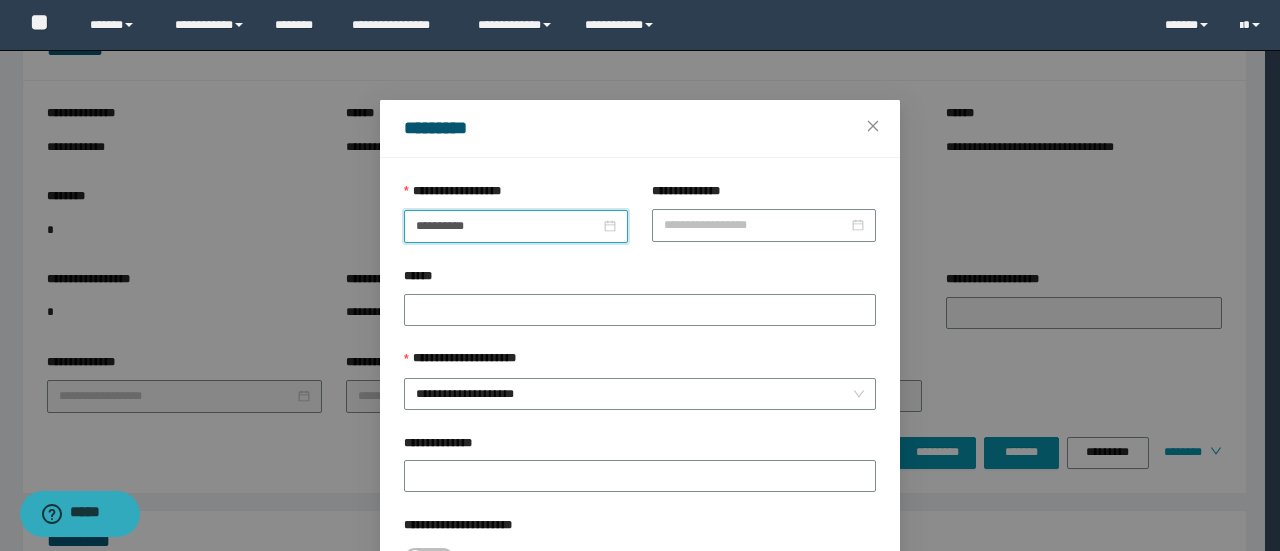 scroll, scrollTop: 146, scrollLeft: 0, axis: vertical 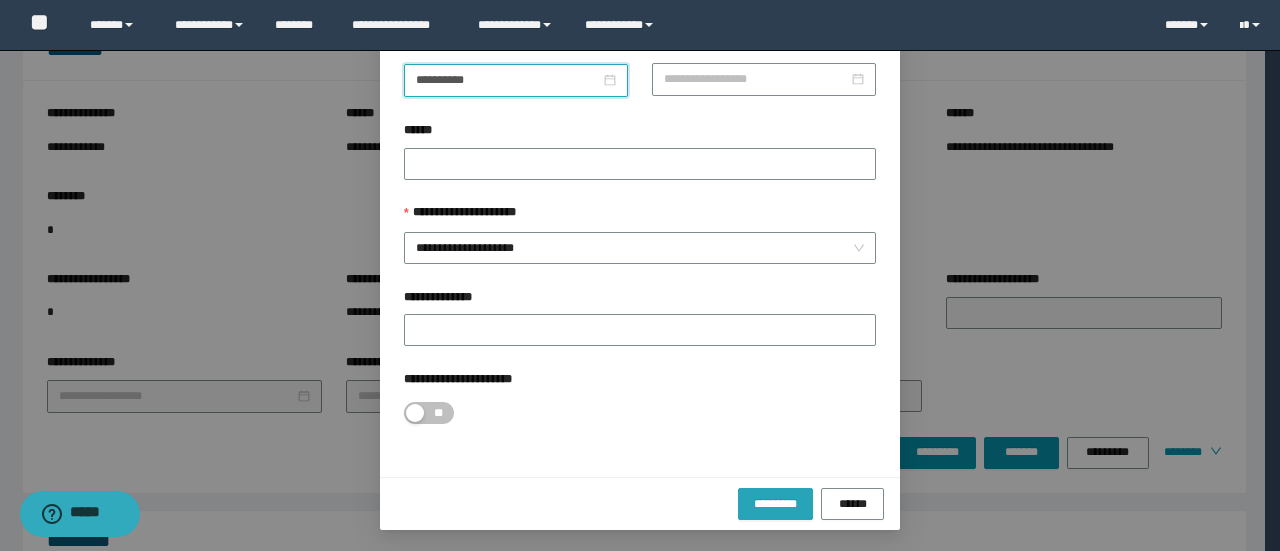 click on "********* ******" at bounding box center (640, 503) 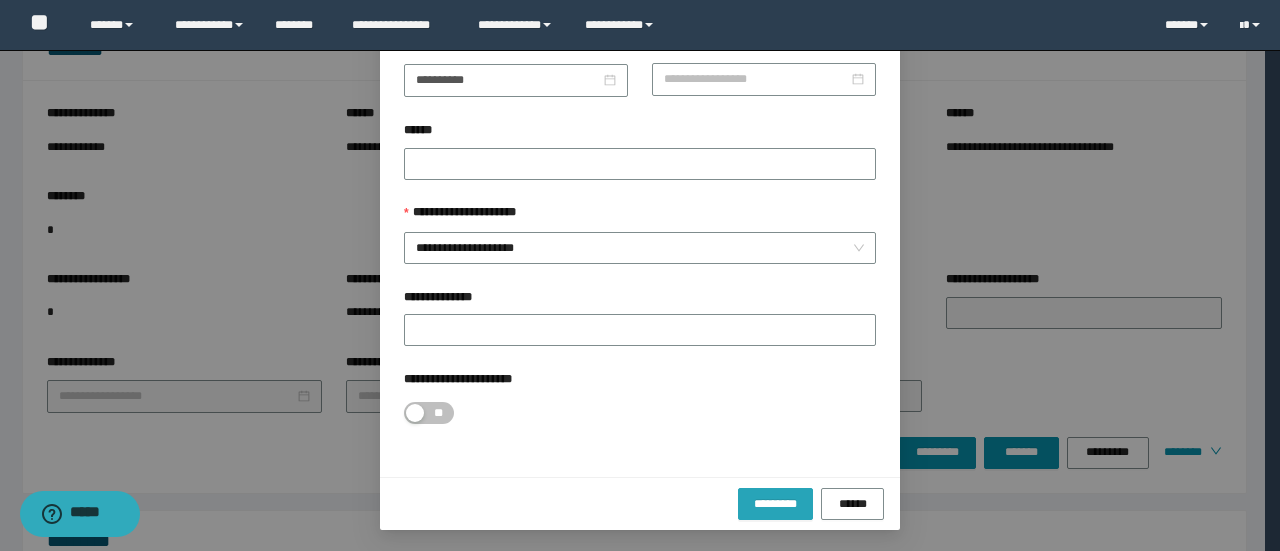 drag, startPoint x: 773, startPoint y: 496, endPoint x: 858, endPoint y: 431, distance: 107.00467 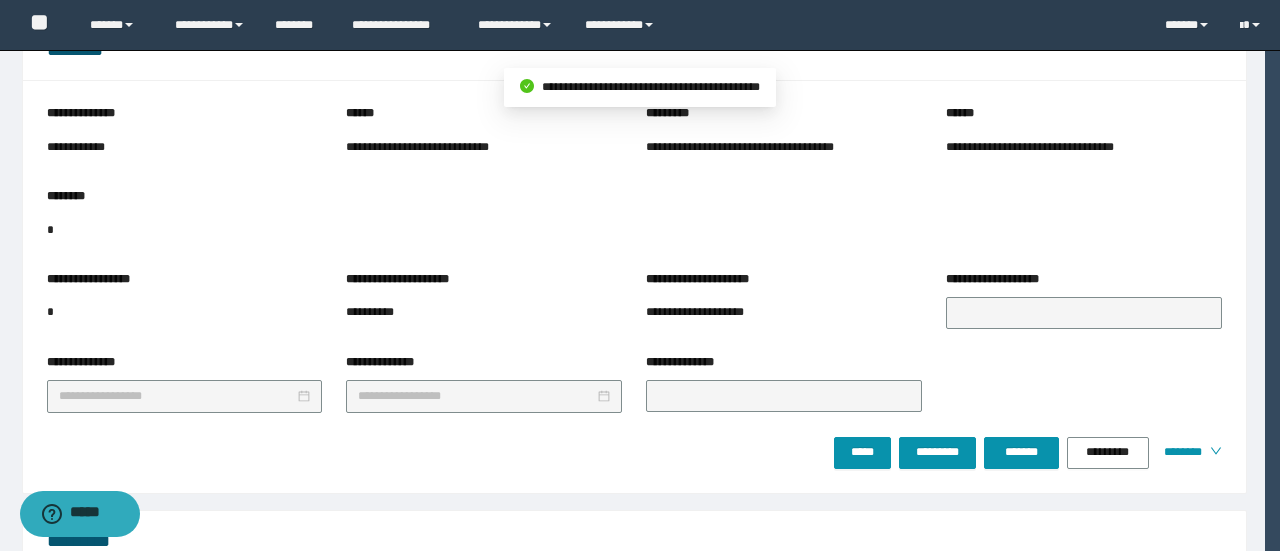 scroll, scrollTop: 46, scrollLeft: 0, axis: vertical 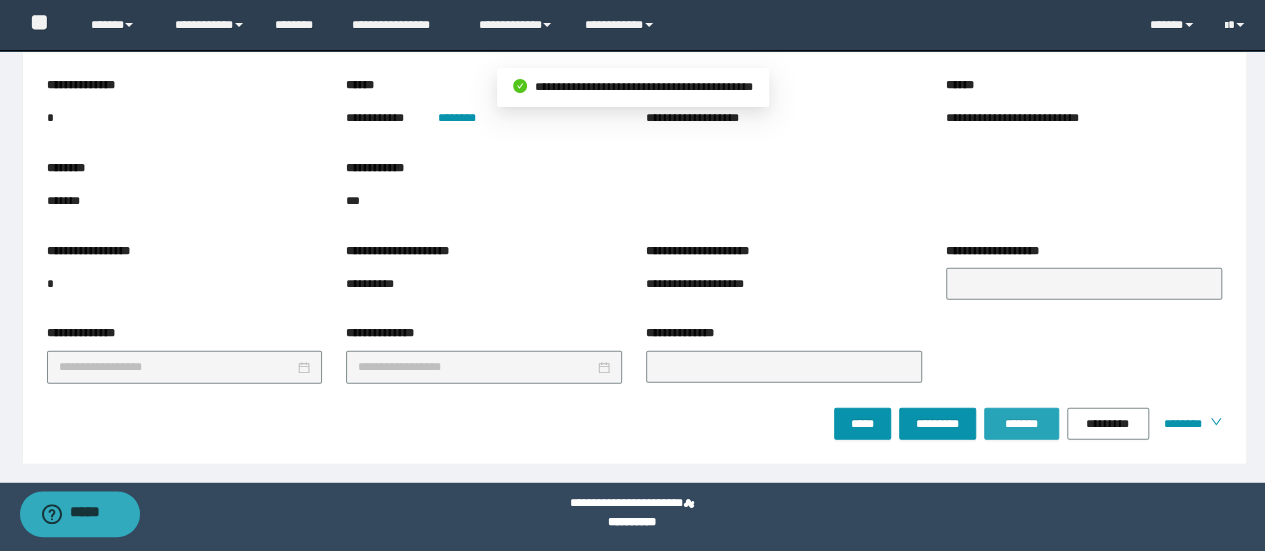 click on "*******" at bounding box center (1021, 424) 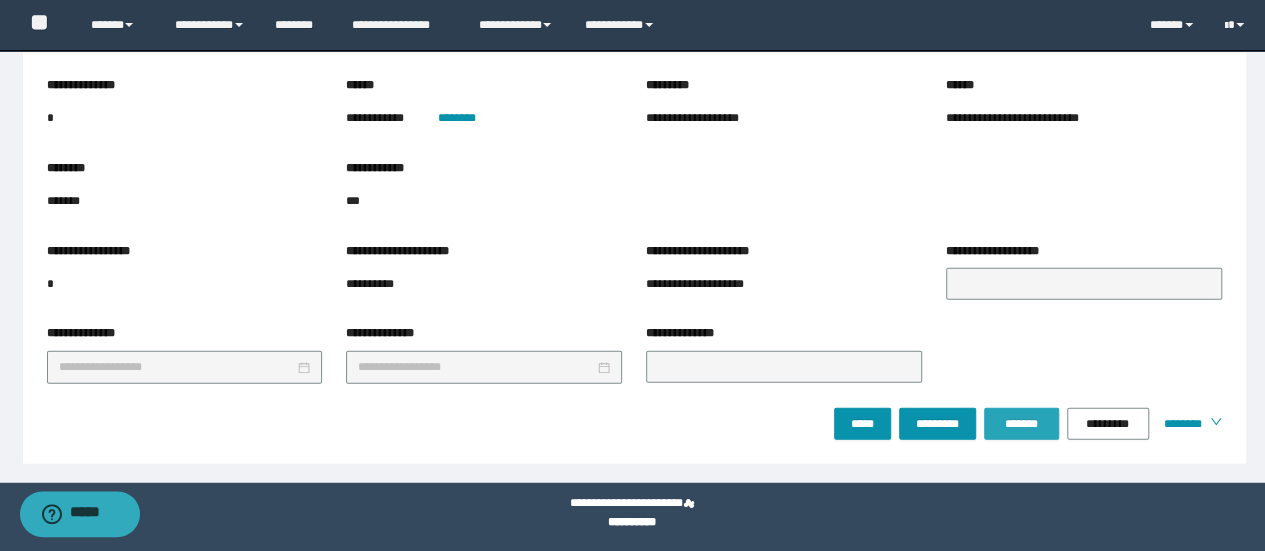 drag, startPoint x: 1005, startPoint y: 417, endPoint x: 293, endPoint y: 162, distance: 756.2863 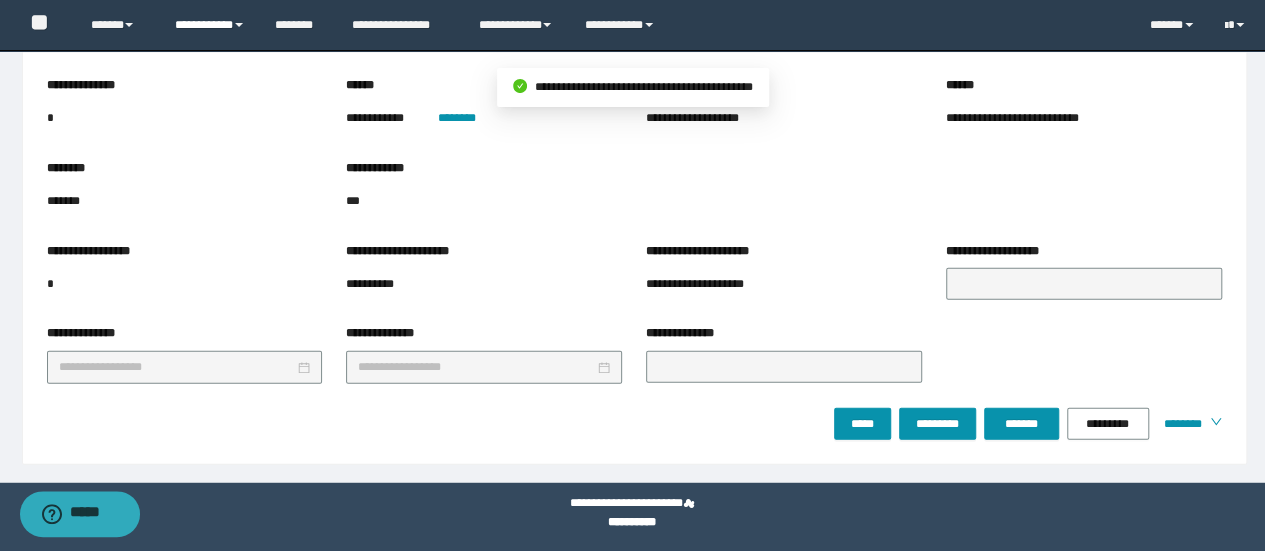 click on "**********" at bounding box center (210, 25) 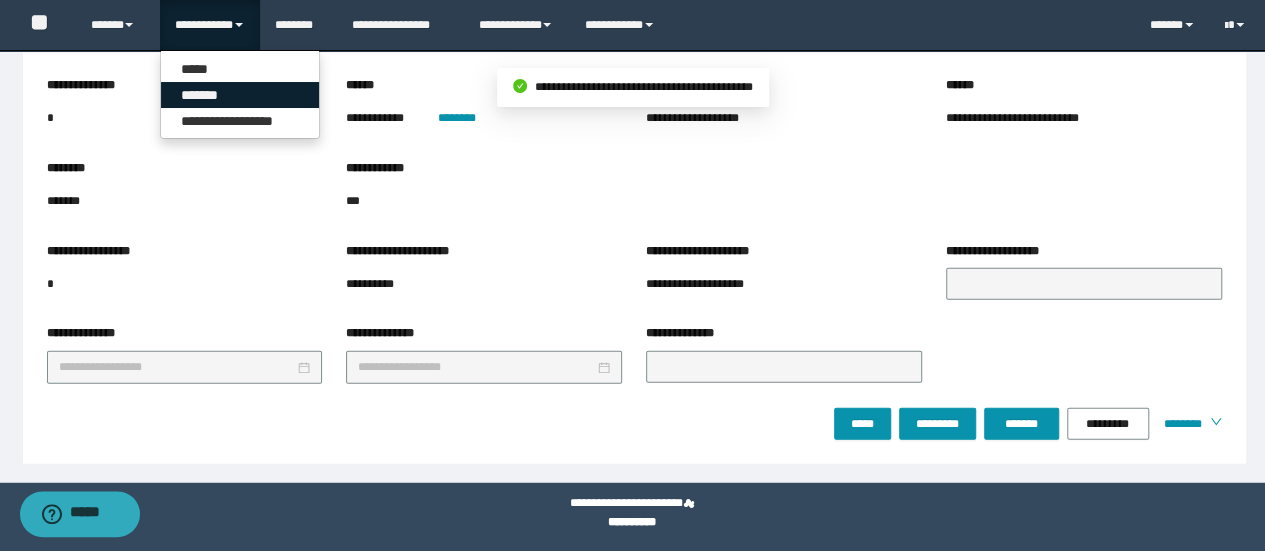 drag, startPoint x: 210, startPoint y: 89, endPoint x: 641, endPoint y: 203, distance: 445.82172 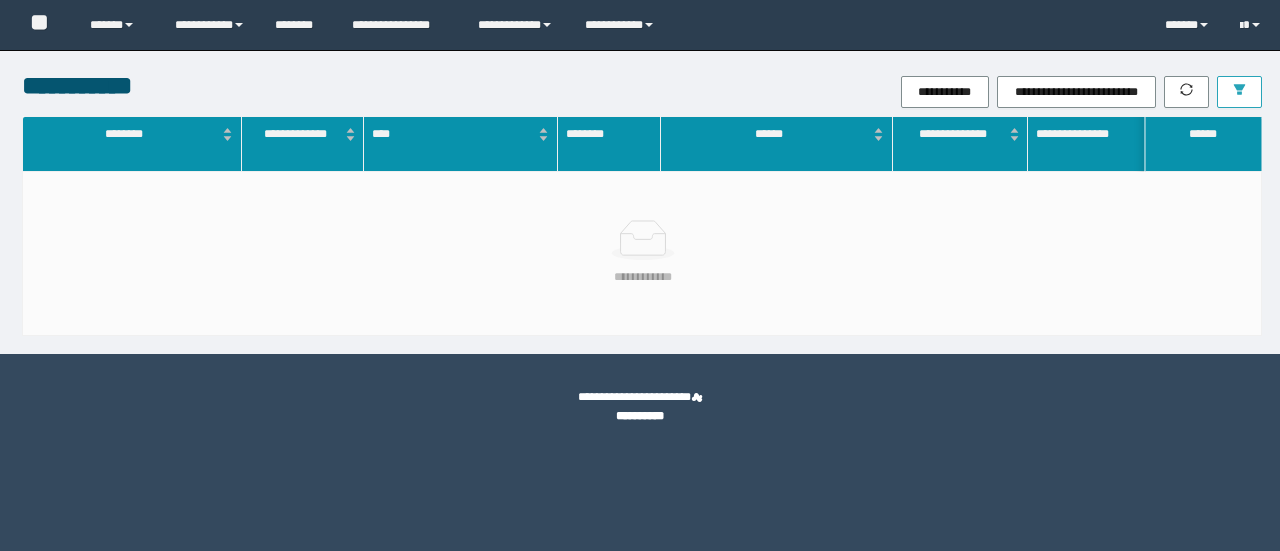 scroll, scrollTop: 0, scrollLeft: 0, axis: both 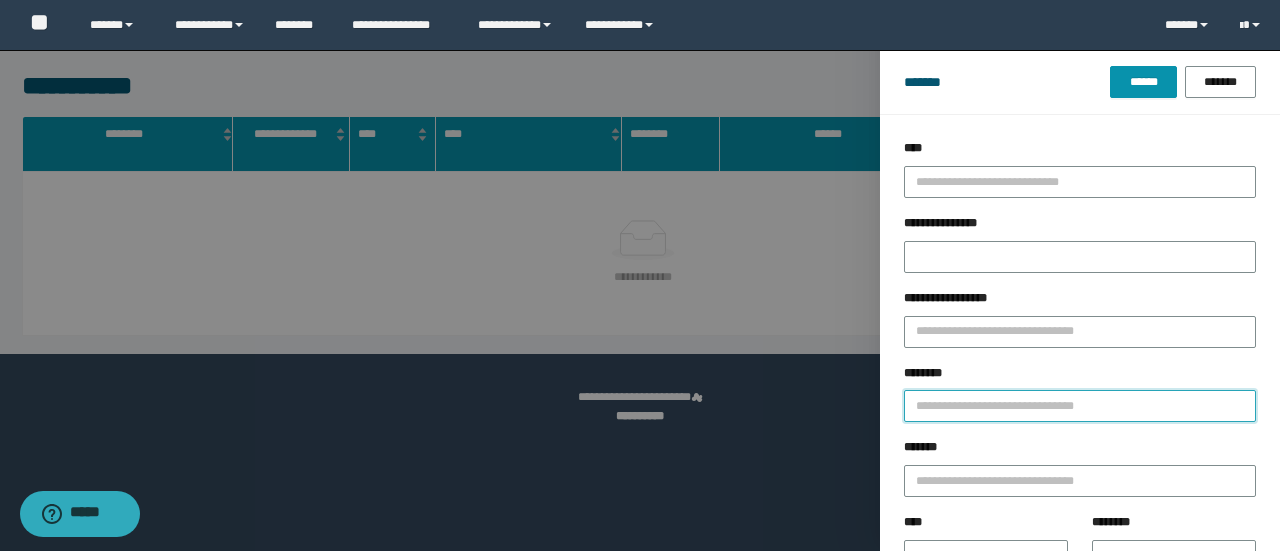 click on "********" at bounding box center (1080, 406) 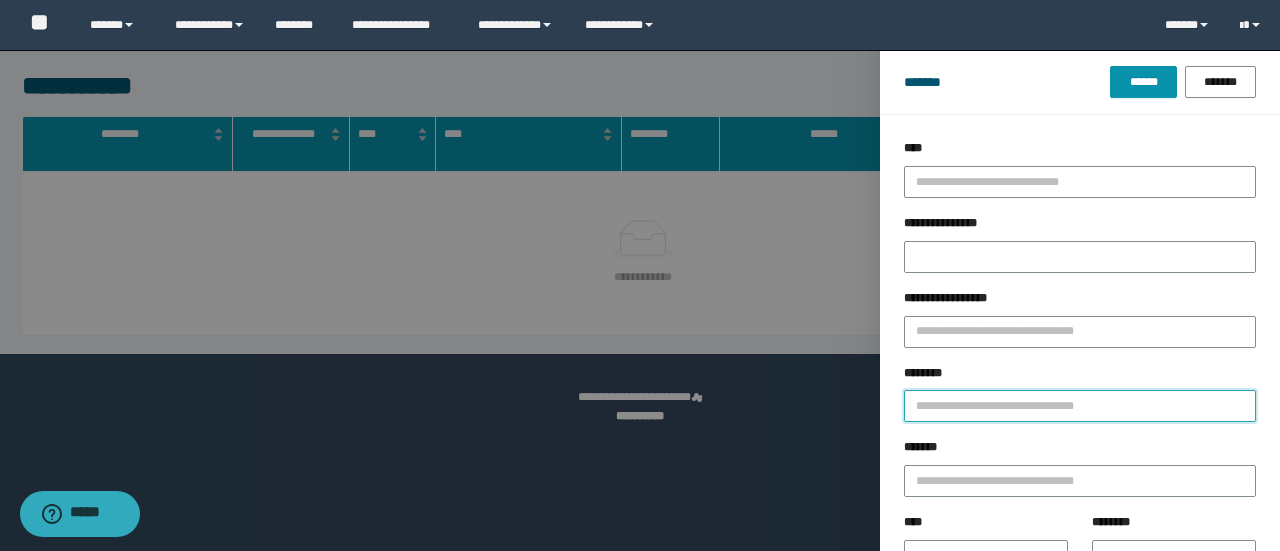 paste on "********" 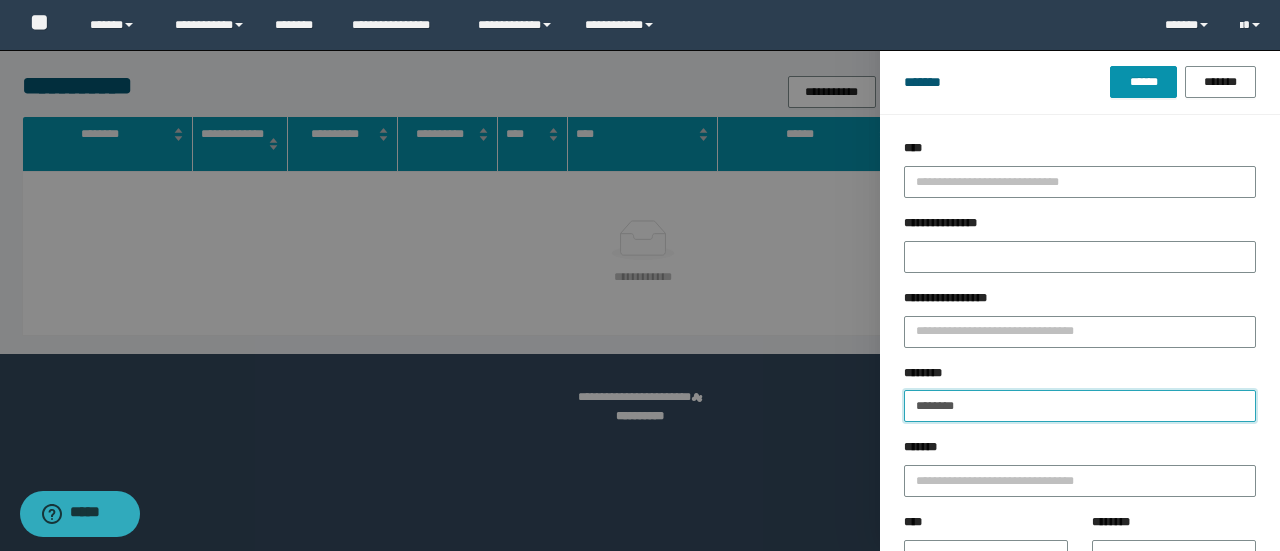 type on "********" 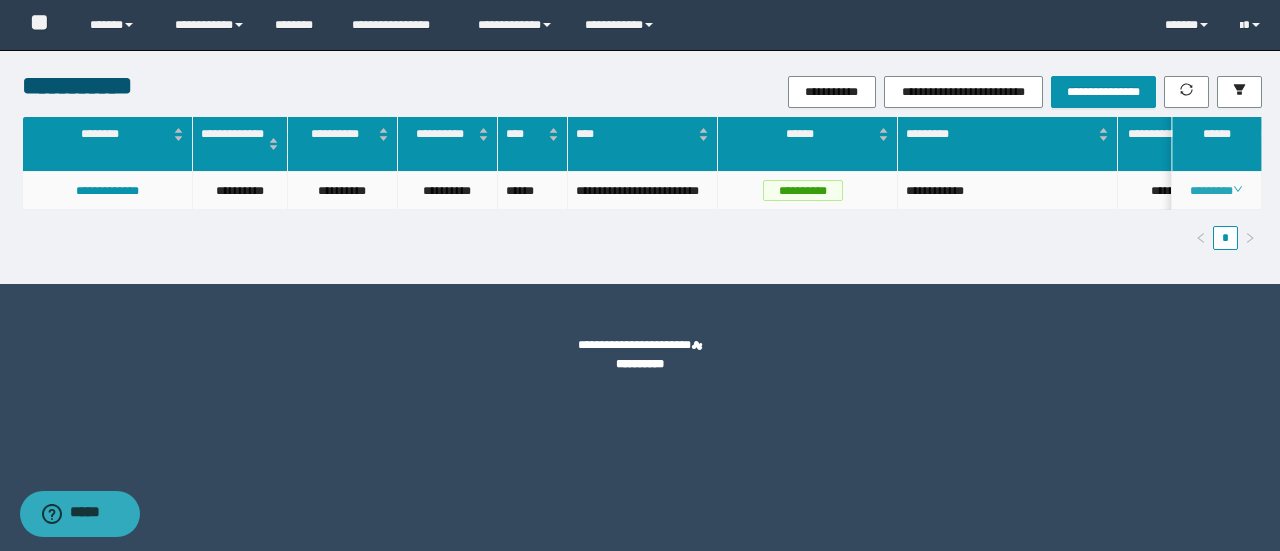 click on "********" at bounding box center (1216, 191) 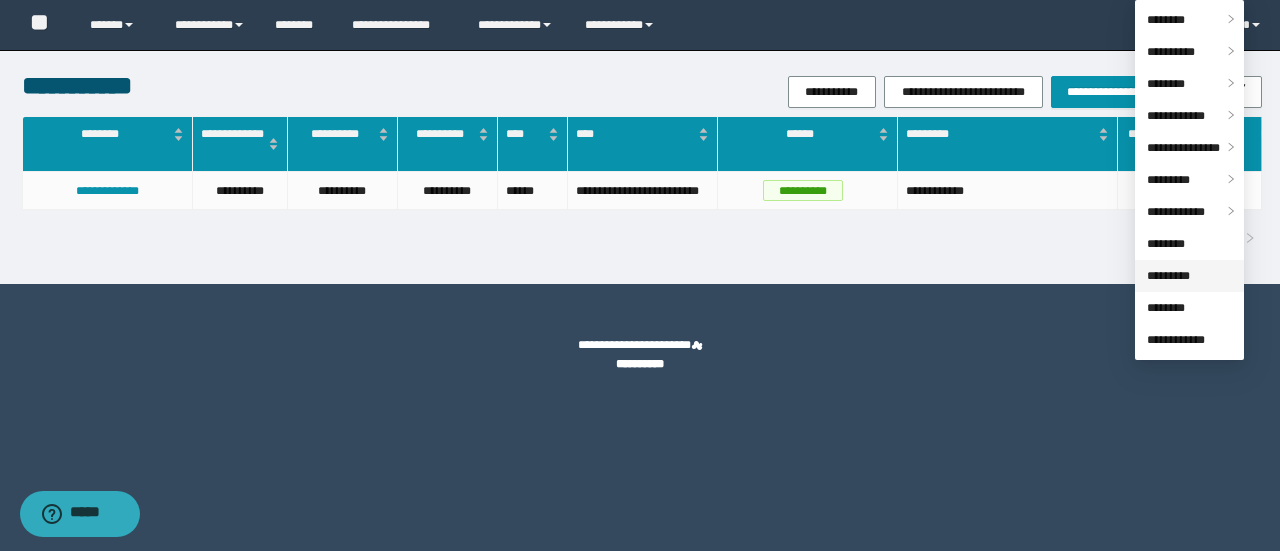 click on "*********" at bounding box center [1168, 276] 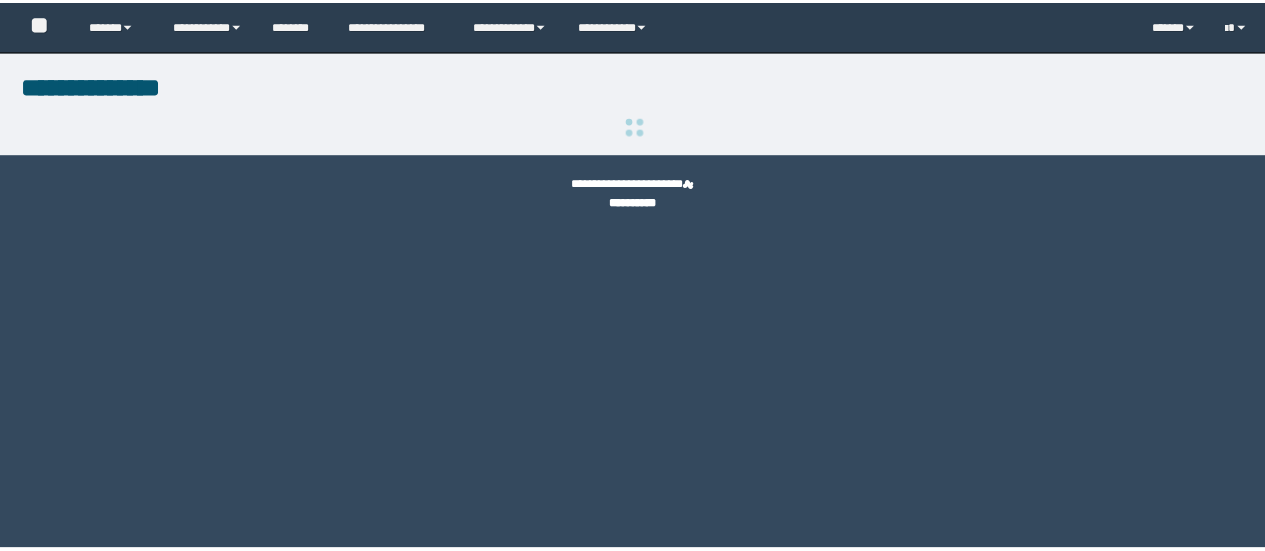 scroll, scrollTop: 0, scrollLeft: 0, axis: both 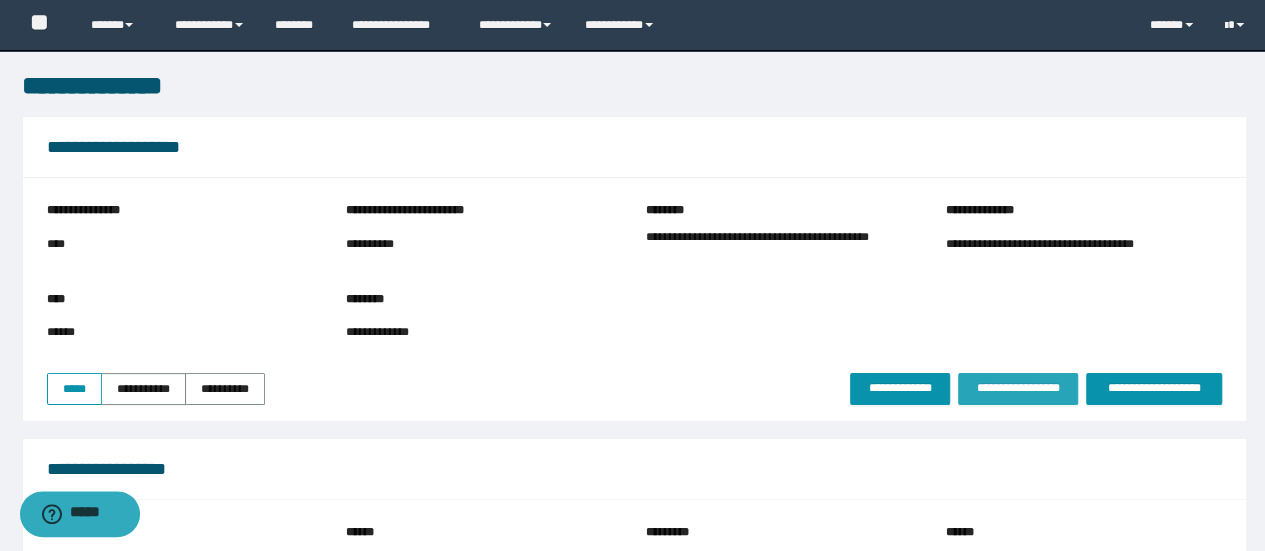 click on "**********" at bounding box center (1018, 388) 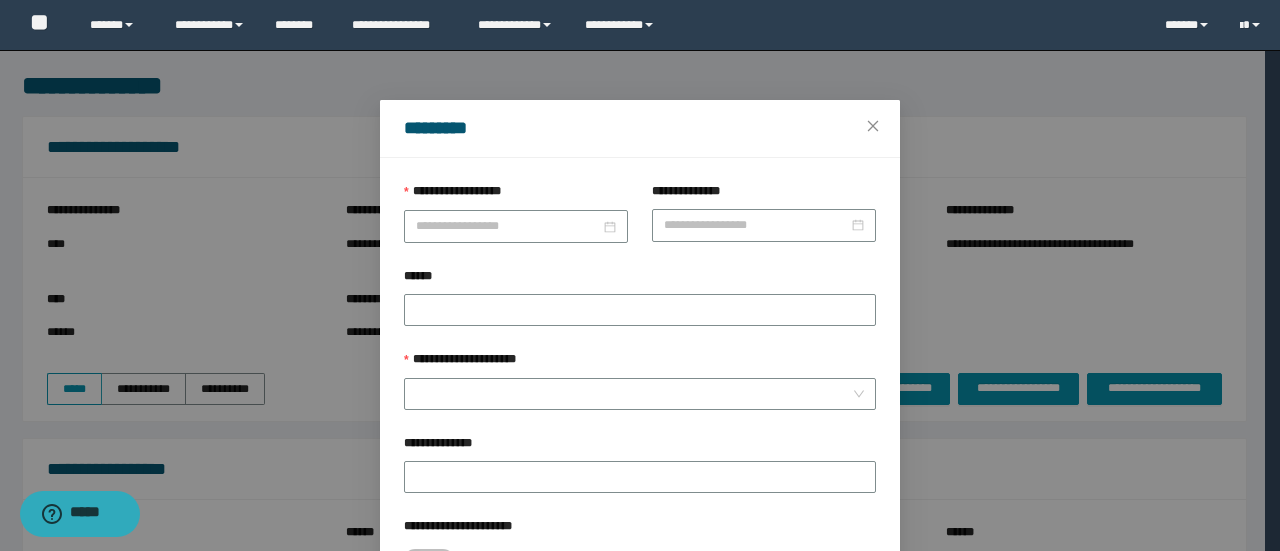 drag, startPoint x: 530, startPoint y: 233, endPoint x: 520, endPoint y: 241, distance: 12.806249 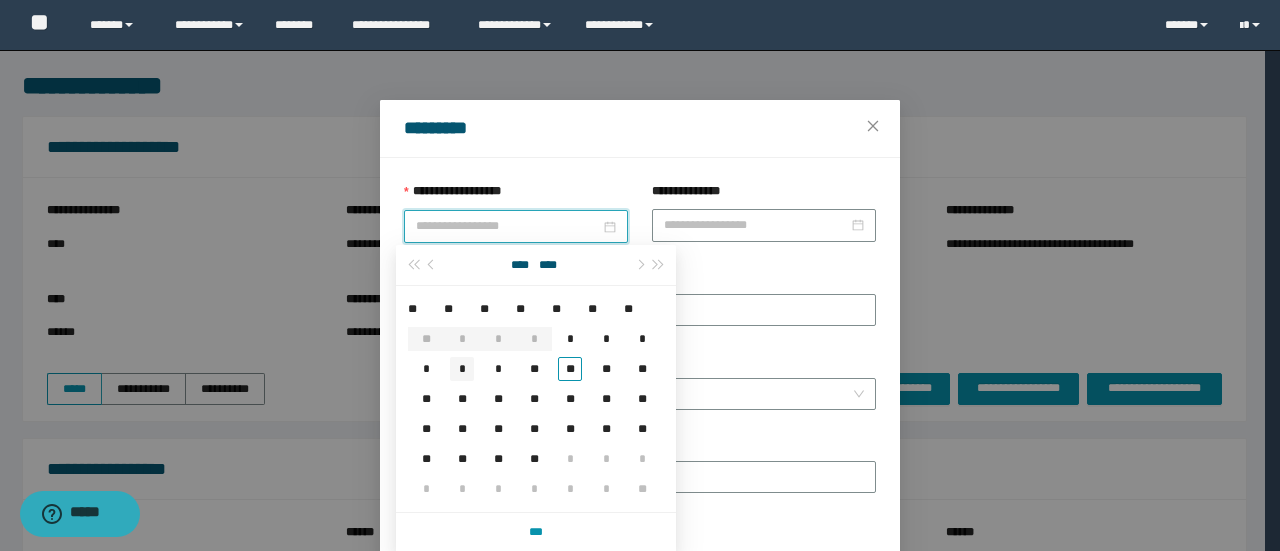 type on "**********" 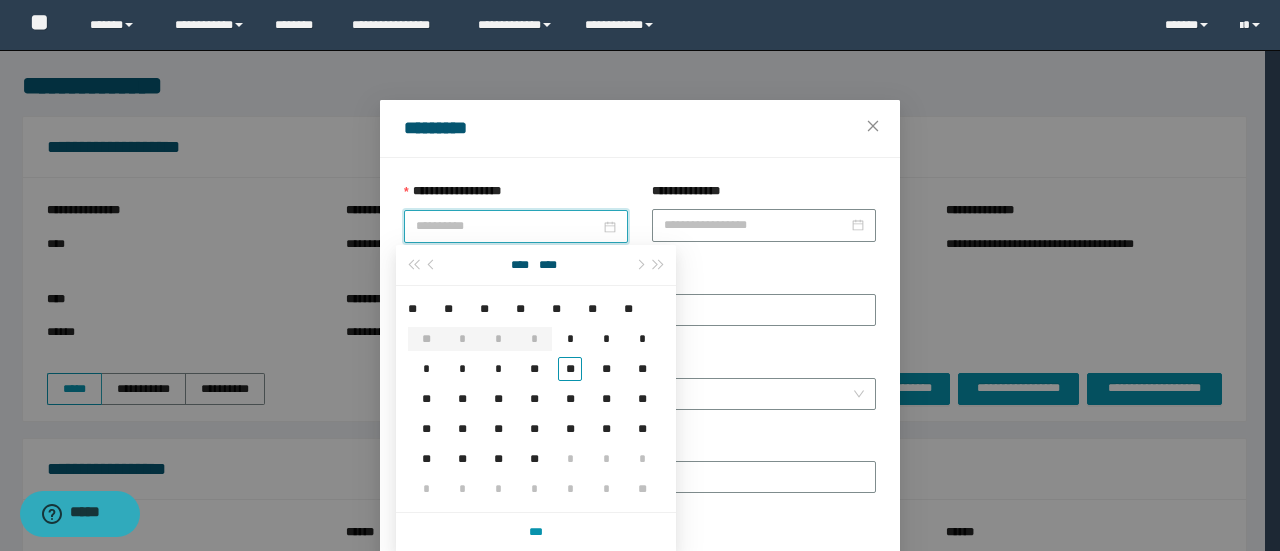 click on "*" at bounding box center [462, 369] 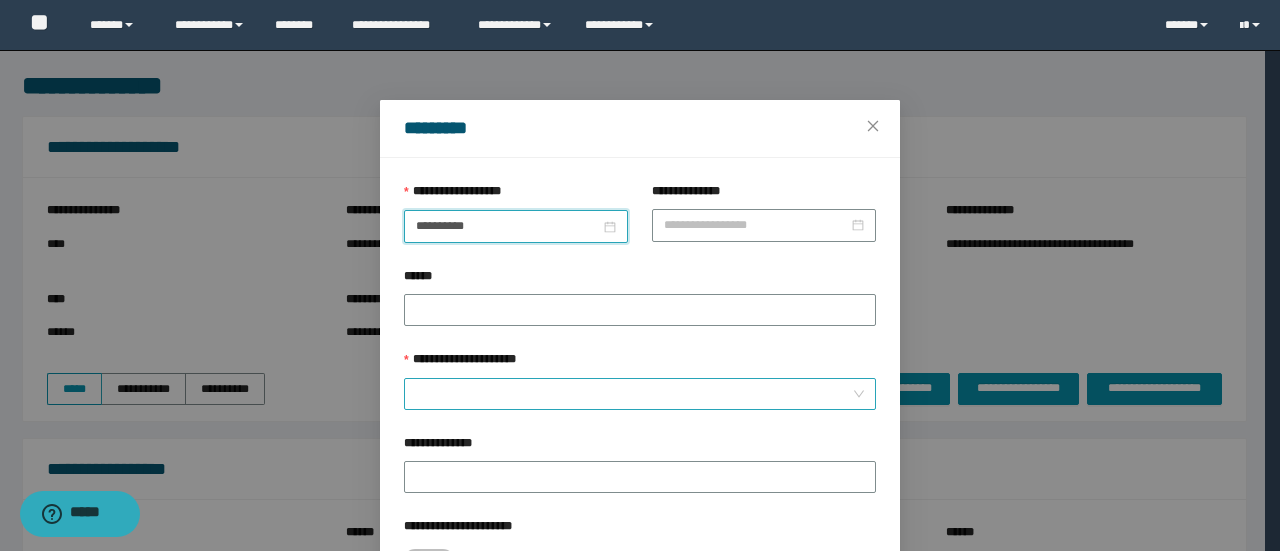 click on "**********" at bounding box center [634, 394] 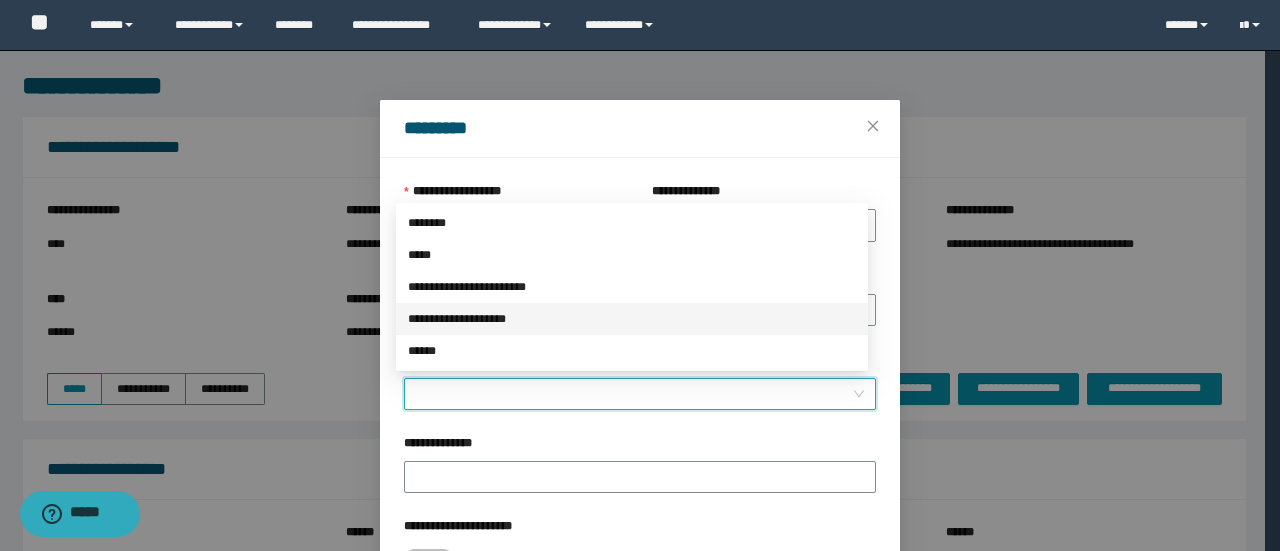 drag, startPoint x: 492, startPoint y: 319, endPoint x: 710, endPoint y: 409, distance: 235.84741 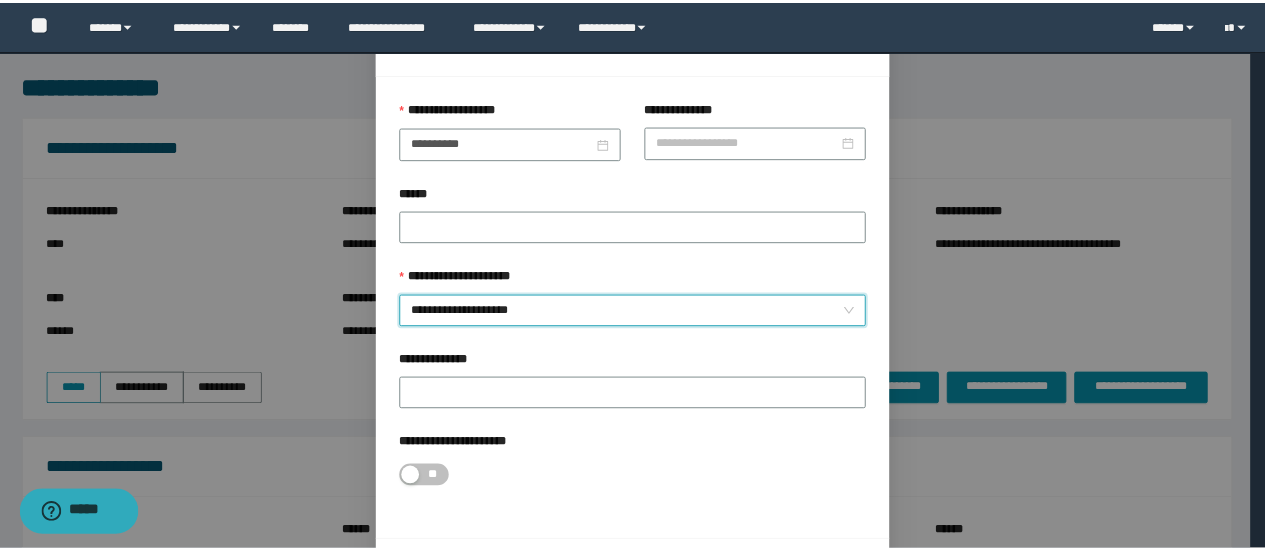 scroll, scrollTop: 146, scrollLeft: 0, axis: vertical 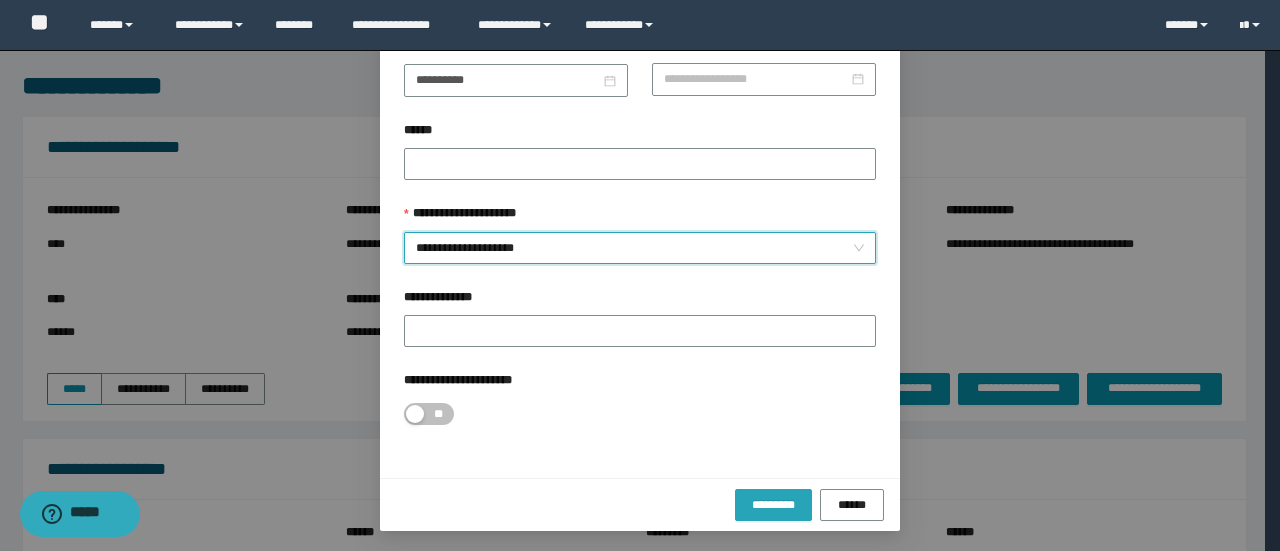 click on "*********" at bounding box center (773, 505) 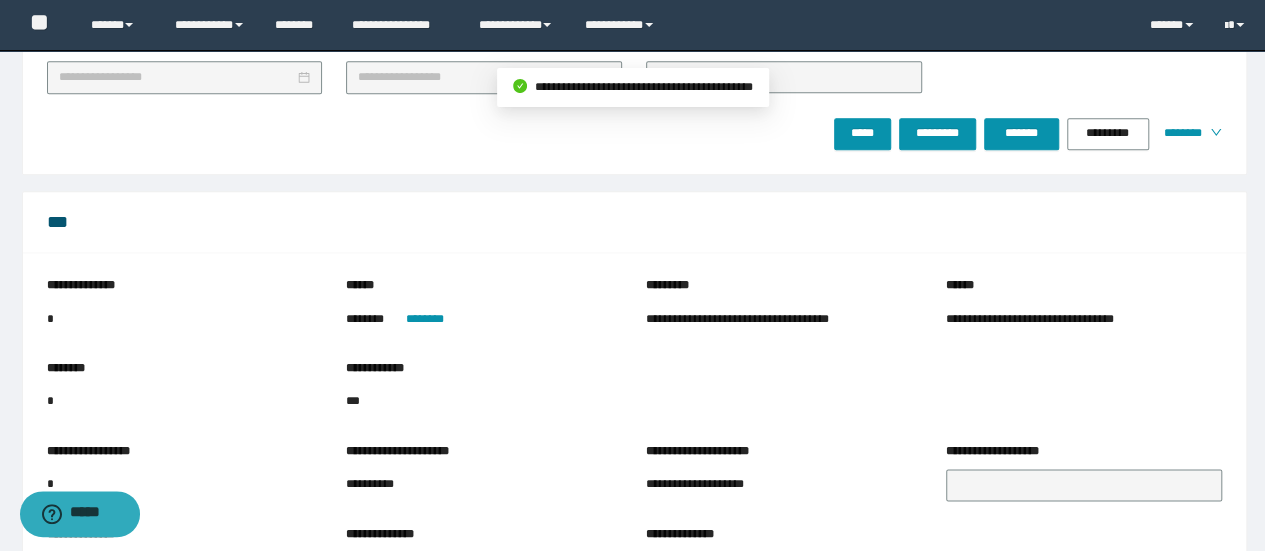 scroll, scrollTop: 1432, scrollLeft: 0, axis: vertical 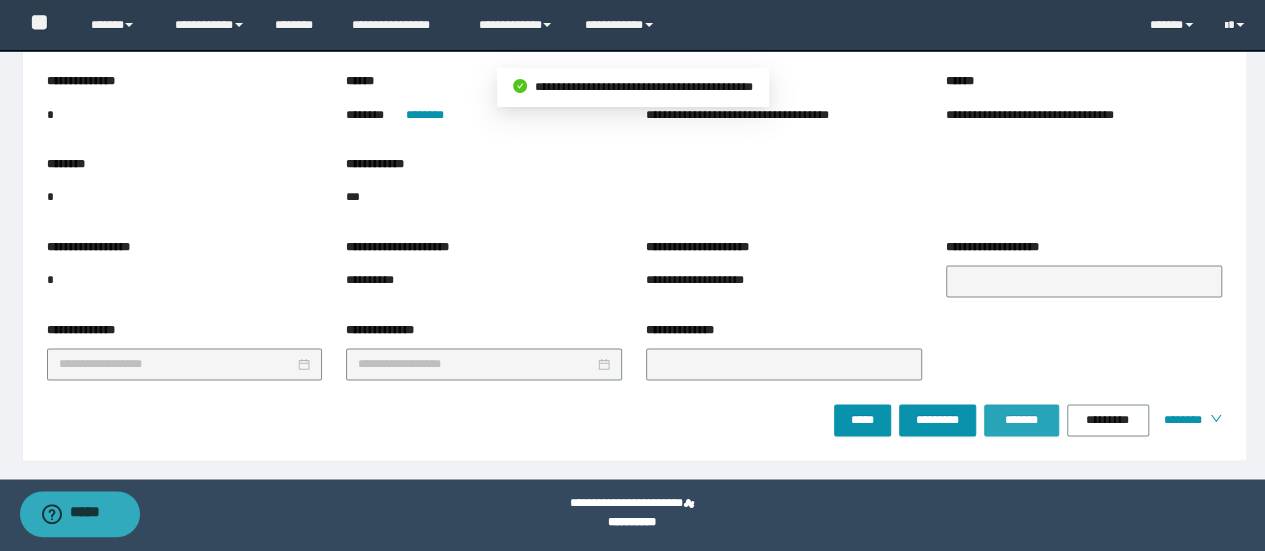 click on "*******" at bounding box center (1021, 420) 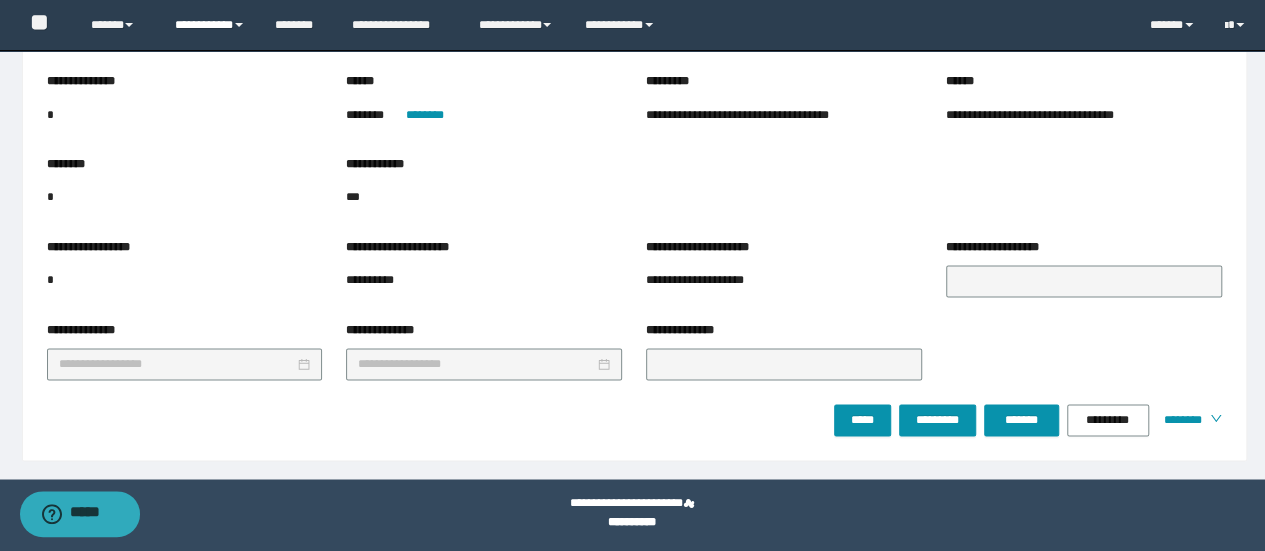 click on "**********" at bounding box center (210, 25) 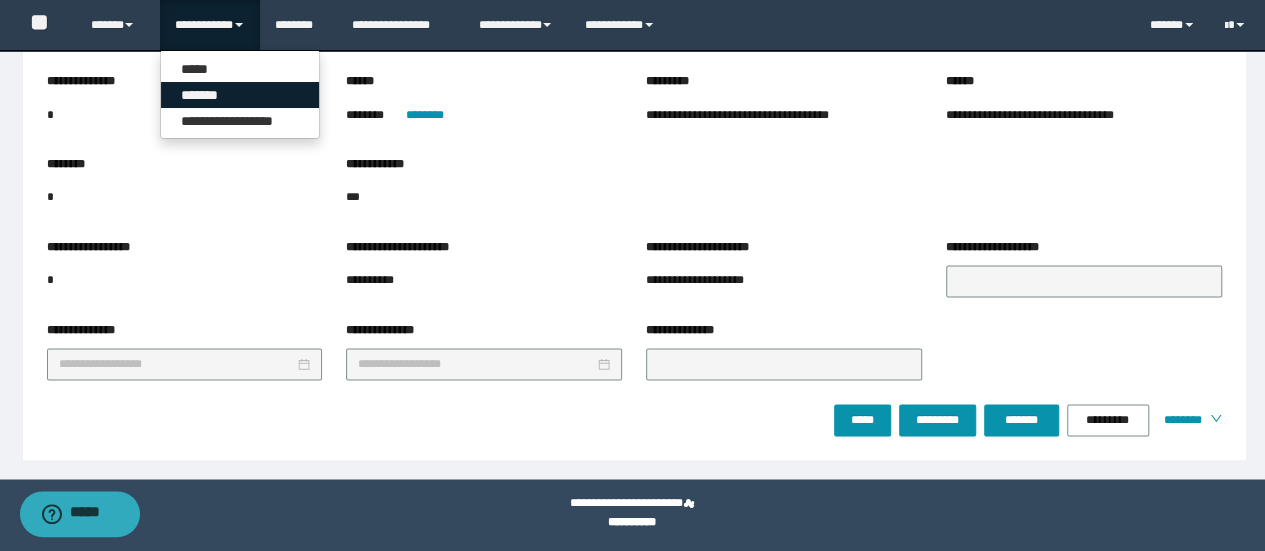 click on "*******" at bounding box center (240, 95) 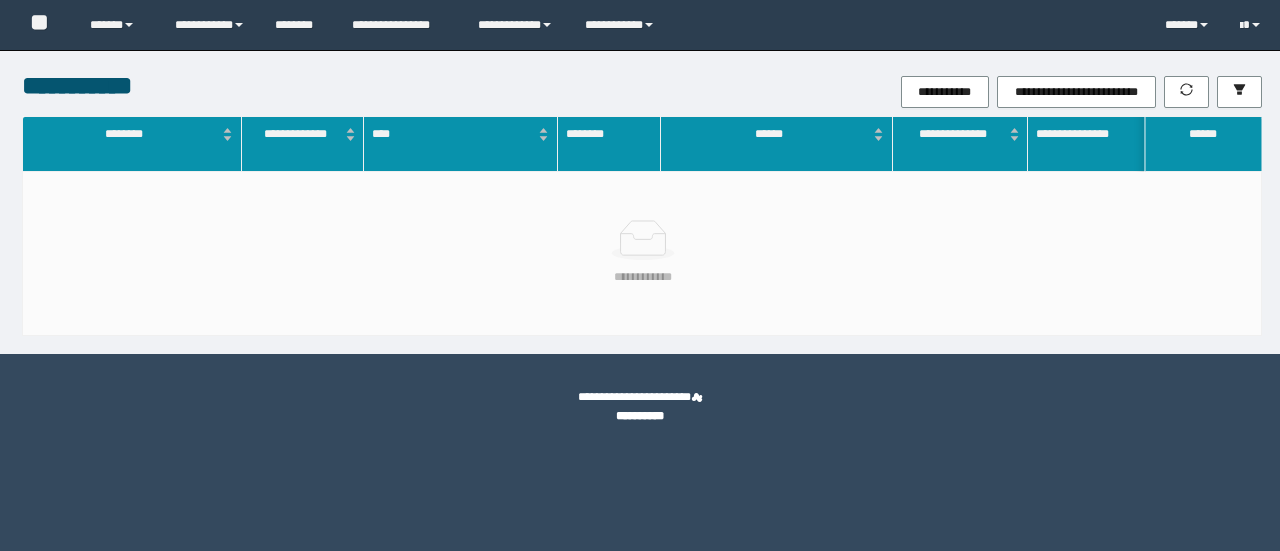 scroll, scrollTop: 0, scrollLeft: 0, axis: both 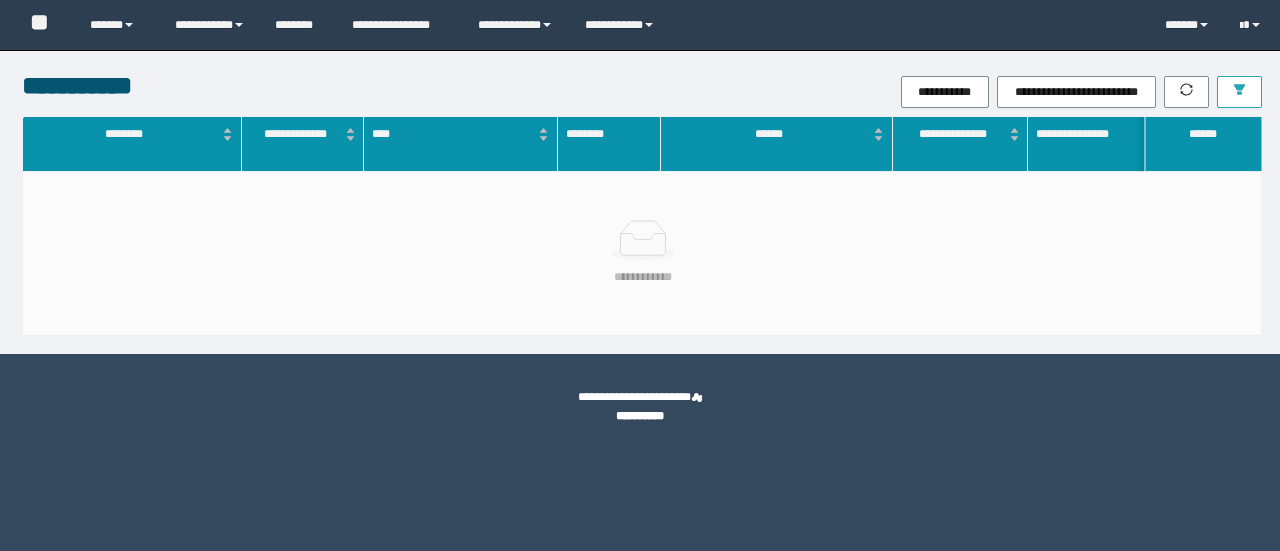 click at bounding box center (1239, 92) 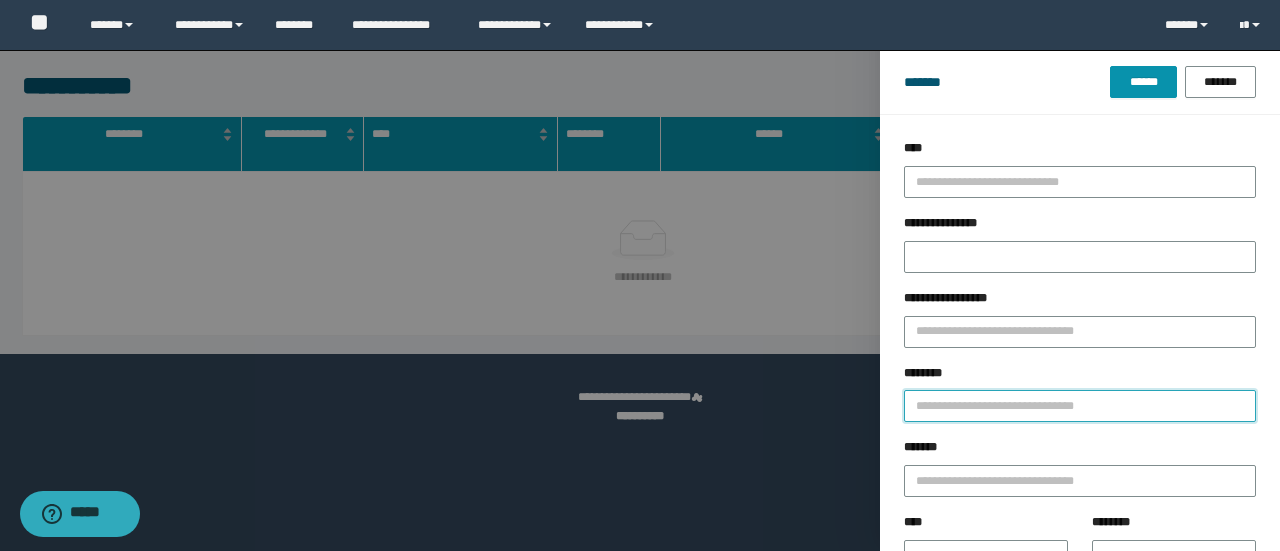 click on "********" at bounding box center (1080, 406) 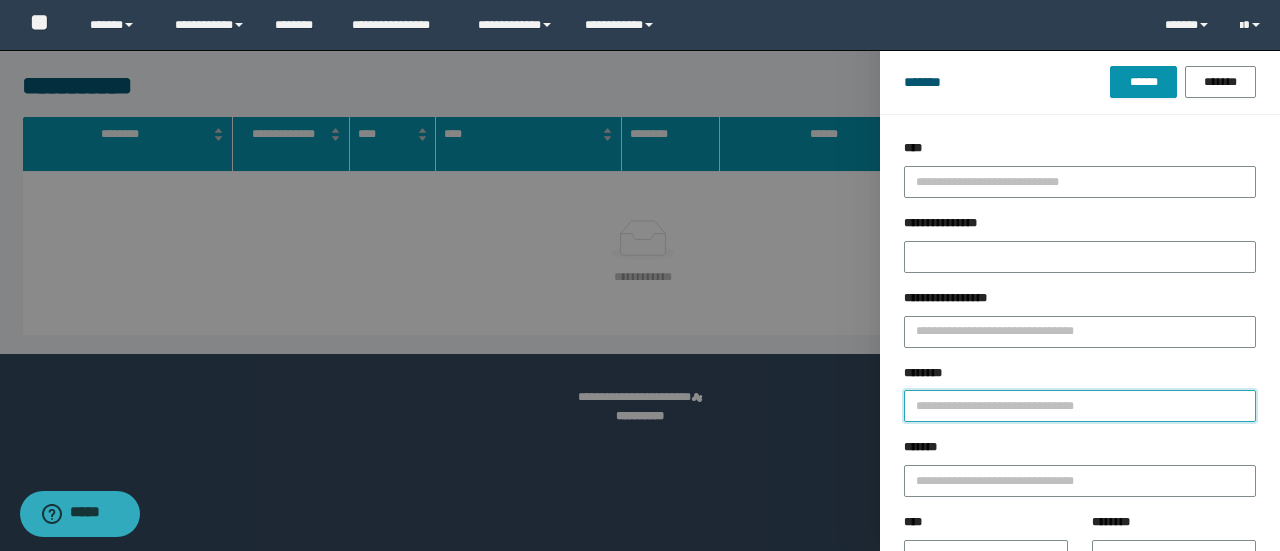 paste on "********" 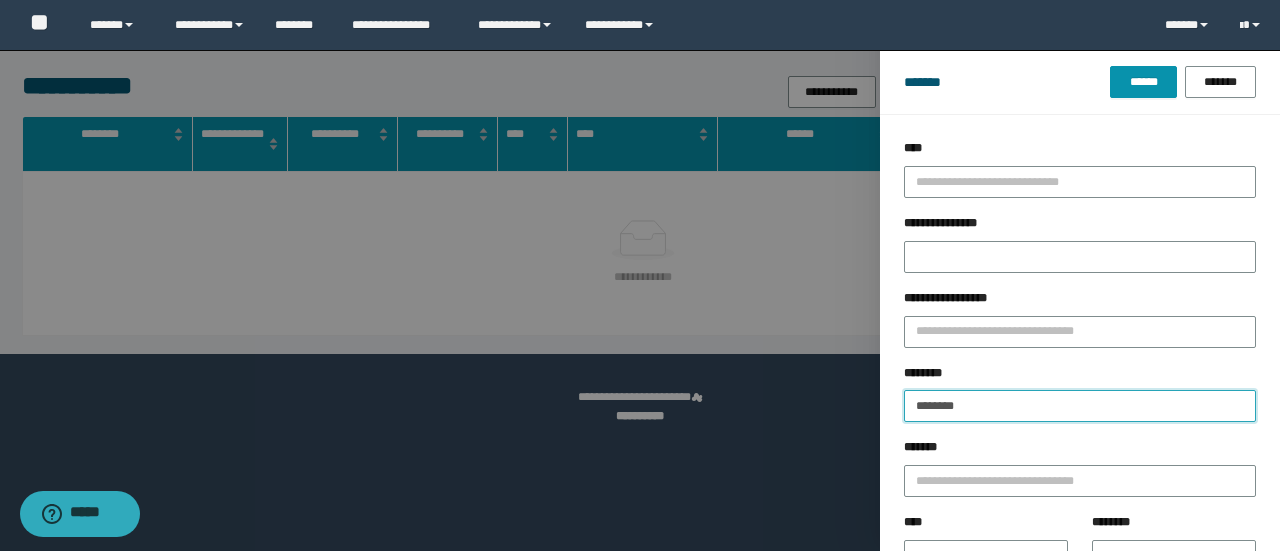 type on "********" 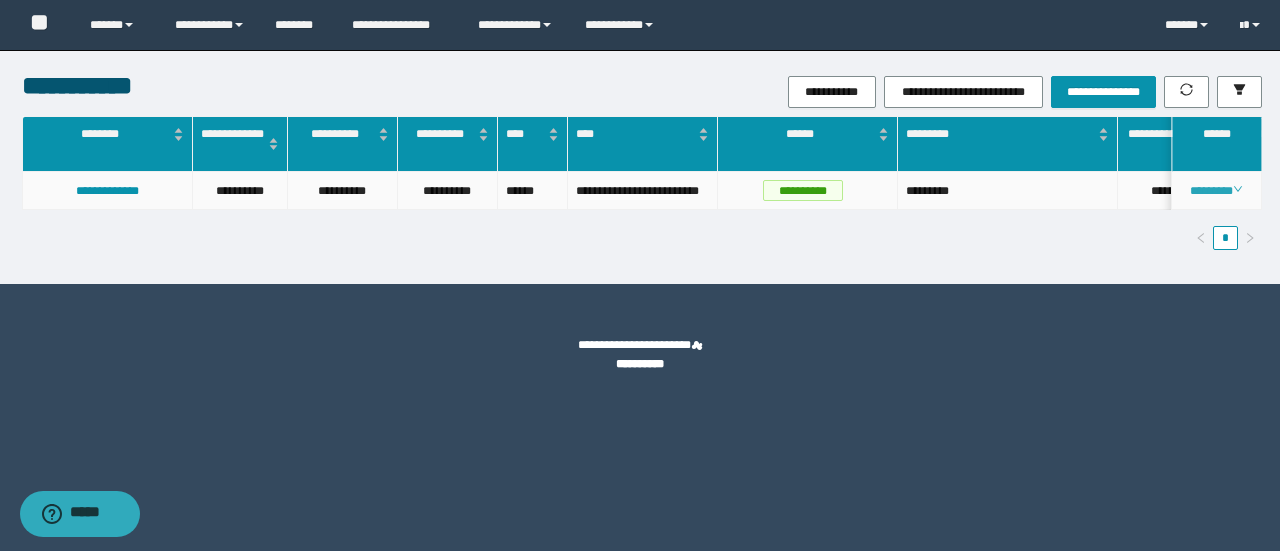 click on "********" at bounding box center [1216, 191] 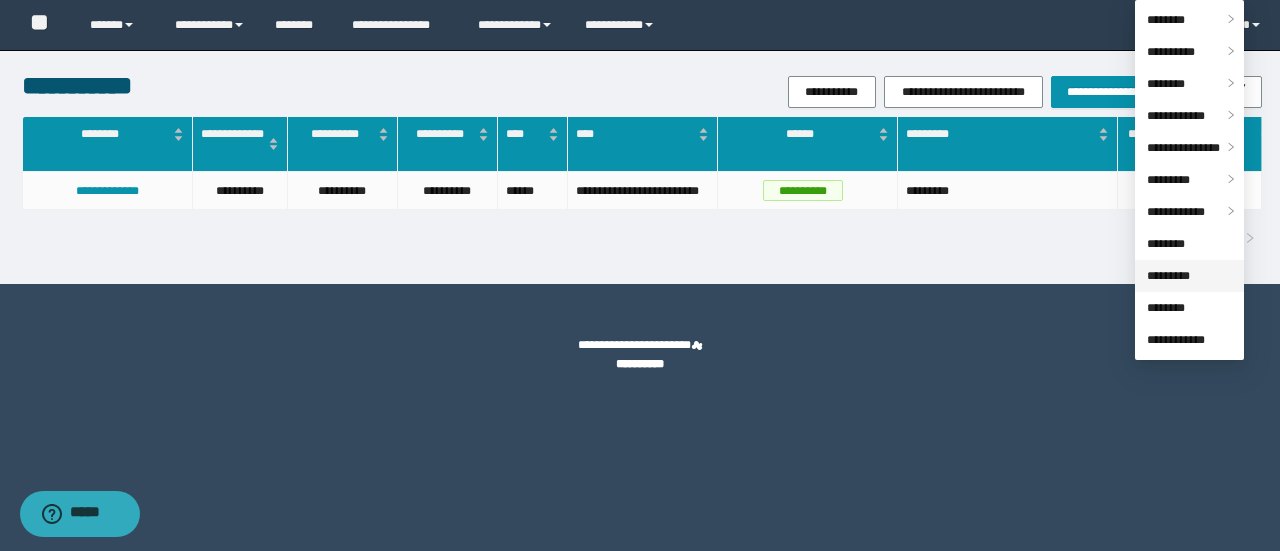 click on "*********" at bounding box center (1168, 276) 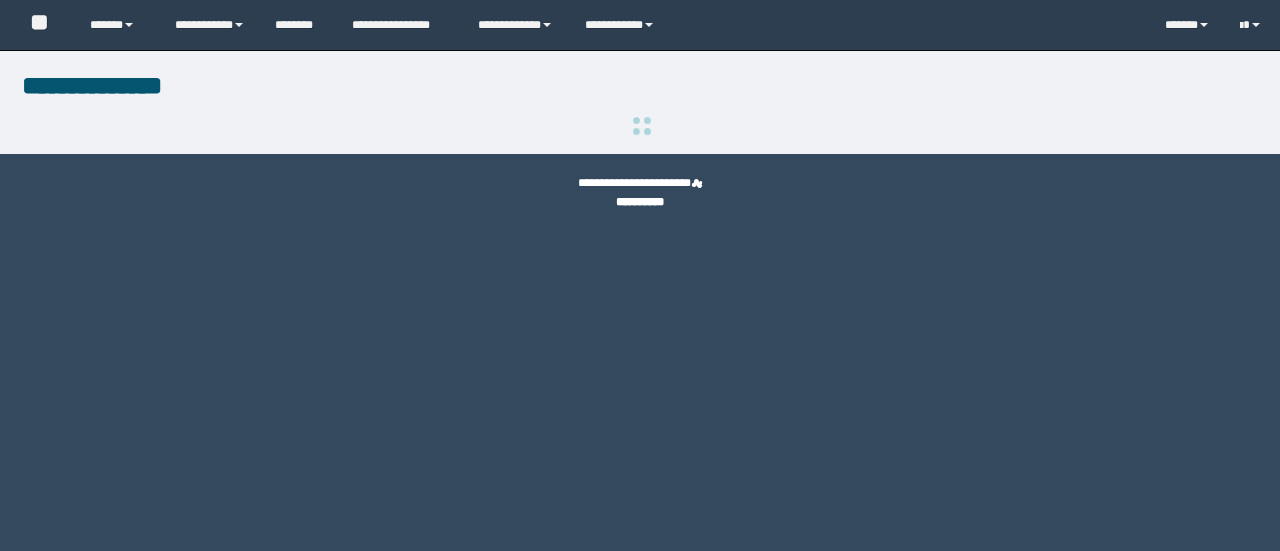 scroll, scrollTop: 0, scrollLeft: 0, axis: both 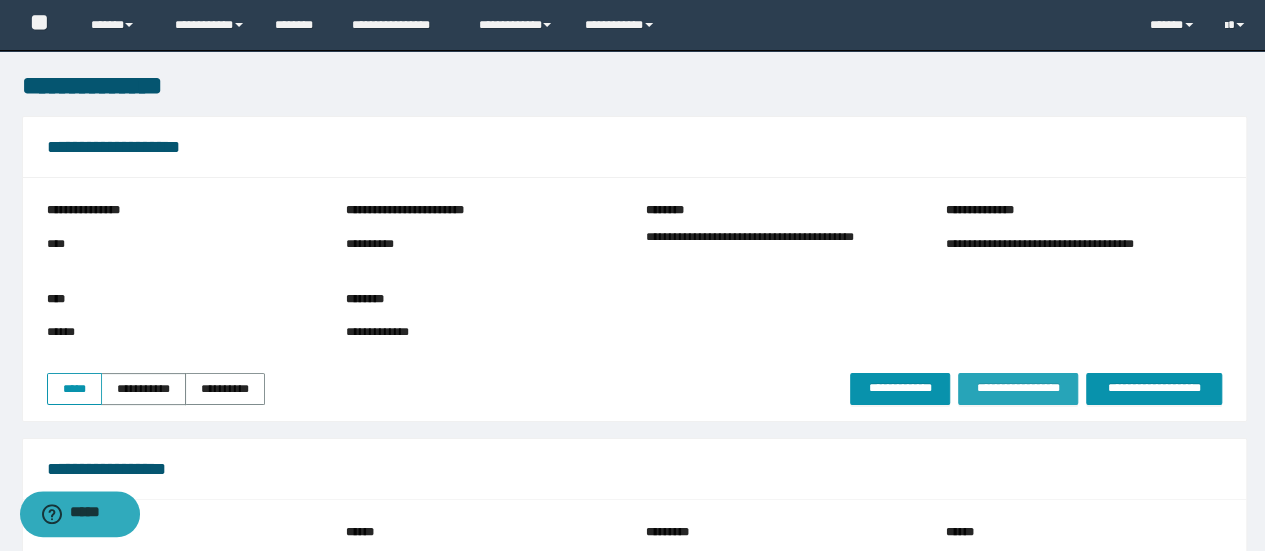 click on "**********" at bounding box center (1018, 388) 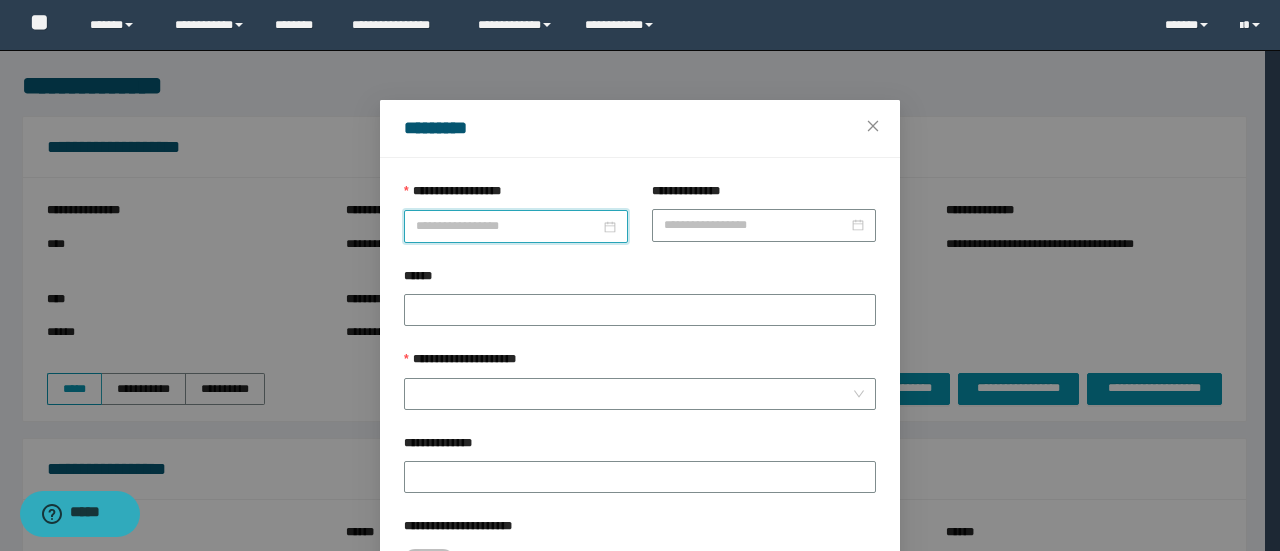drag, startPoint x: 518, startPoint y: 220, endPoint x: 543, endPoint y: 281, distance: 65.9242 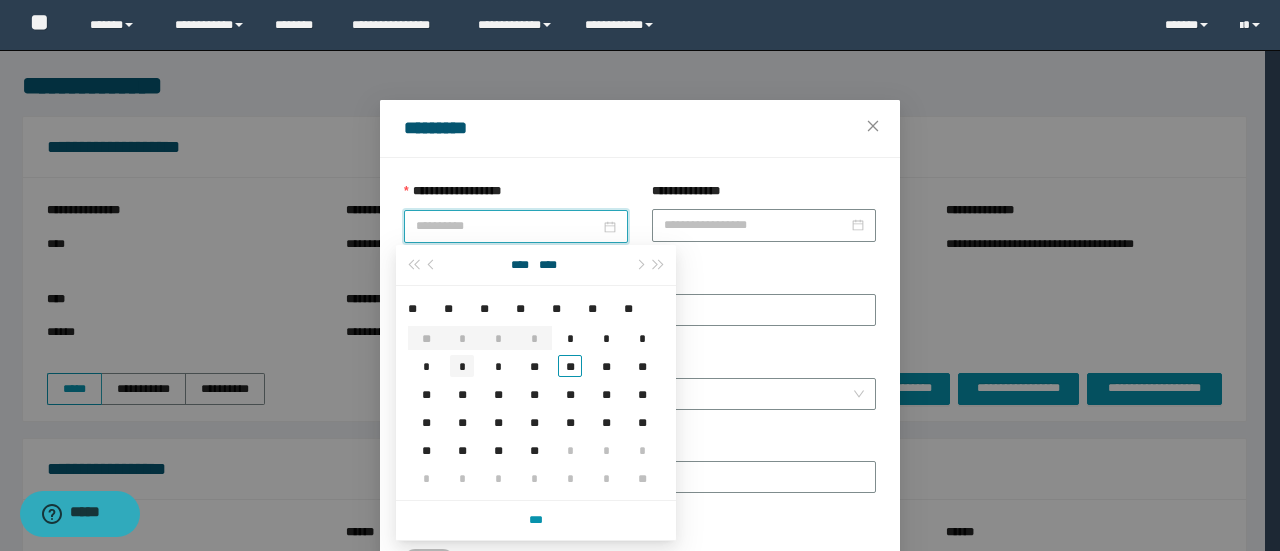 type on "**********" 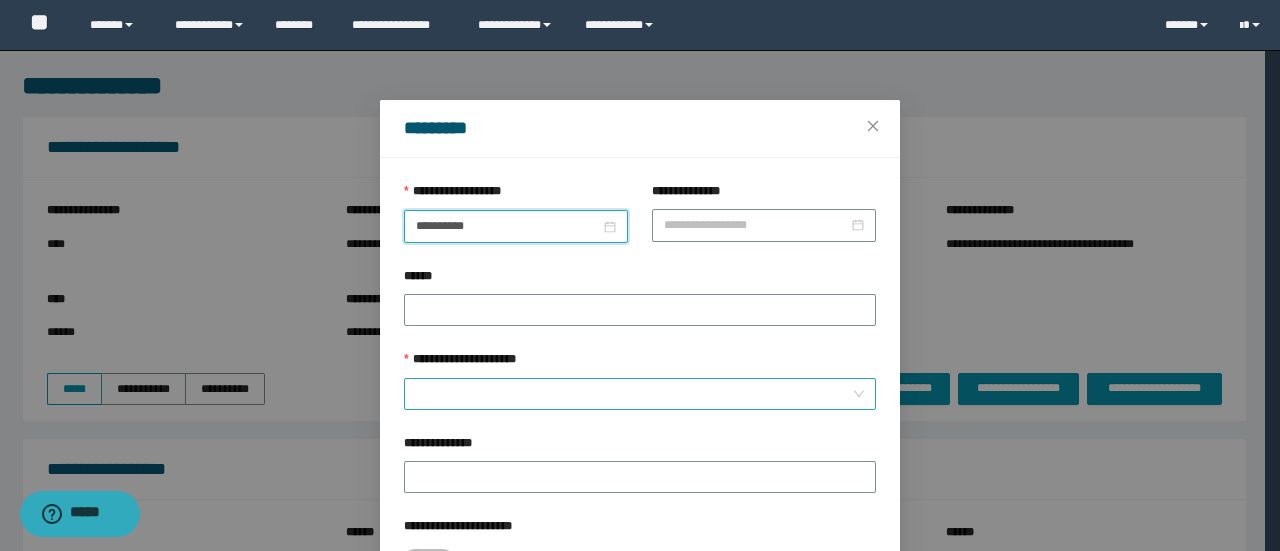 drag, startPoint x: 486, startPoint y: 397, endPoint x: 505, endPoint y: 371, distance: 32.202484 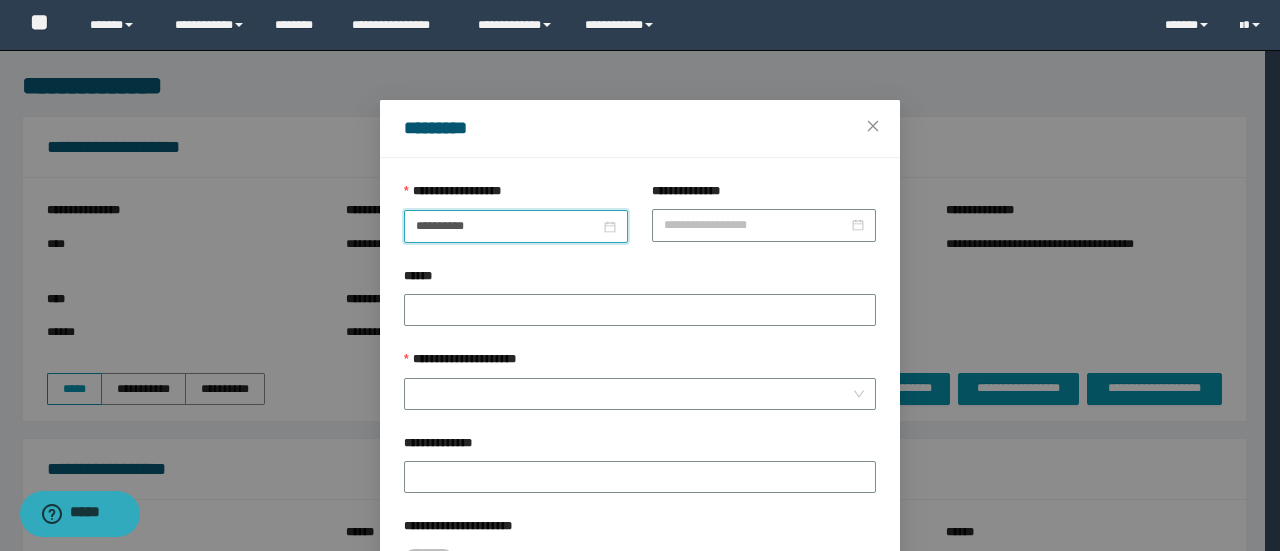 click on "**********" at bounding box center [634, 394] 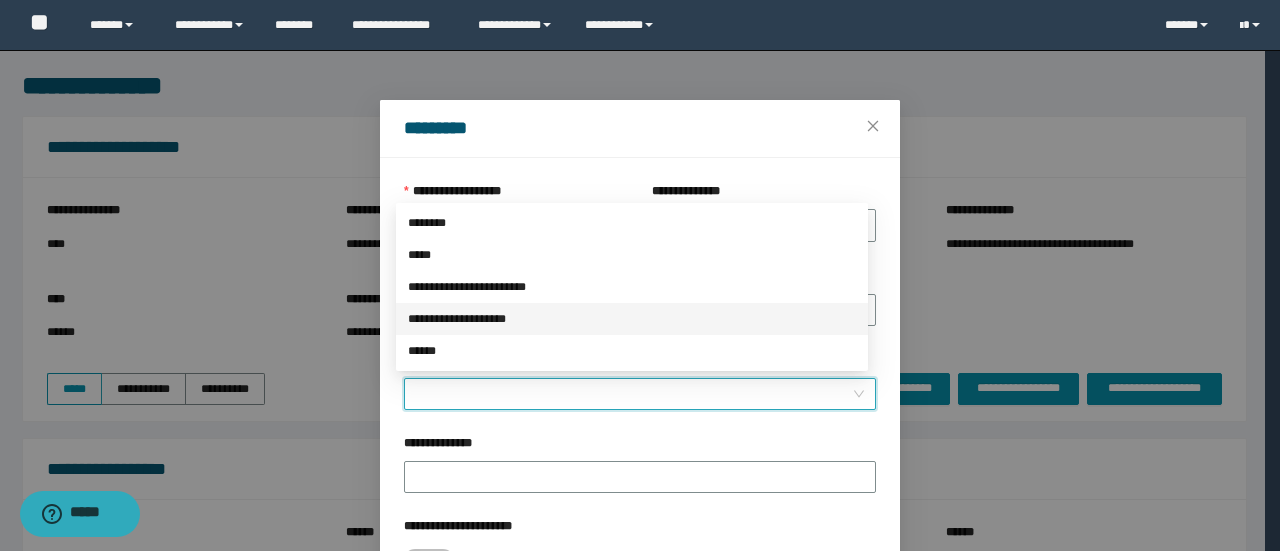 drag, startPoint x: 503, startPoint y: 321, endPoint x: 575, endPoint y: 362, distance: 82.85529 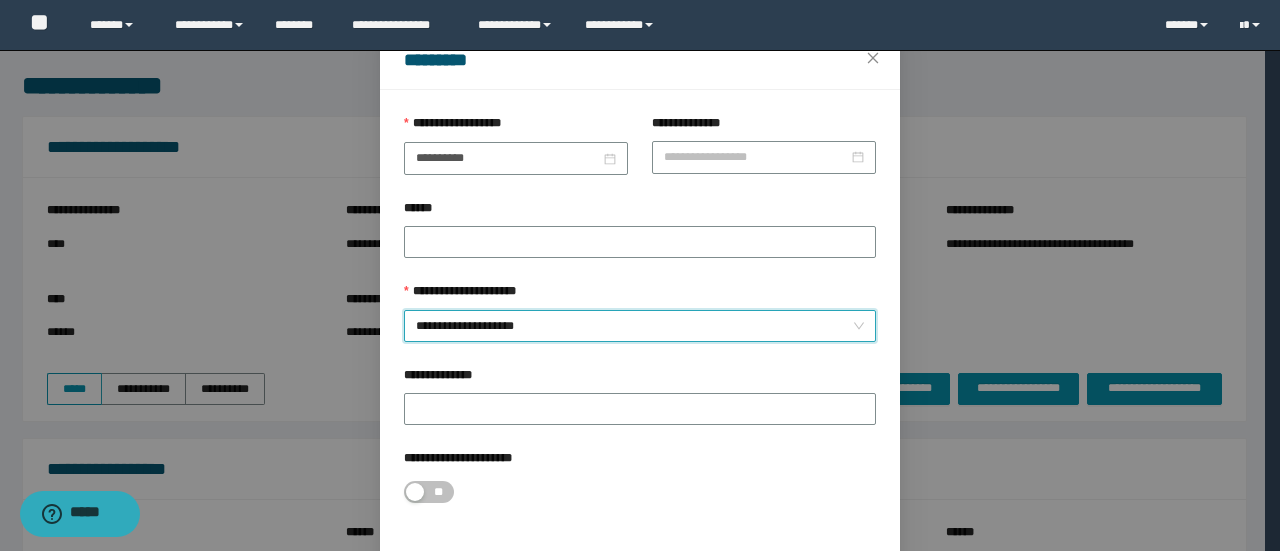 scroll, scrollTop: 100, scrollLeft: 0, axis: vertical 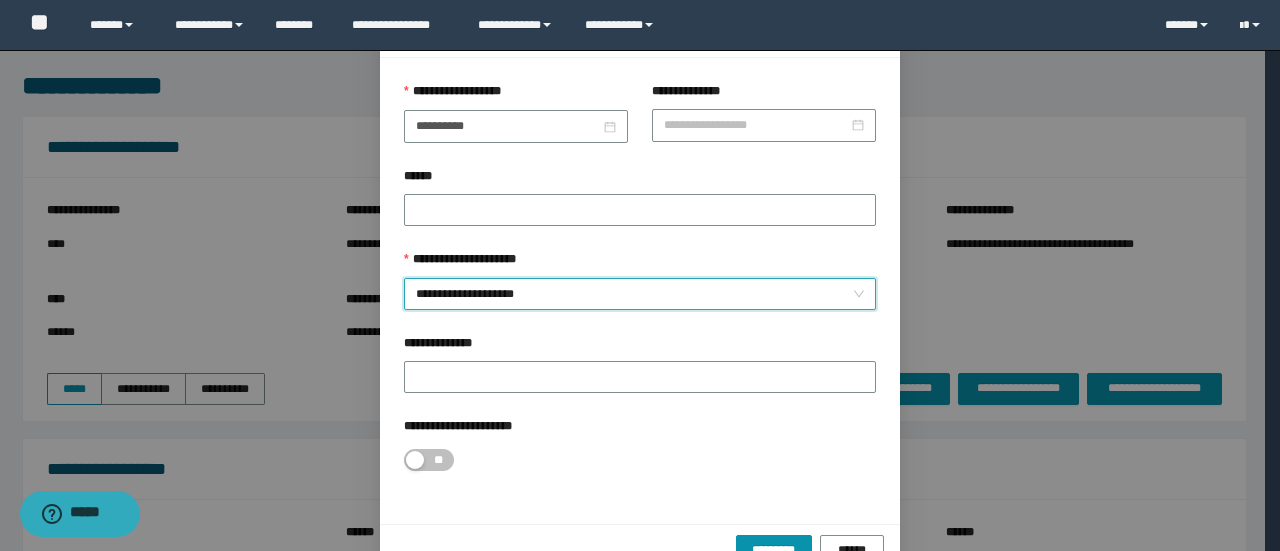 click on "********* ******" at bounding box center (640, 550) 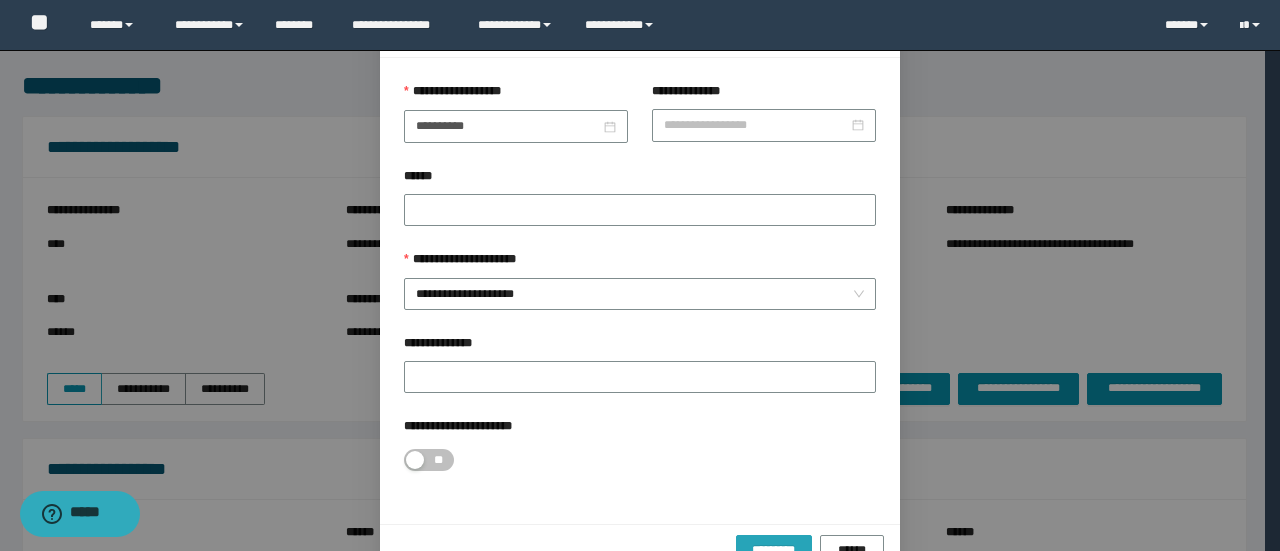 click on "*********" at bounding box center [774, 550] 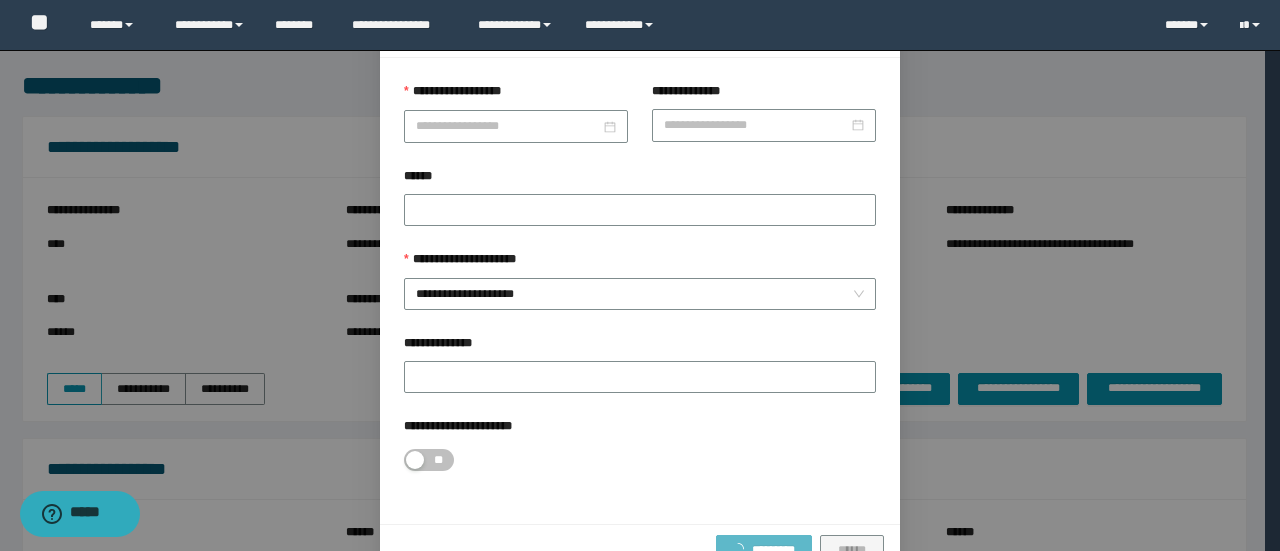 scroll, scrollTop: 0, scrollLeft: 0, axis: both 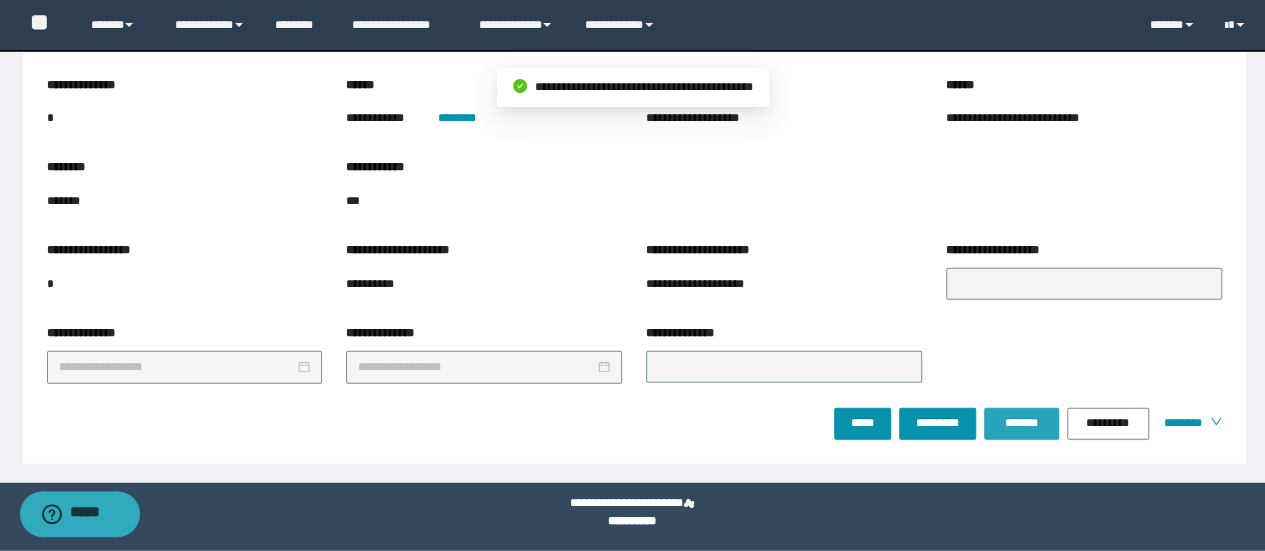 click on "*******" at bounding box center [1021, 423] 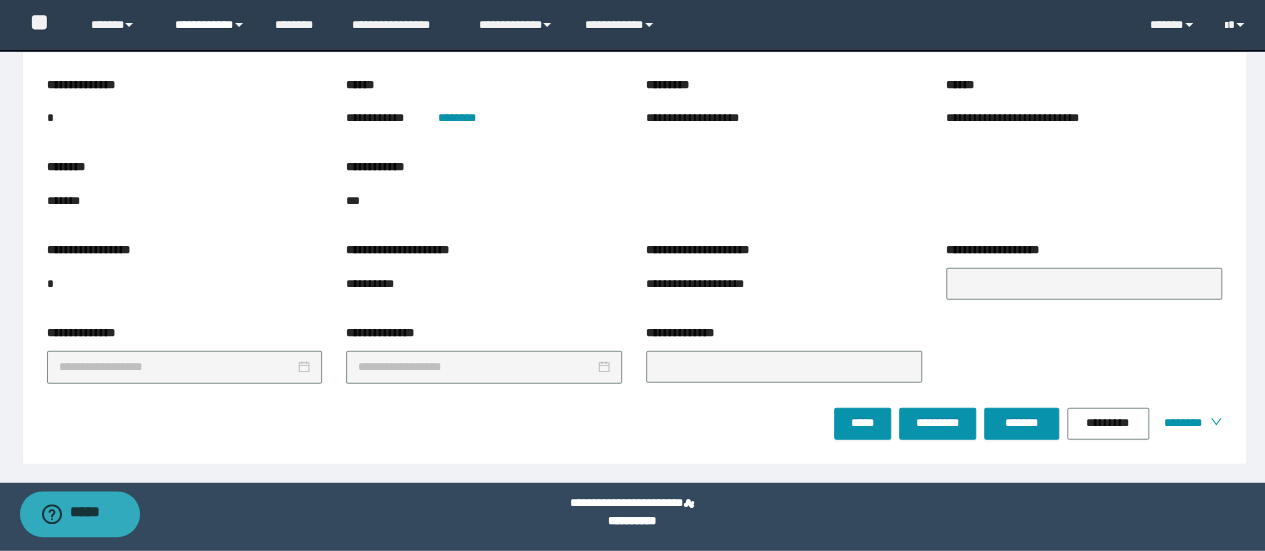 click on "**********" at bounding box center (210, 25) 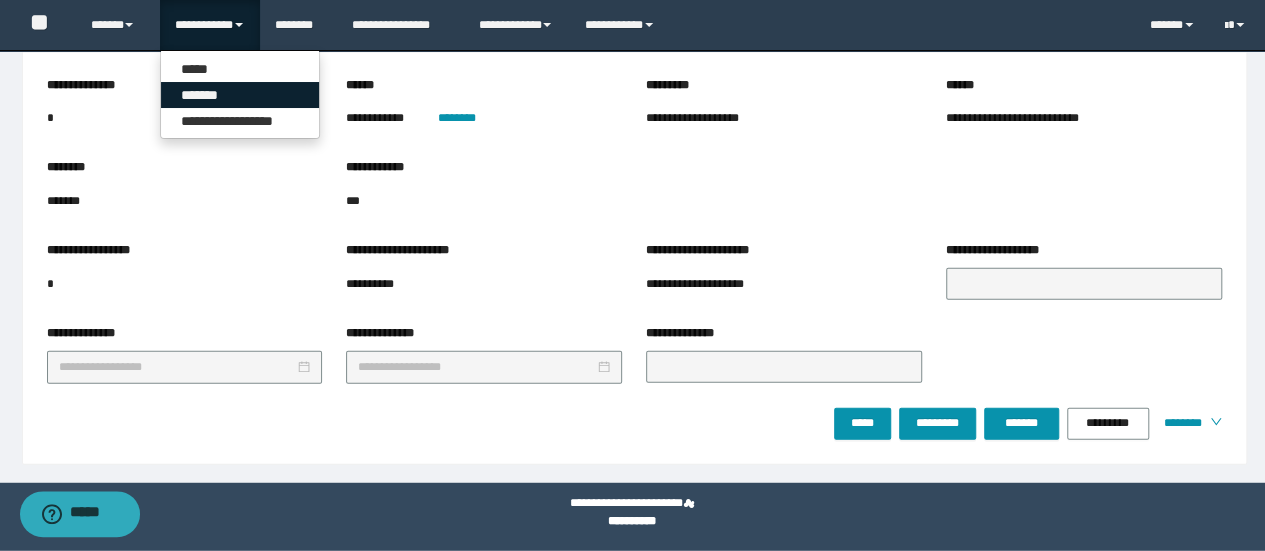 click on "*******" at bounding box center [240, 95] 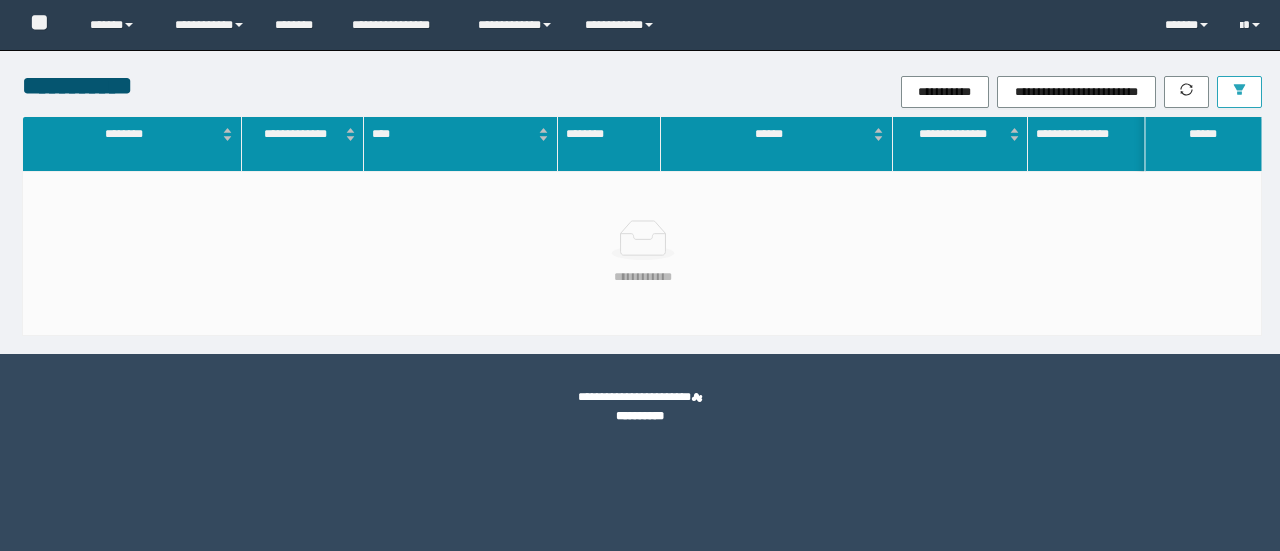 scroll, scrollTop: 0, scrollLeft: 0, axis: both 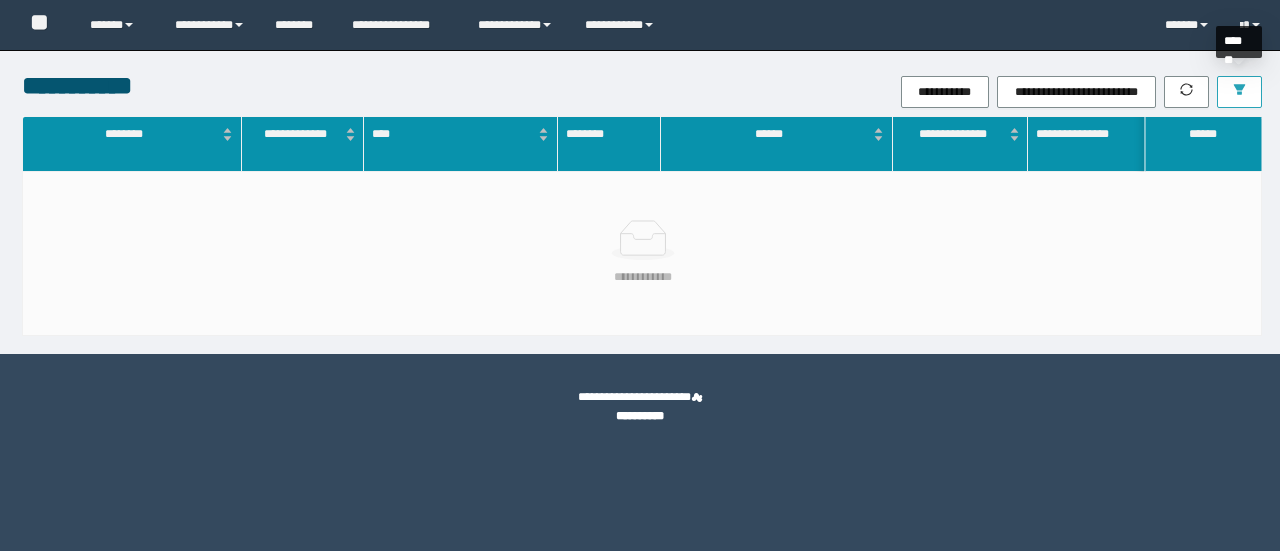 click at bounding box center [1239, 92] 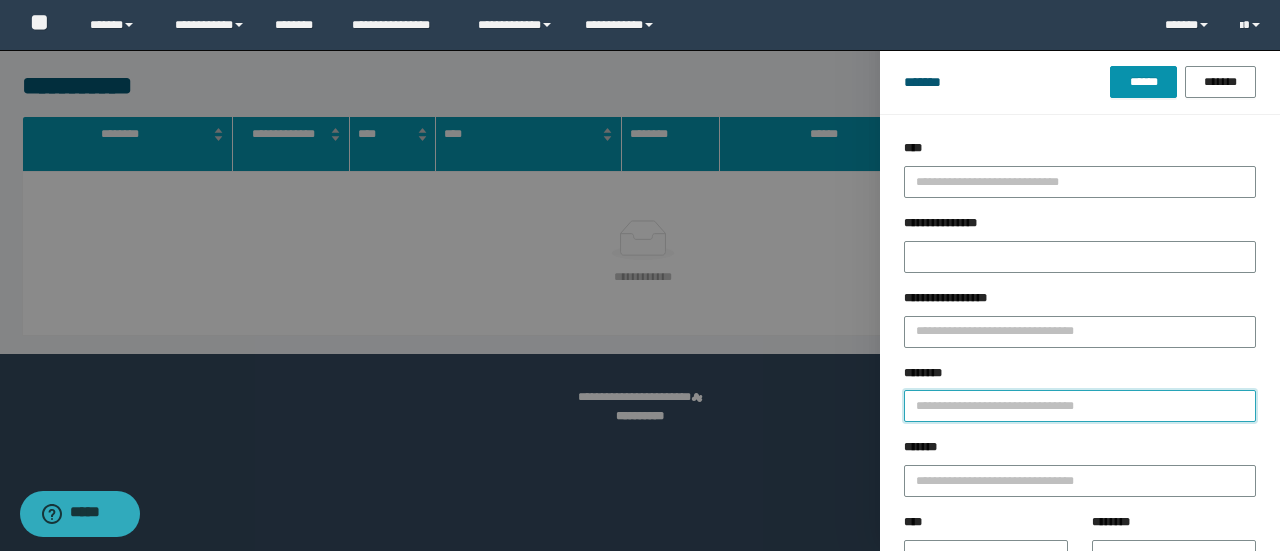 drag, startPoint x: 983, startPoint y: 401, endPoint x: 977, endPoint y: 411, distance: 11.661903 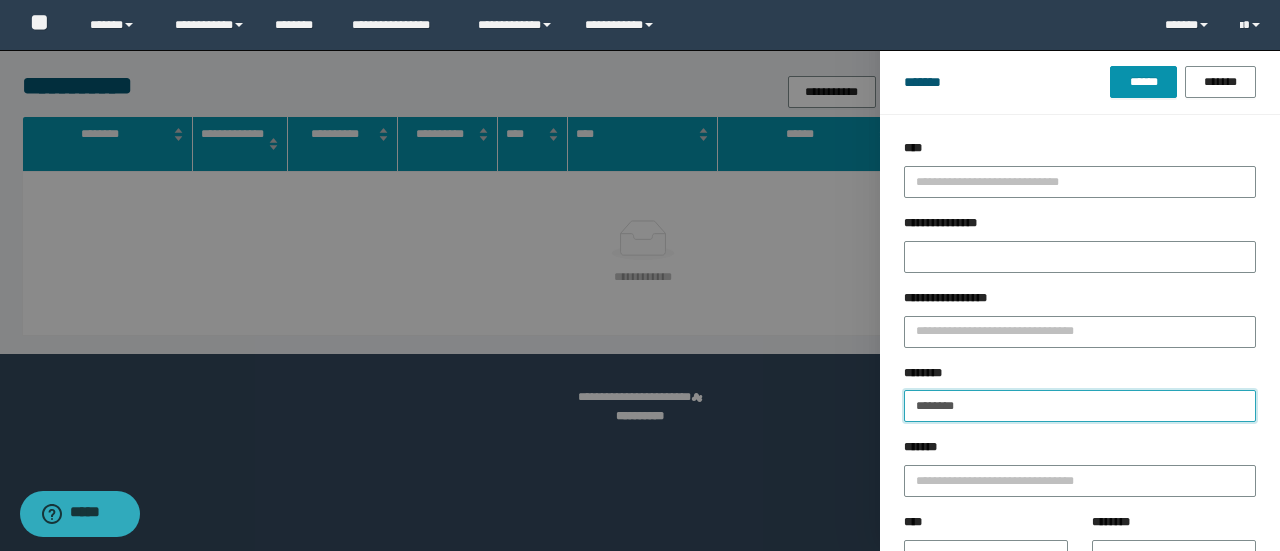 type on "********" 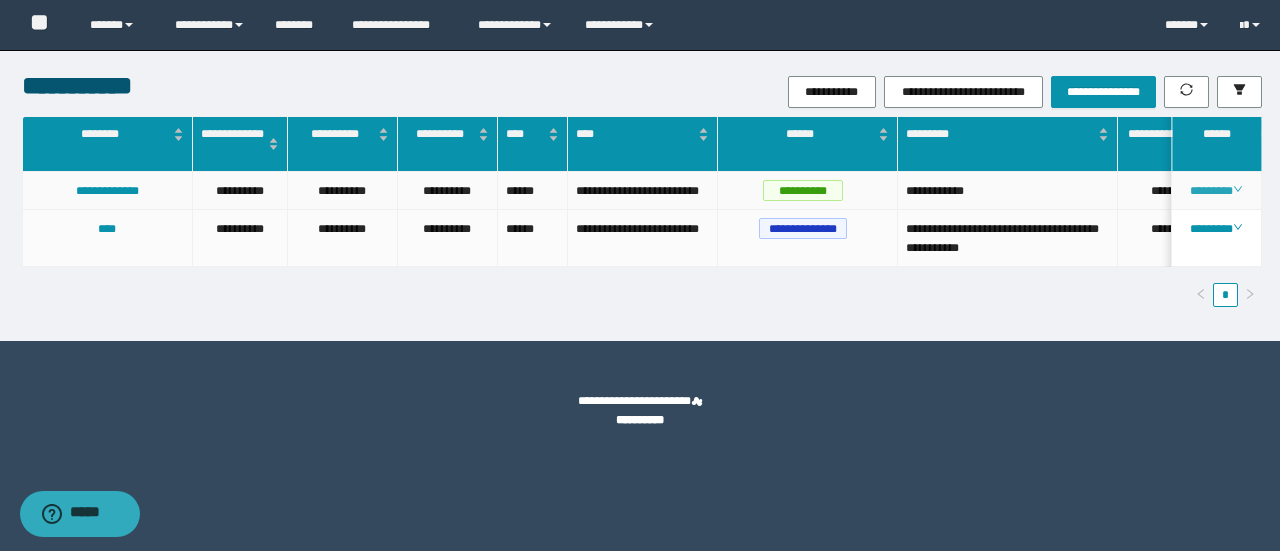 click on "********" at bounding box center (1216, 191) 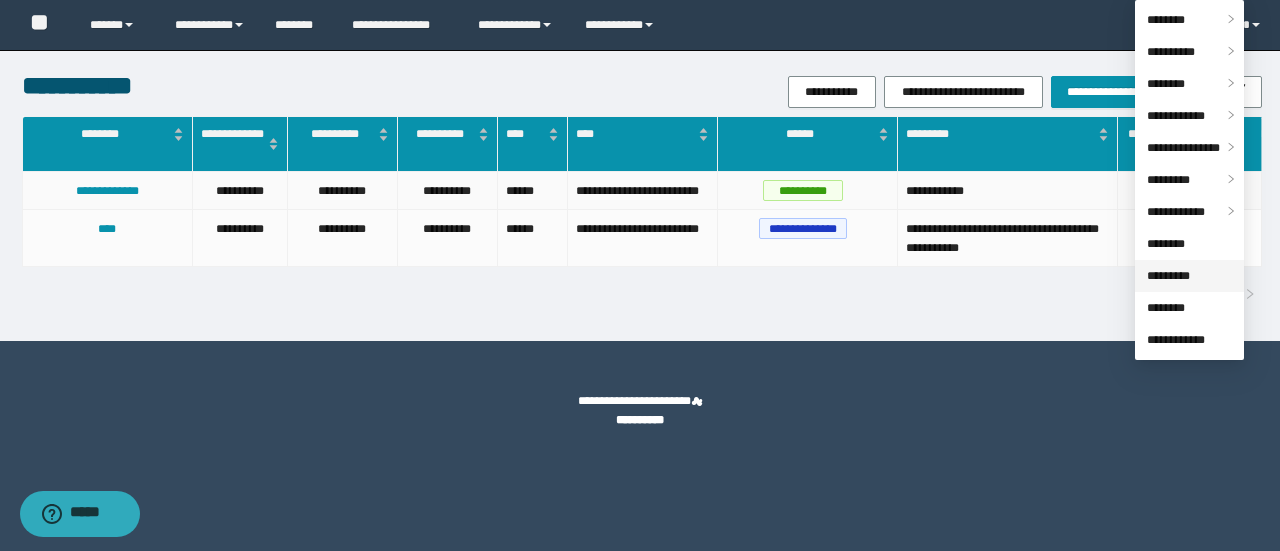 click on "*********" at bounding box center (1168, 276) 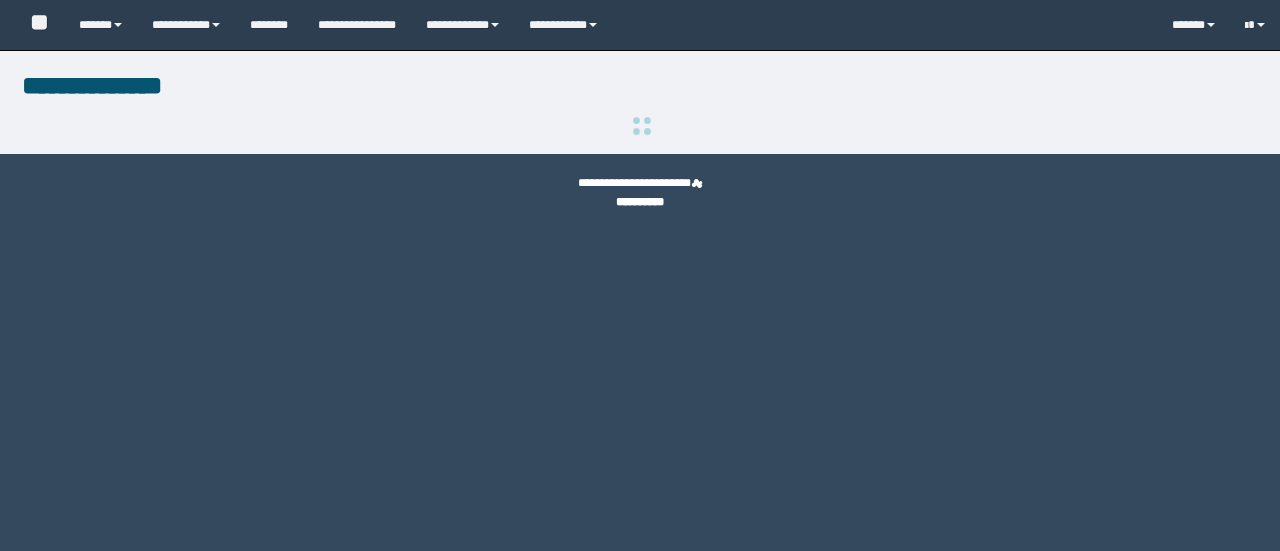scroll, scrollTop: 0, scrollLeft: 0, axis: both 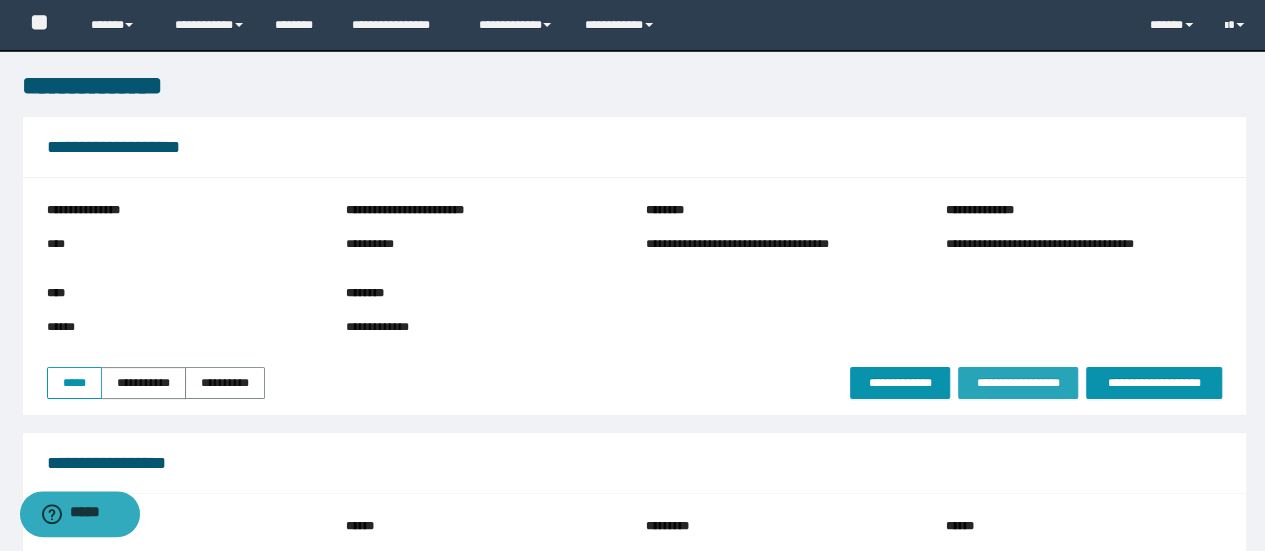 click on "**********" at bounding box center (1018, 383) 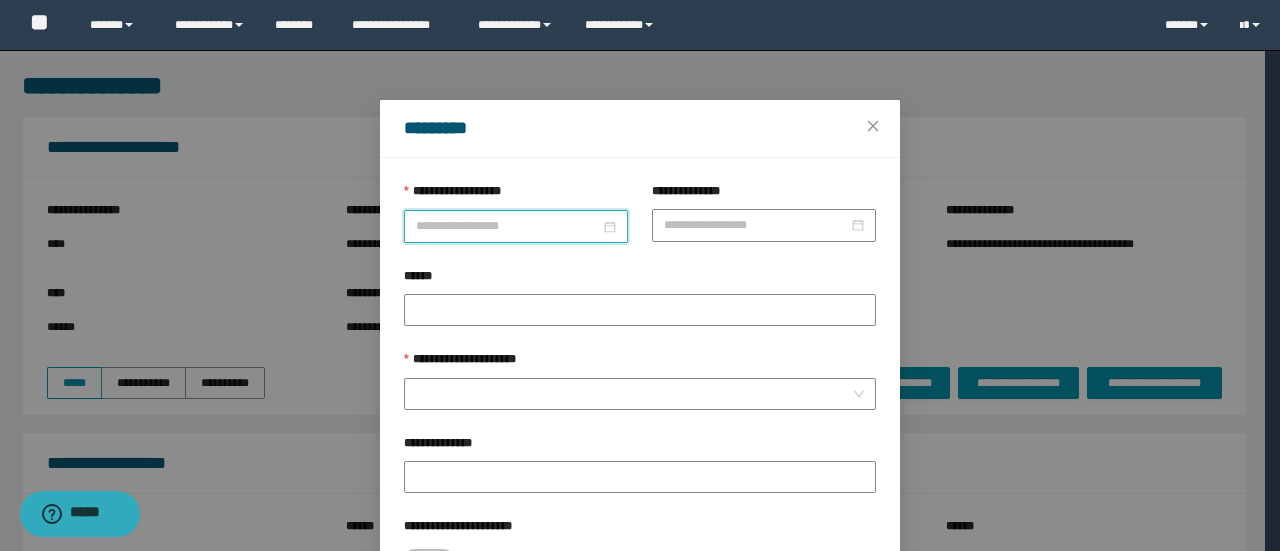 click on "**********" at bounding box center (508, 226) 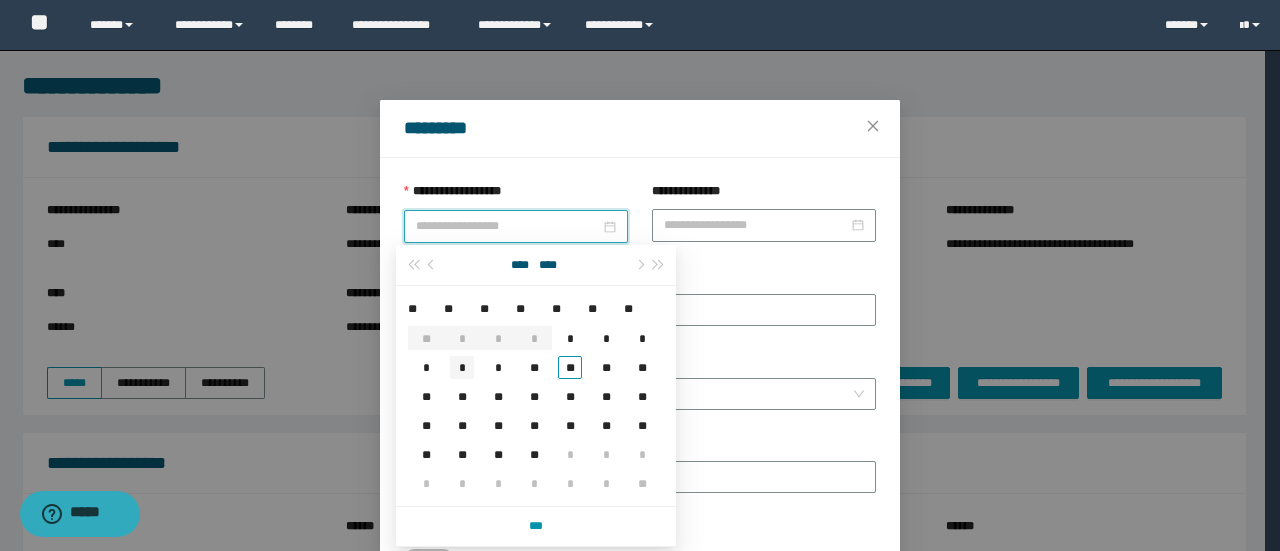 type on "**********" 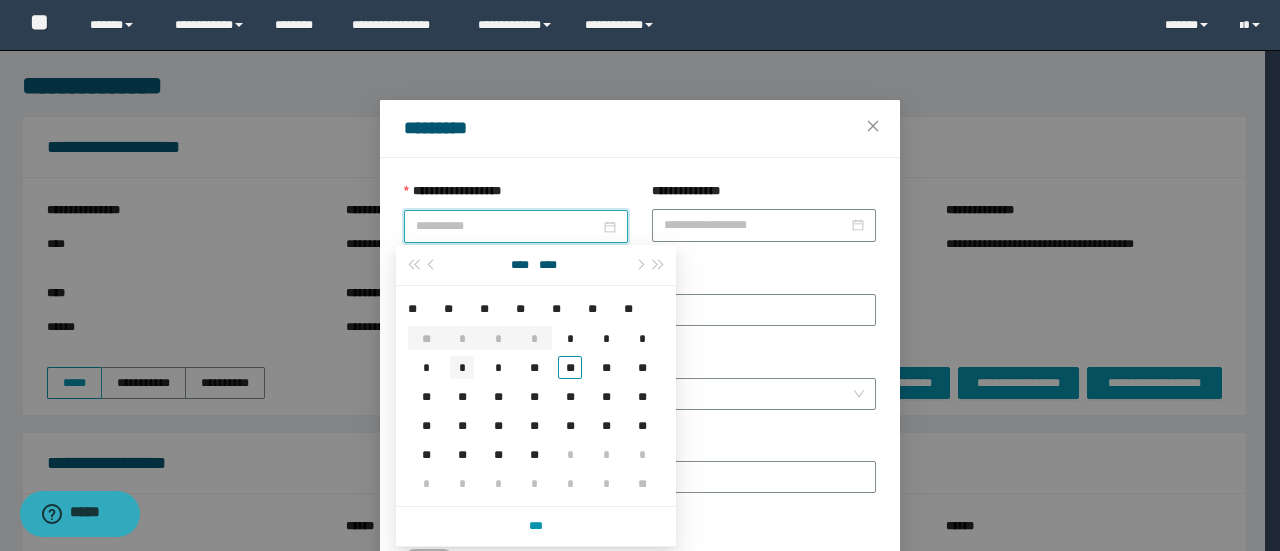 click on "*" at bounding box center (462, 367) 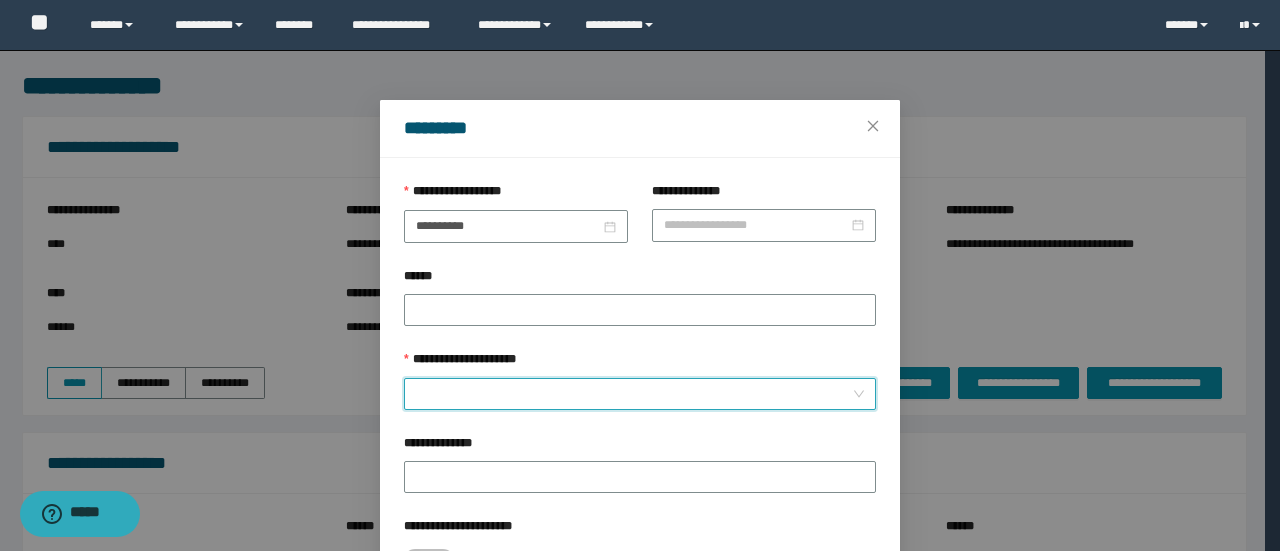 click on "**********" at bounding box center (634, 394) 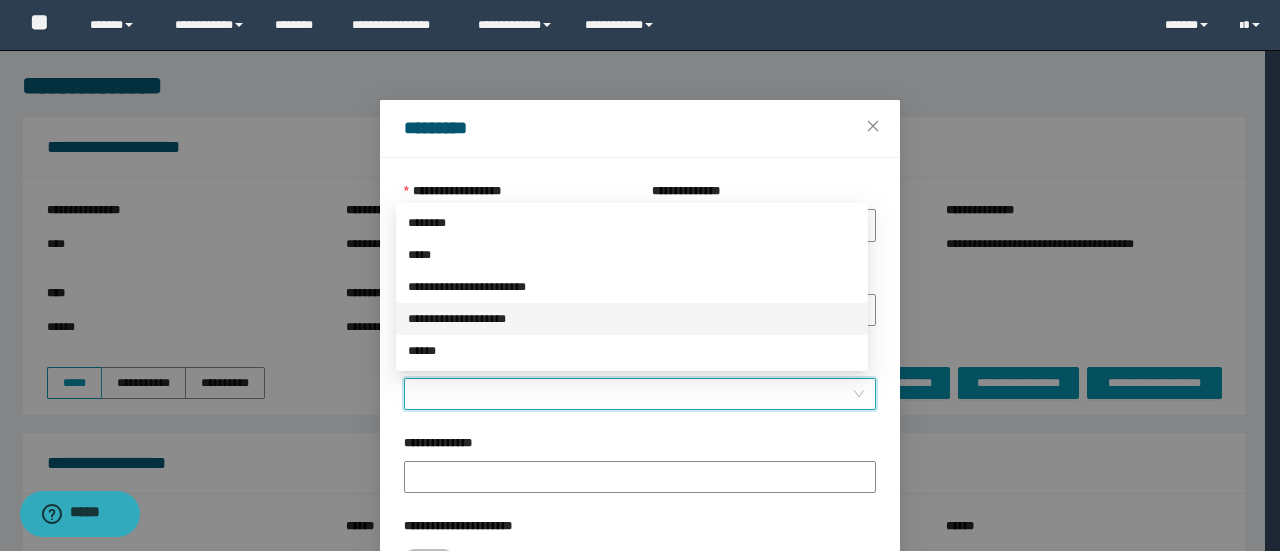 drag, startPoint x: 499, startPoint y: 321, endPoint x: 688, endPoint y: 365, distance: 194.05412 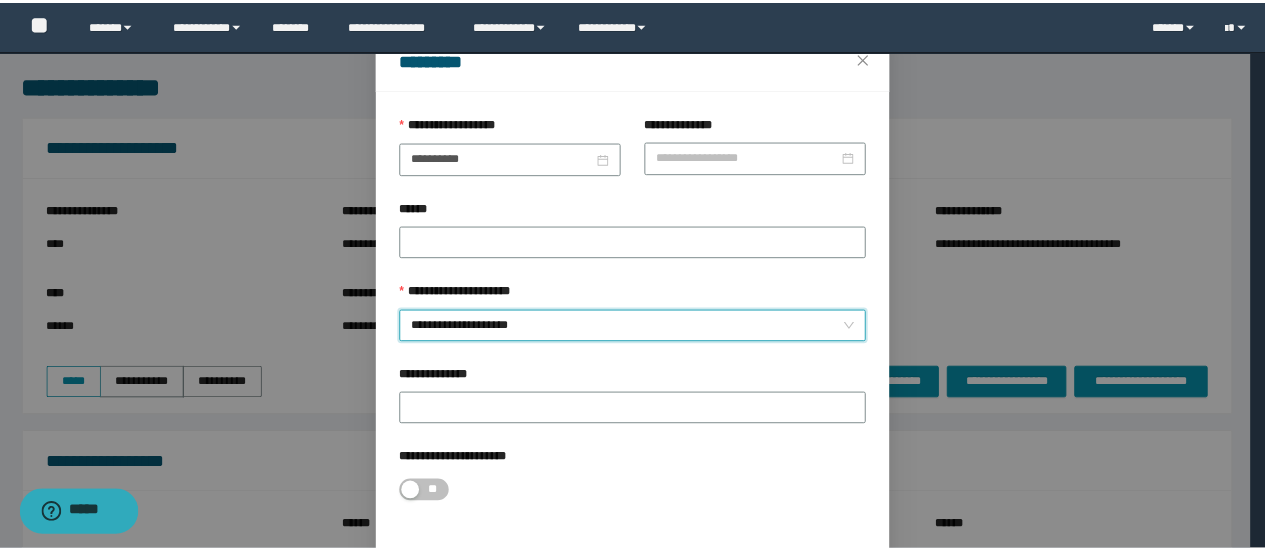 scroll, scrollTop: 100, scrollLeft: 0, axis: vertical 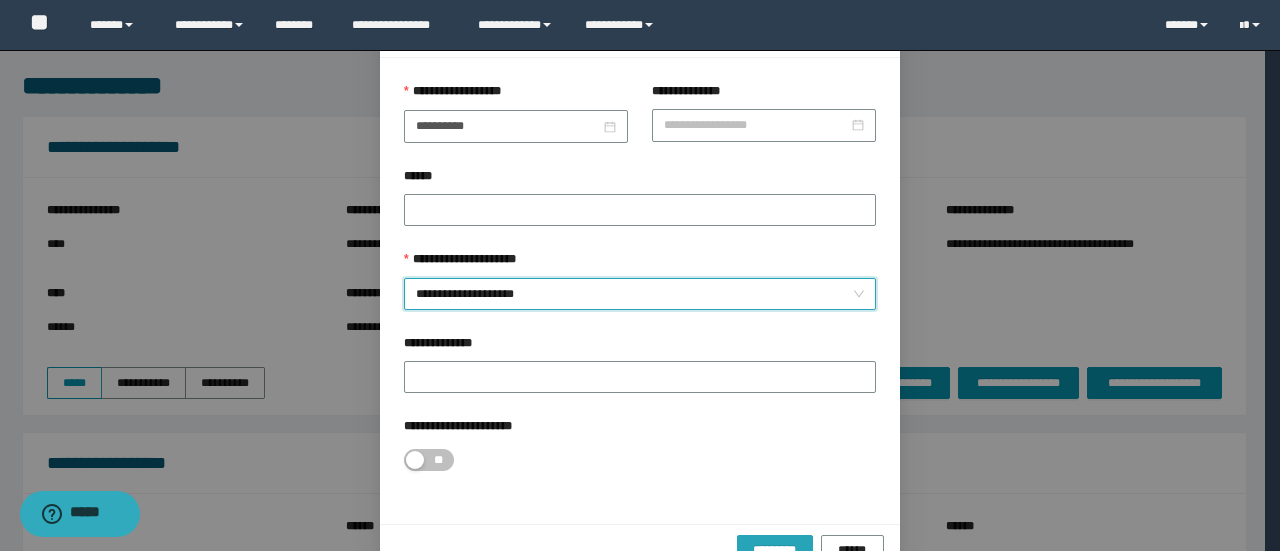 click on "*********" at bounding box center [775, 550] 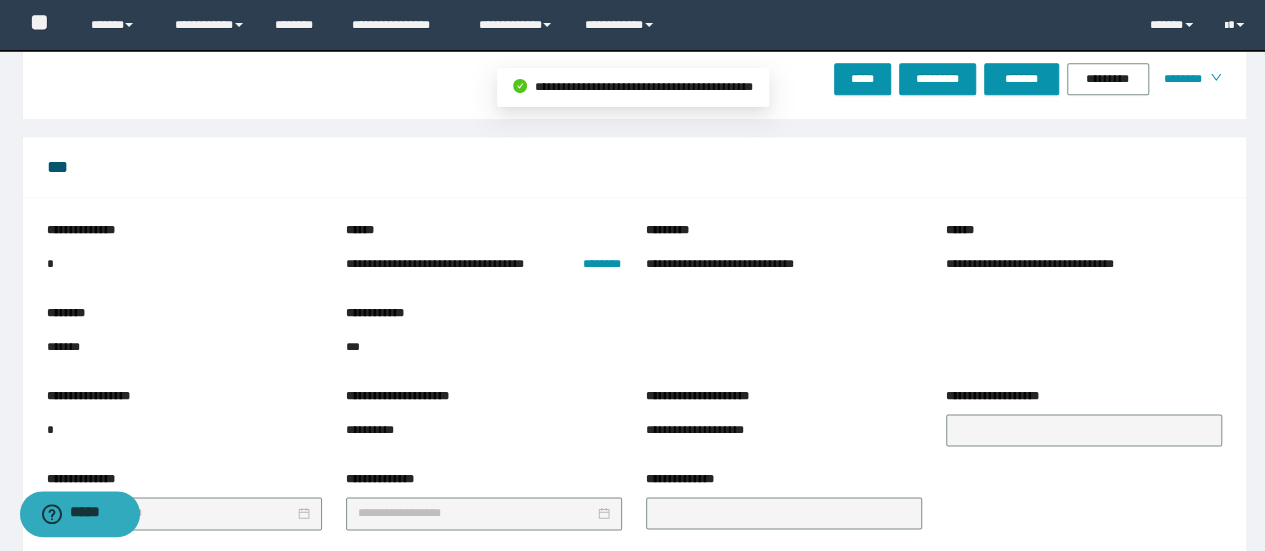 scroll, scrollTop: 1426, scrollLeft: 0, axis: vertical 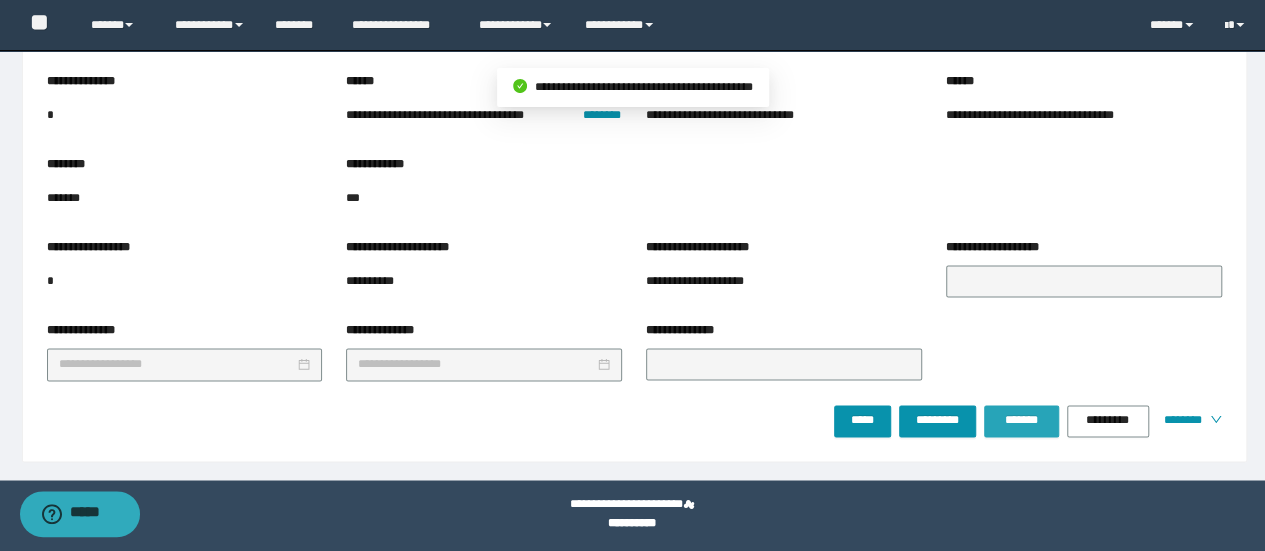 click on "*******" at bounding box center [1021, 420] 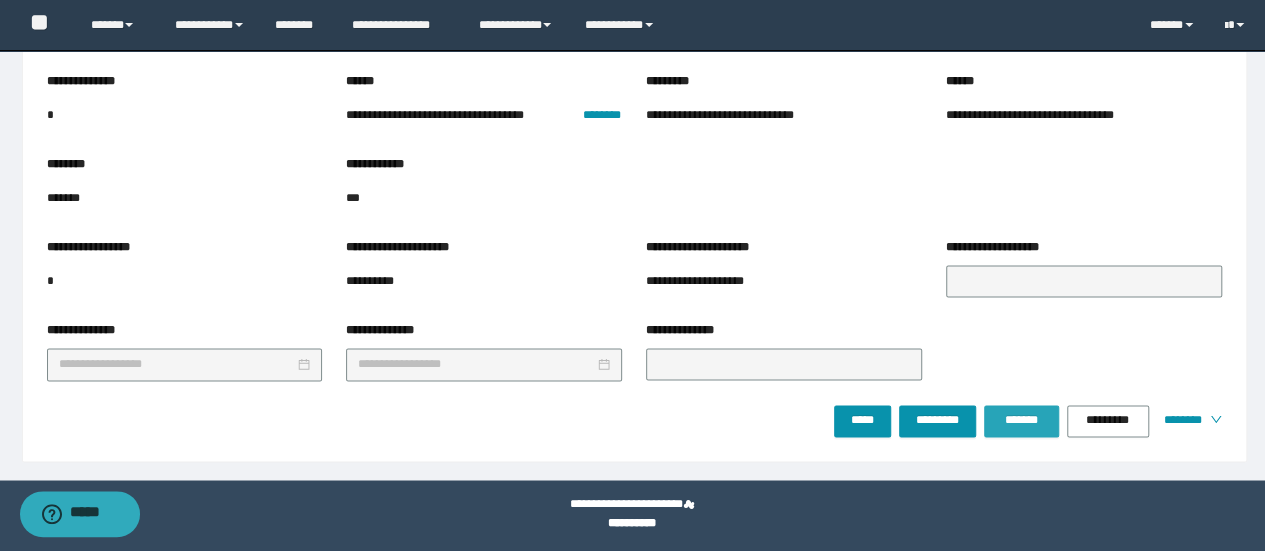 click on "*******" at bounding box center (1021, 420) 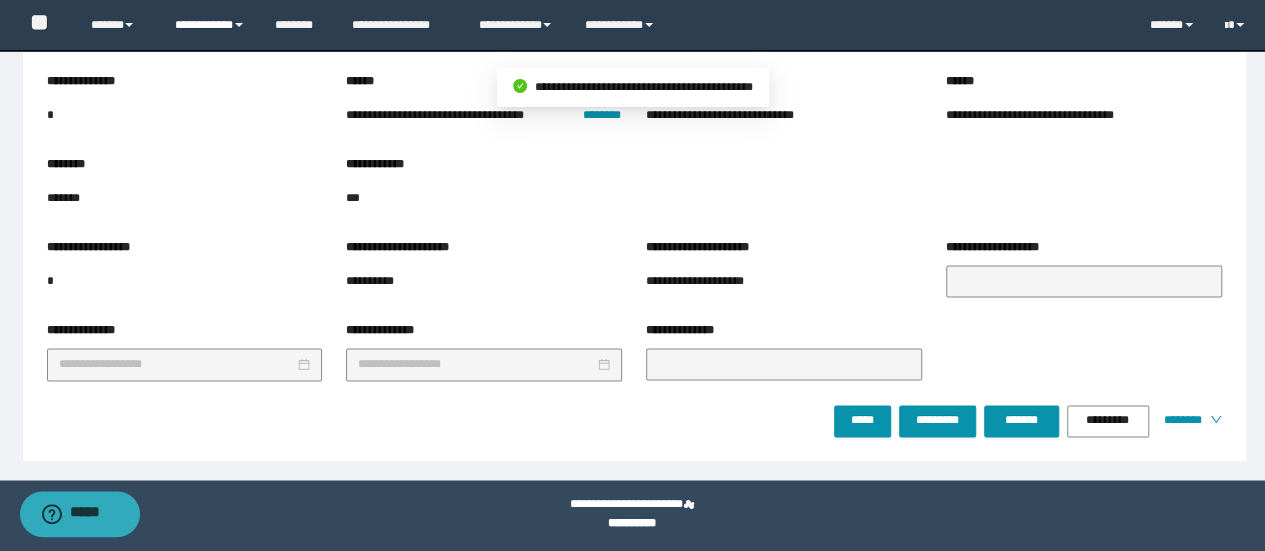 click on "**********" at bounding box center (210, 25) 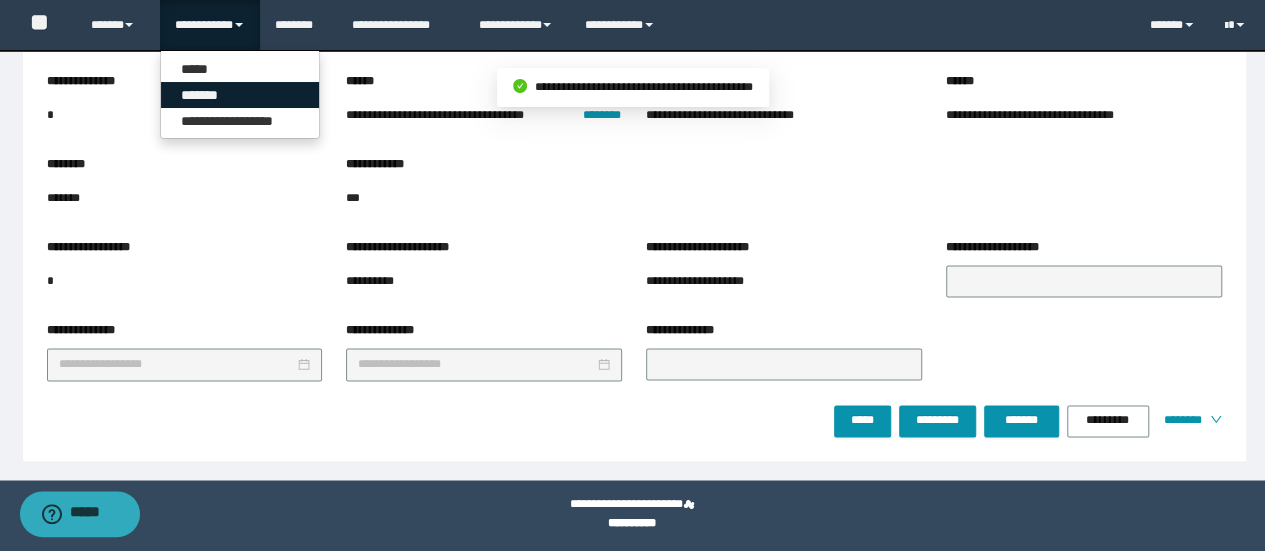 click on "*******" at bounding box center (240, 95) 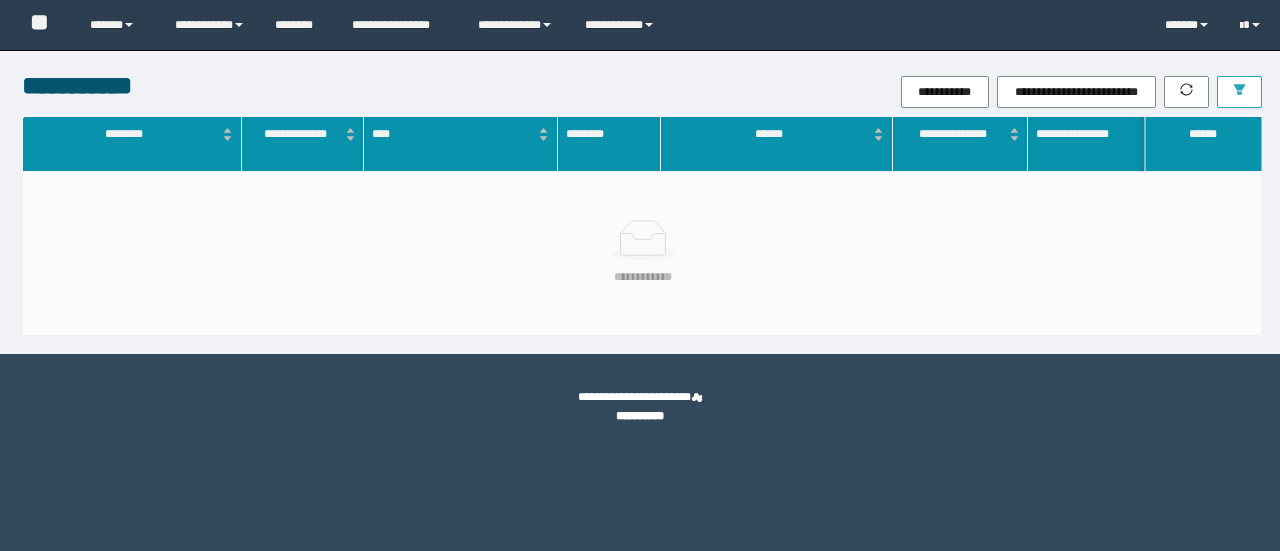 scroll, scrollTop: 0, scrollLeft: 0, axis: both 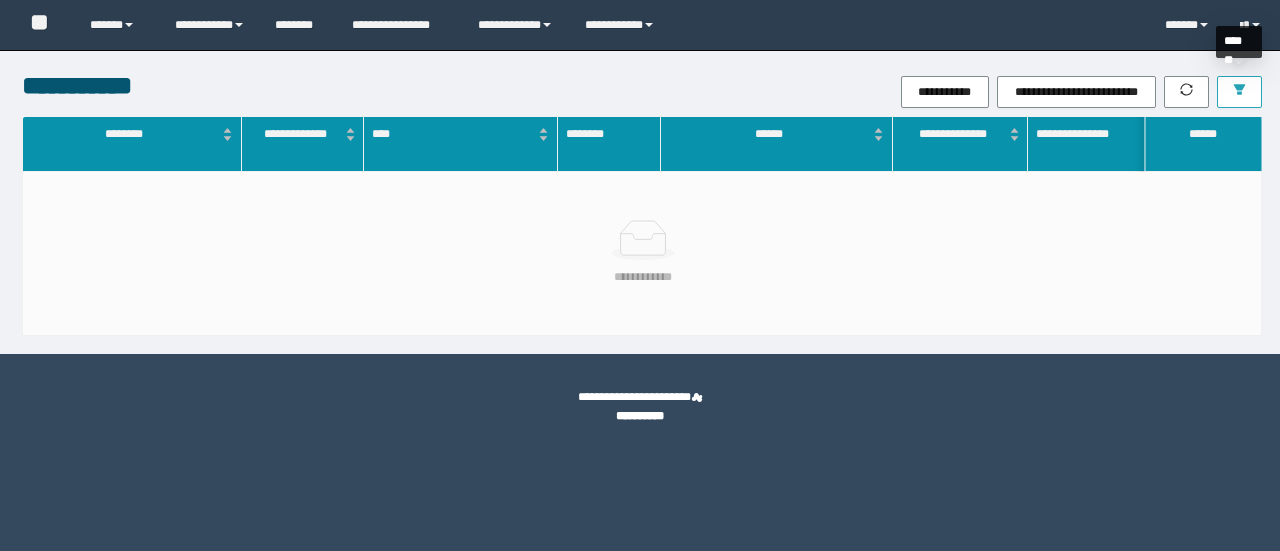 click at bounding box center (1239, 92) 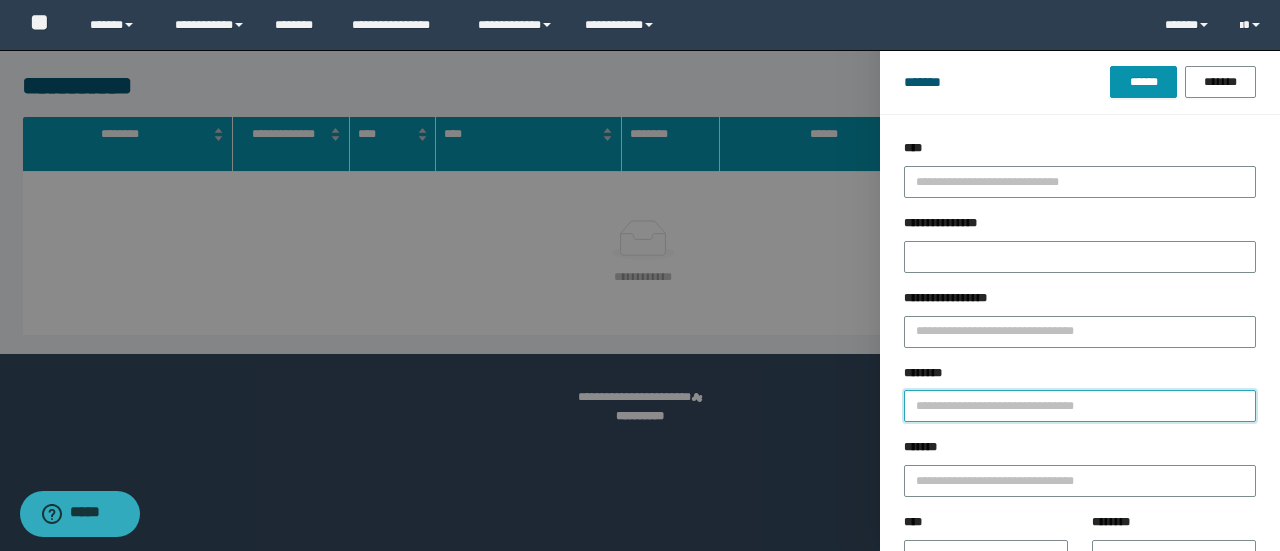 click on "********" at bounding box center (1080, 406) 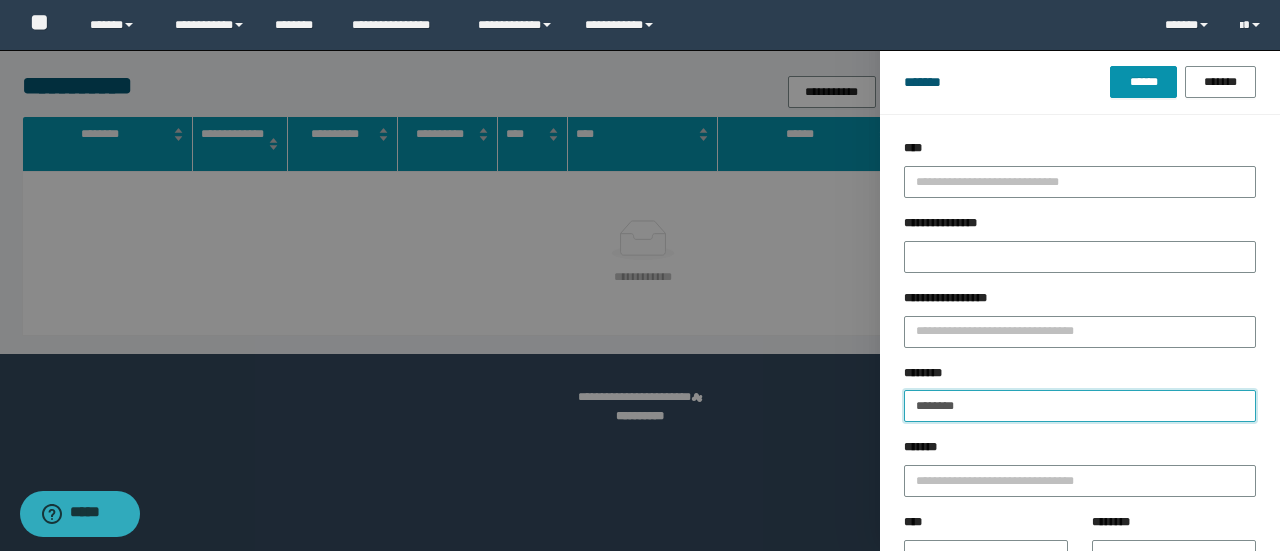 click on "******" at bounding box center (1143, 82) 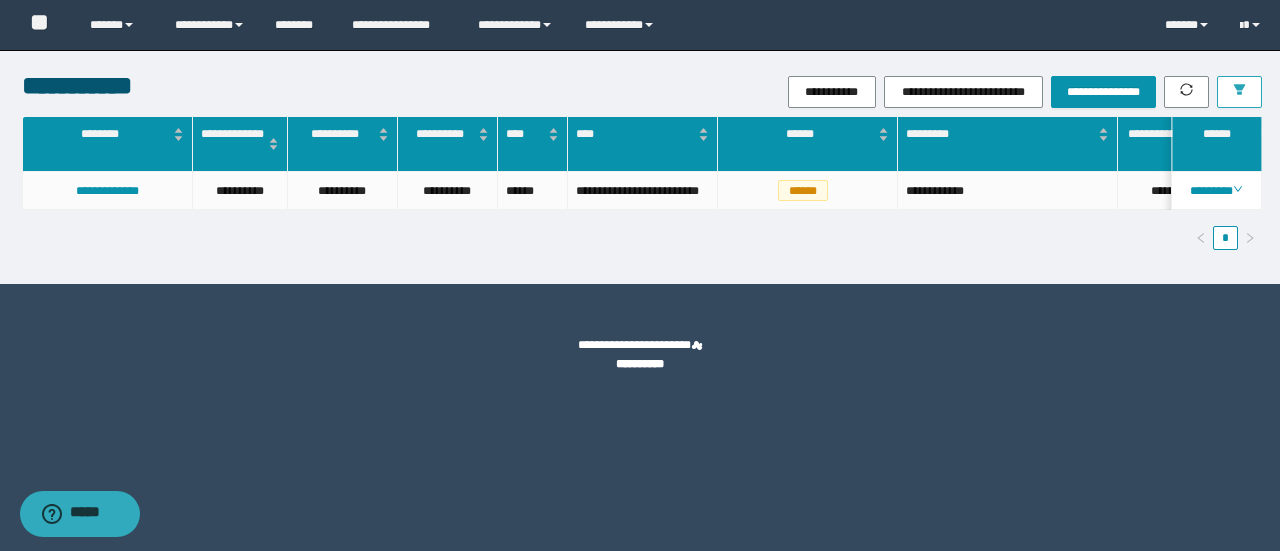 scroll, scrollTop: 0, scrollLeft: 254, axis: horizontal 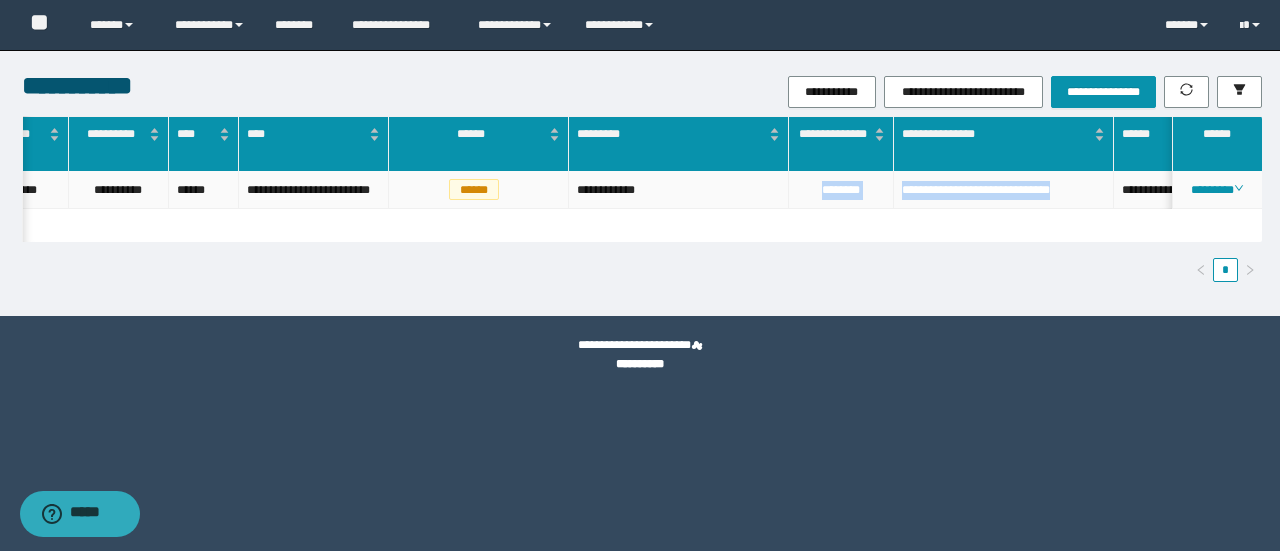 drag, startPoint x: 800, startPoint y: 185, endPoint x: 1094, endPoint y: 203, distance: 294.5505 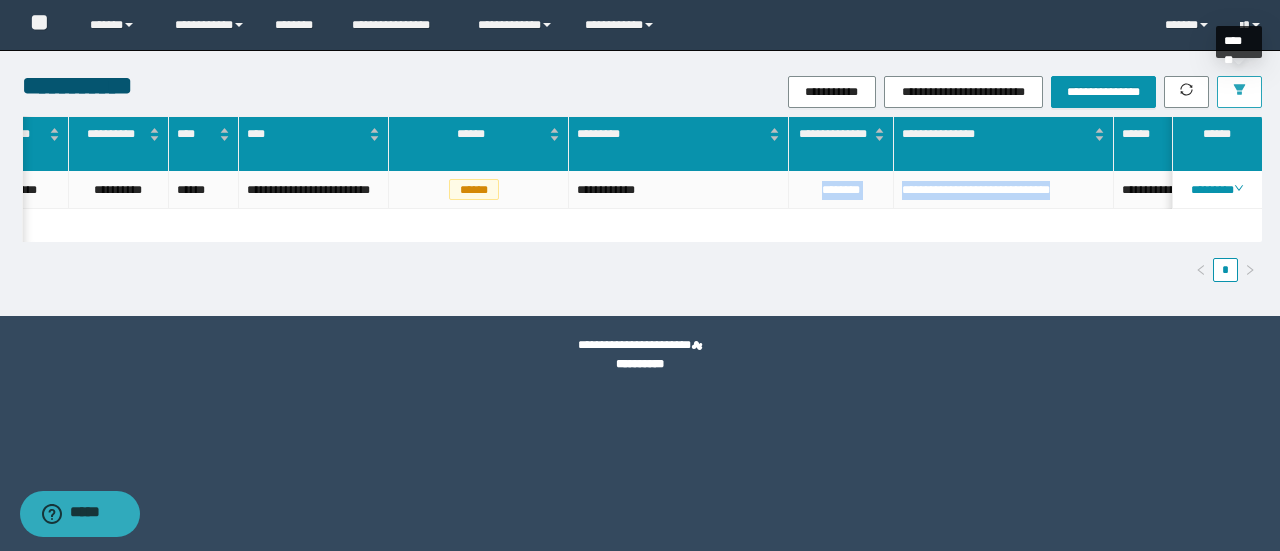 drag, startPoint x: 1252, startPoint y: 96, endPoint x: 1202, endPoint y: 159, distance: 80.43009 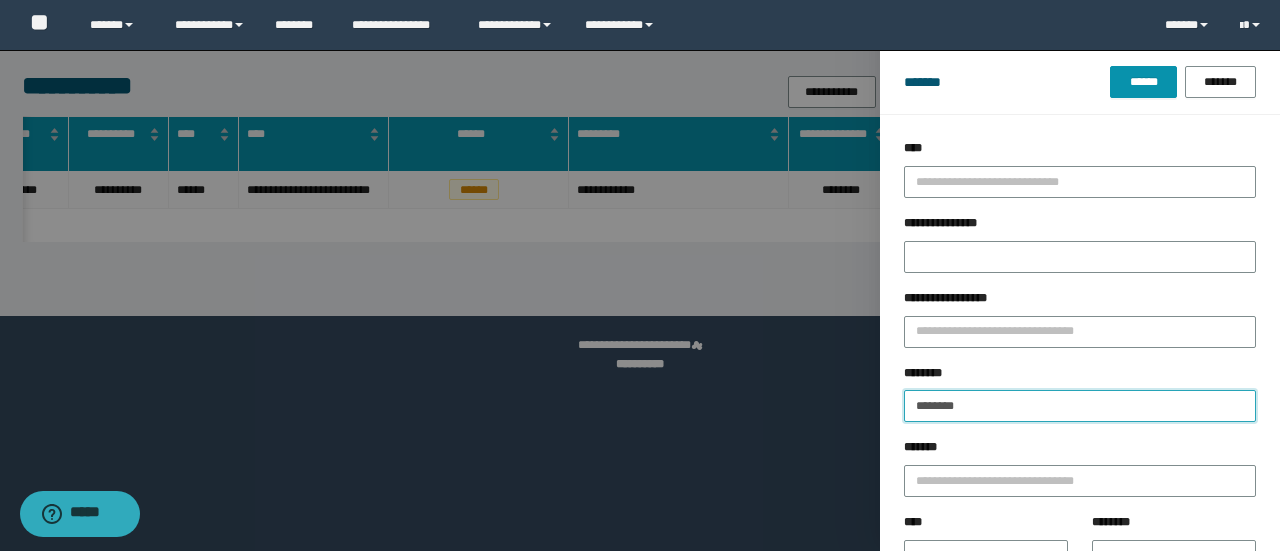drag, startPoint x: 959, startPoint y: 402, endPoint x: 420, endPoint y: 331, distance: 543.6561 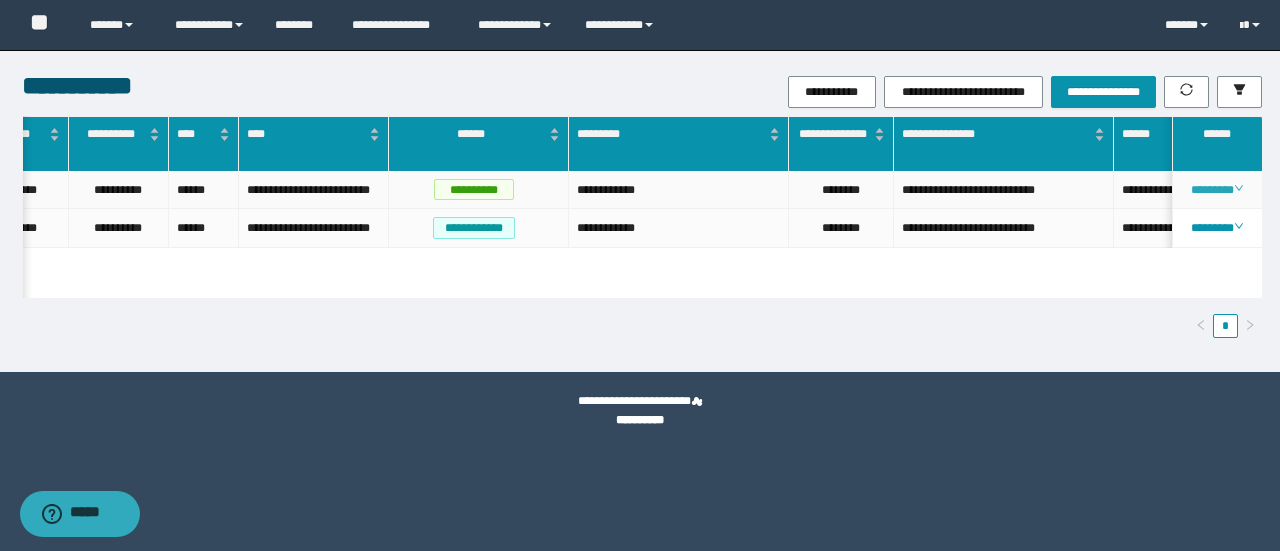 click on "********" at bounding box center [1216, 190] 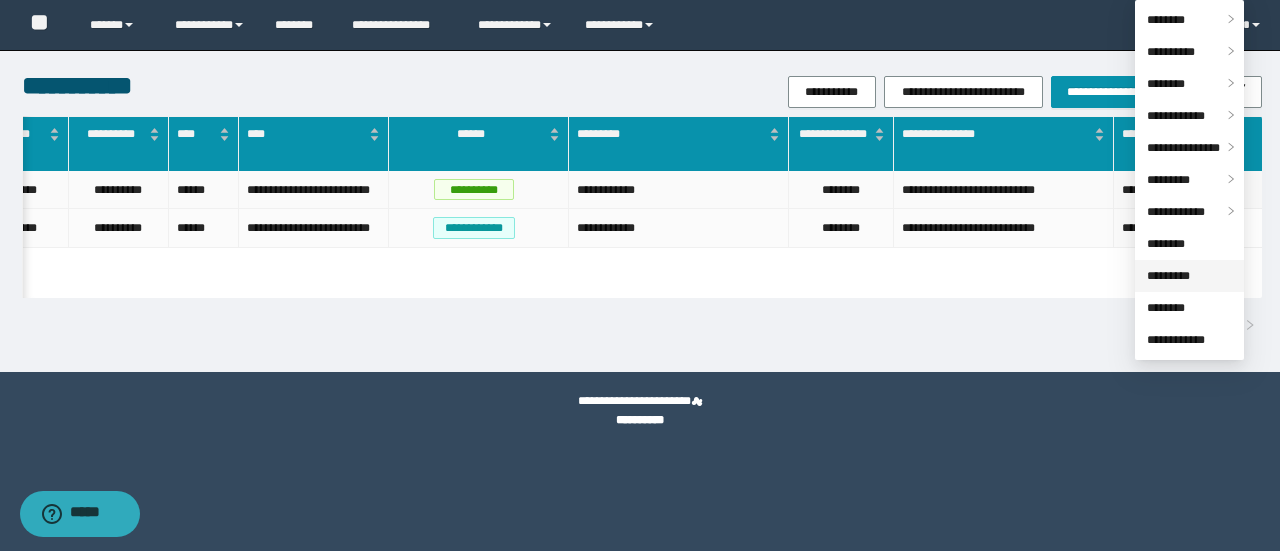 click on "*********" at bounding box center [1168, 276] 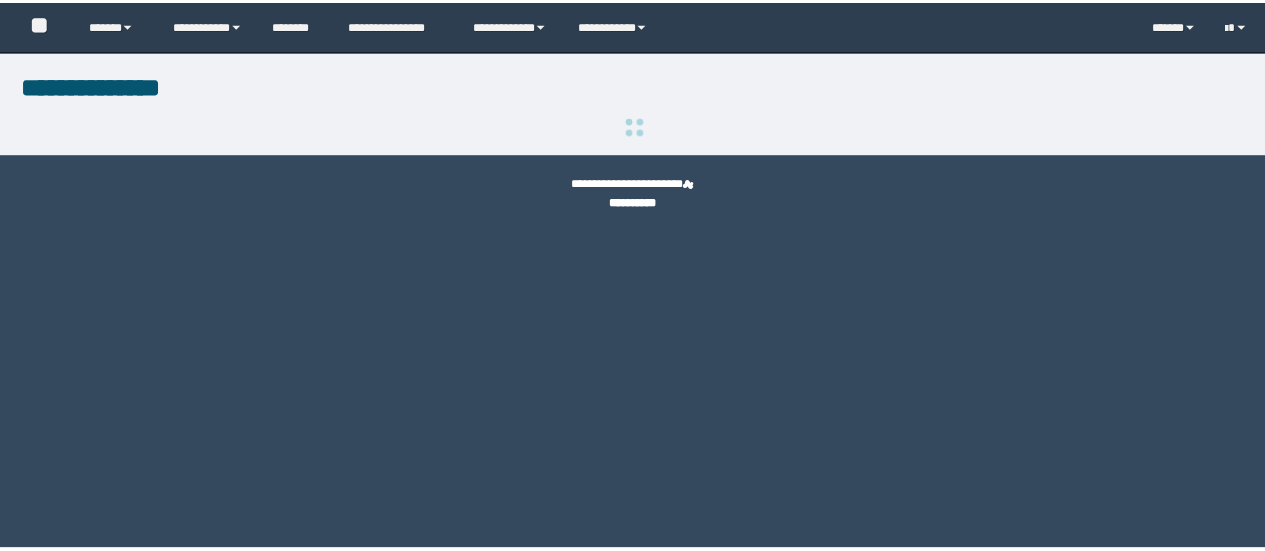 scroll, scrollTop: 0, scrollLeft: 0, axis: both 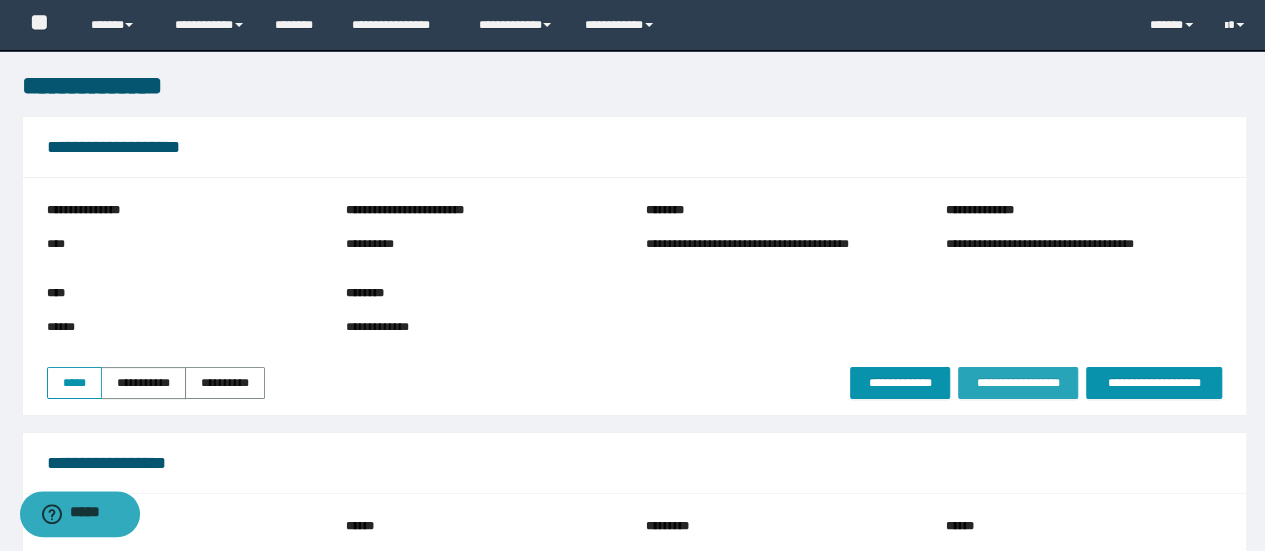 click on "**********" at bounding box center (1018, 383) 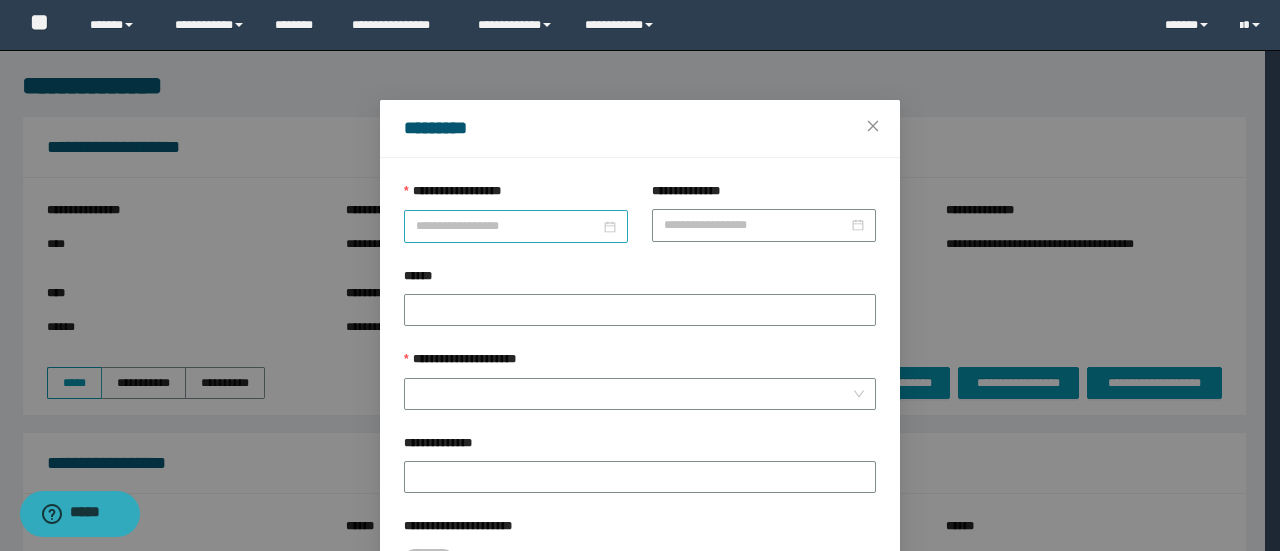 click on "**********" at bounding box center (508, 226) 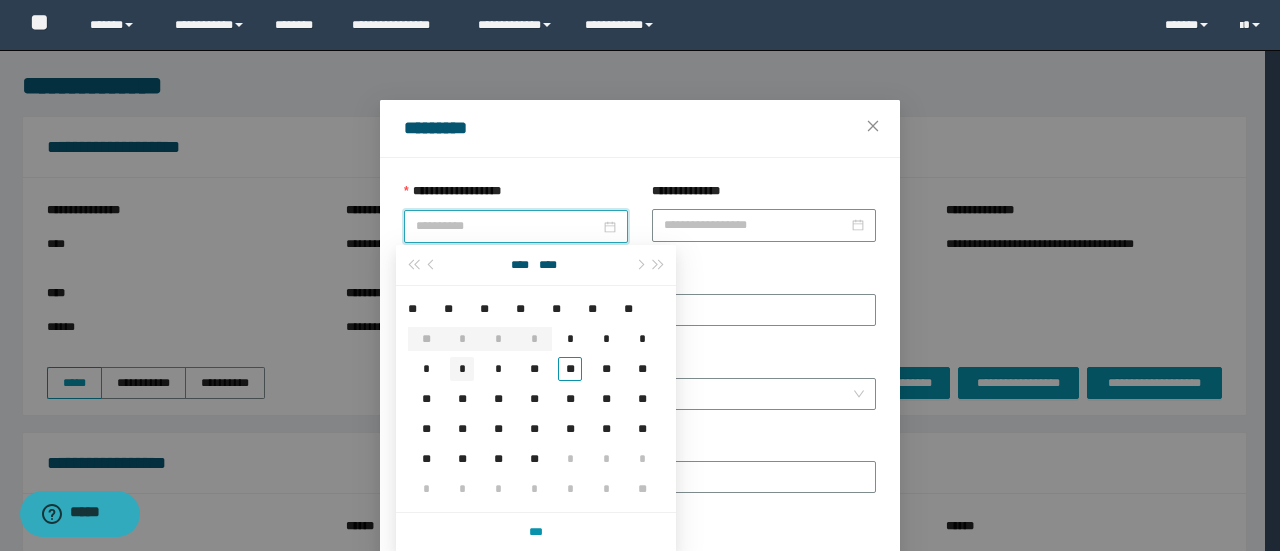 type on "**********" 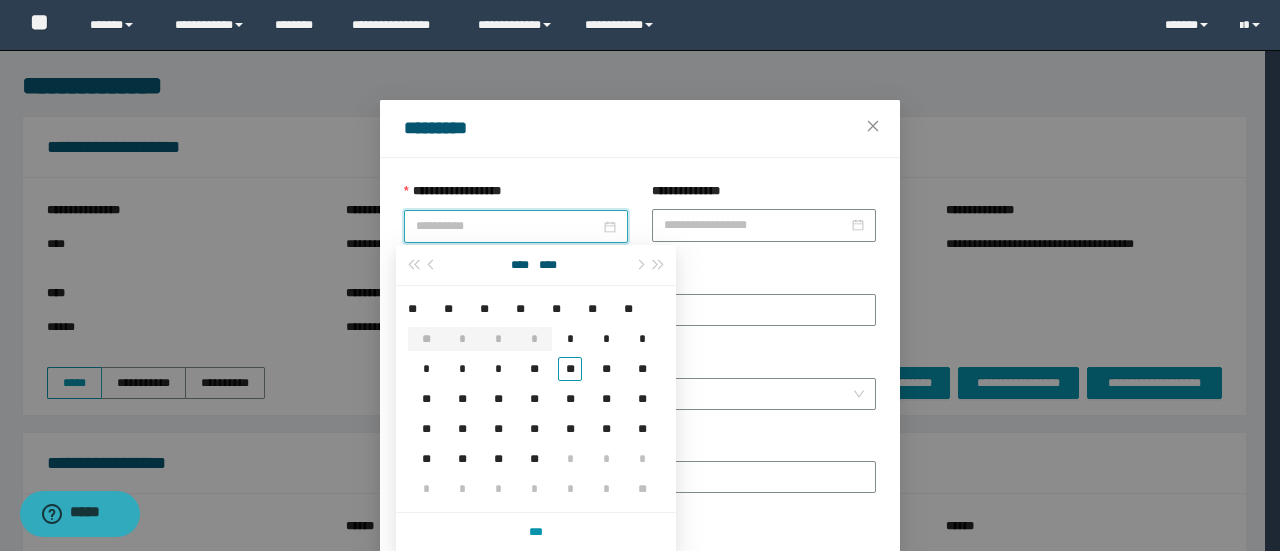 click on "*" at bounding box center (462, 369) 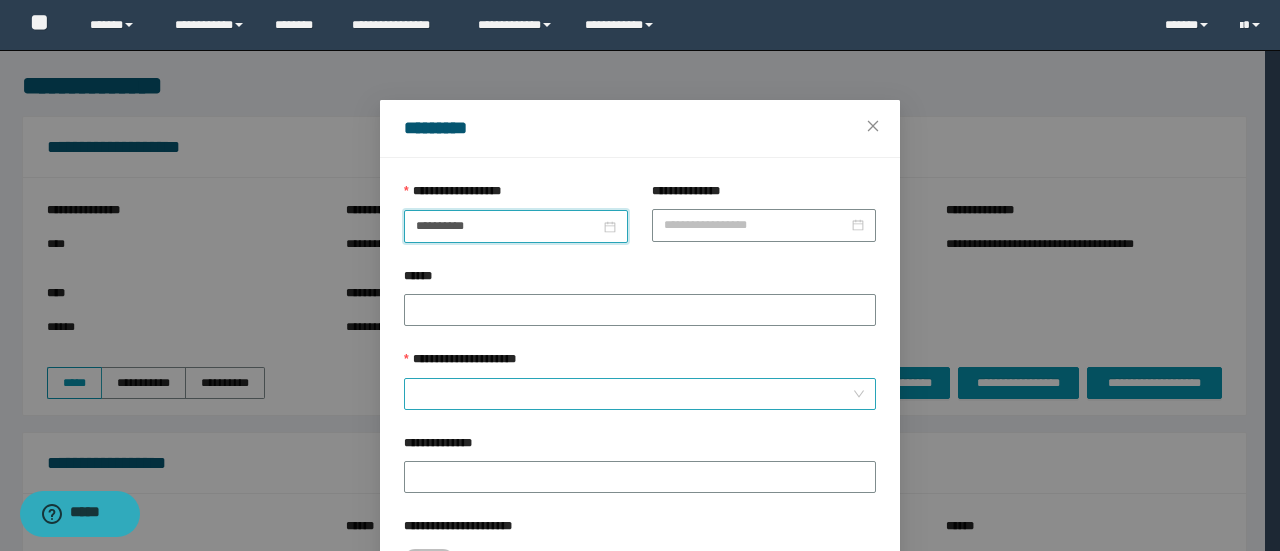 click on "**********" at bounding box center (634, 394) 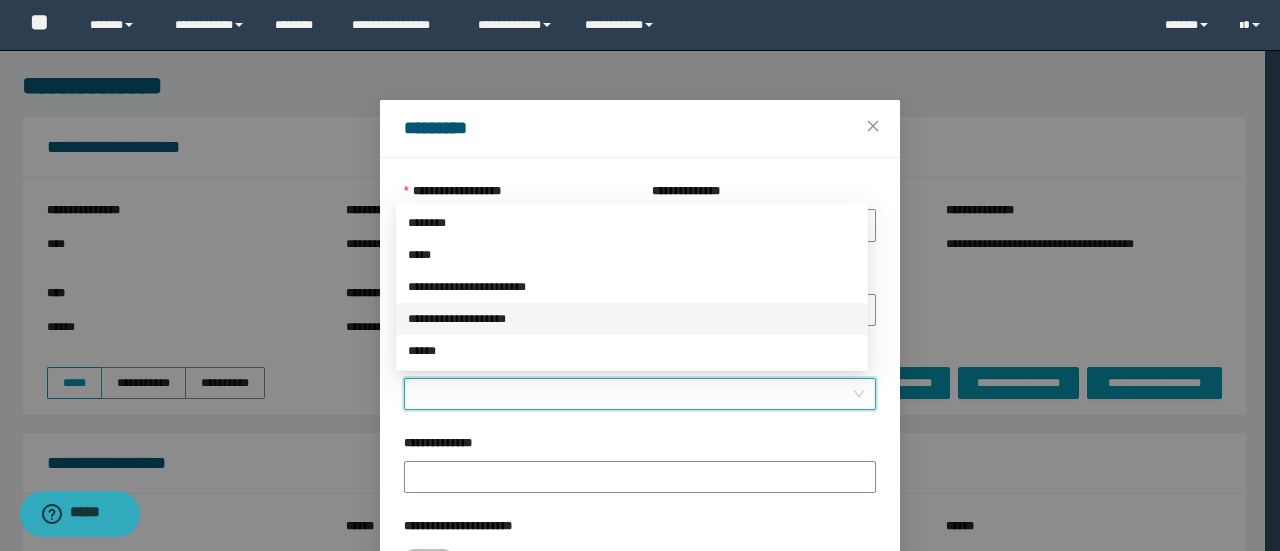 drag, startPoint x: 483, startPoint y: 325, endPoint x: 515, endPoint y: 343, distance: 36.71512 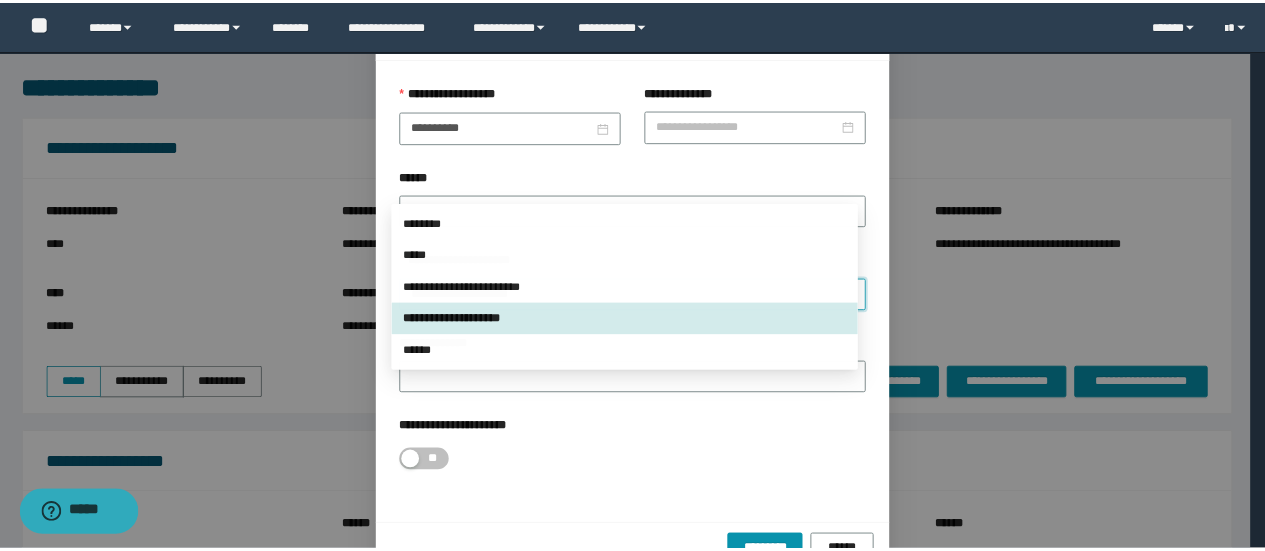 scroll, scrollTop: 146, scrollLeft: 0, axis: vertical 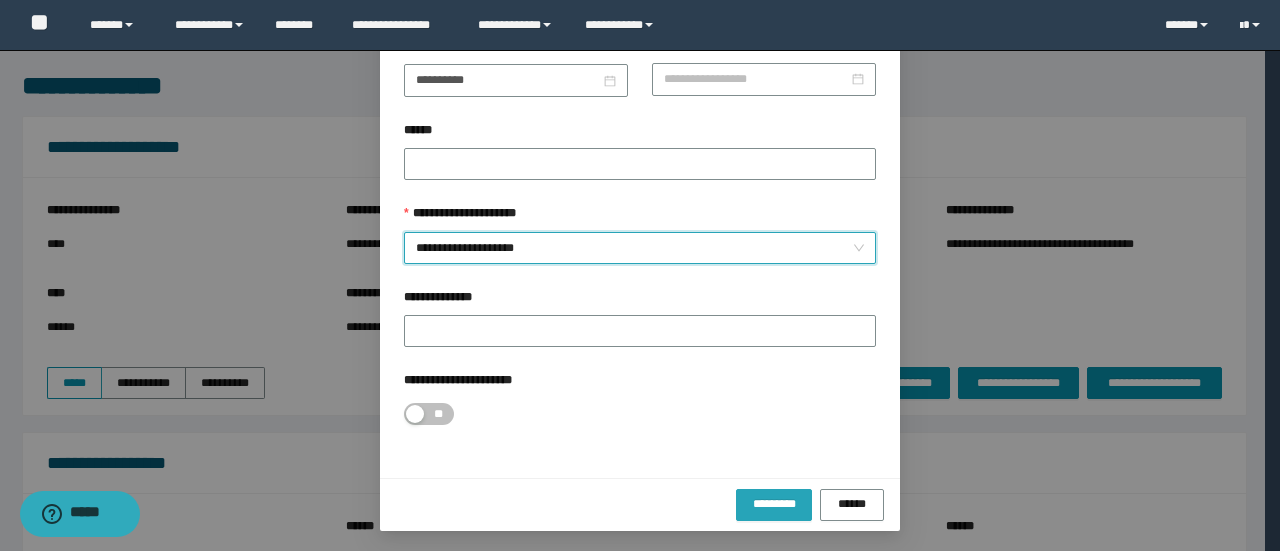 click on "*********" at bounding box center (774, 504) 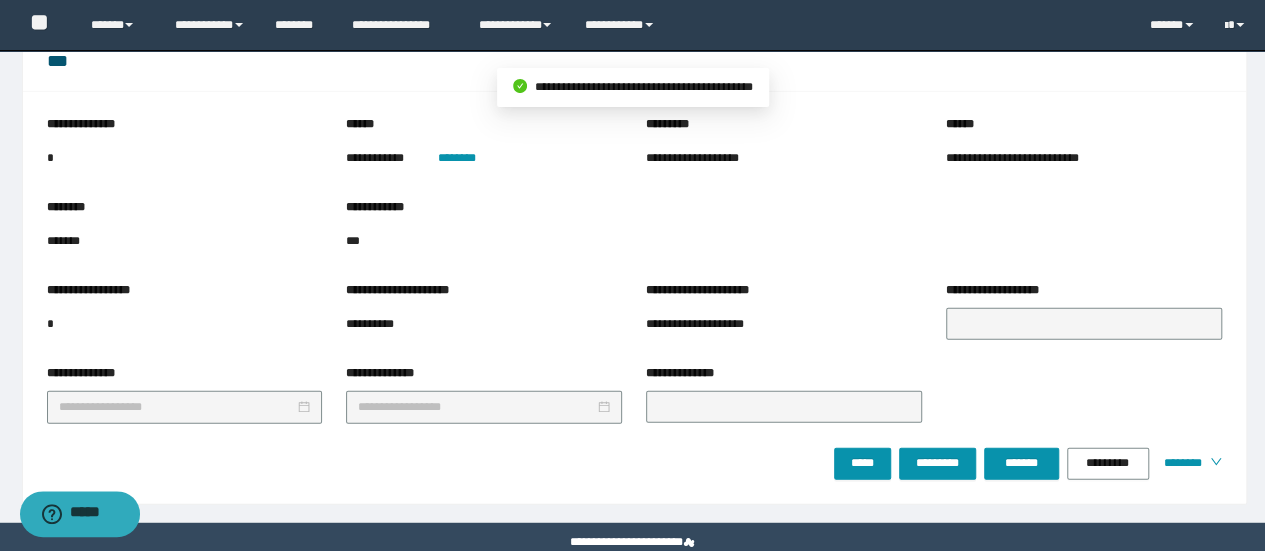 scroll, scrollTop: 2440, scrollLeft: 0, axis: vertical 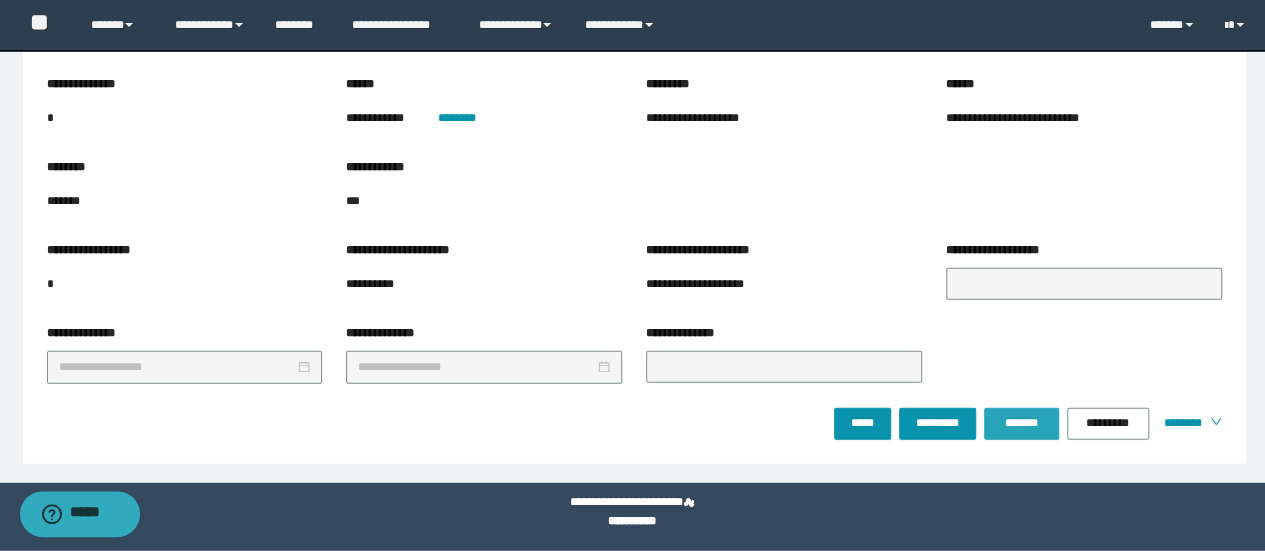 click on "*******" at bounding box center [1021, 423] 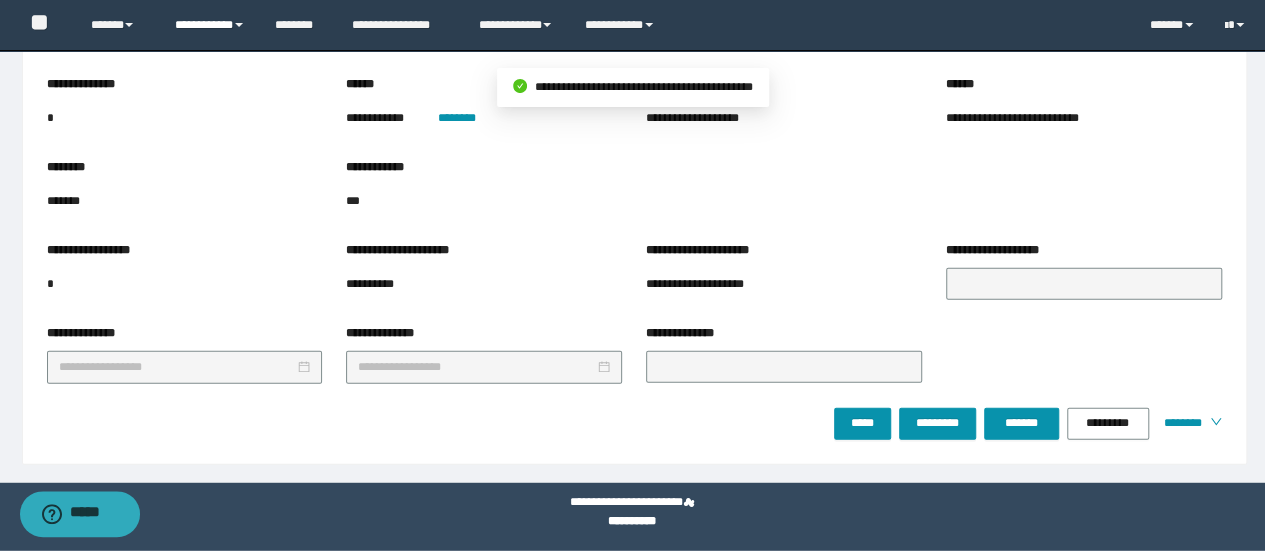 click on "**********" at bounding box center [210, 25] 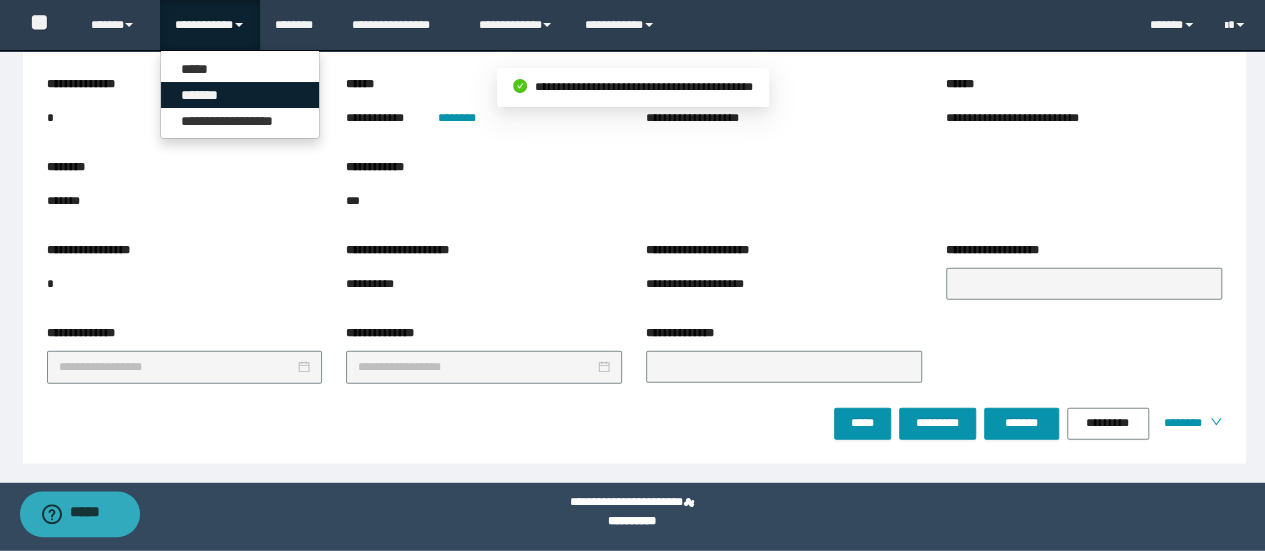 click on "*******" at bounding box center [240, 95] 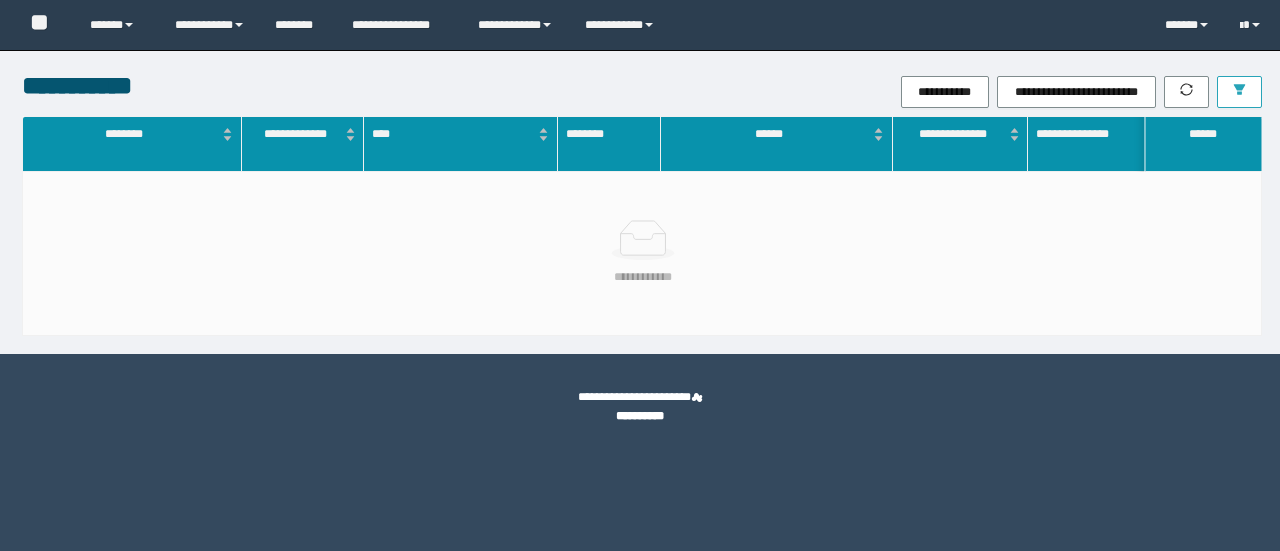 scroll, scrollTop: 0, scrollLeft: 0, axis: both 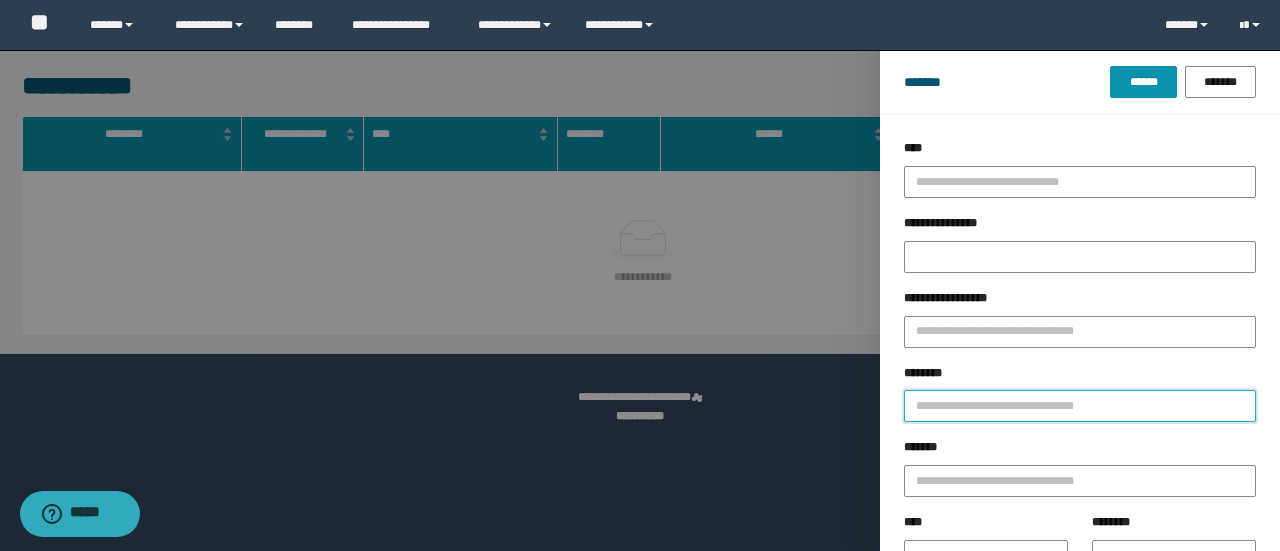 click on "********" at bounding box center (1080, 406) 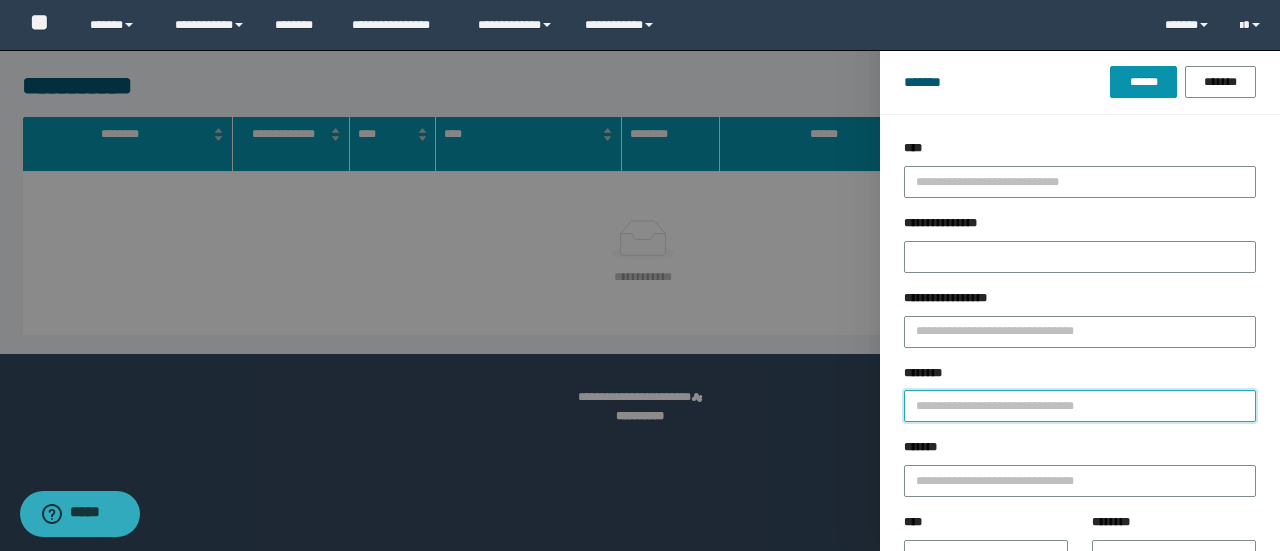 paste on "********" 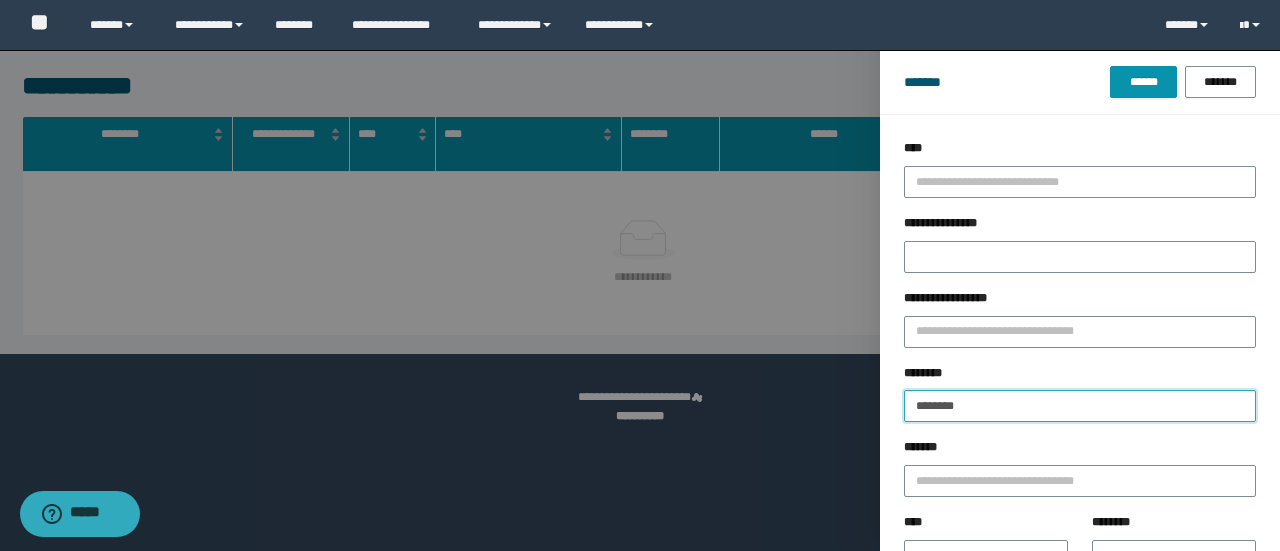 type on "********" 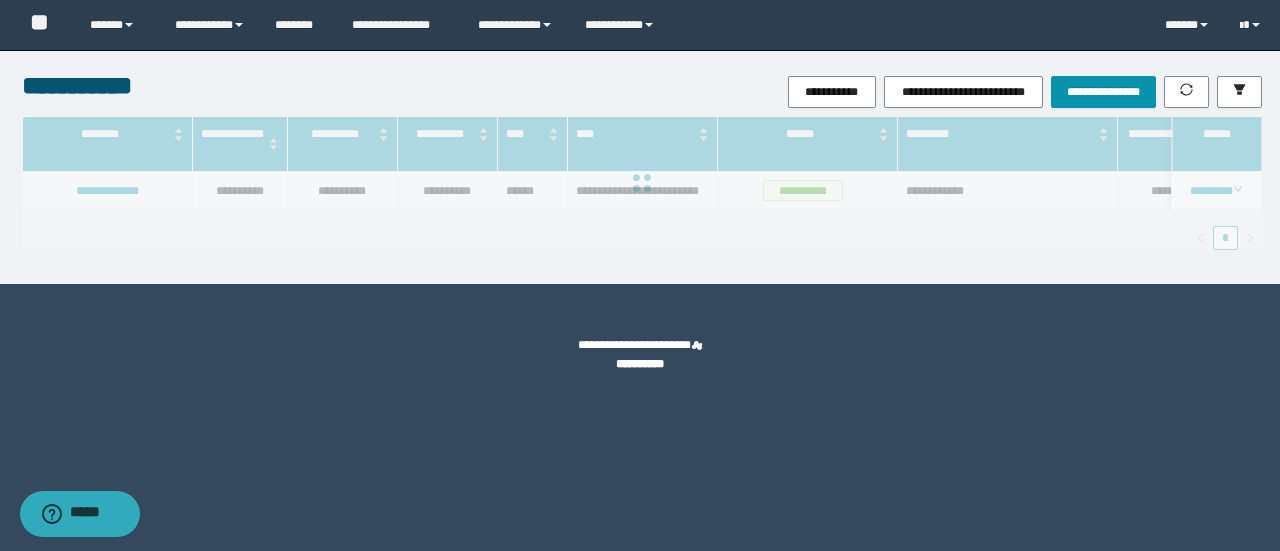 click at bounding box center [642, 183] 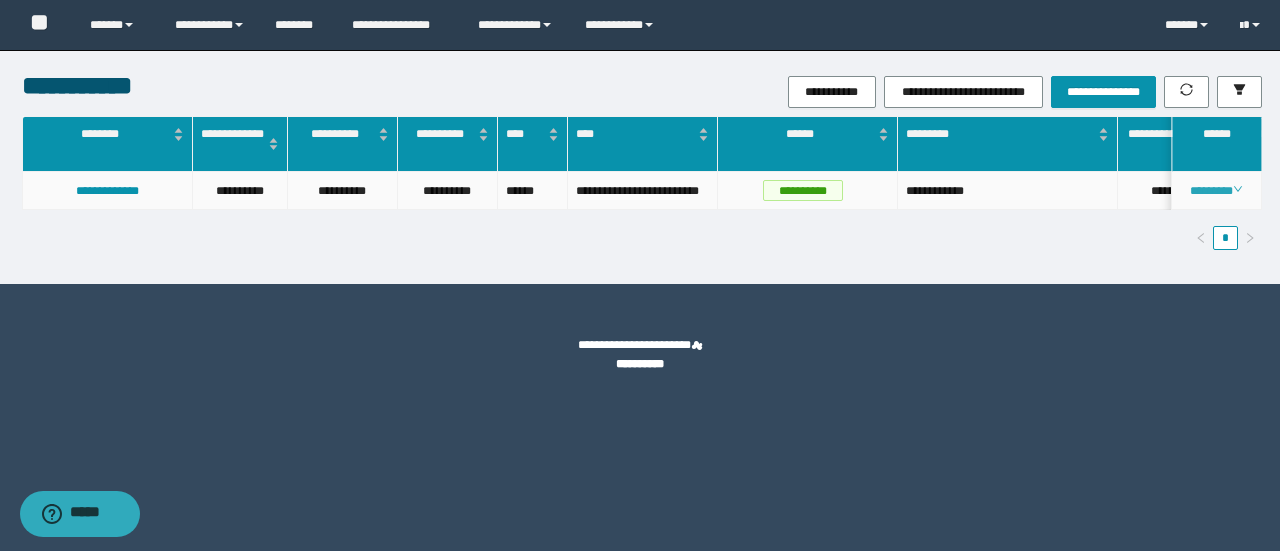 click on "********" at bounding box center [1216, 191] 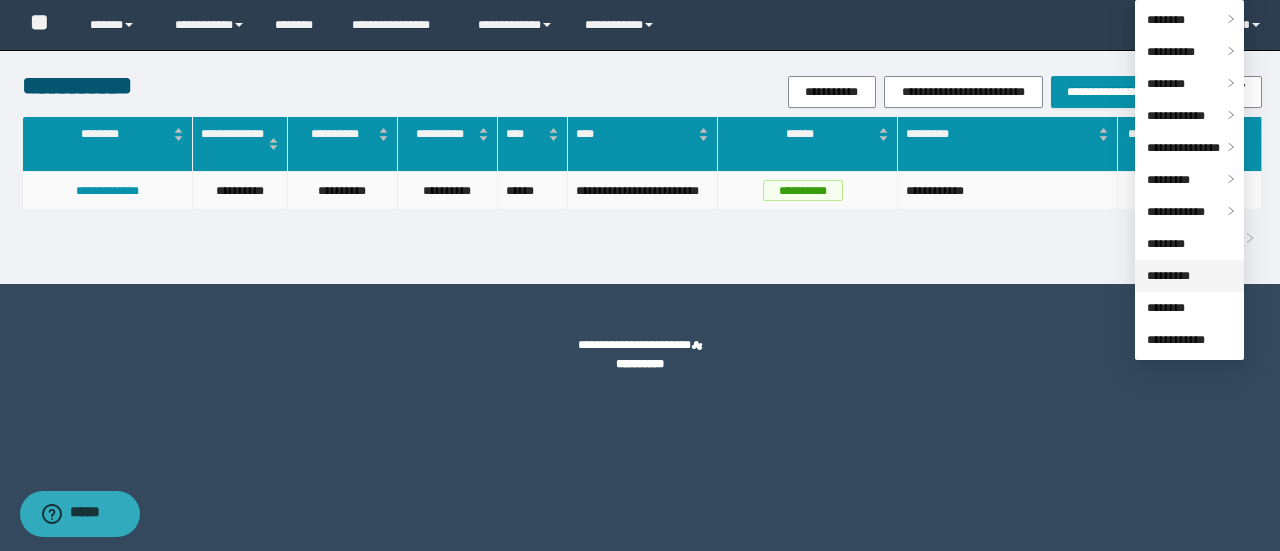 click on "*********" at bounding box center (1168, 276) 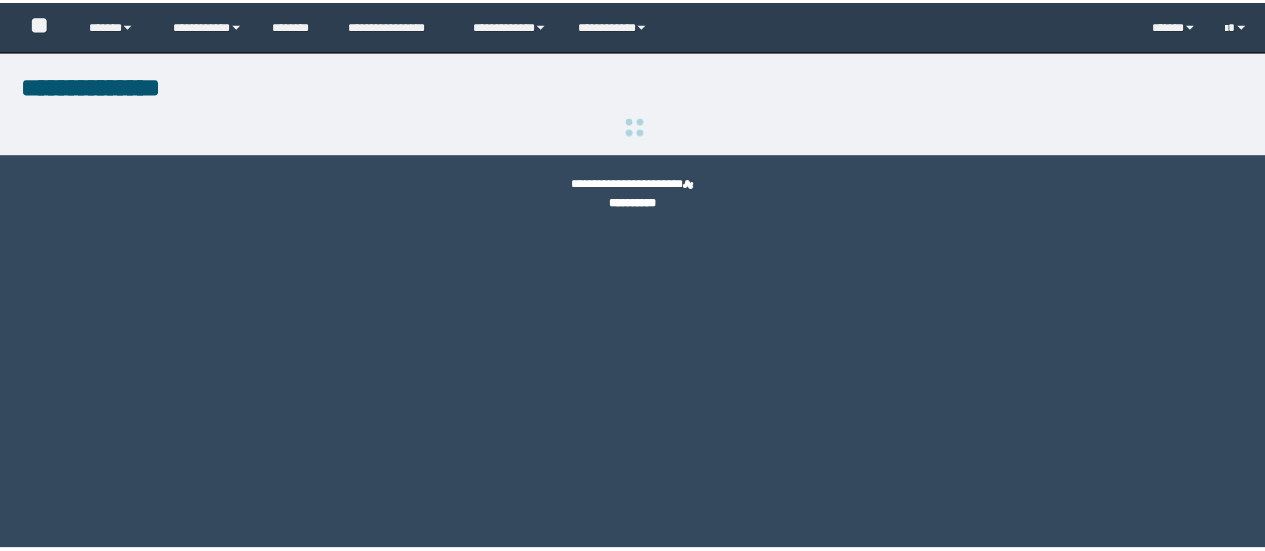 scroll, scrollTop: 0, scrollLeft: 0, axis: both 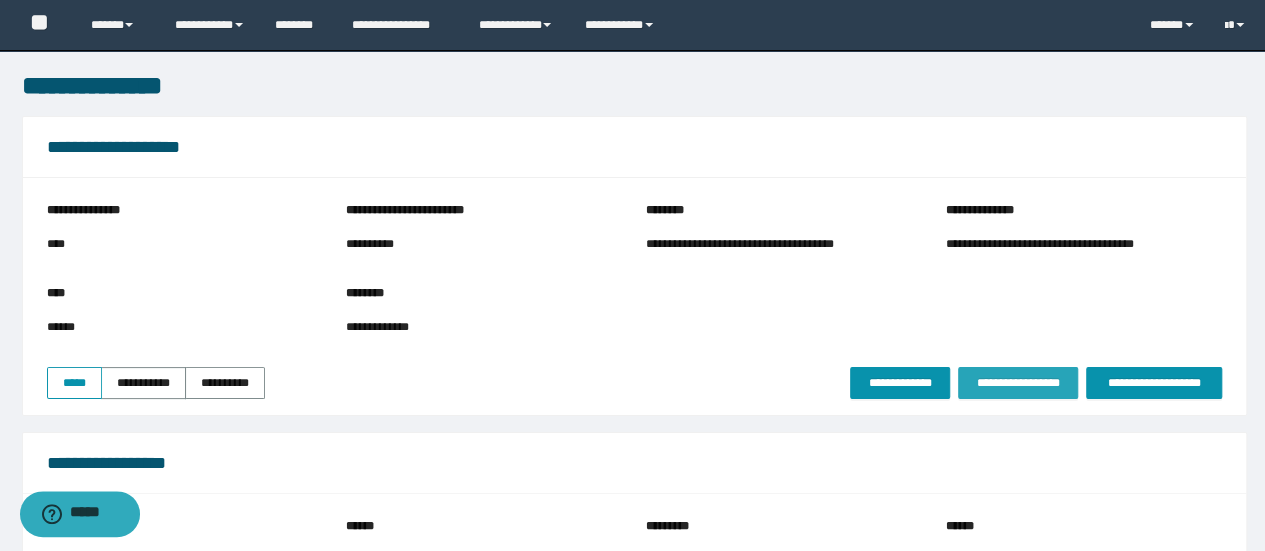 click on "**********" at bounding box center [1018, 383] 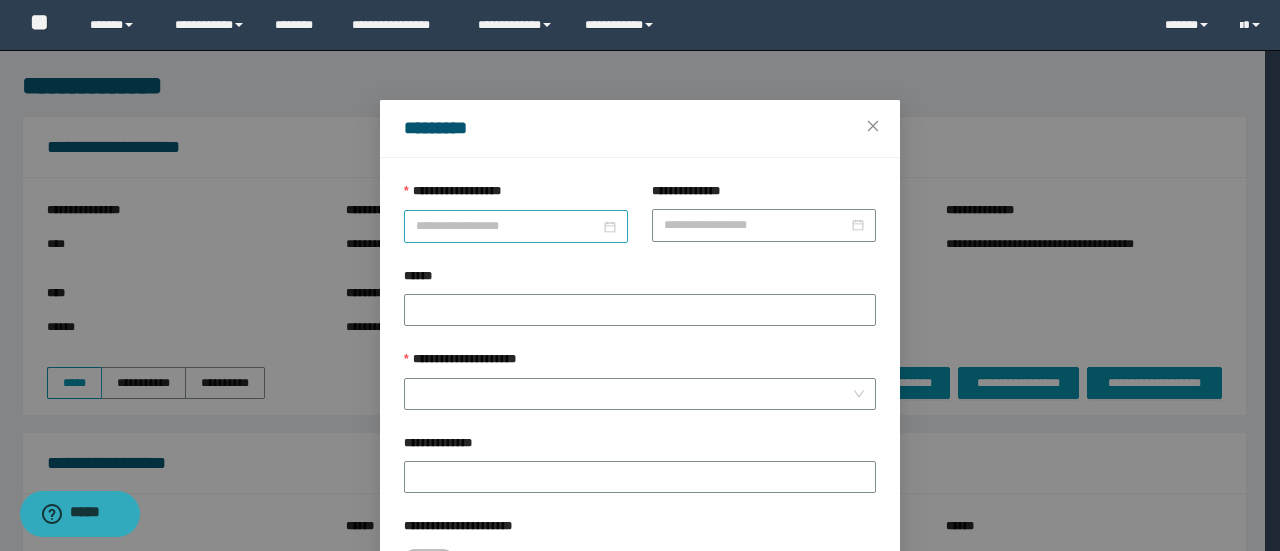 click on "**********" at bounding box center [508, 226] 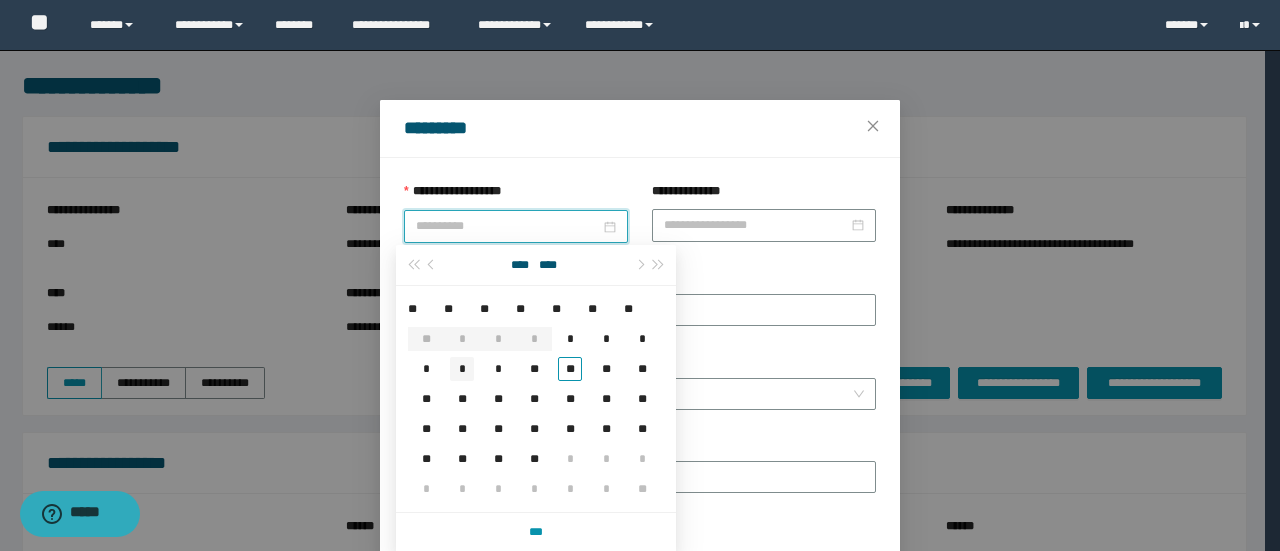 type on "**********" 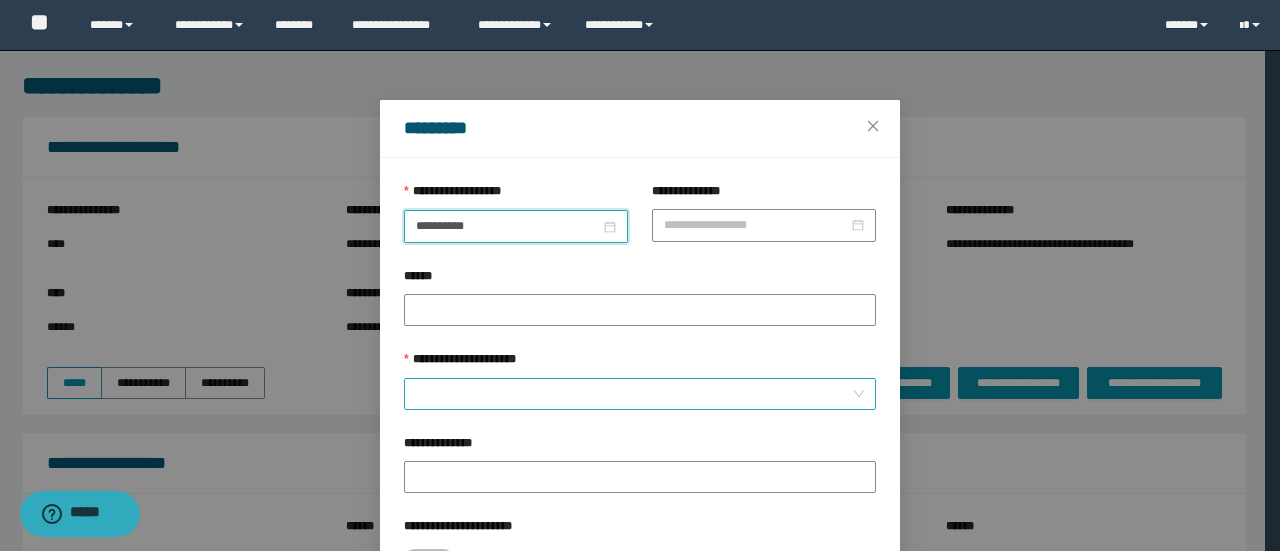 click on "**********" at bounding box center (634, 394) 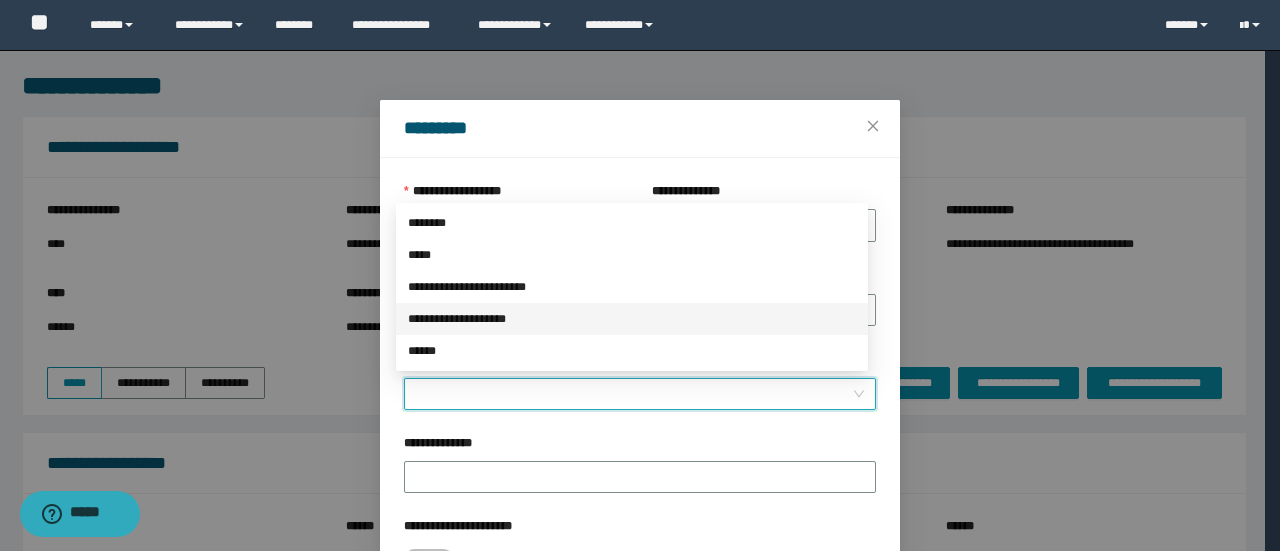 click on "**********" at bounding box center [632, 319] 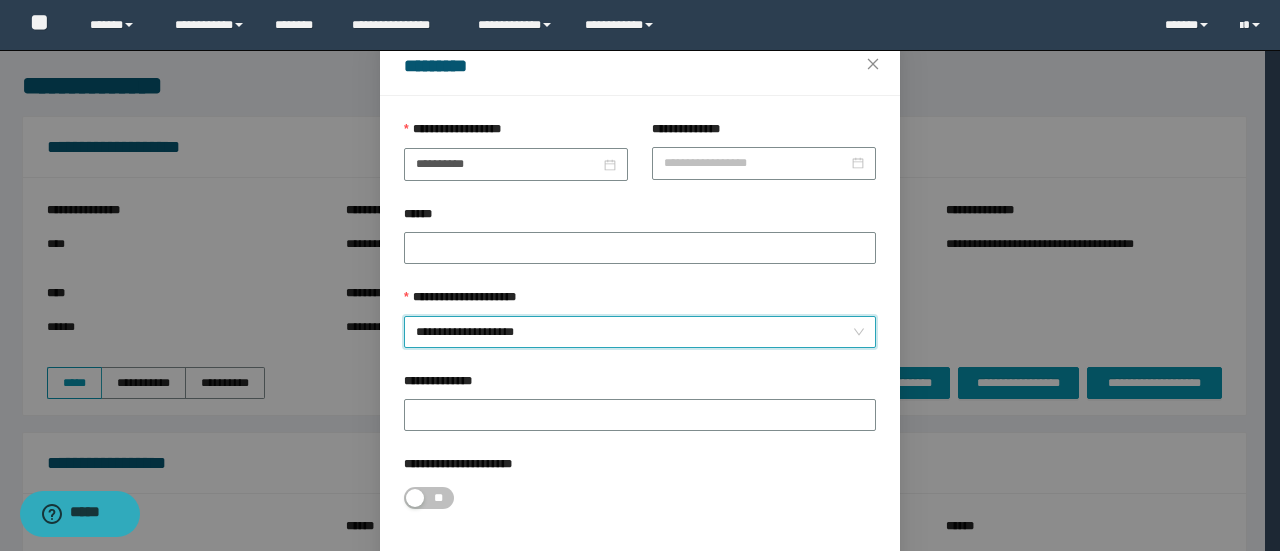 scroll, scrollTop: 146, scrollLeft: 0, axis: vertical 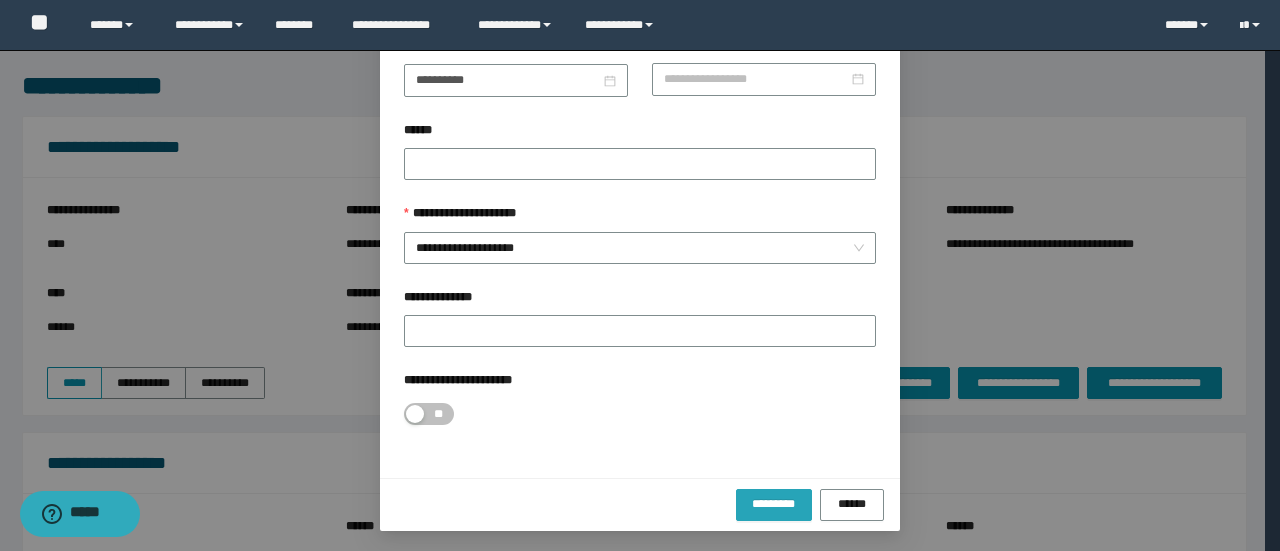 click on "*********" at bounding box center [774, 504] 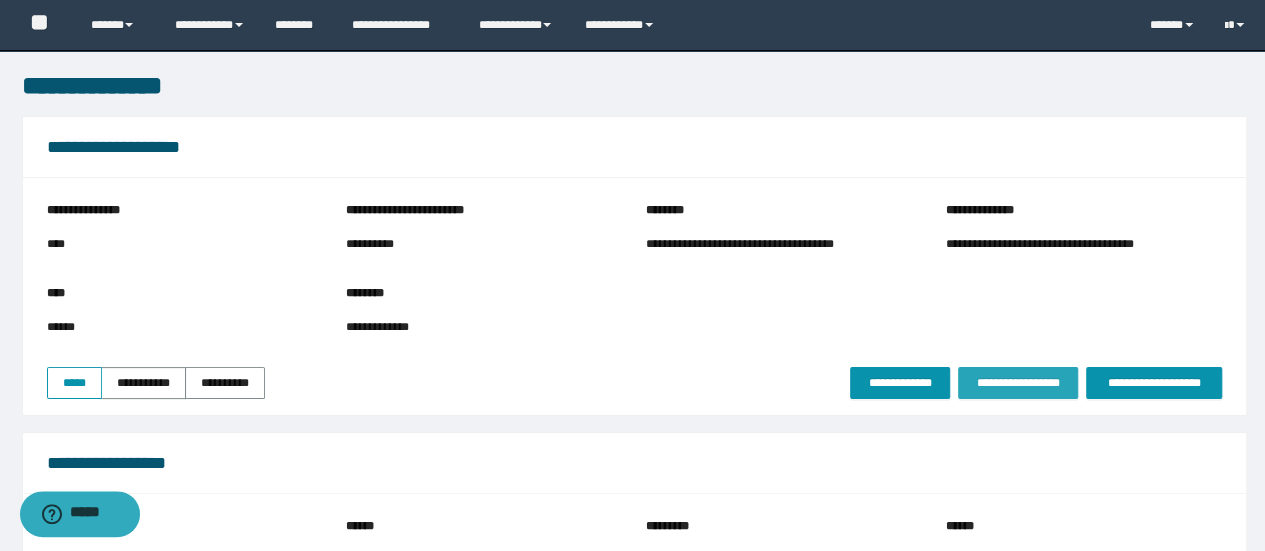 click on "**********" at bounding box center (634, 296) 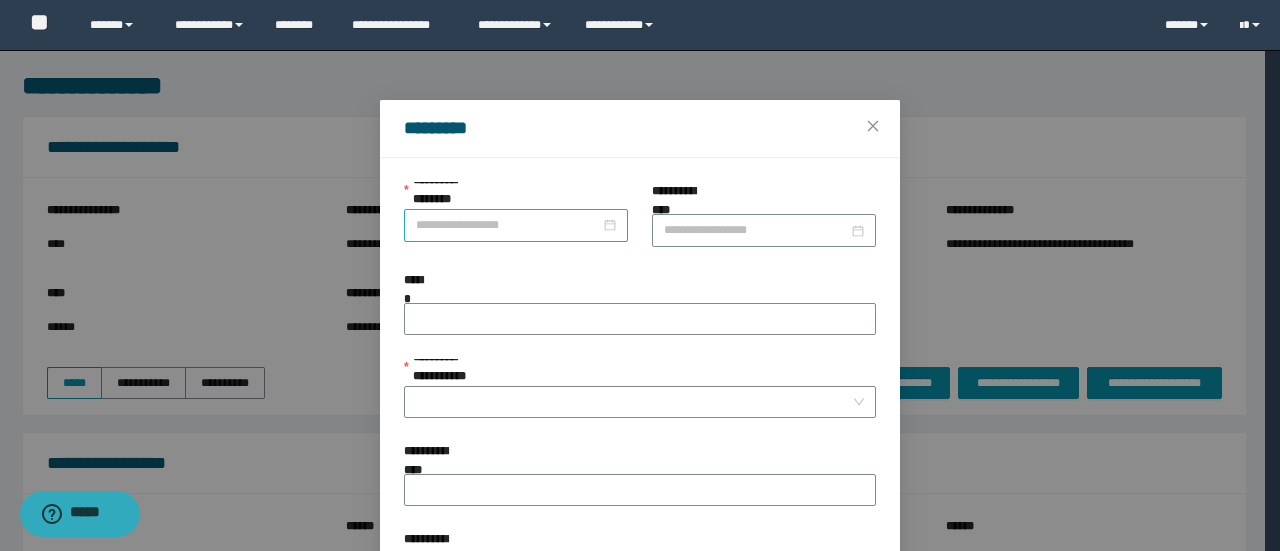 click on "**********" at bounding box center (508, 225) 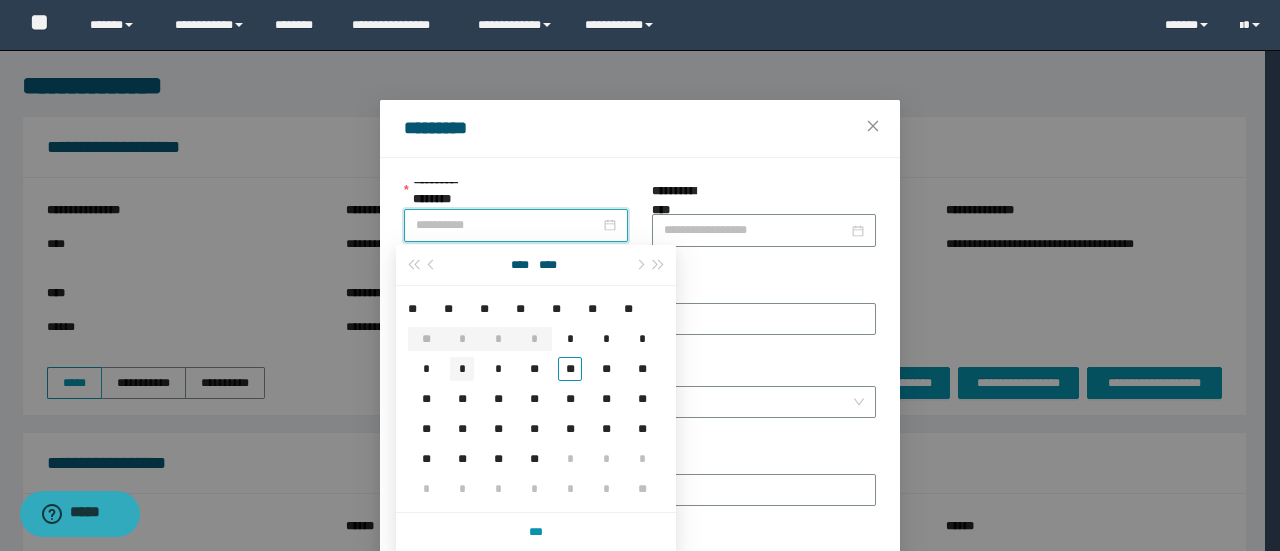 type on "**********" 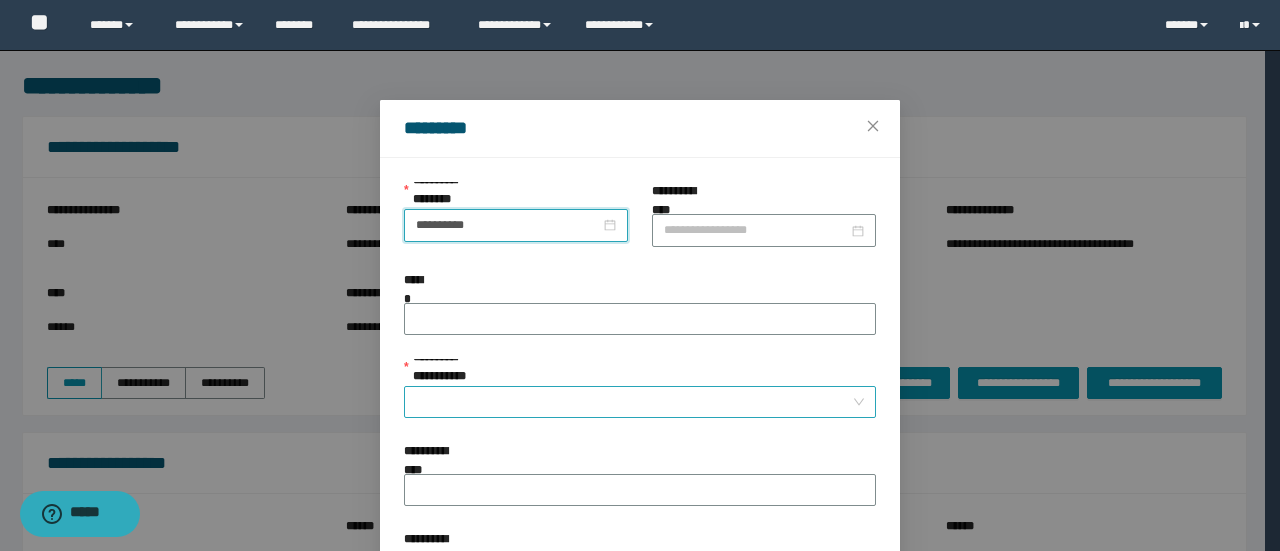 click on "**********" at bounding box center [634, 402] 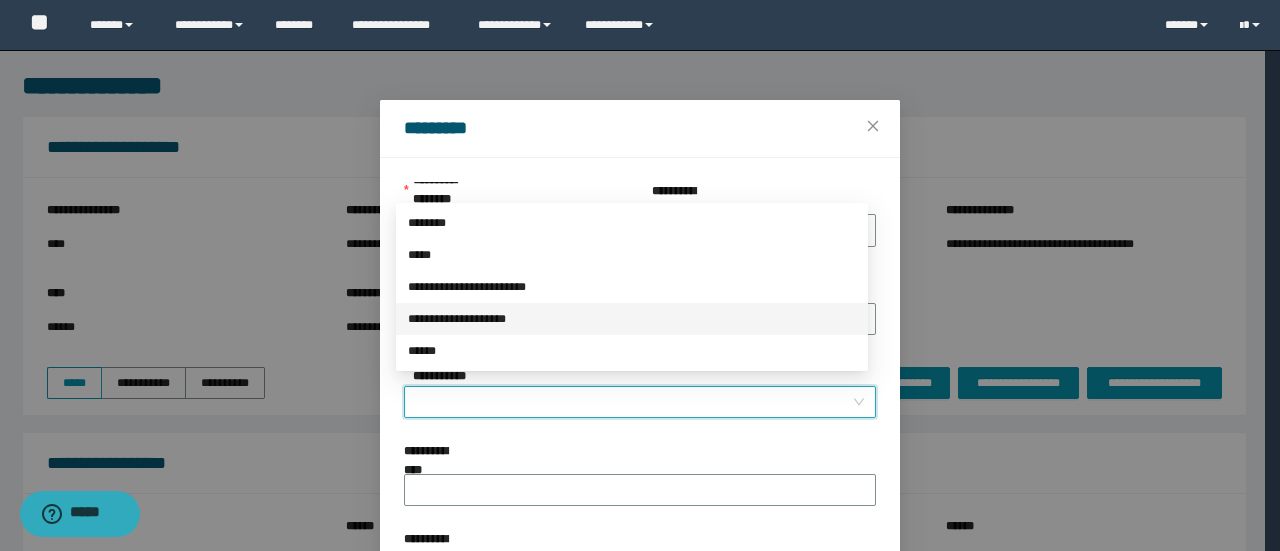 click on "**********" at bounding box center [632, 319] 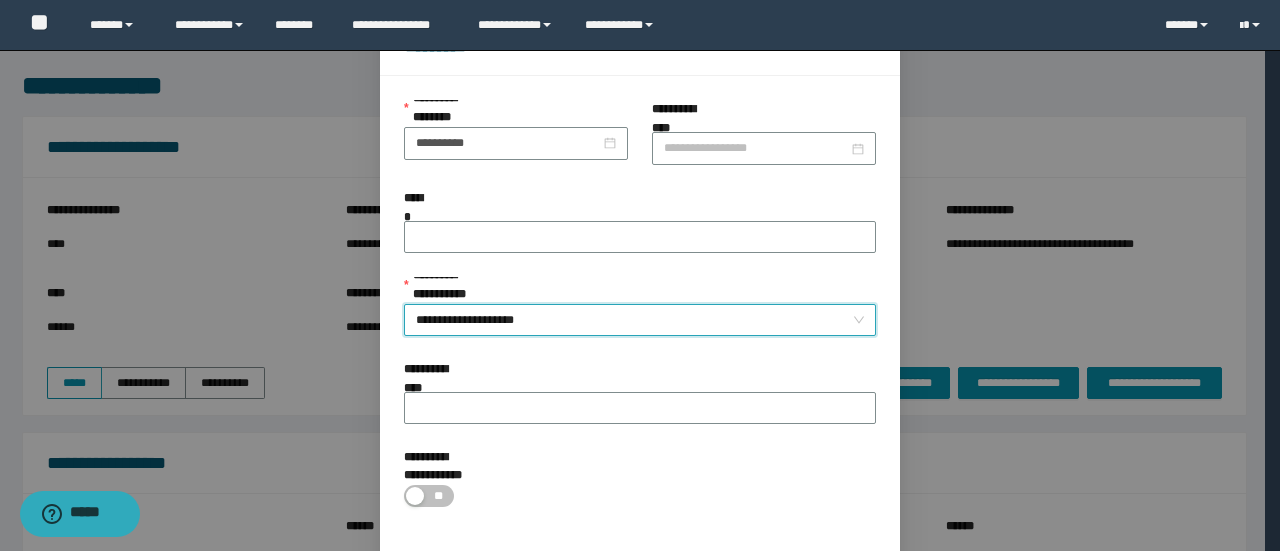 scroll, scrollTop: 146, scrollLeft: 0, axis: vertical 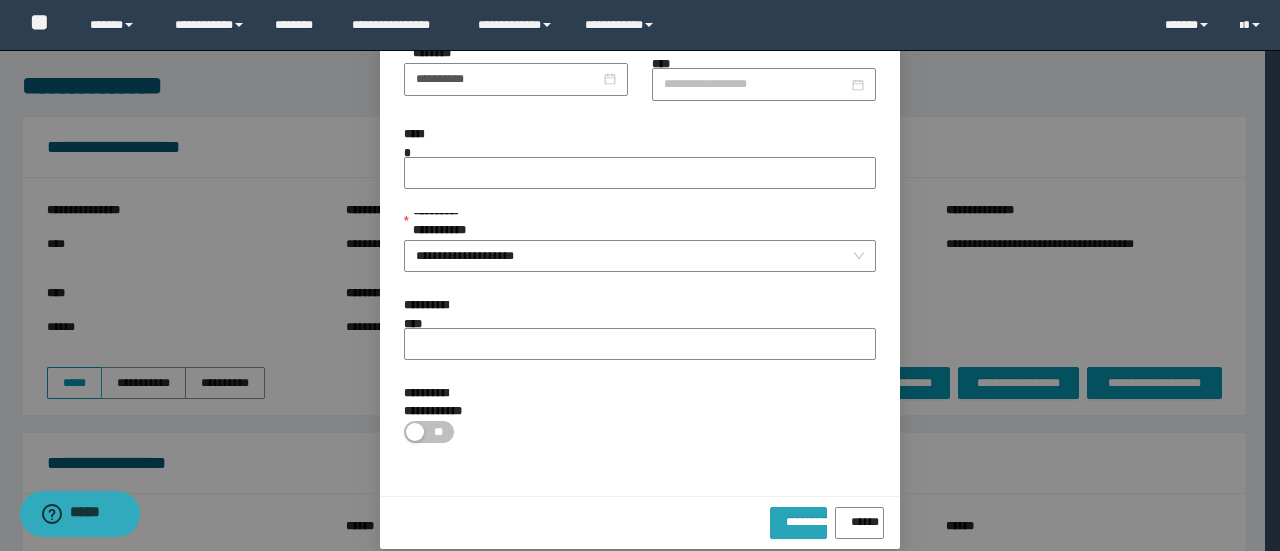 click on "*********" at bounding box center (798, 523) 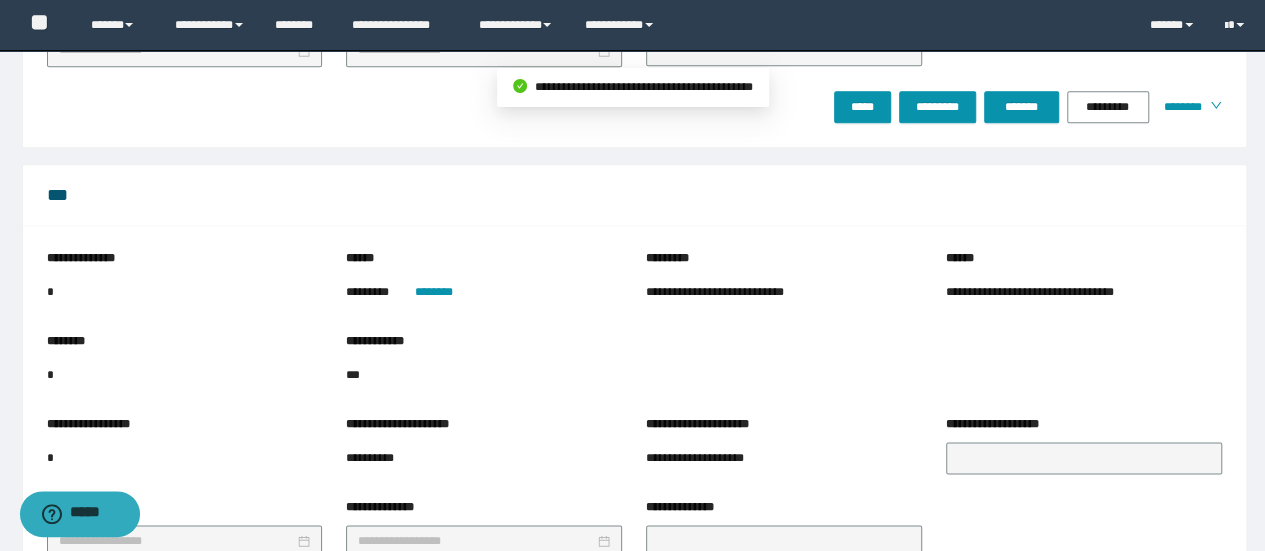 scroll, scrollTop: 1426, scrollLeft: 0, axis: vertical 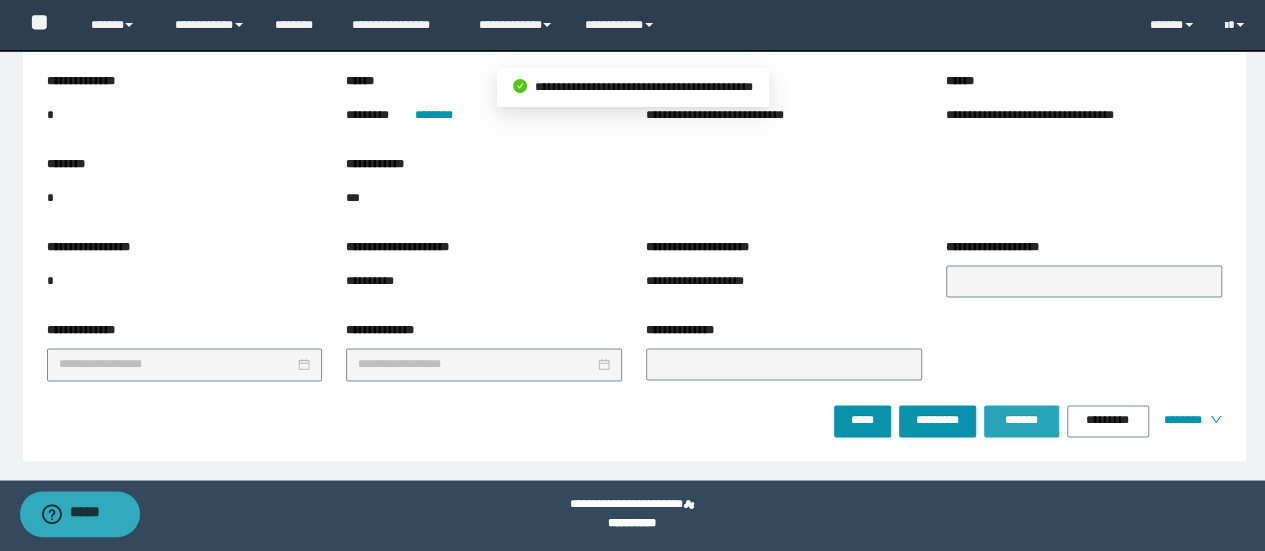 click on "*******" at bounding box center [1021, 420] 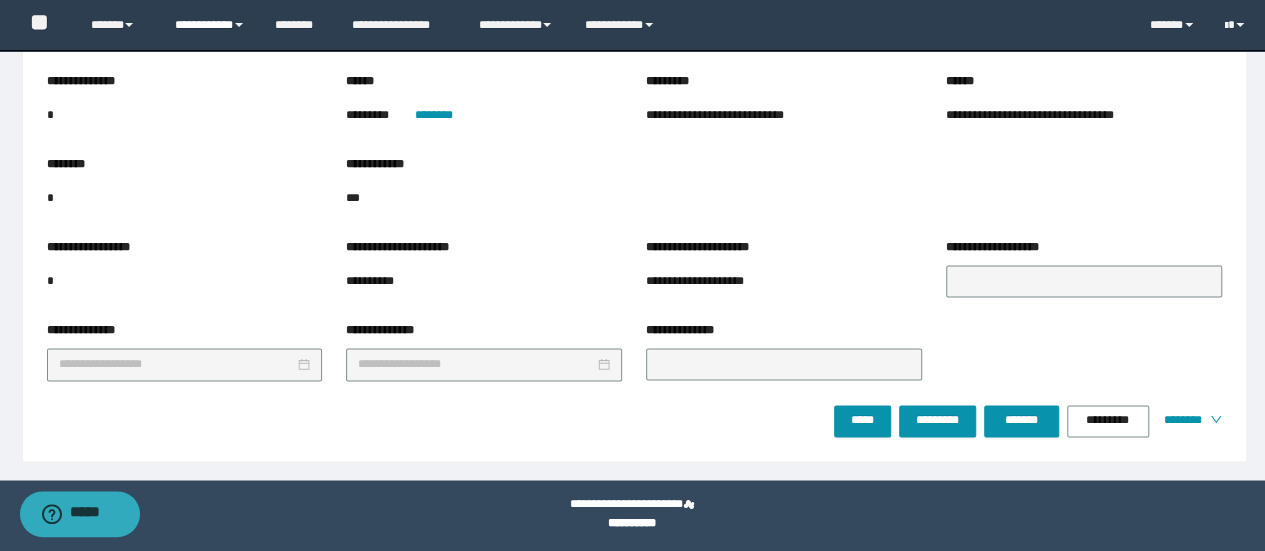 drag, startPoint x: 222, startPoint y: 38, endPoint x: 222, endPoint y: 50, distance: 12 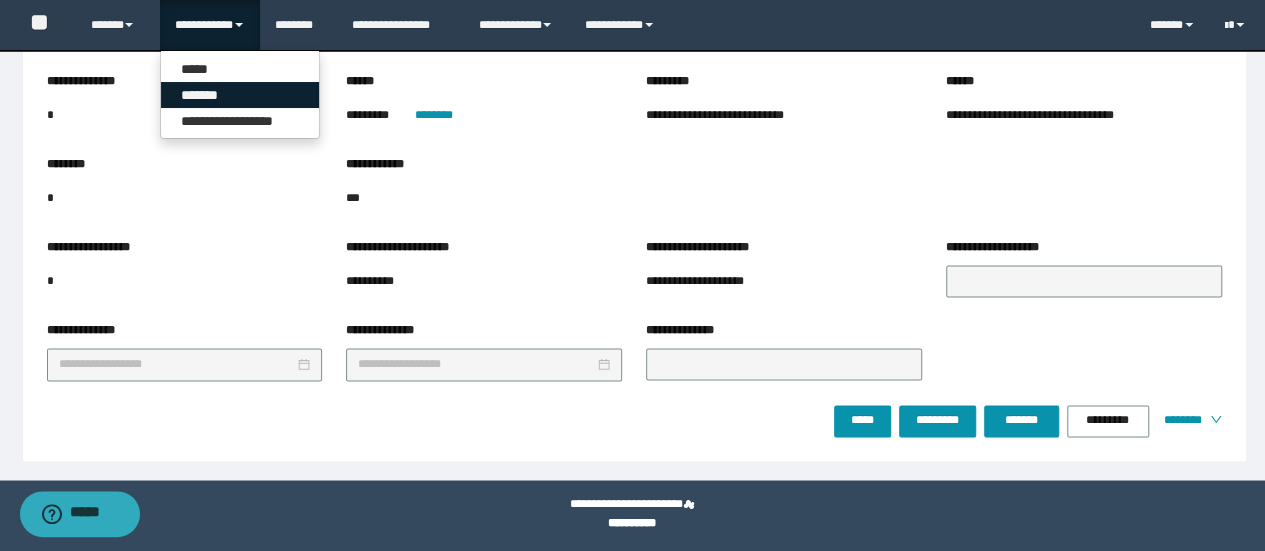 drag, startPoint x: 204, startPoint y: 89, endPoint x: 414, endPoint y: 145, distance: 217.33844 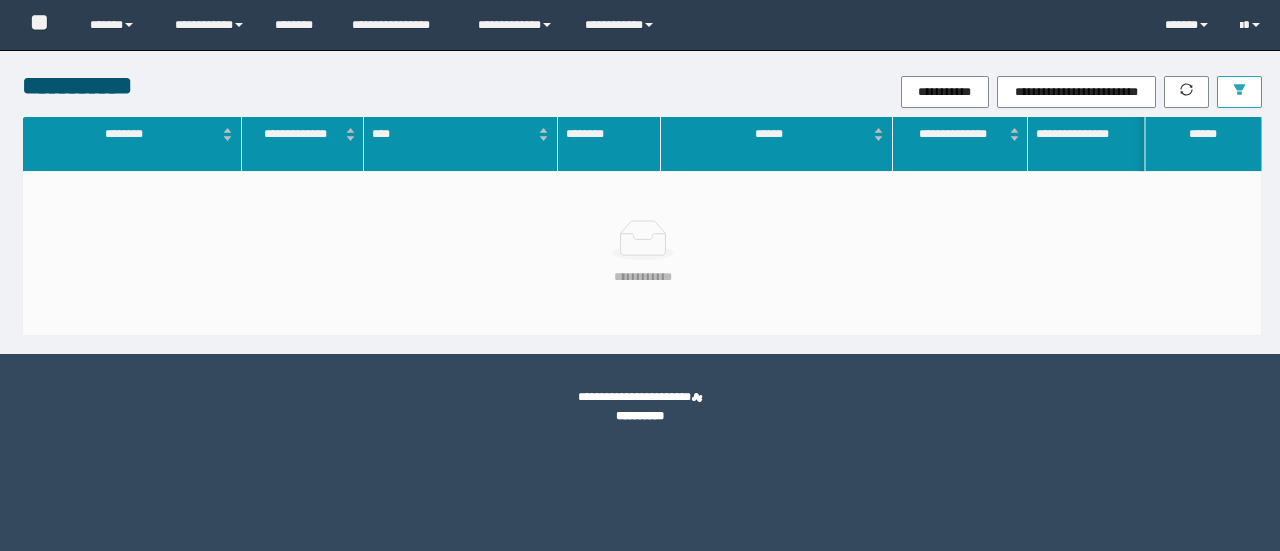 scroll, scrollTop: 0, scrollLeft: 0, axis: both 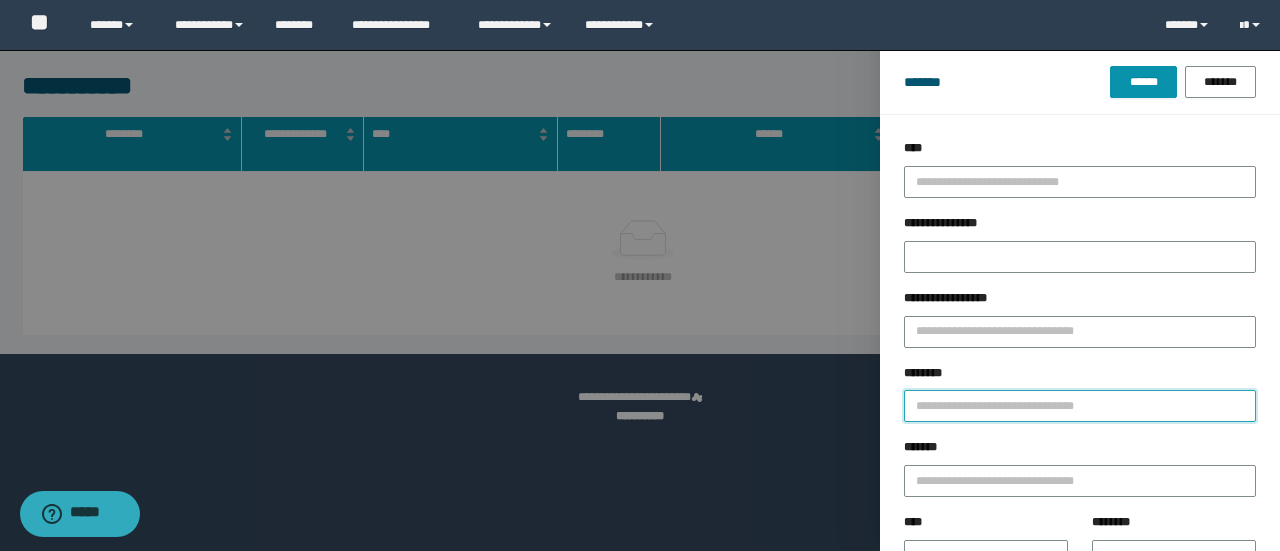 click on "********" at bounding box center (1080, 406) 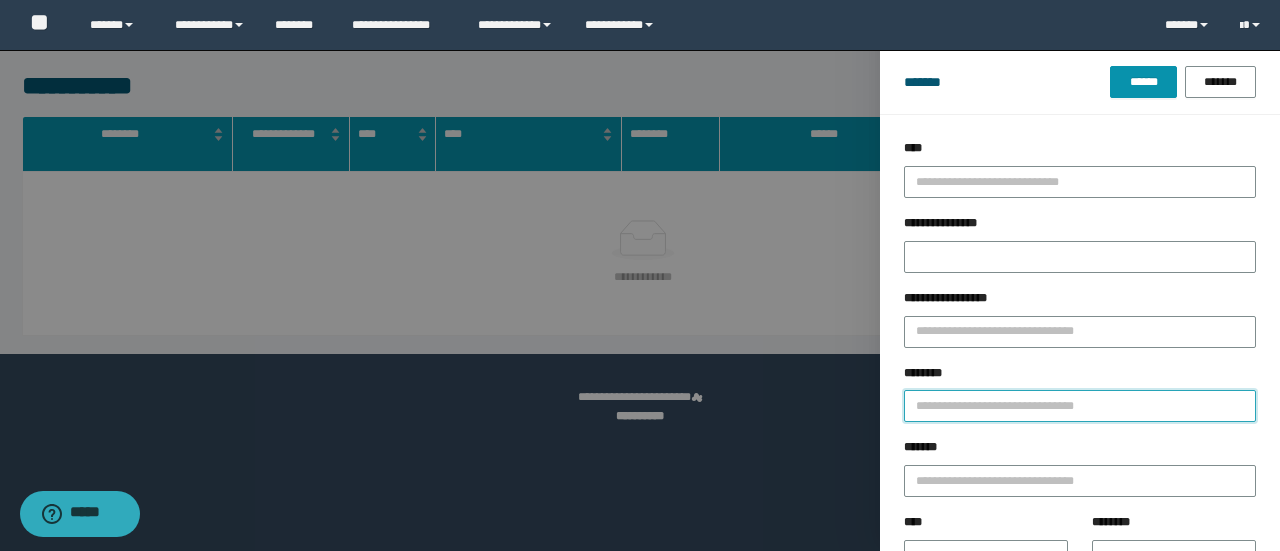 paste on "**********" 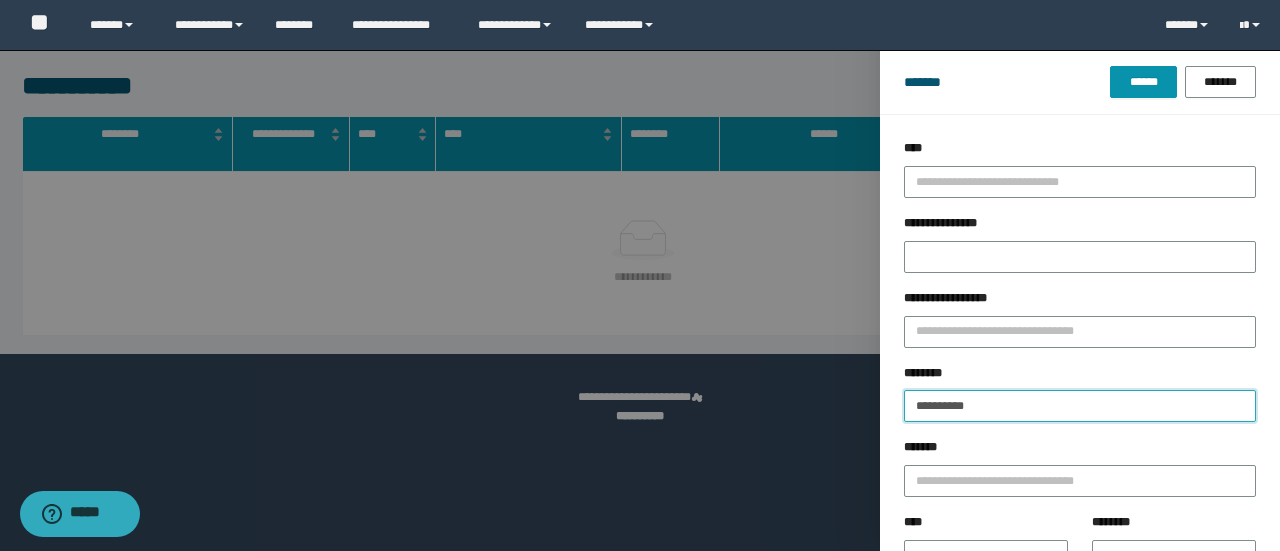 type 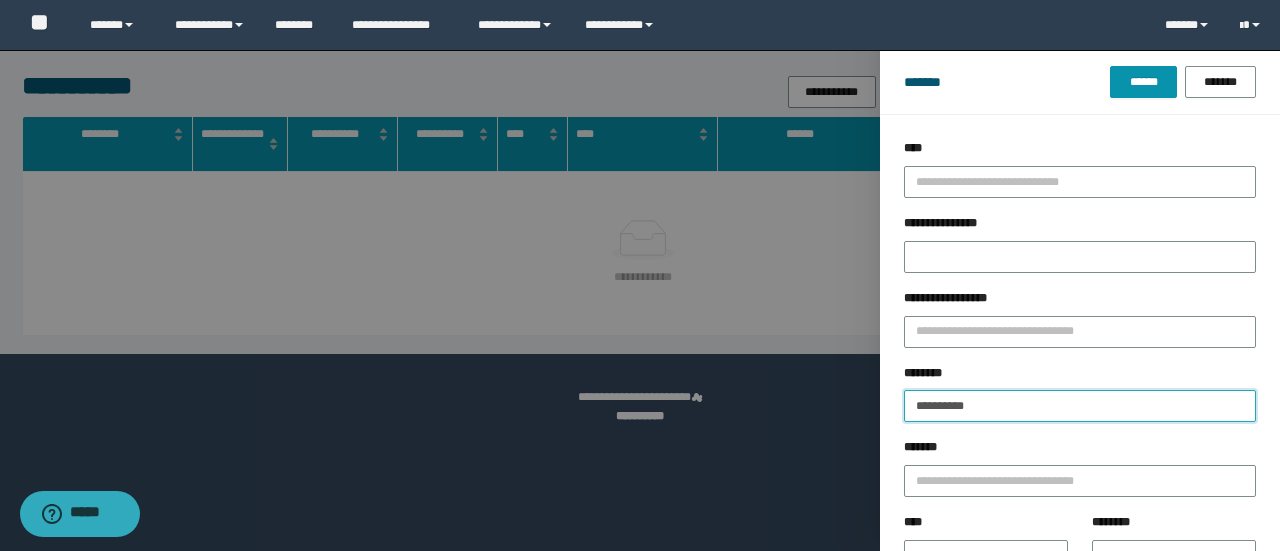 type on "**********" 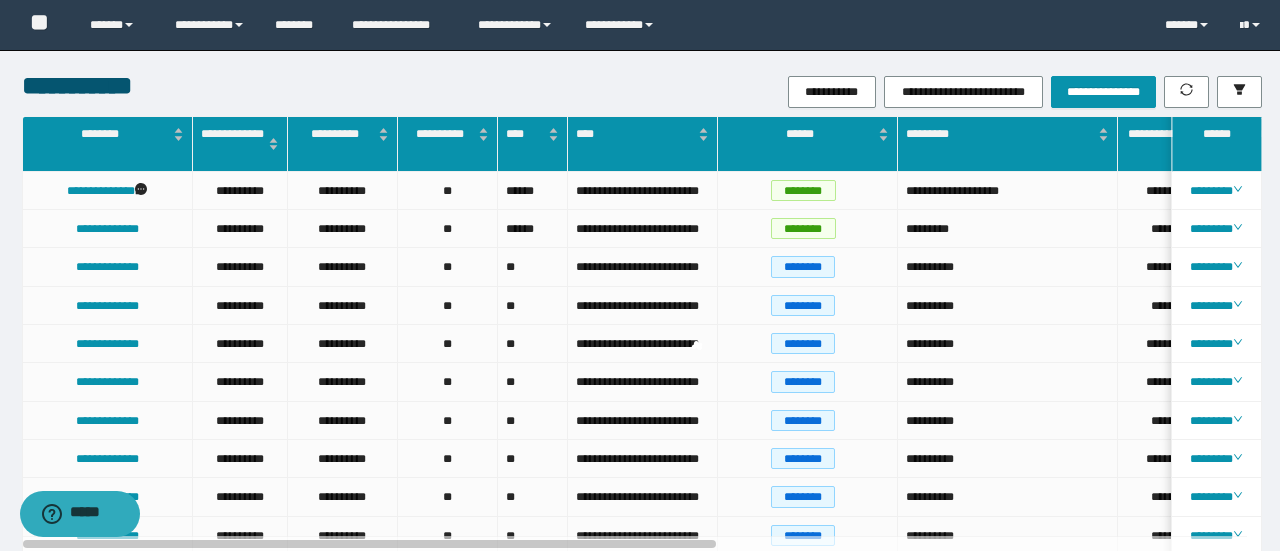 click on "********" at bounding box center (1216, 191) 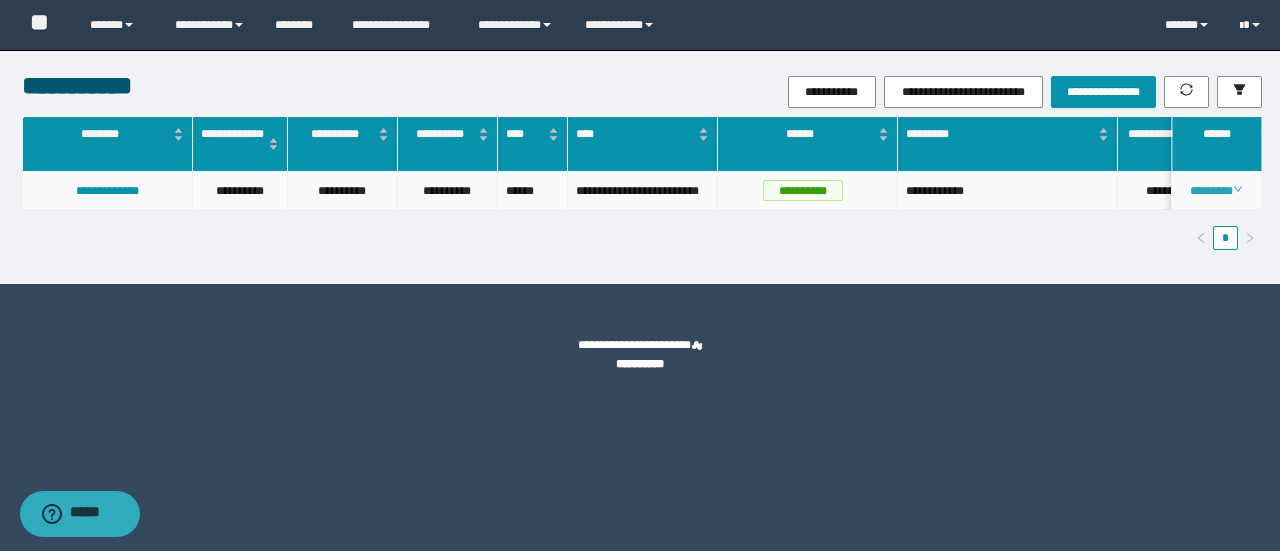 click on "********" at bounding box center (1216, 191) 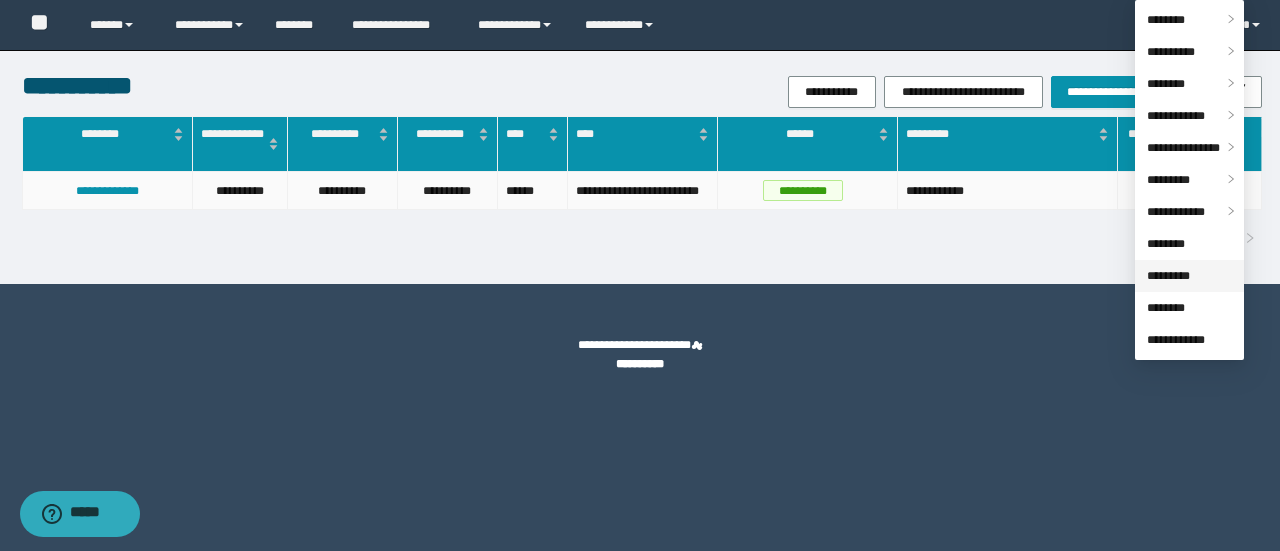 click on "*********" at bounding box center (1168, 276) 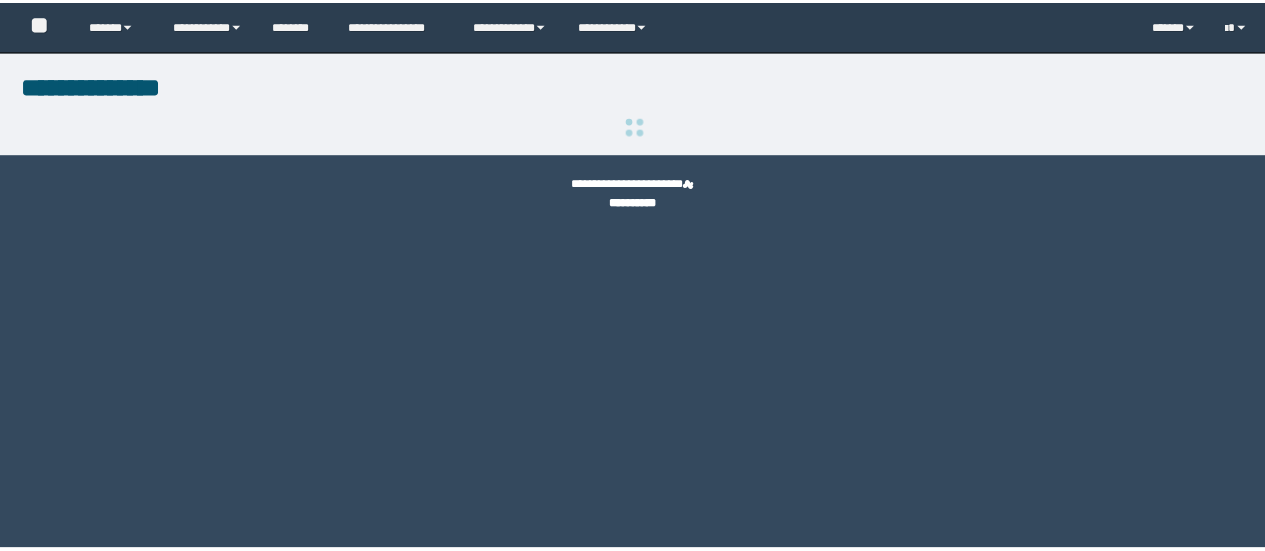 scroll, scrollTop: 0, scrollLeft: 0, axis: both 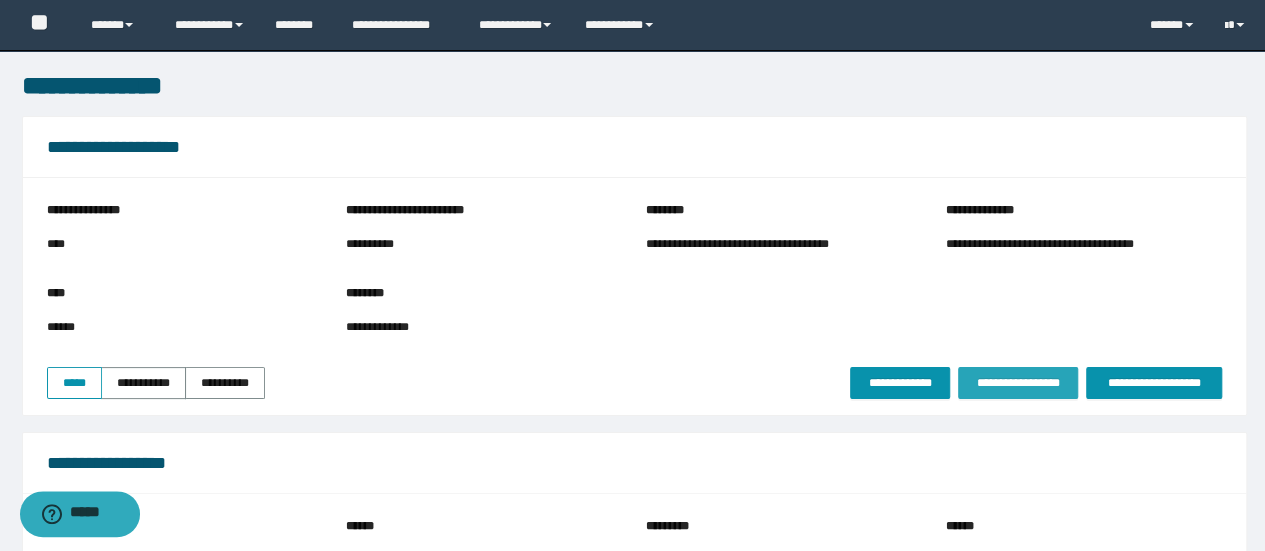 click on "**********" at bounding box center [1018, 383] 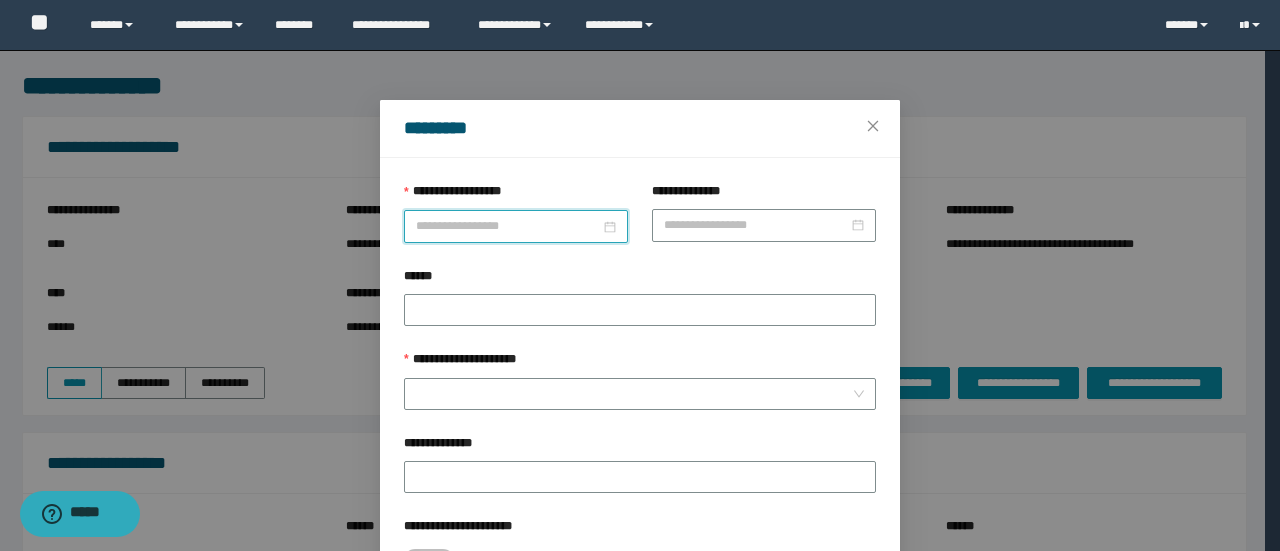 click on "**********" at bounding box center (508, 226) 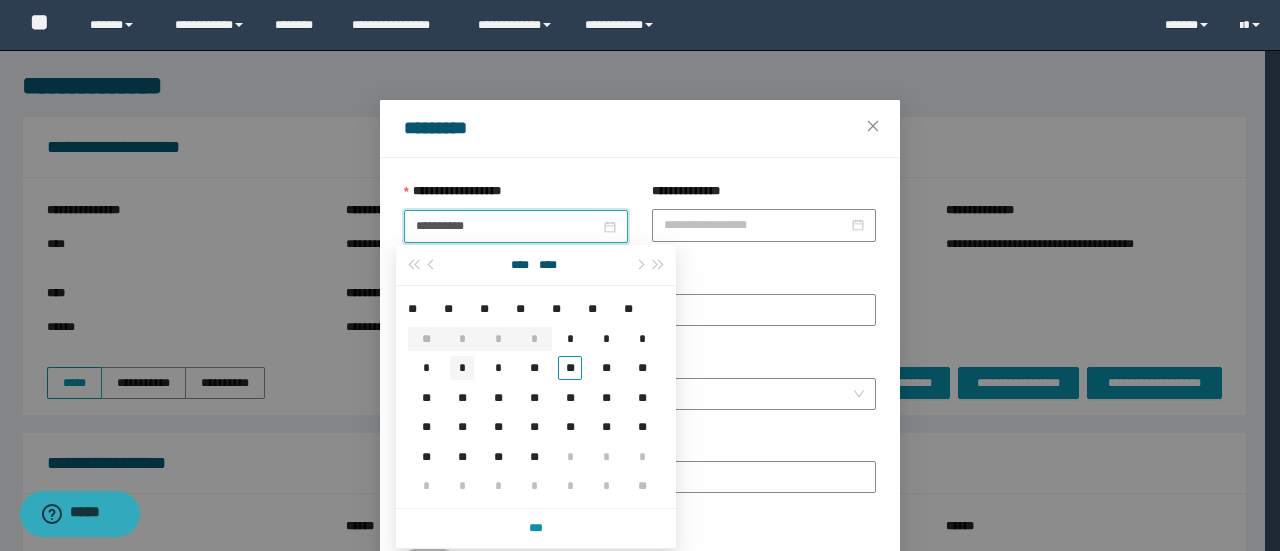 type on "**********" 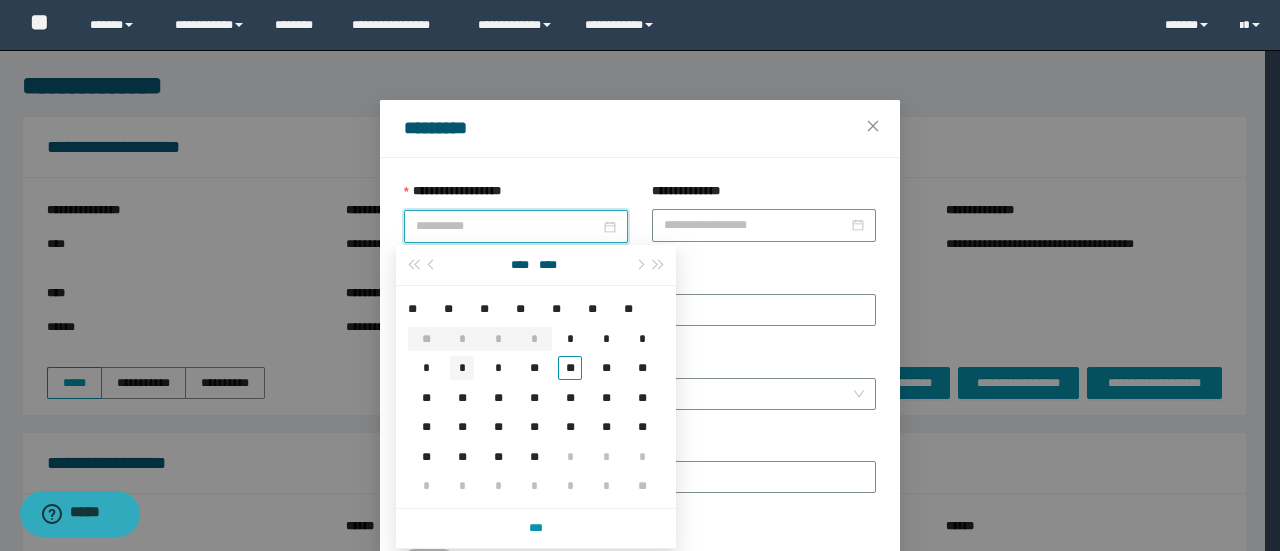 click on "*" at bounding box center [462, 367] 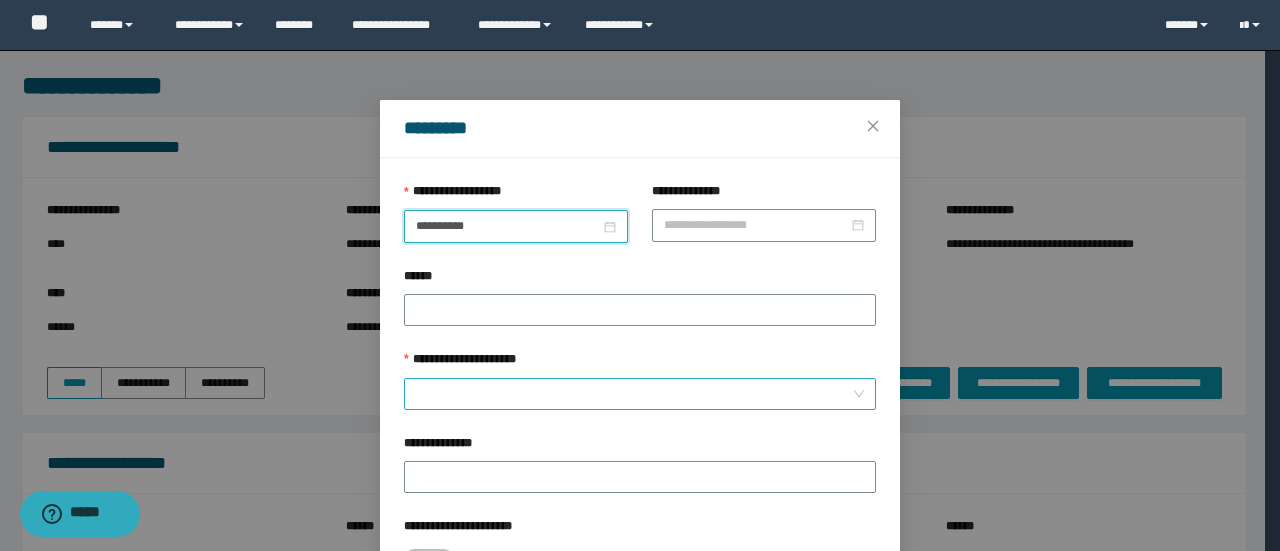 click on "**********" at bounding box center (634, 394) 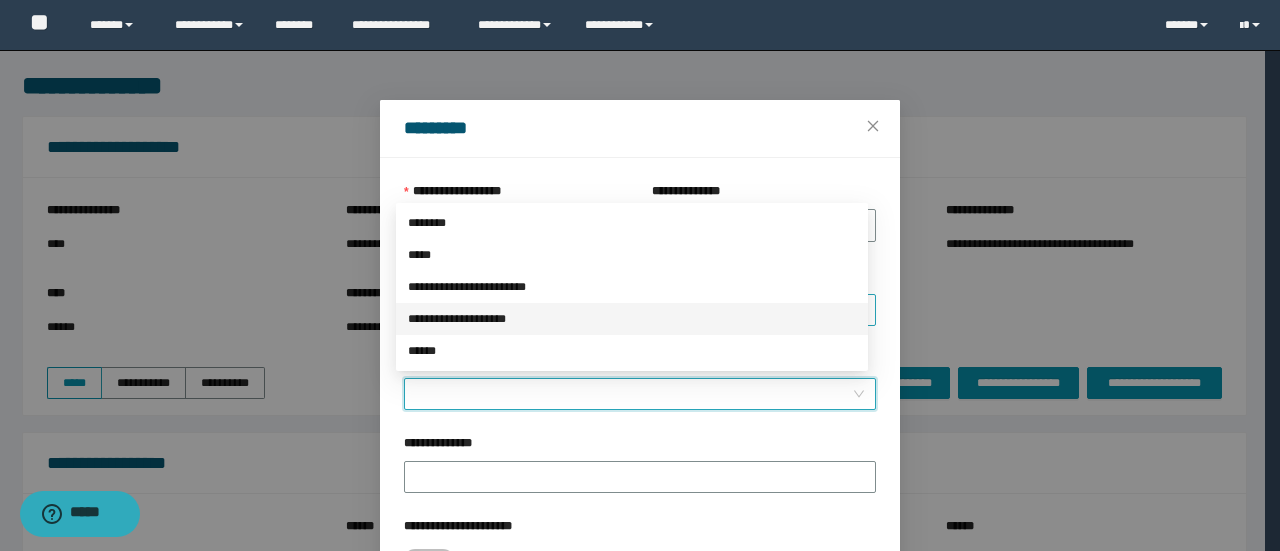 click on "**********" at bounding box center (632, 319) 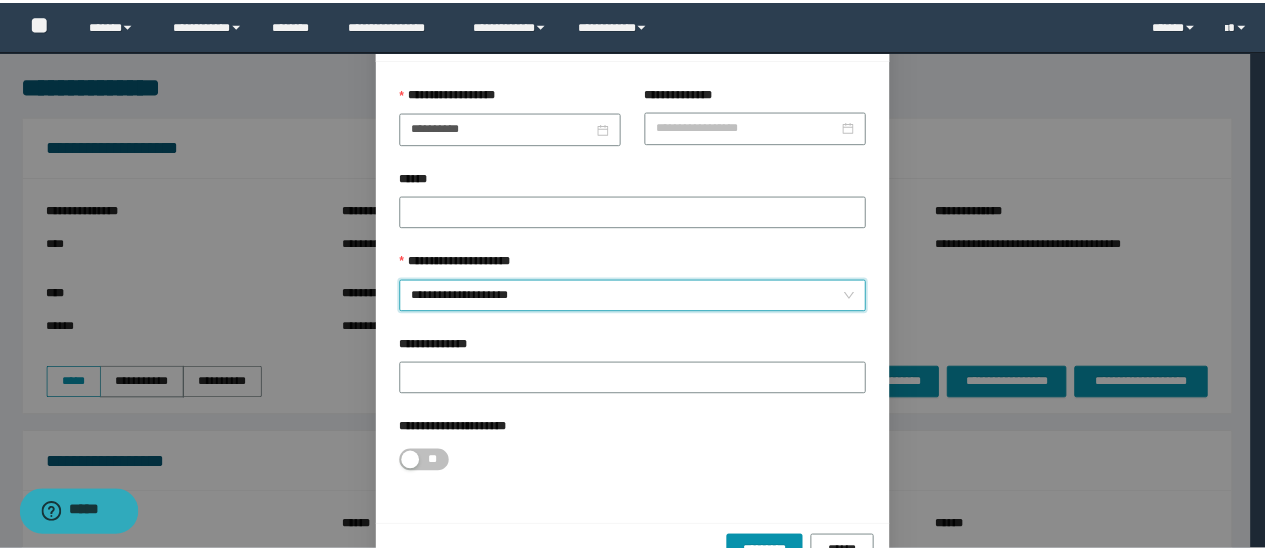 scroll, scrollTop: 146, scrollLeft: 0, axis: vertical 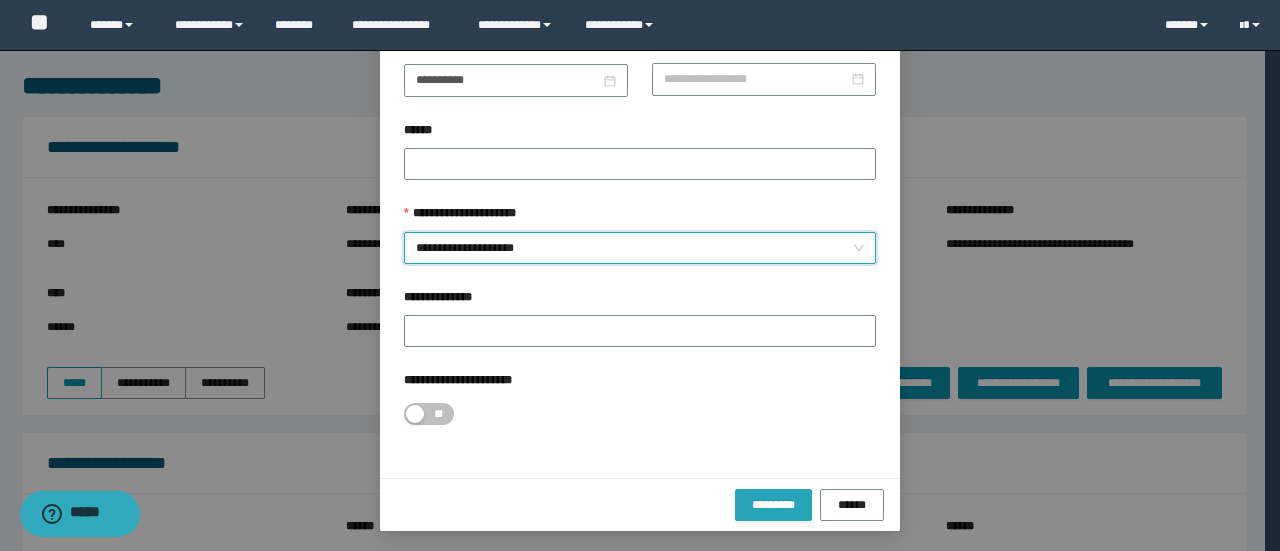click on "*********" at bounding box center (773, 505) 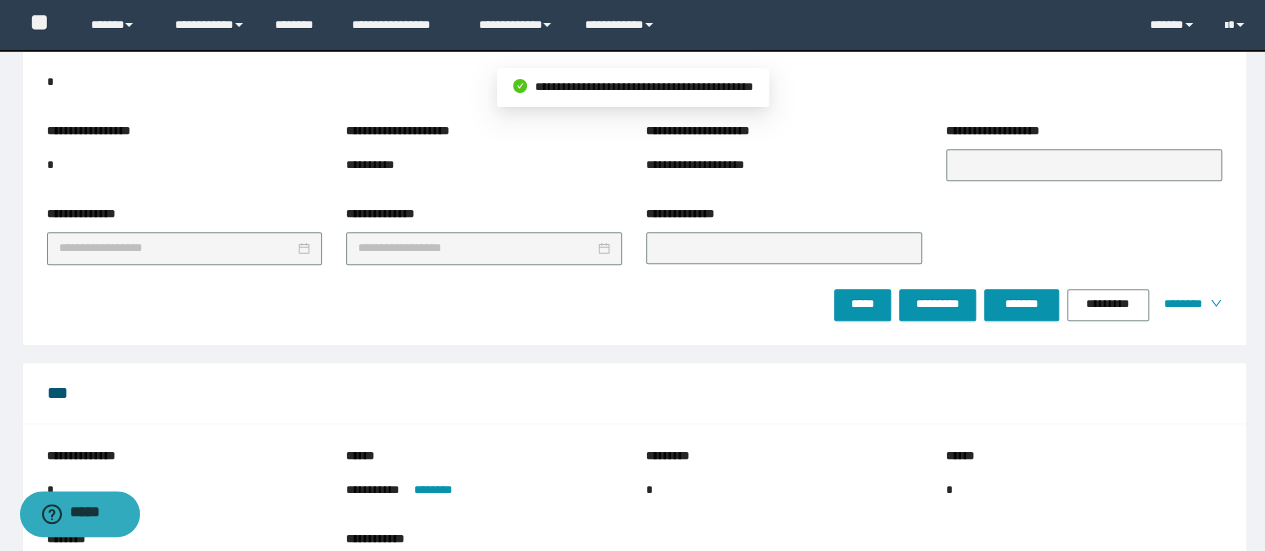 scroll, scrollTop: 1432, scrollLeft: 0, axis: vertical 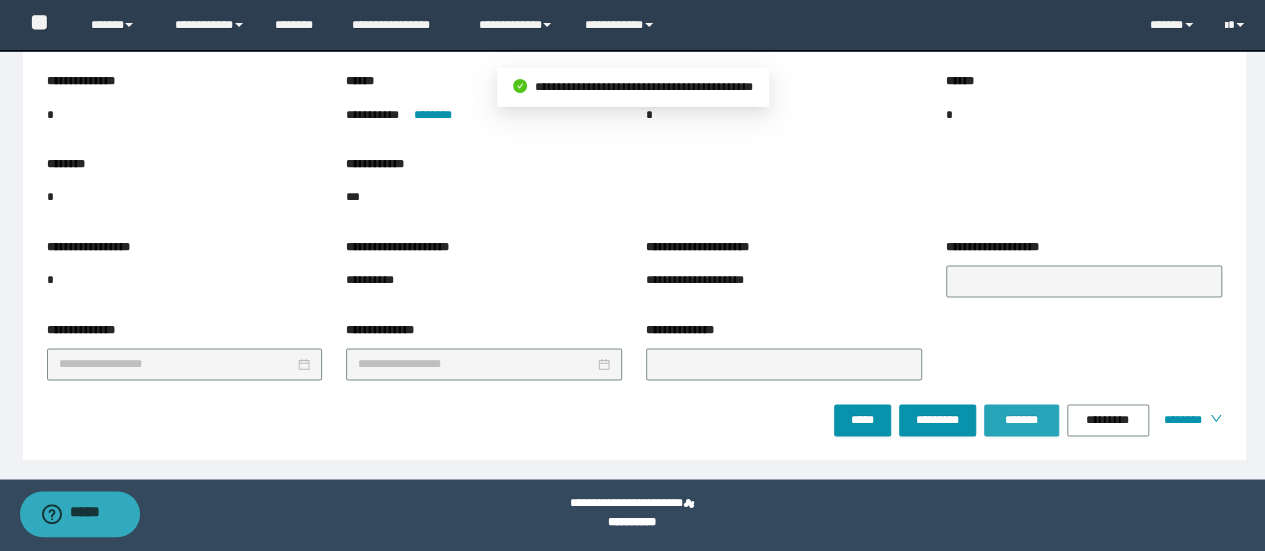 click on "*******" at bounding box center [1021, 420] 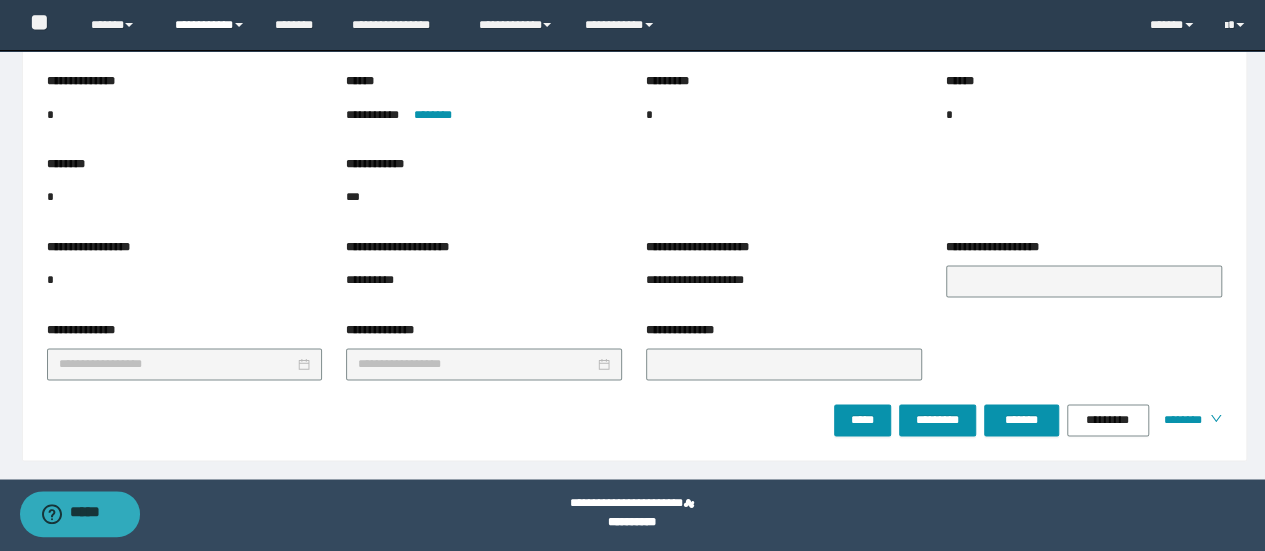 click on "**********" at bounding box center (210, 25) 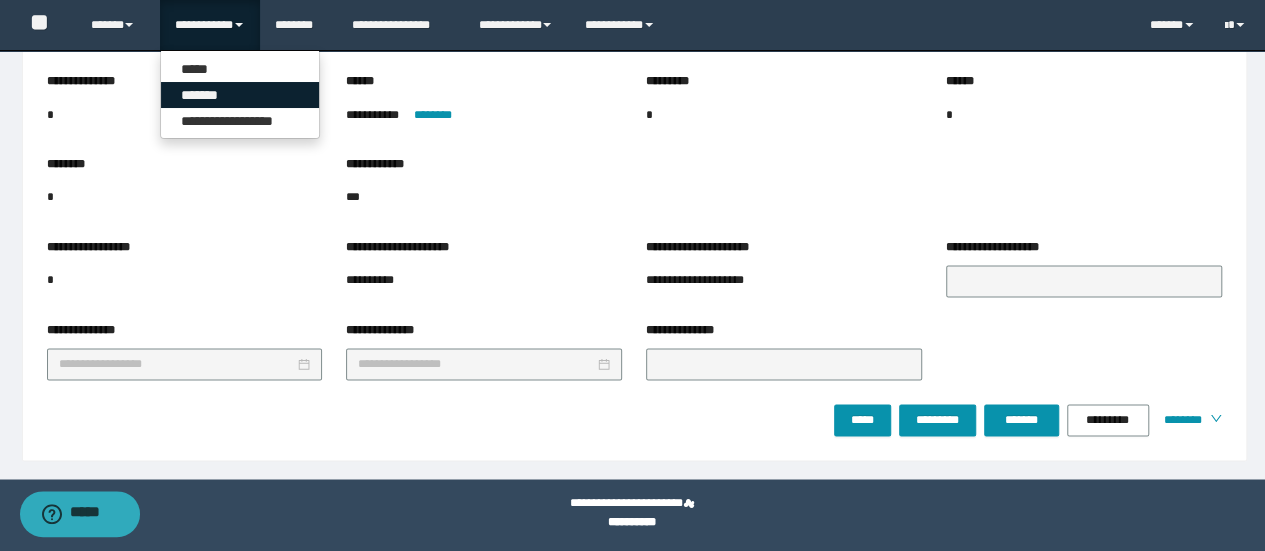 click on "*******" at bounding box center (240, 95) 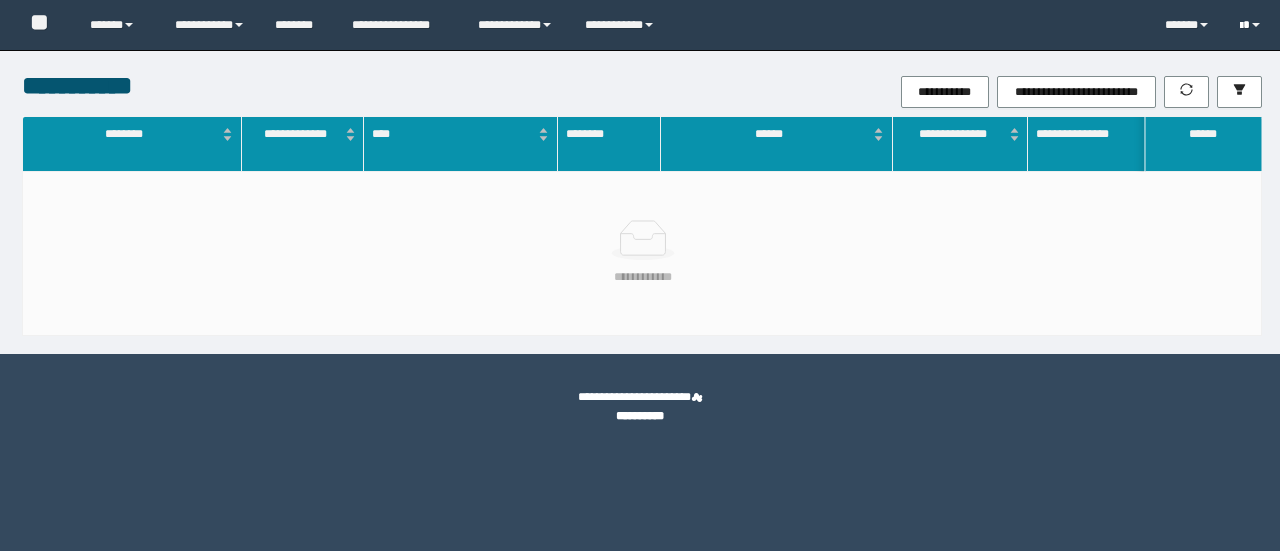 scroll, scrollTop: 0, scrollLeft: 0, axis: both 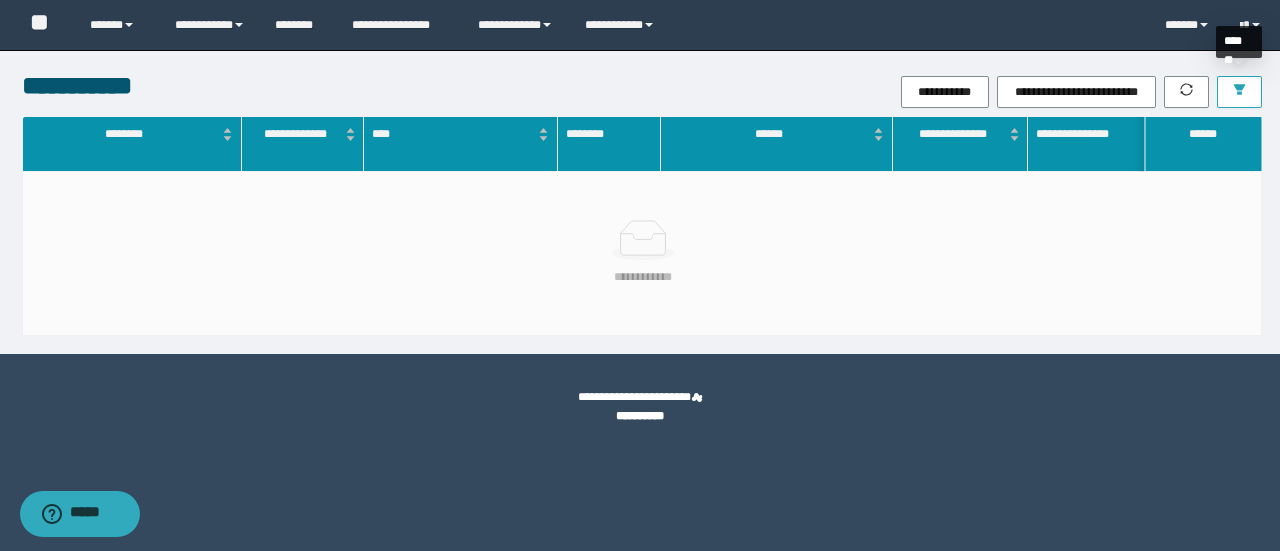 click 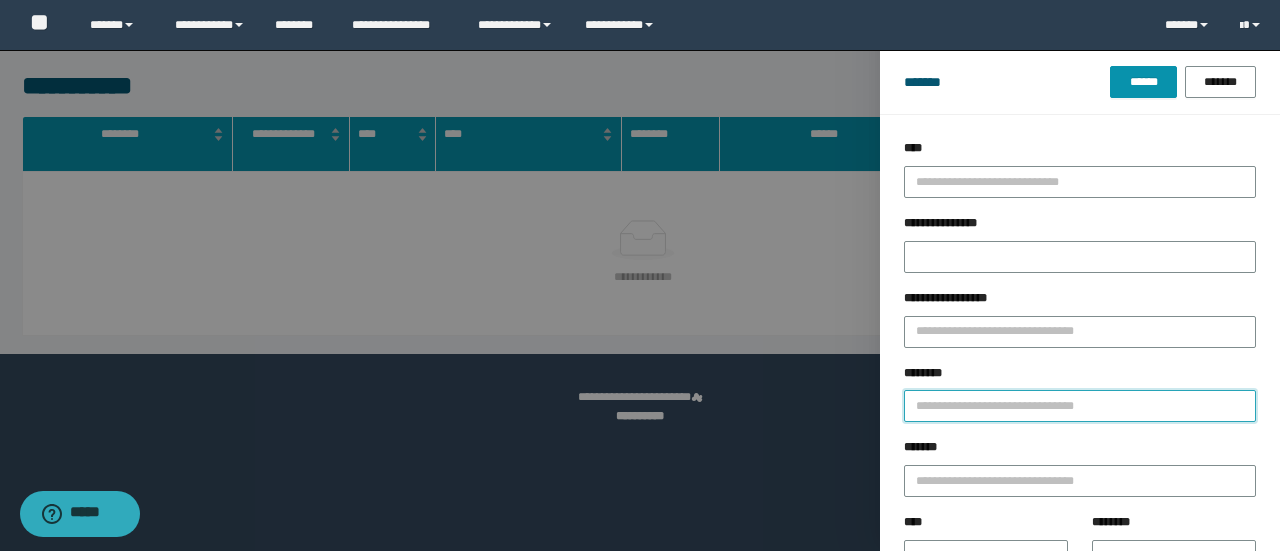 click on "********" at bounding box center [1080, 406] 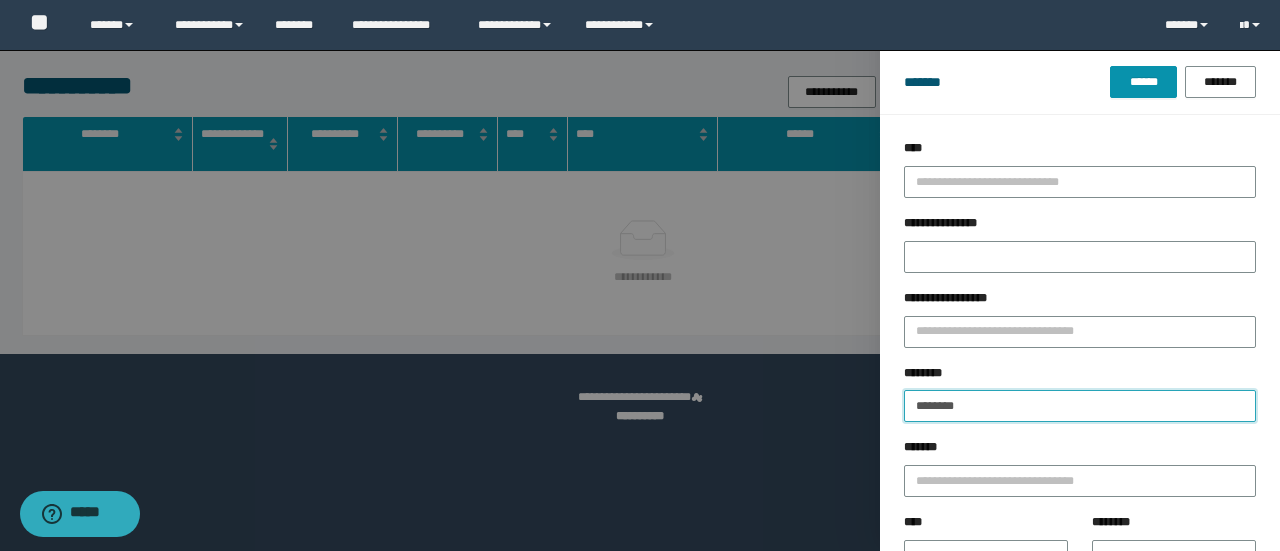 type on "********" 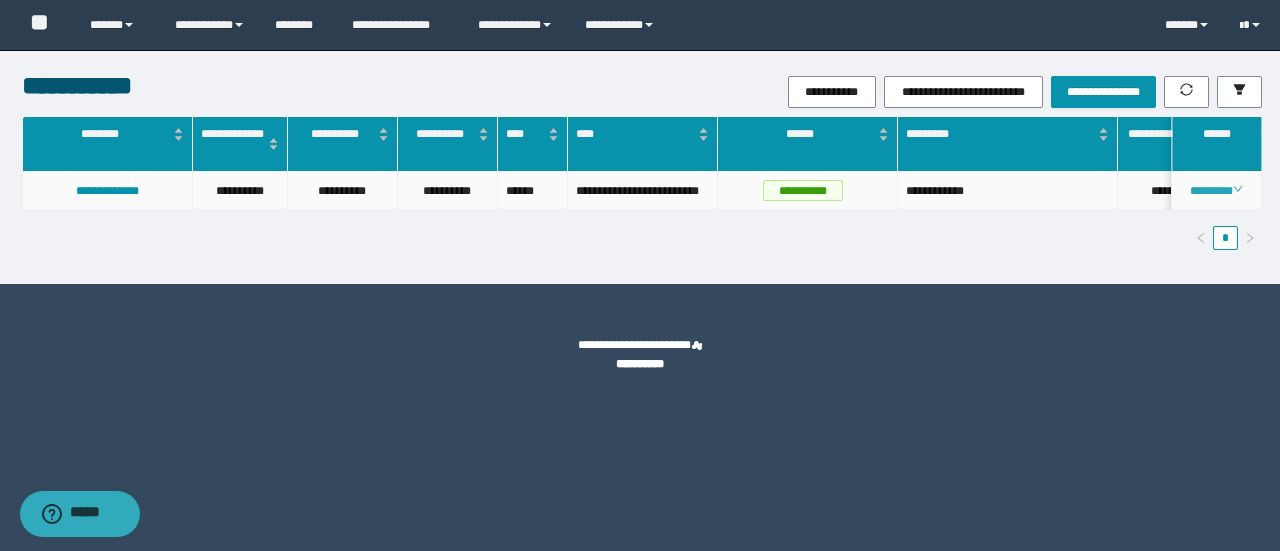 click on "********" at bounding box center (1216, 191) 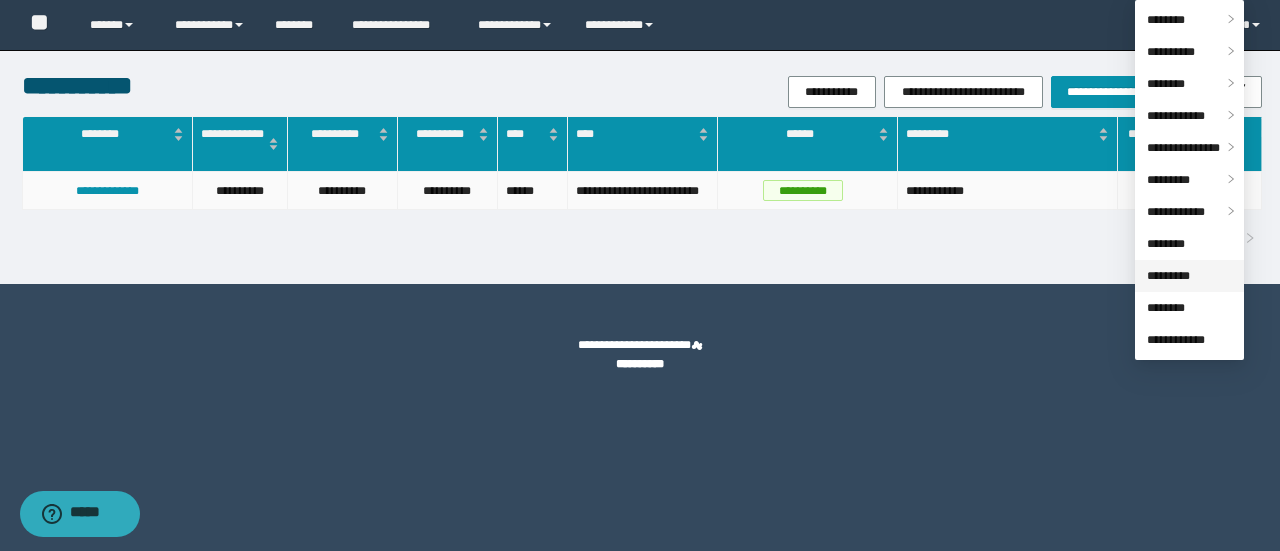 click on "*********" at bounding box center (1168, 276) 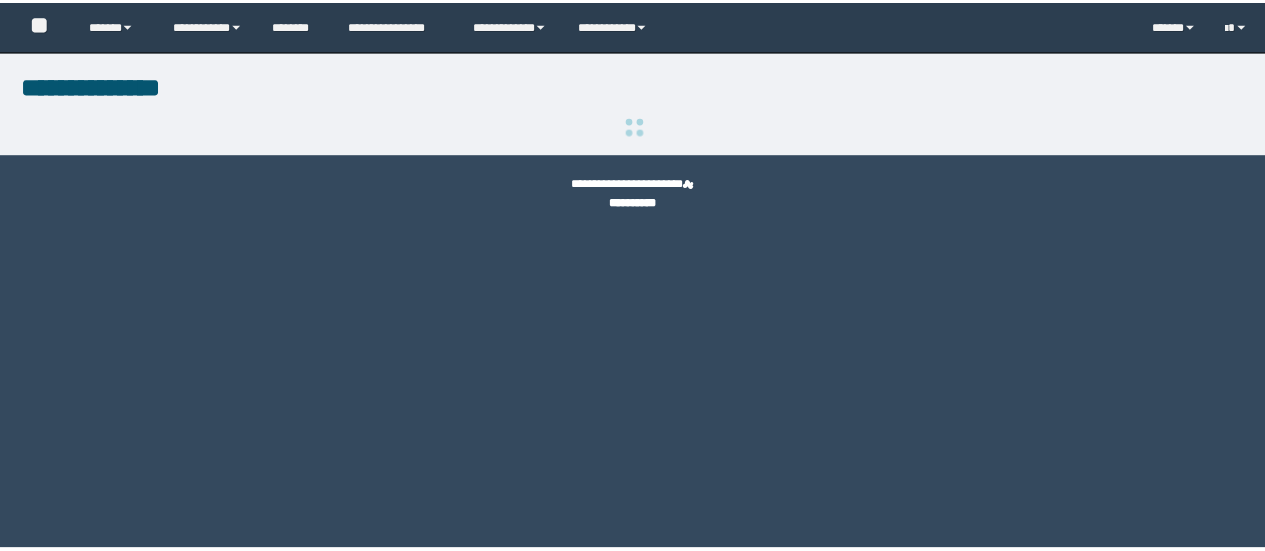 scroll, scrollTop: 0, scrollLeft: 0, axis: both 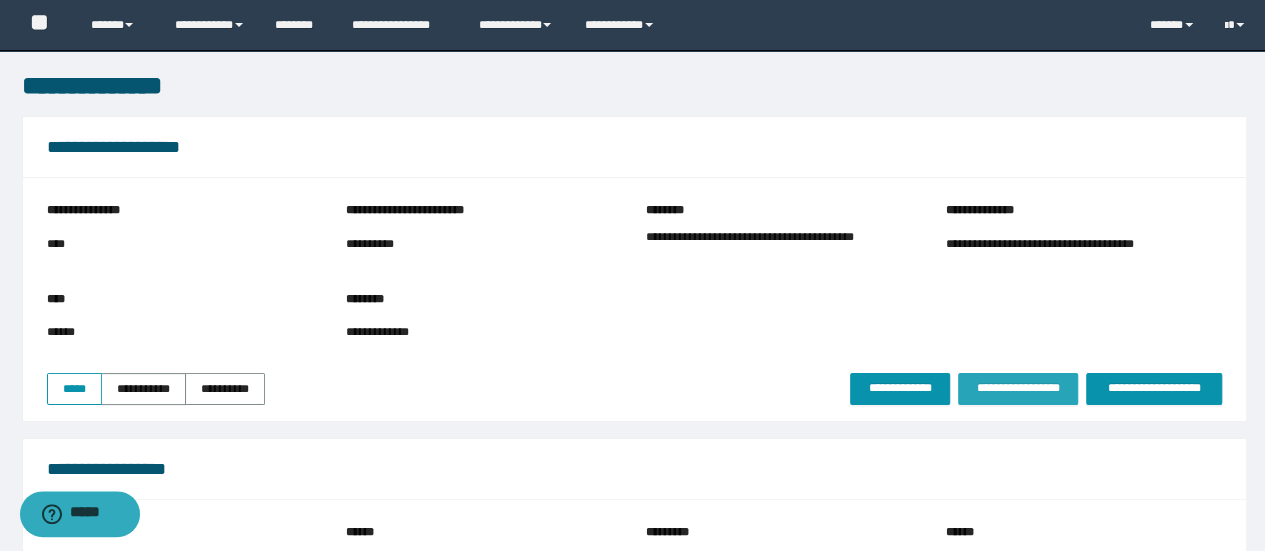 click on "**********" at bounding box center [1018, 389] 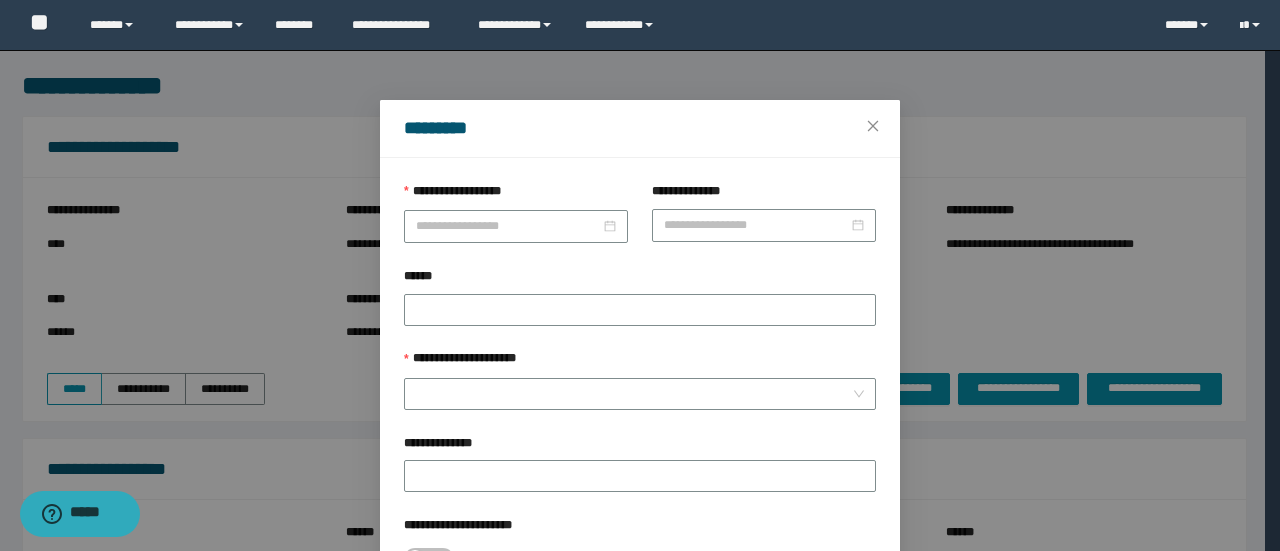 click on "**********" at bounding box center (516, 196) 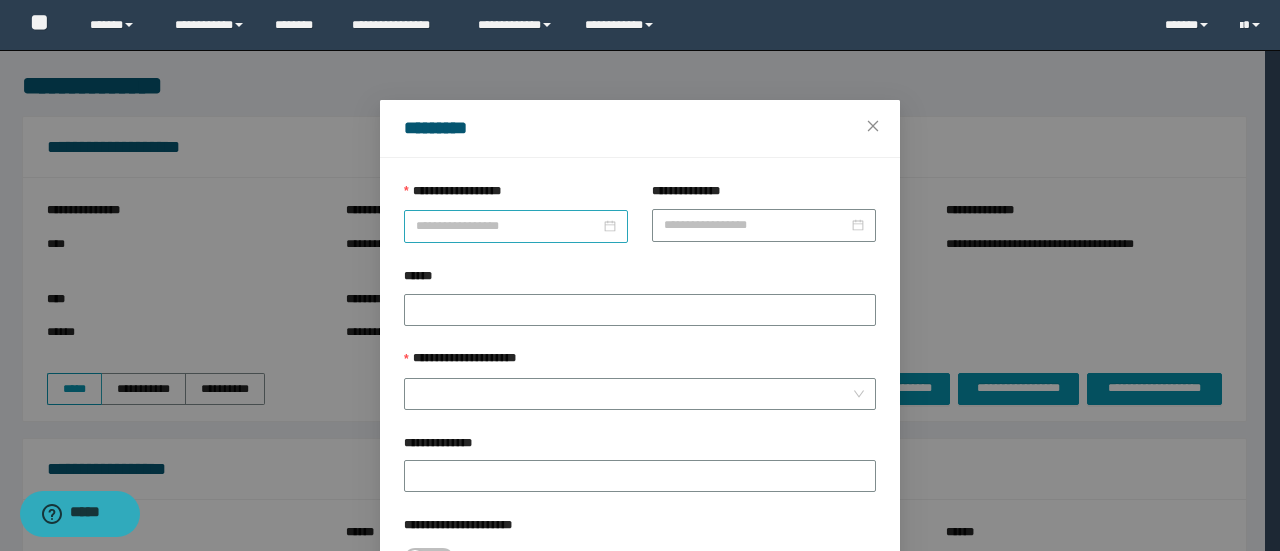 click on "**********" at bounding box center (508, 226) 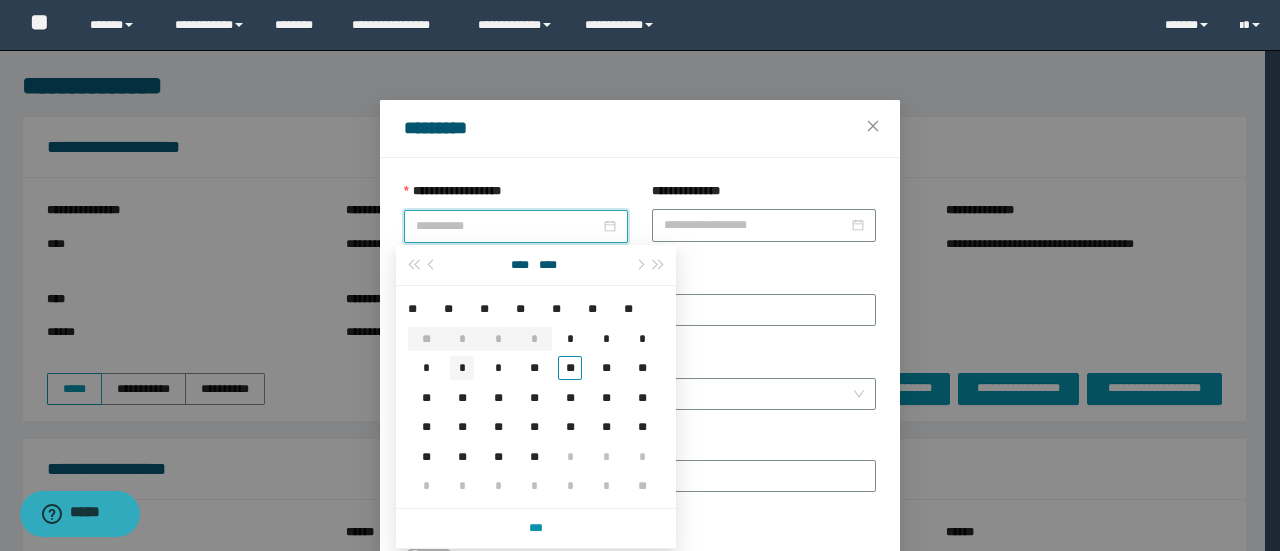 type on "**********" 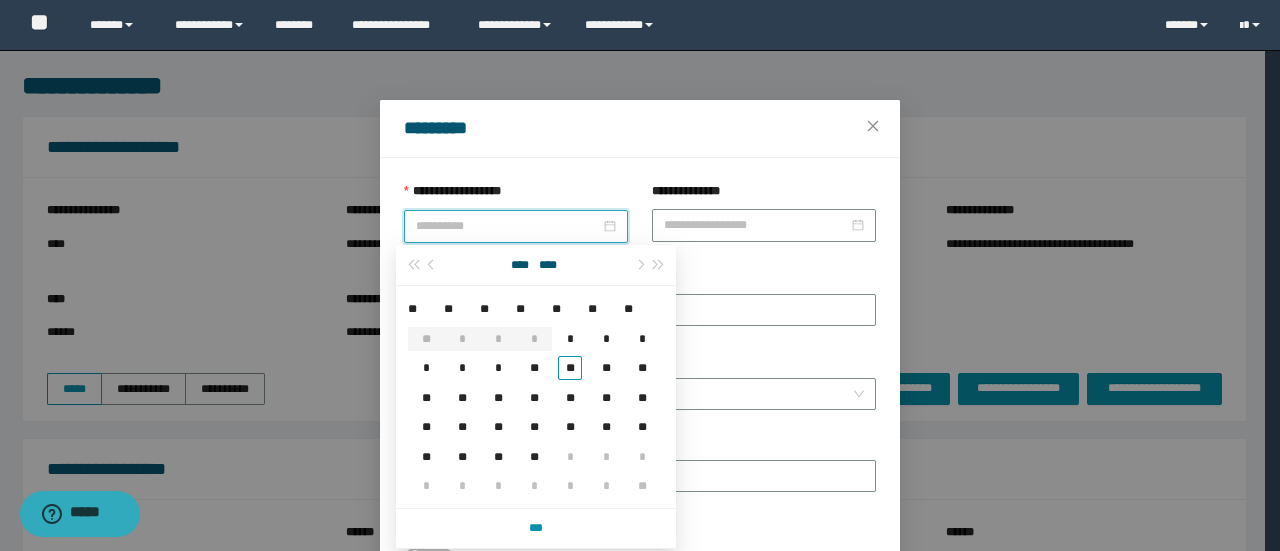 click on "*" at bounding box center [462, 367] 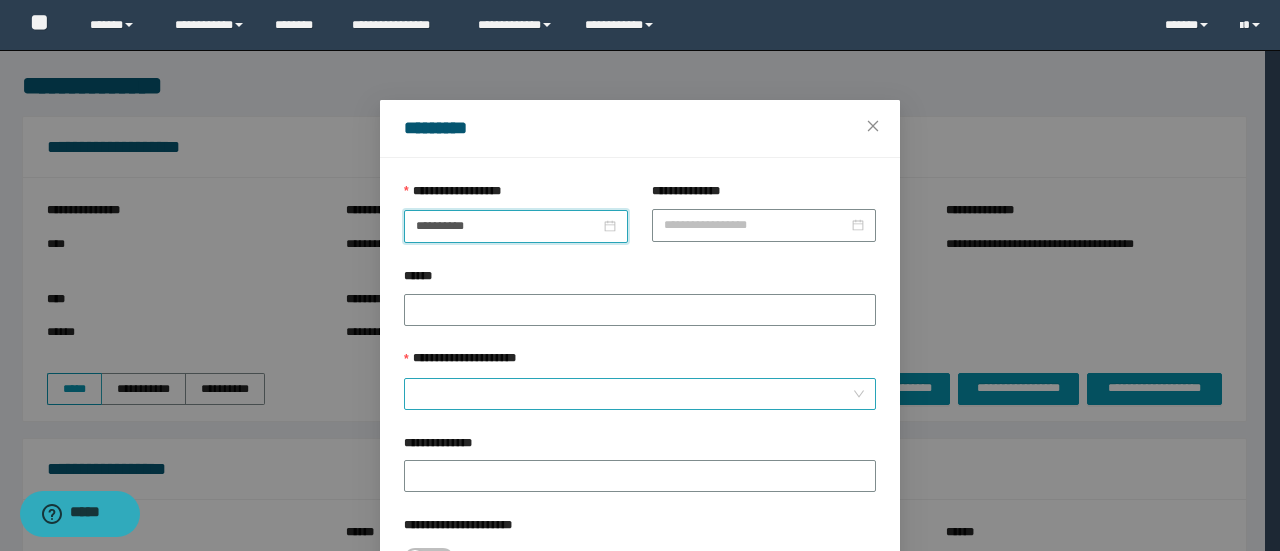 click on "**********" at bounding box center [634, 394] 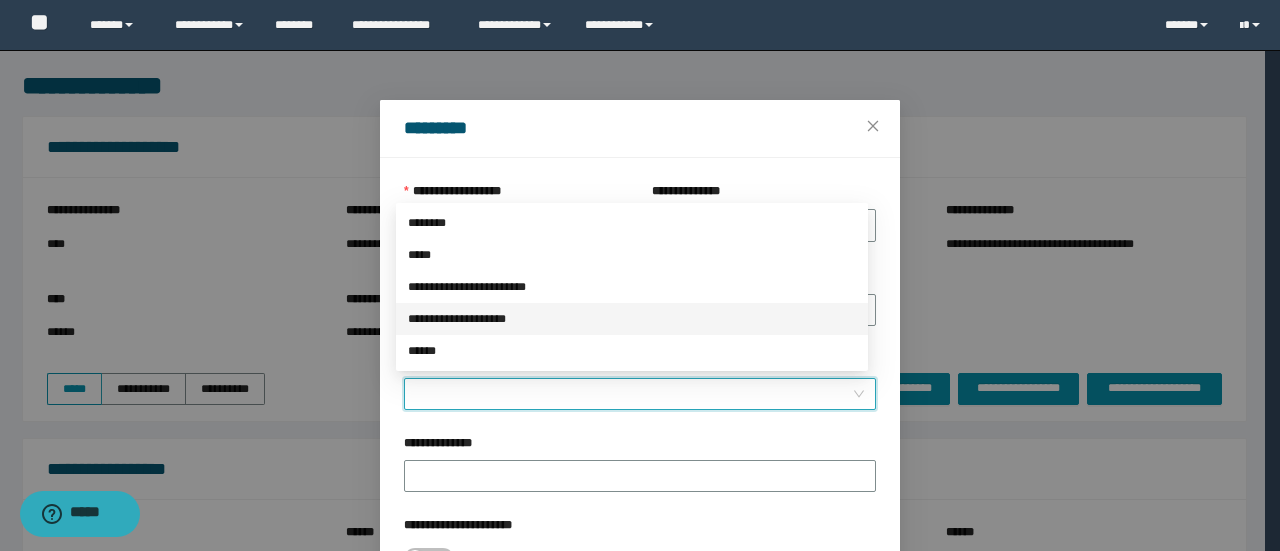 click on "**********" at bounding box center [632, 319] 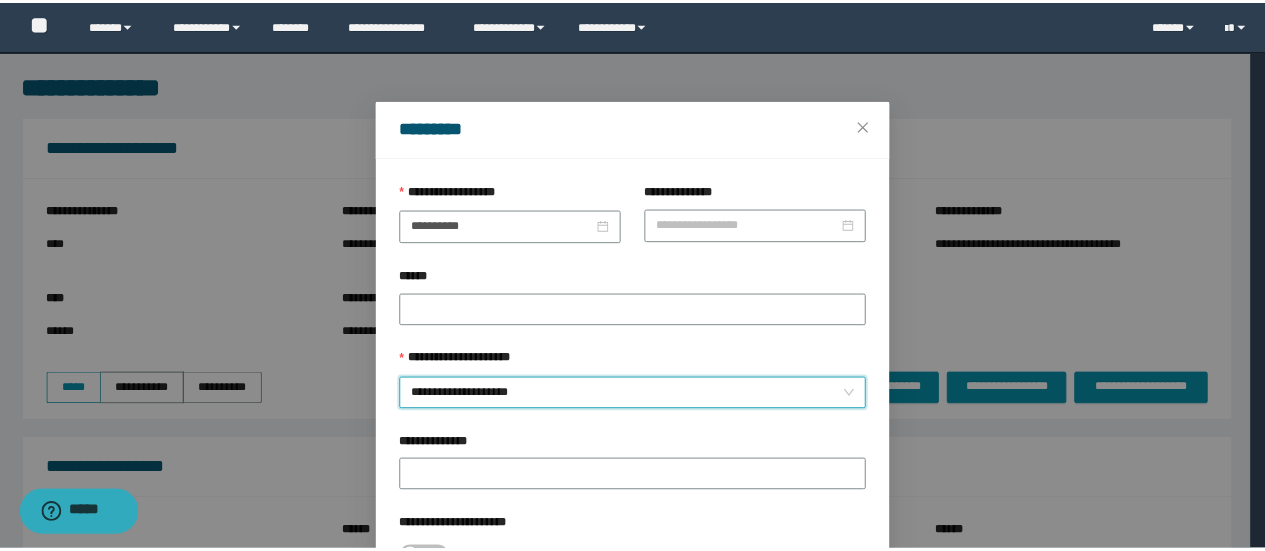 scroll, scrollTop: 146, scrollLeft: 0, axis: vertical 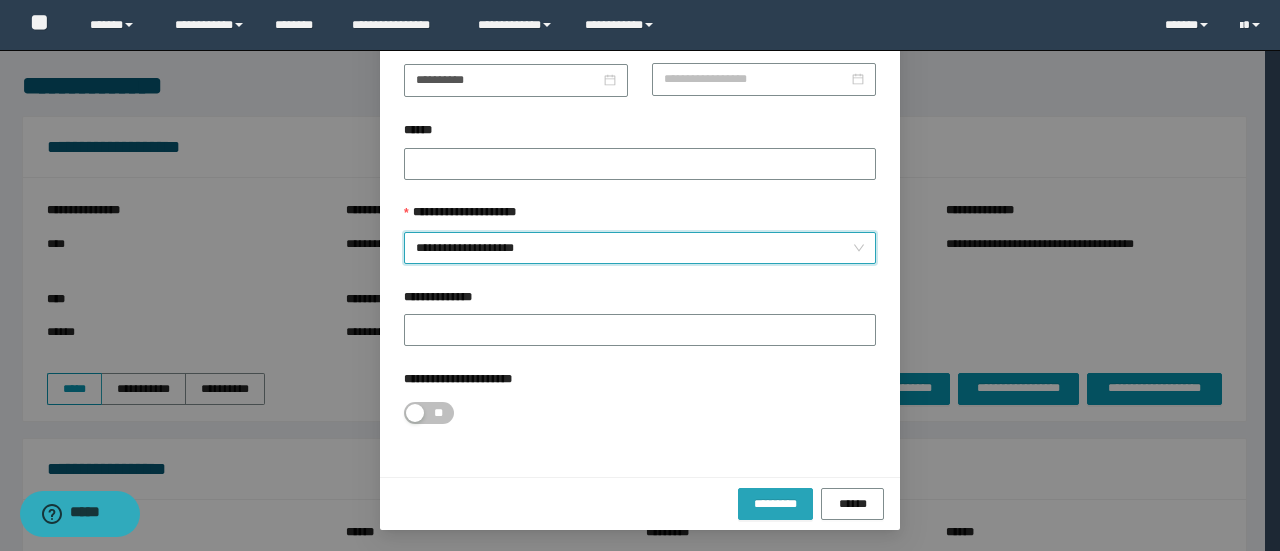 click on "*********" at bounding box center [775, 504] 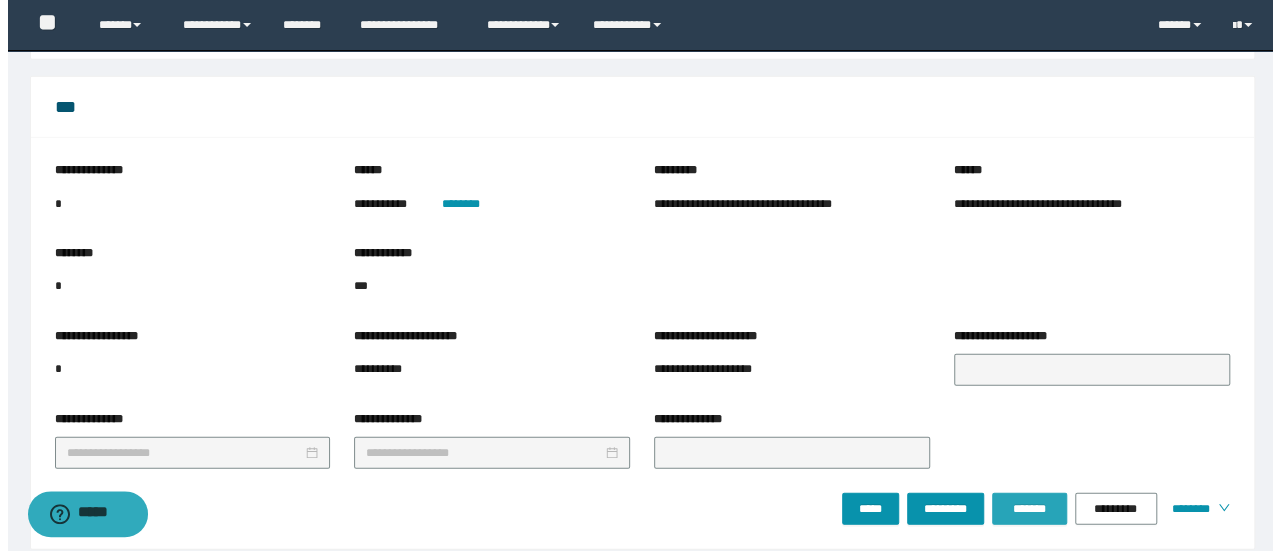 scroll, scrollTop: 2409, scrollLeft: 0, axis: vertical 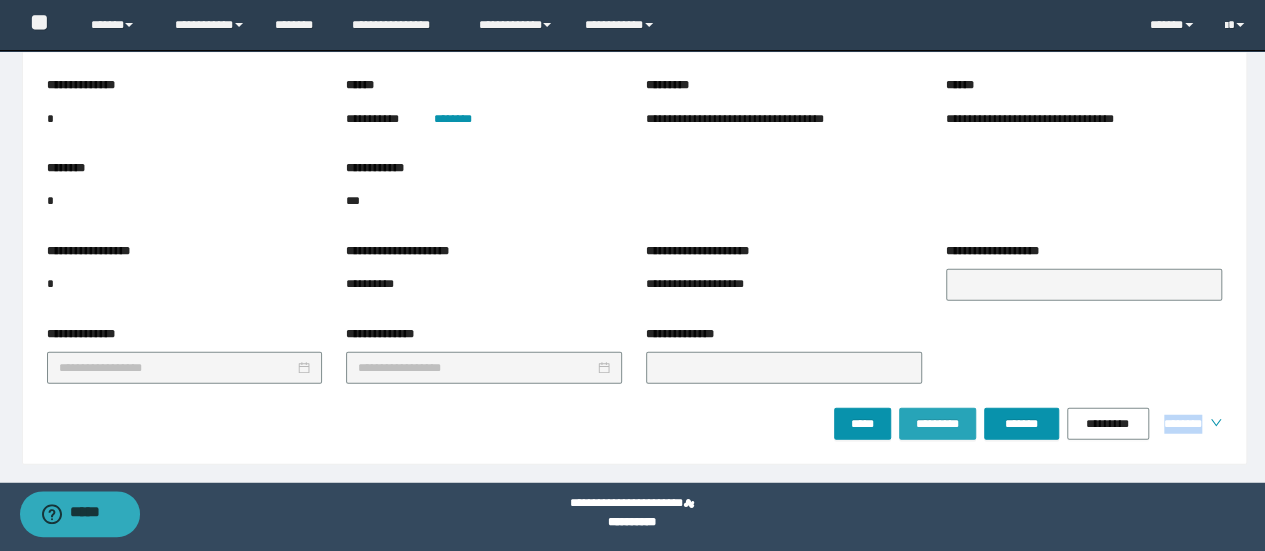 click on "**********" at bounding box center [634, 258] 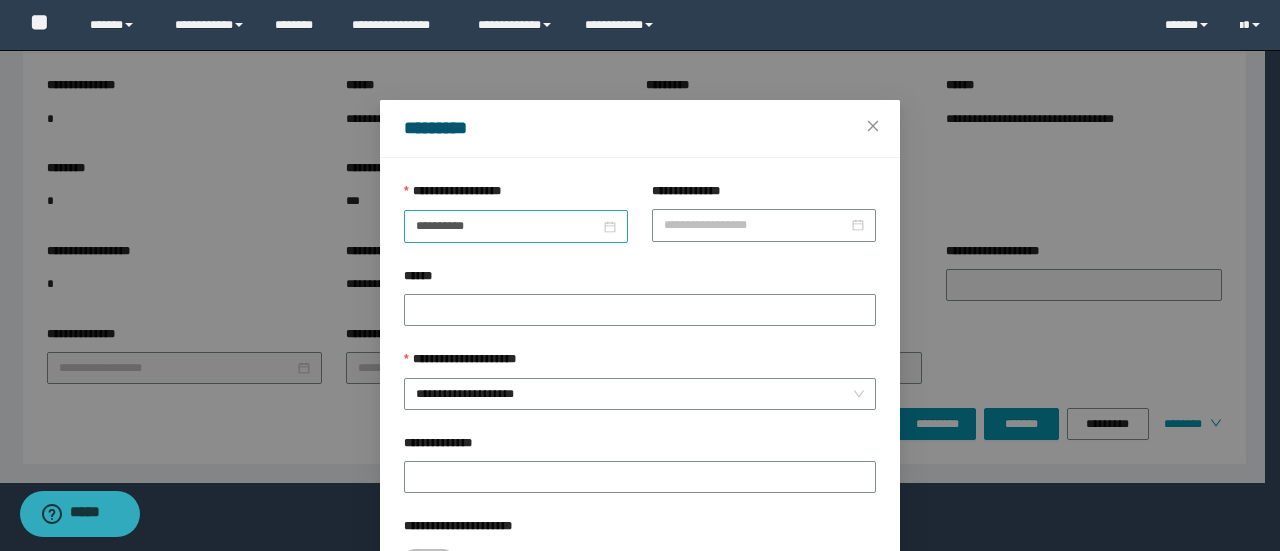 click on "**********" at bounding box center [516, 226] 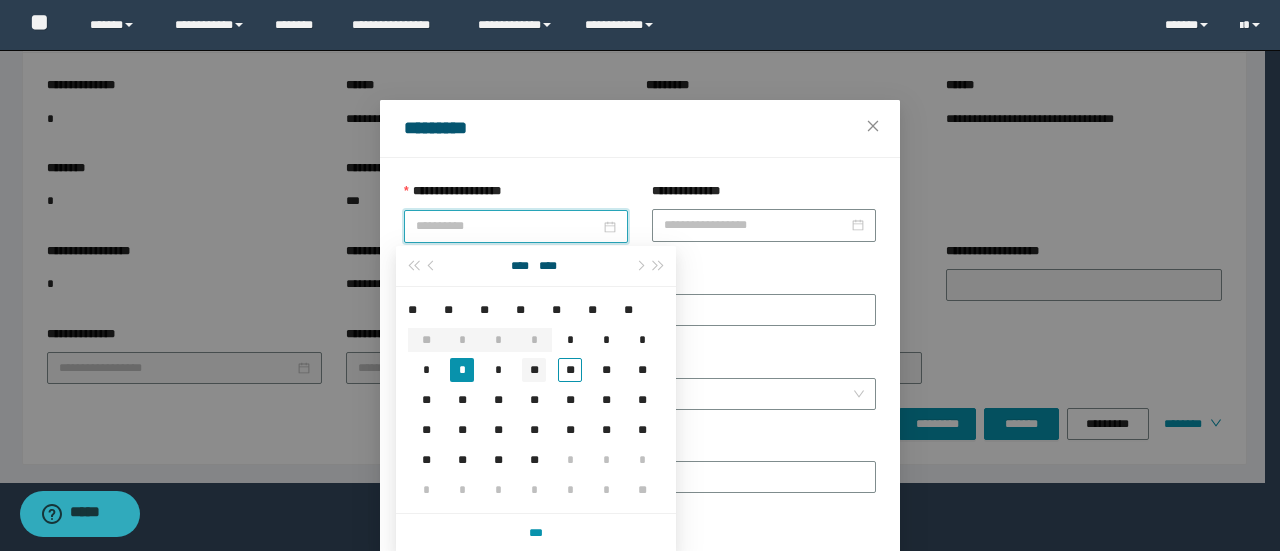 type on "**********" 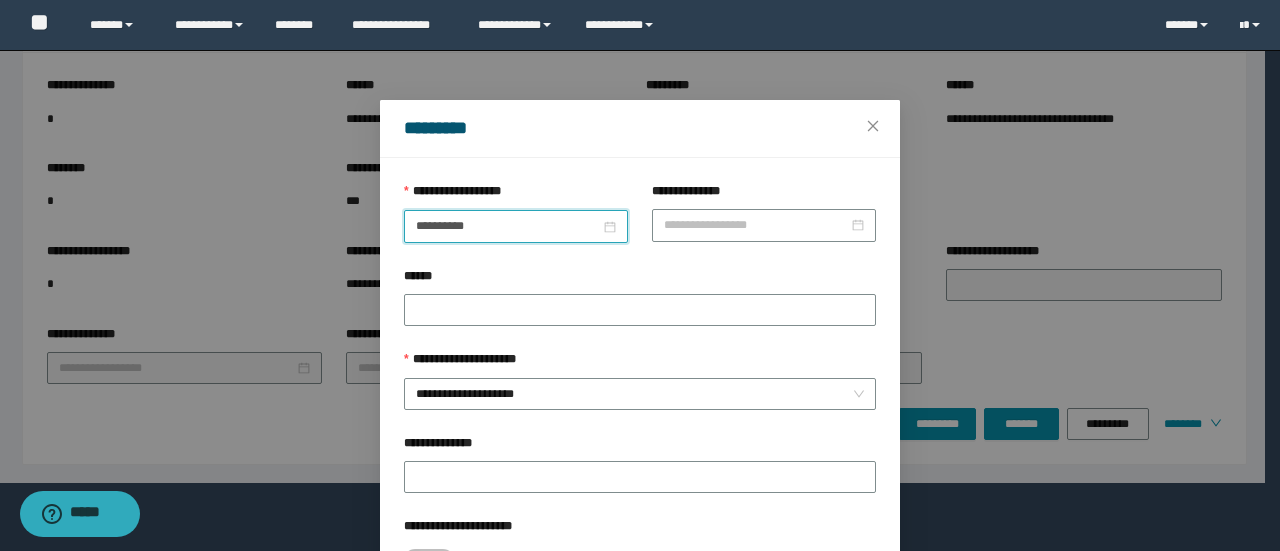 scroll, scrollTop: 146, scrollLeft: 0, axis: vertical 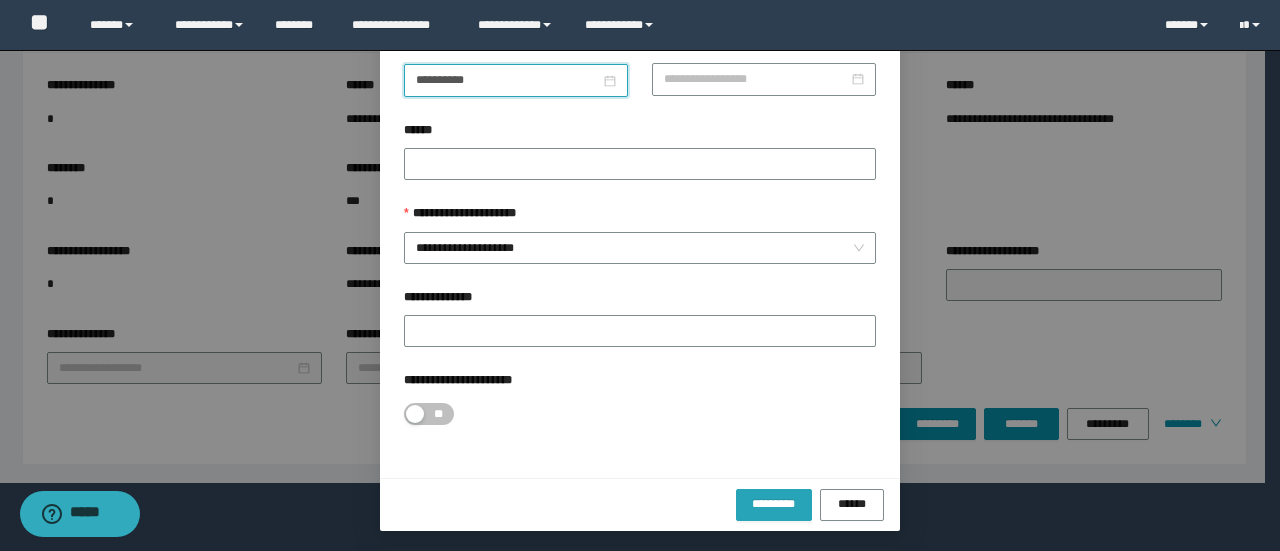 click on "*********" at bounding box center (774, 504) 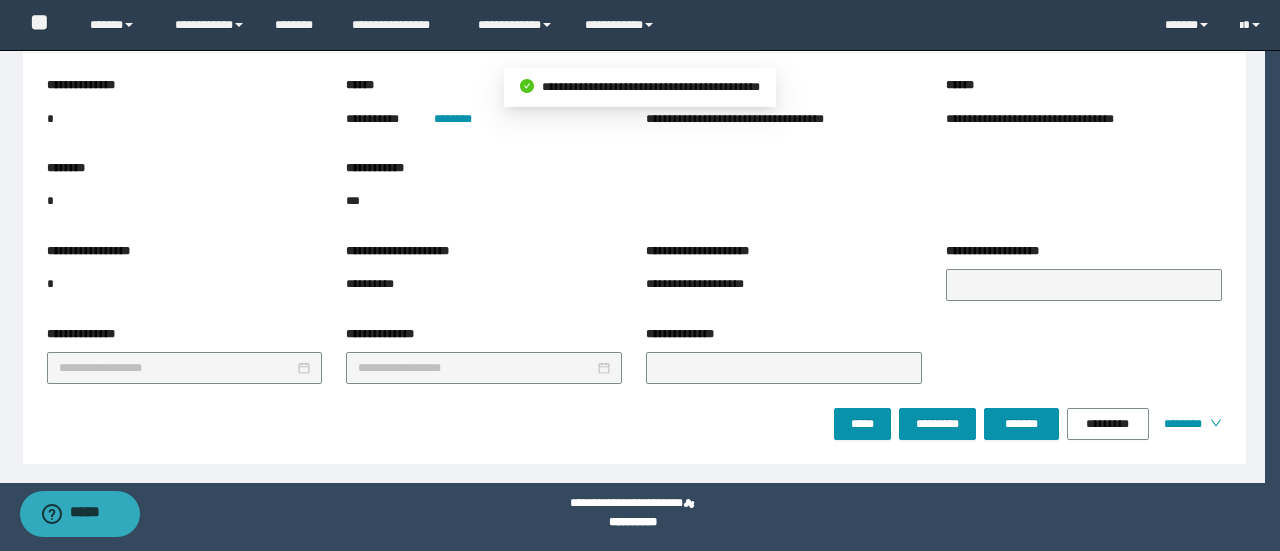 scroll, scrollTop: 46, scrollLeft: 0, axis: vertical 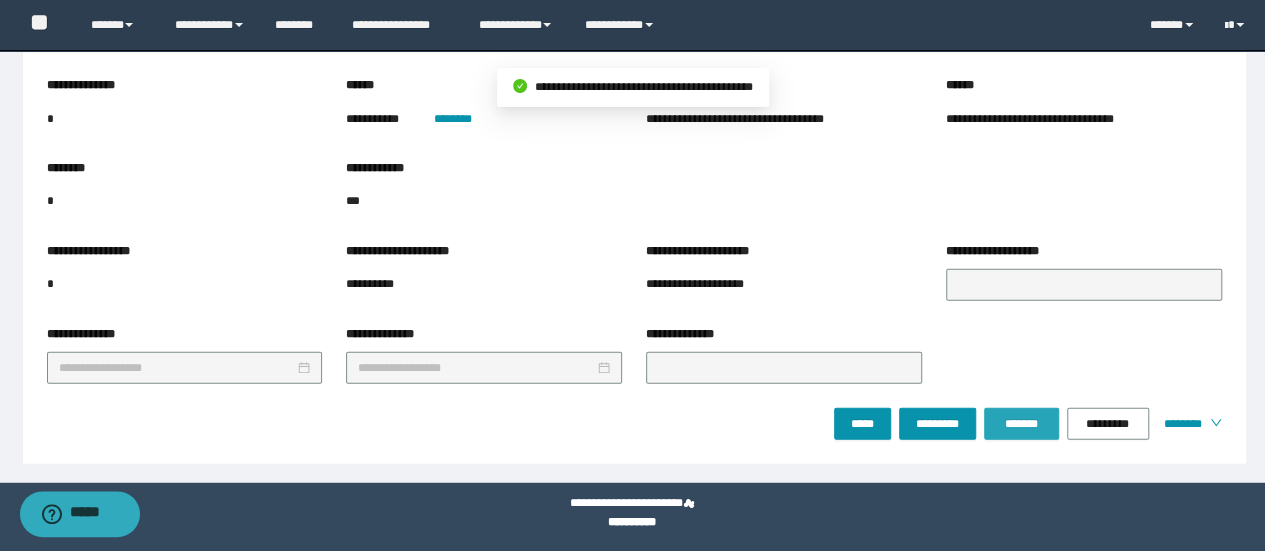 click on "*******" at bounding box center (1021, 424) 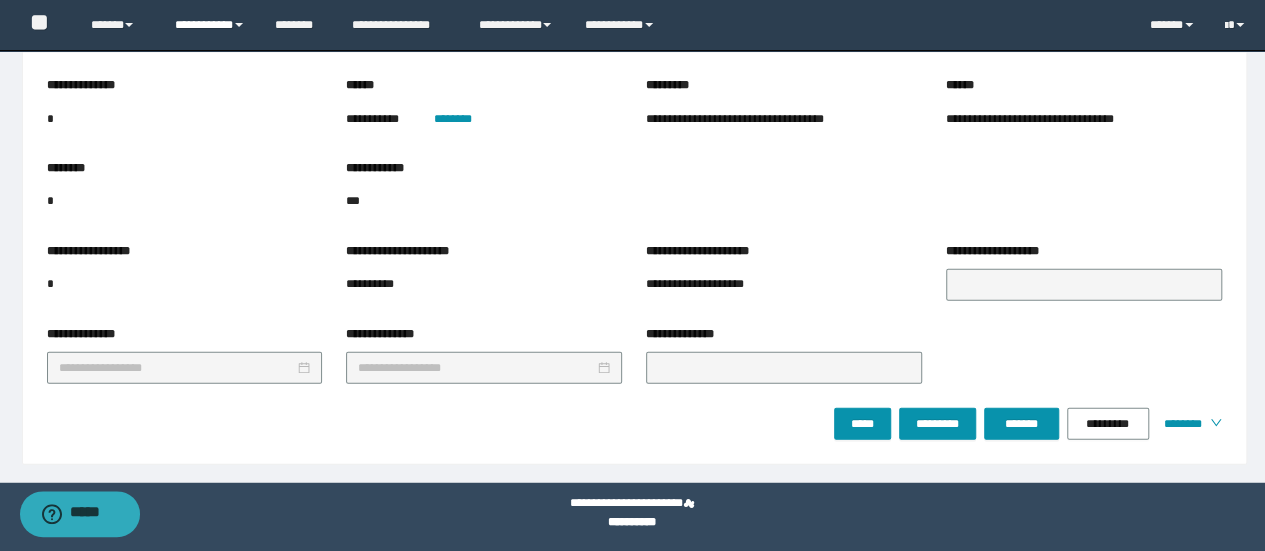 click on "**********" at bounding box center [210, 25] 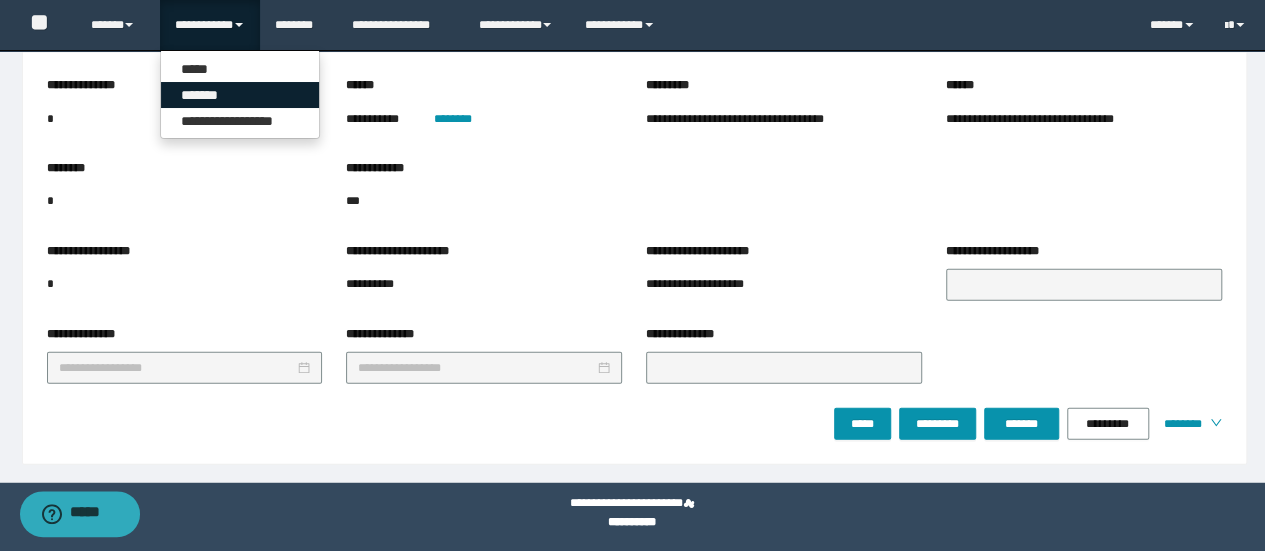 click on "*******" at bounding box center (240, 95) 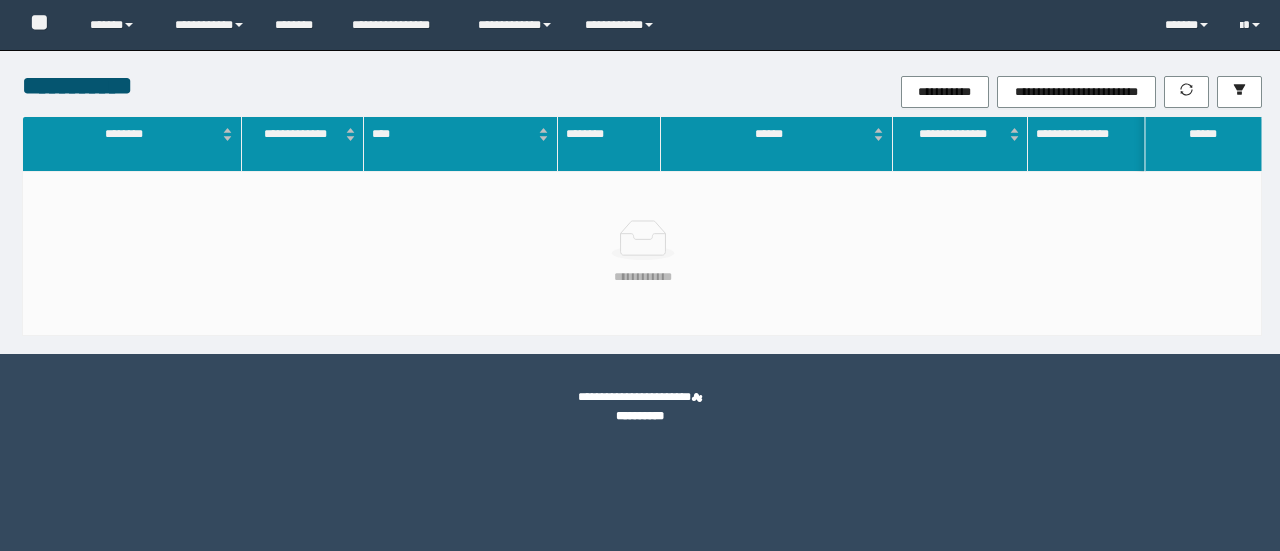 scroll, scrollTop: 0, scrollLeft: 0, axis: both 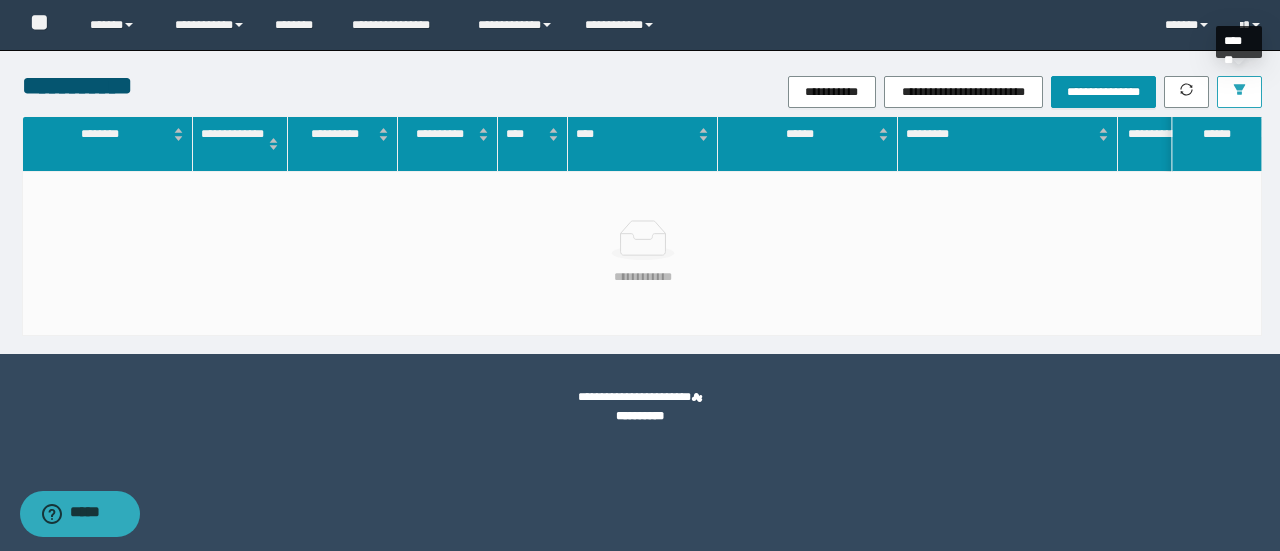 click at bounding box center [1239, 92] 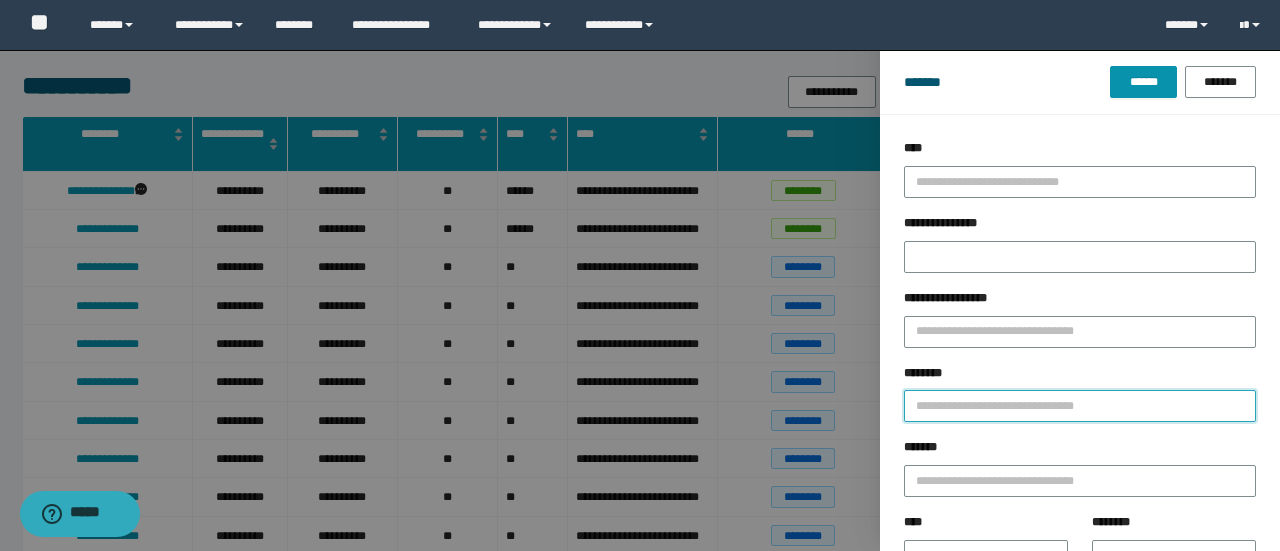 click on "********" at bounding box center (1080, 406) 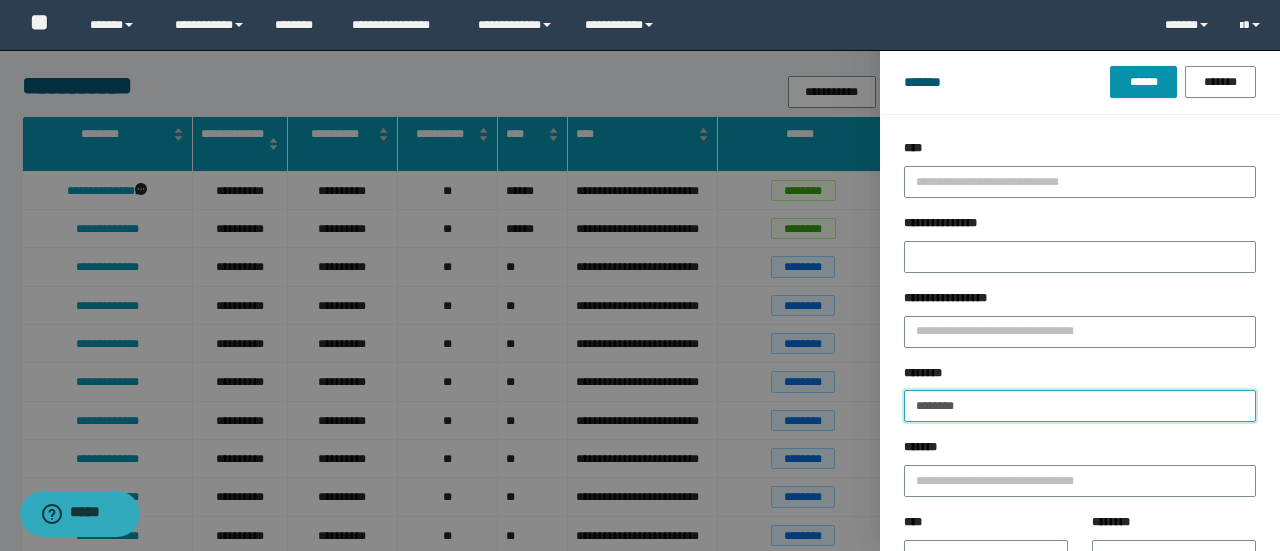 type on "********" 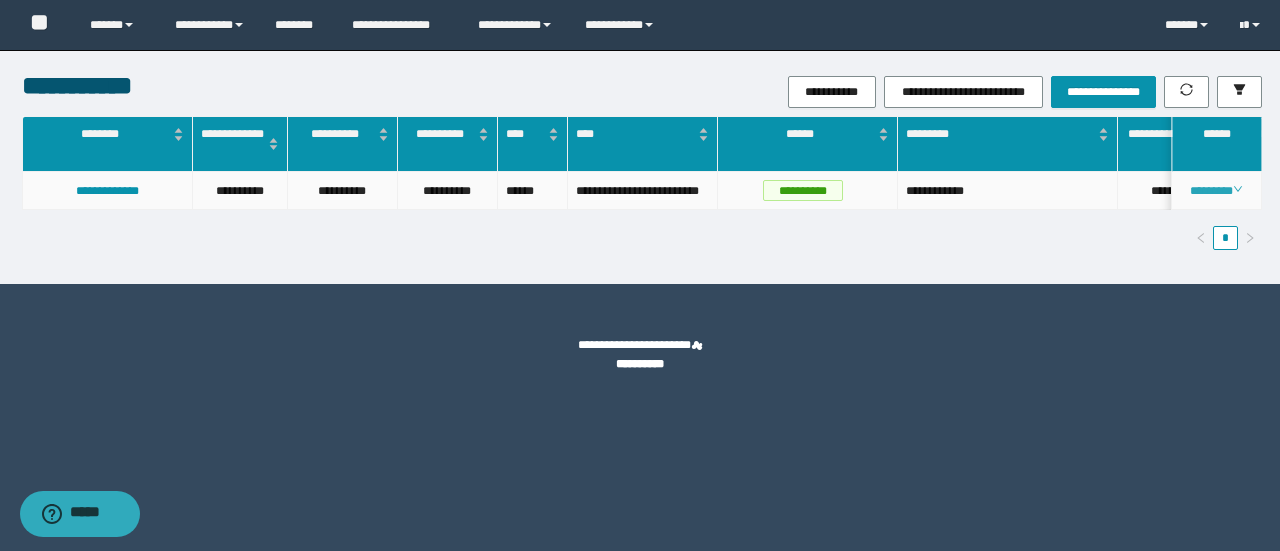 click on "********" at bounding box center [1216, 191] 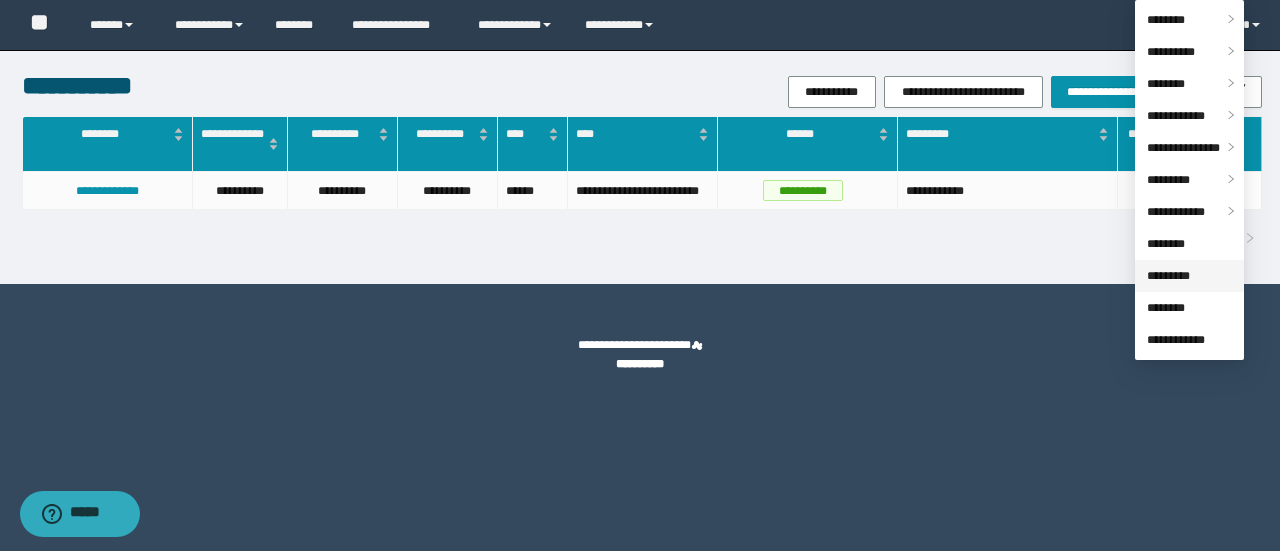 click on "*********" at bounding box center (1168, 276) 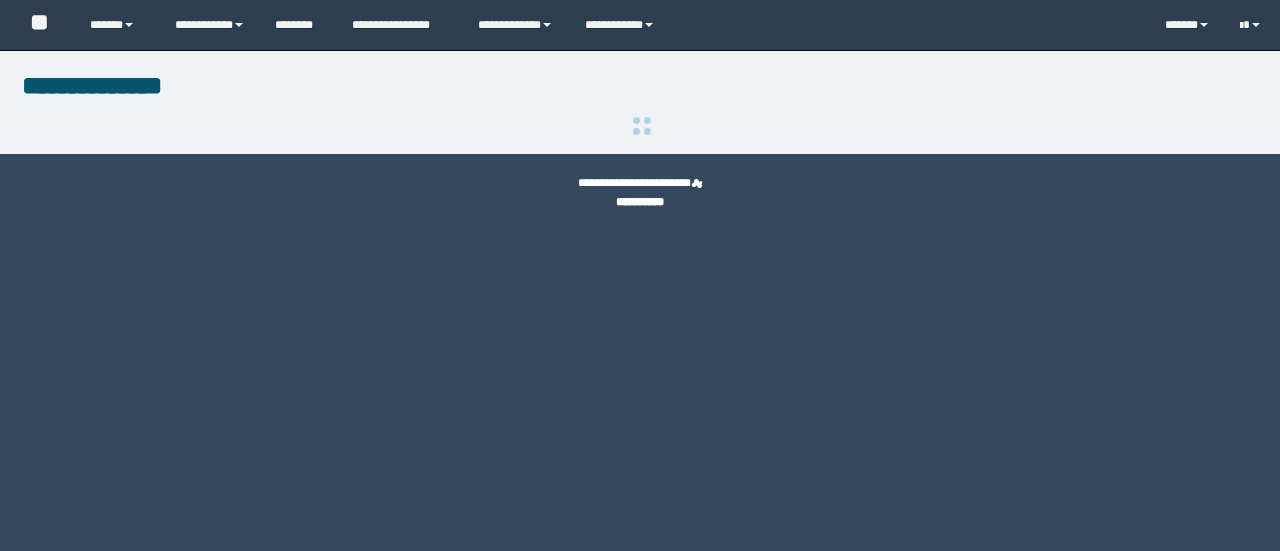 scroll, scrollTop: 0, scrollLeft: 0, axis: both 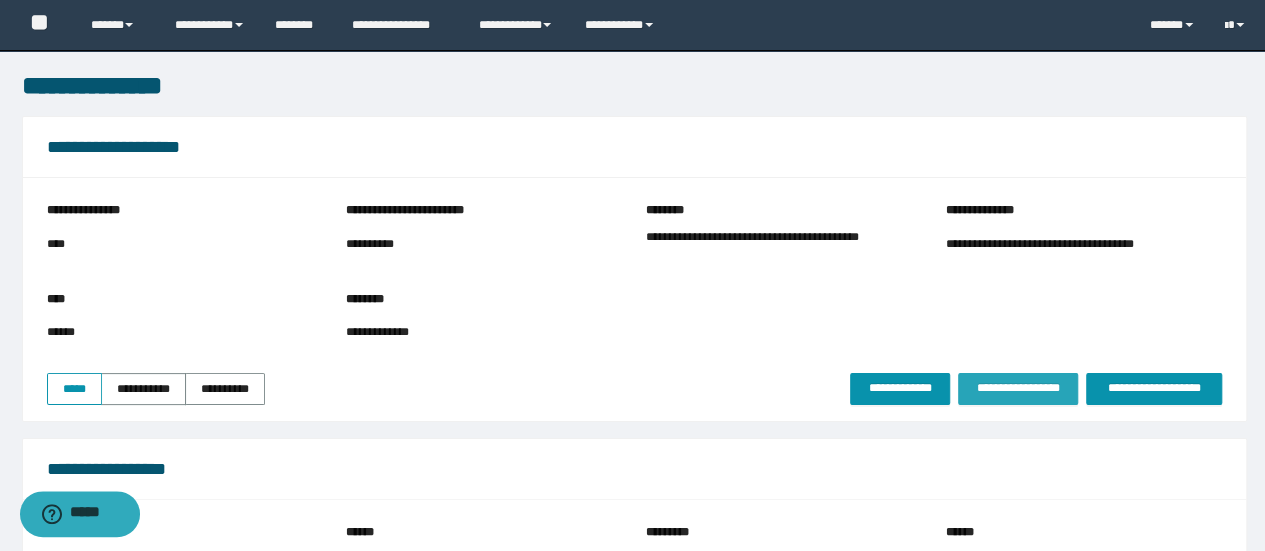 click on "**********" at bounding box center [1018, 388] 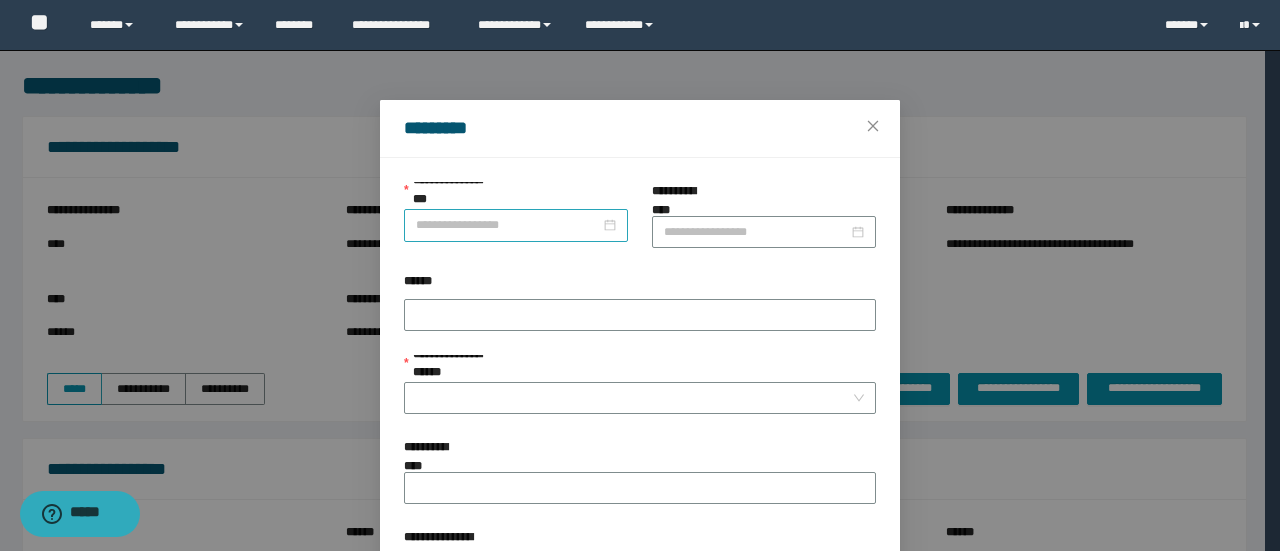 click on "**********" at bounding box center [508, 225] 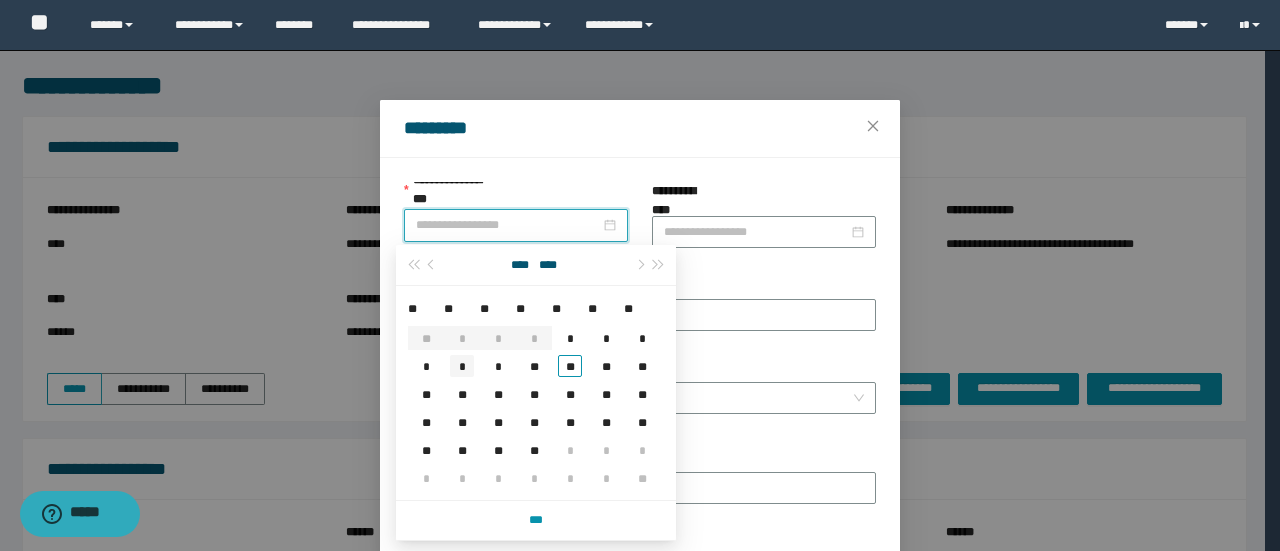 type on "**********" 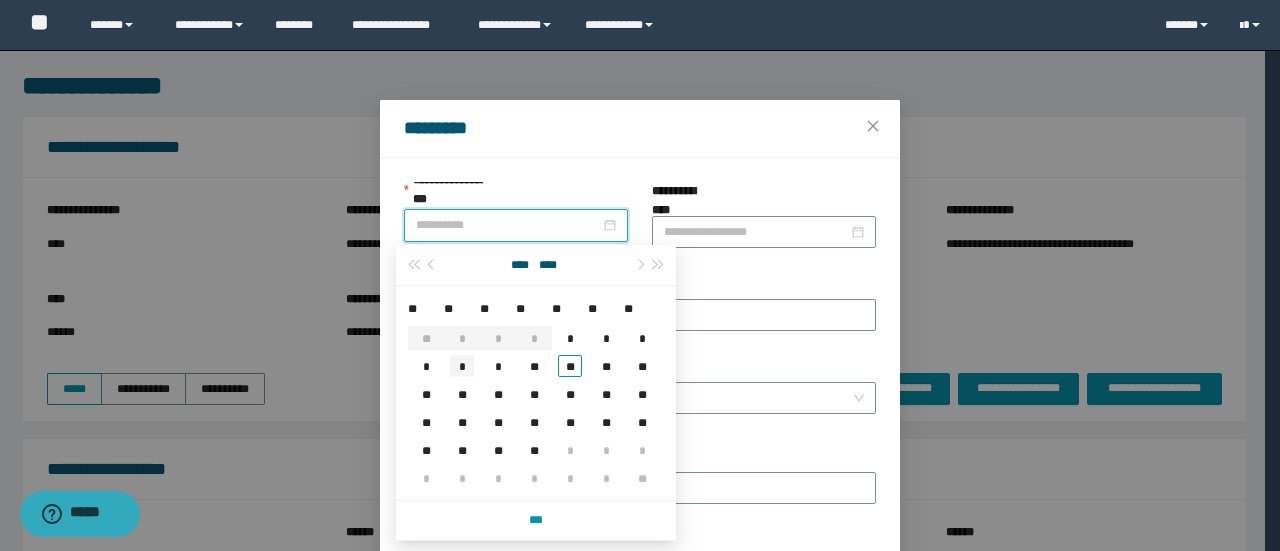 click on "*" at bounding box center [462, 366] 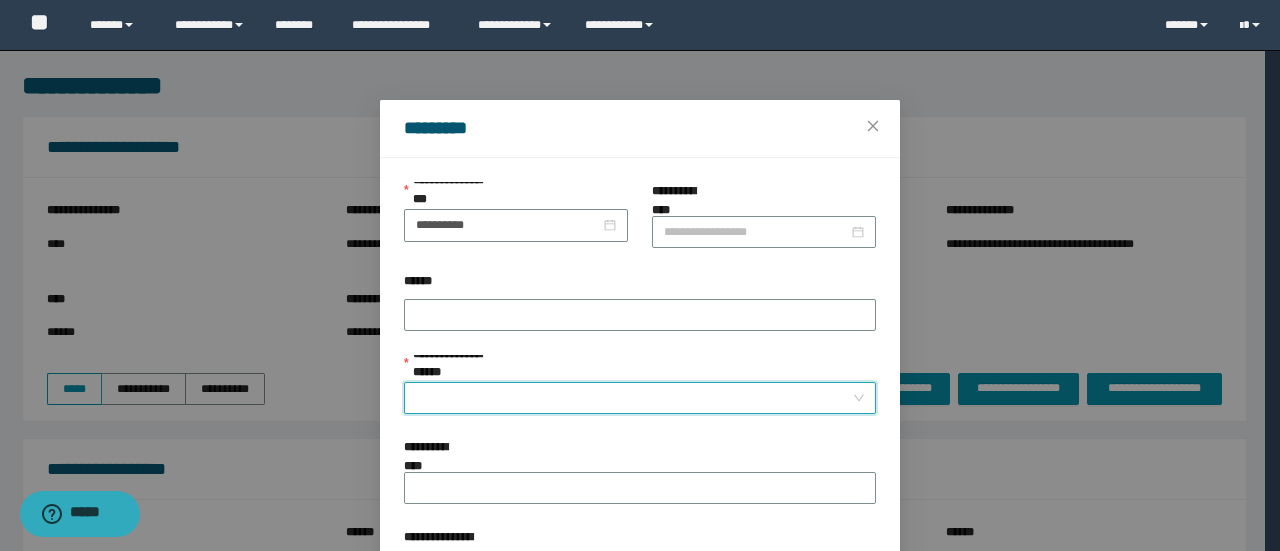 drag, startPoint x: 497, startPoint y: 395, endPoint x: 506, endPoint y: 377, distance: 20.12461 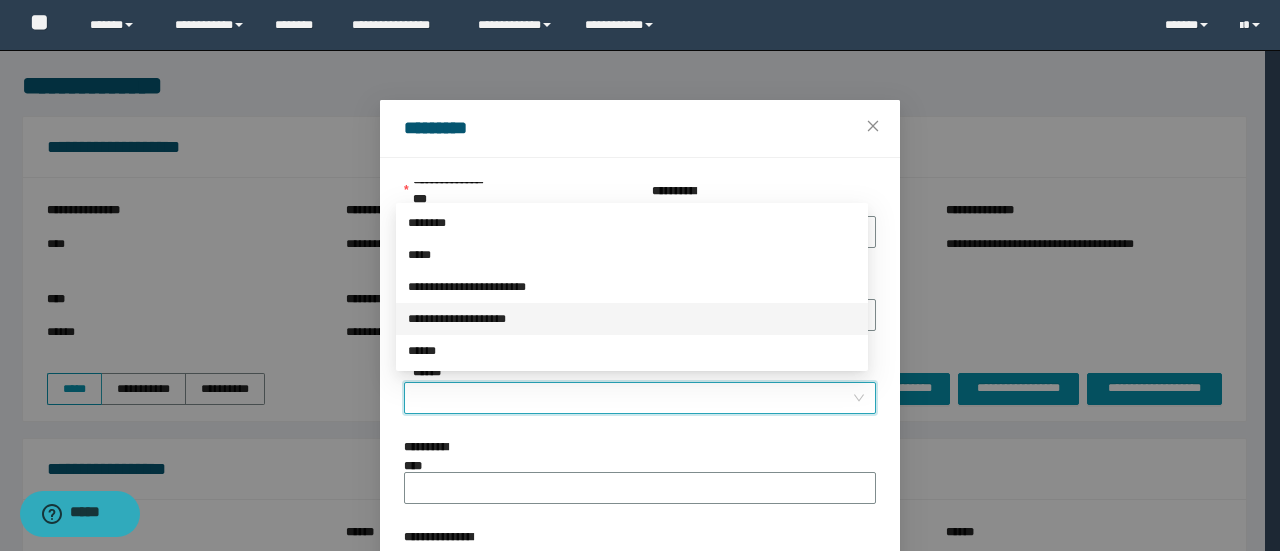 click on "**********" at bounding box center (632, 319) 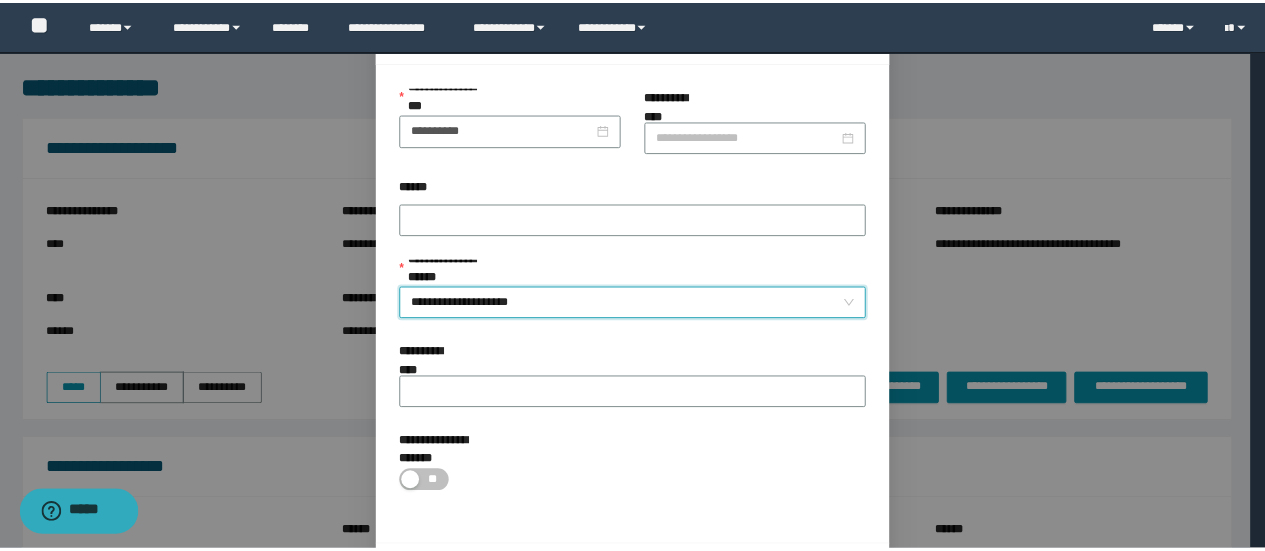 scroll, scrollTop: 146, scrollLeft: 0, axis: vertical 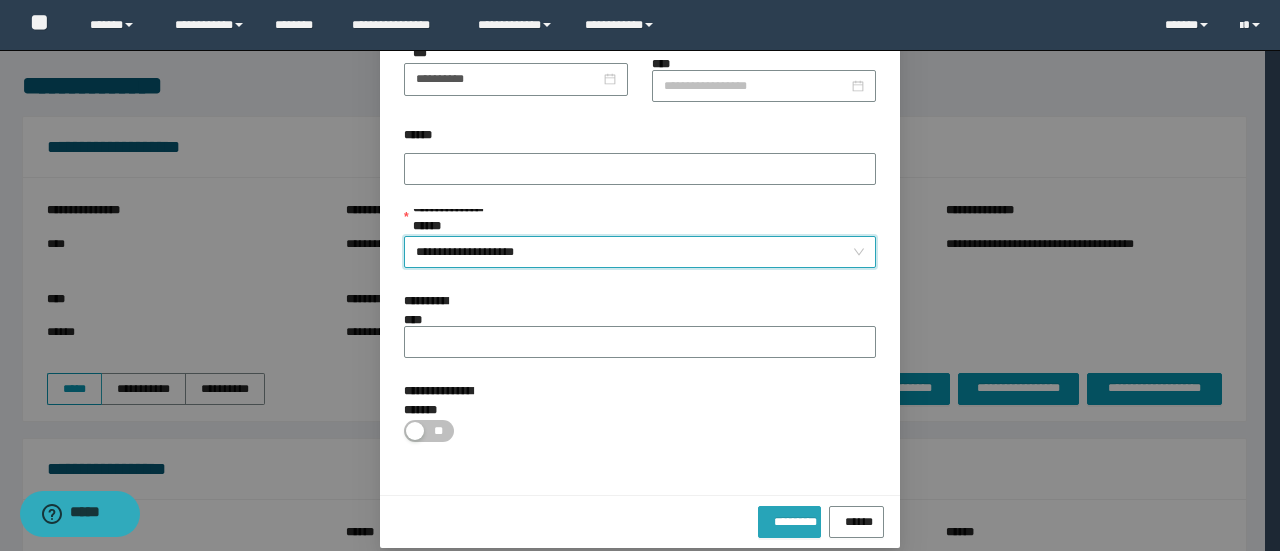 click on "*********" at bounding box center (790, 522) 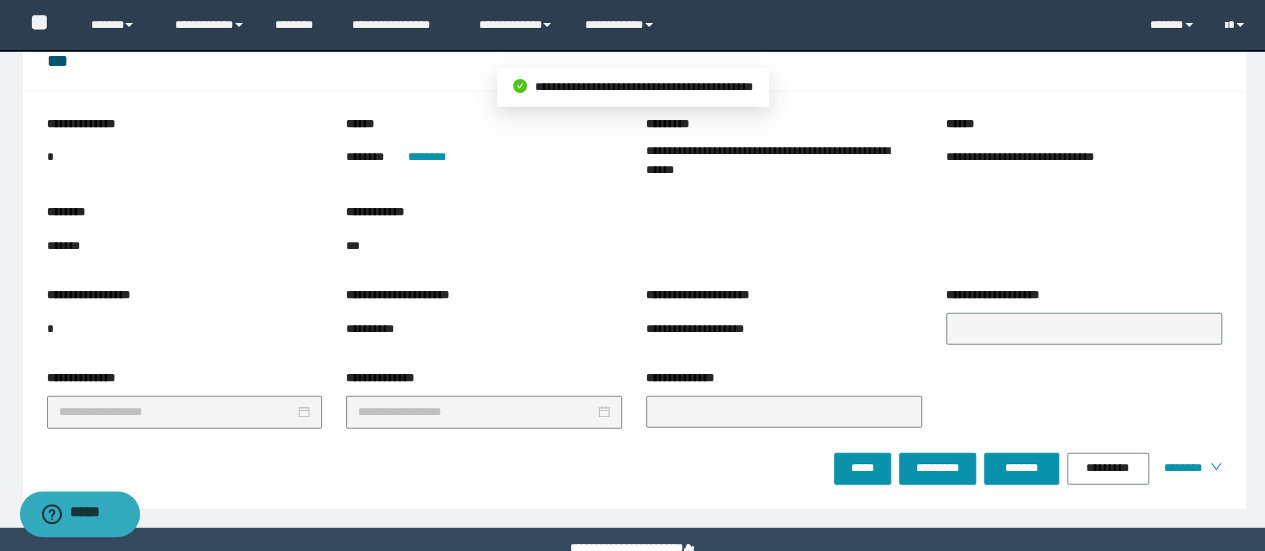 scroll, scrollTop: 2421, scrollLeft: 0, axis: vertical 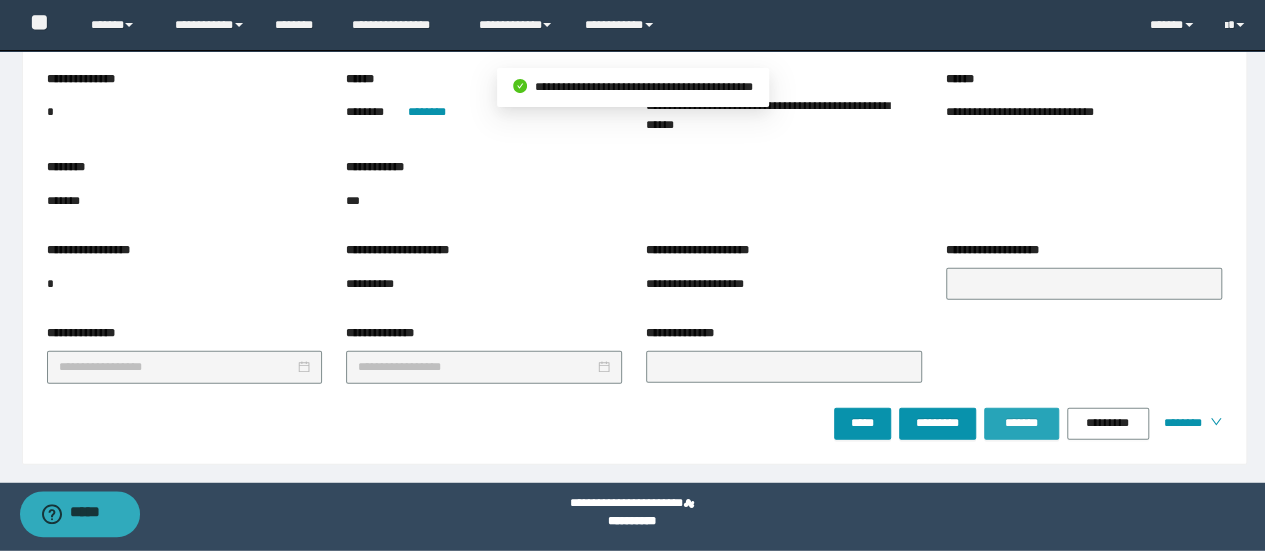 click on "*******" at bounding box center [1021, 424] 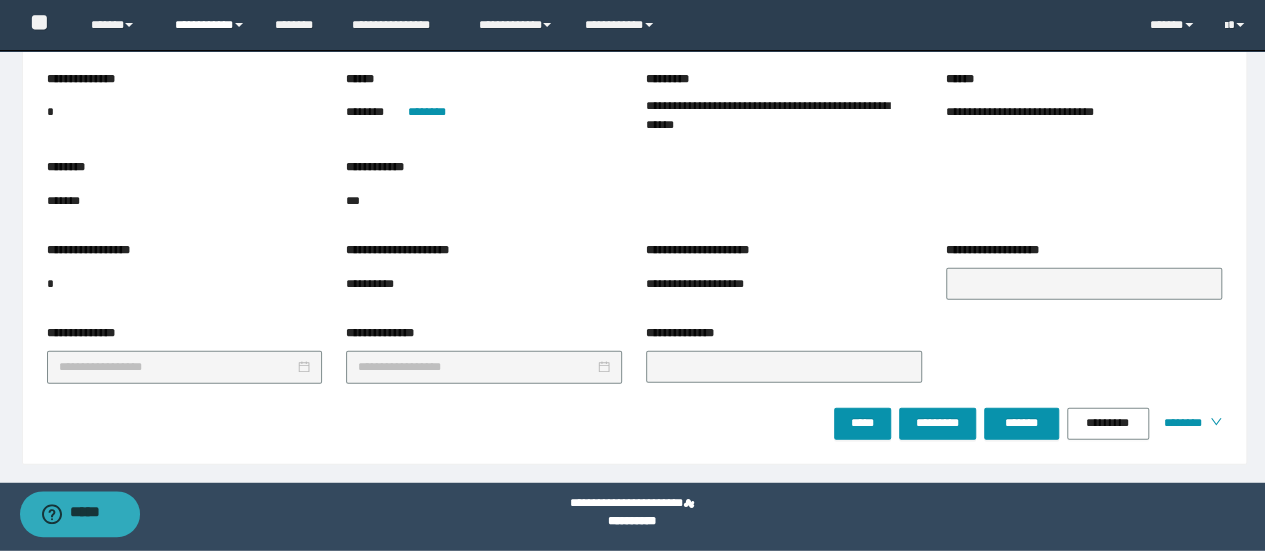 click on "**********" at bounding box center [210, 25] 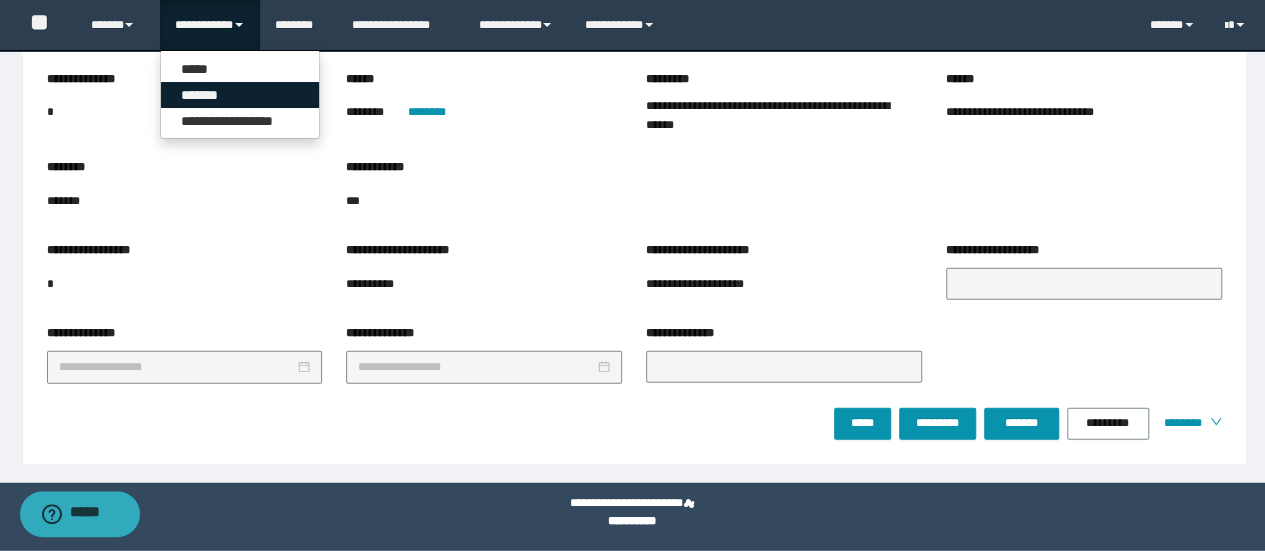 click on "*******" at bounding box center [240, 95] 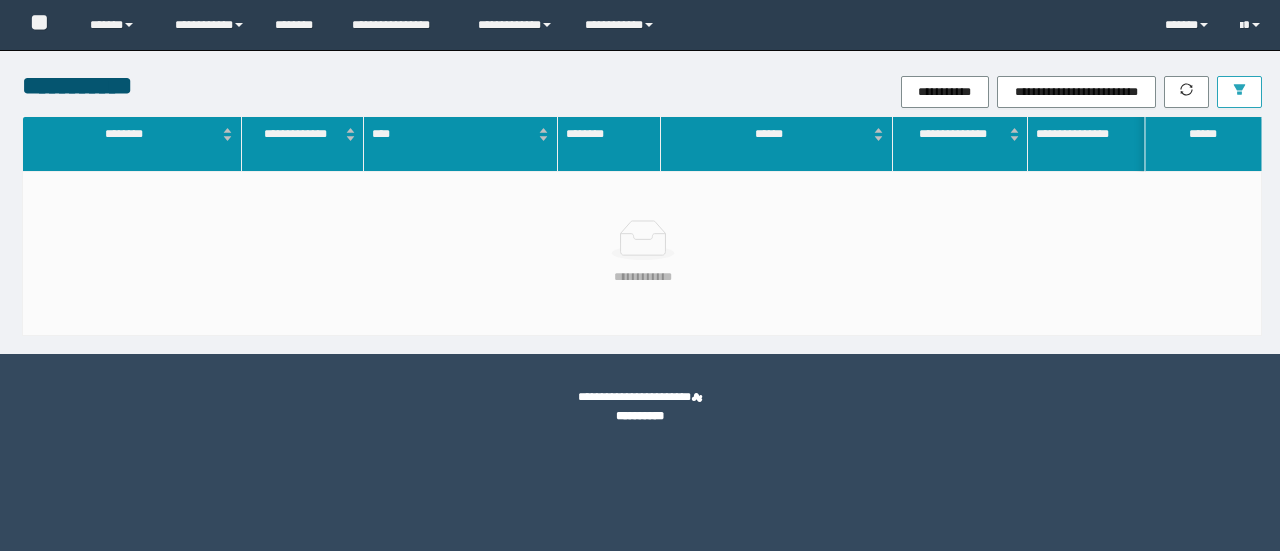 scroll, scrollTop: 0, scrollLeft: 0, axis: both 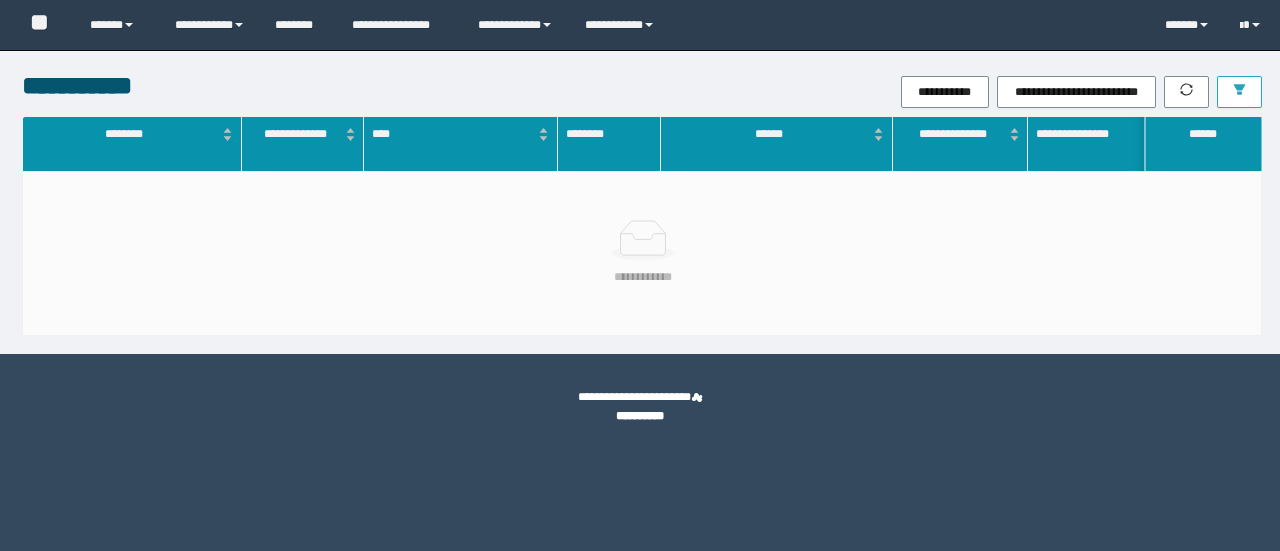 click at bounding box center (1239, 92) 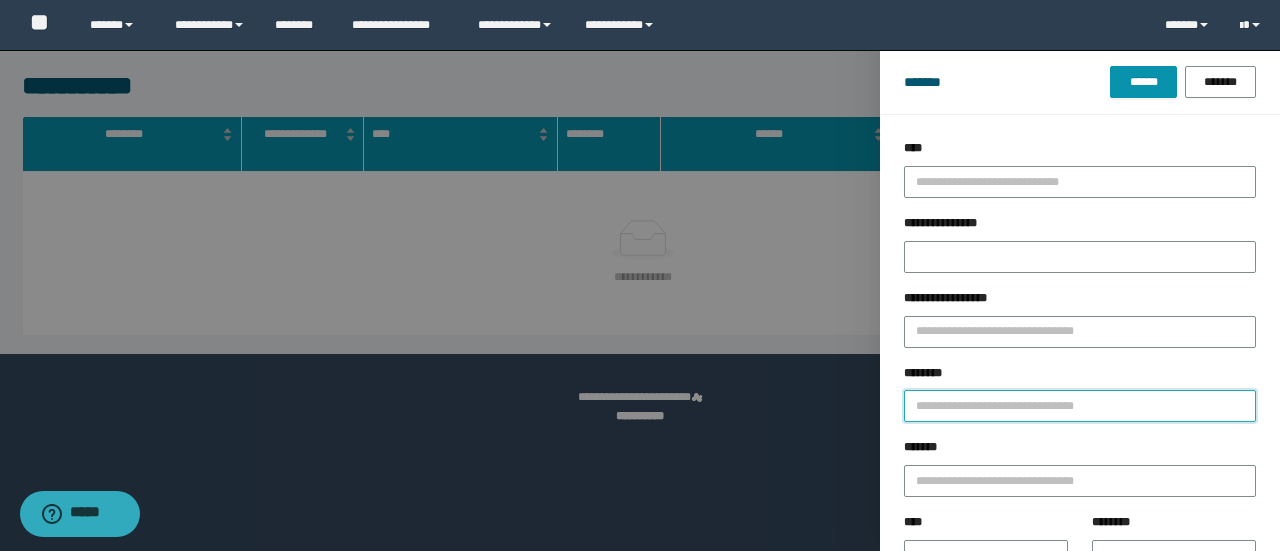 click on "********" at bounding box center [1080, 406] 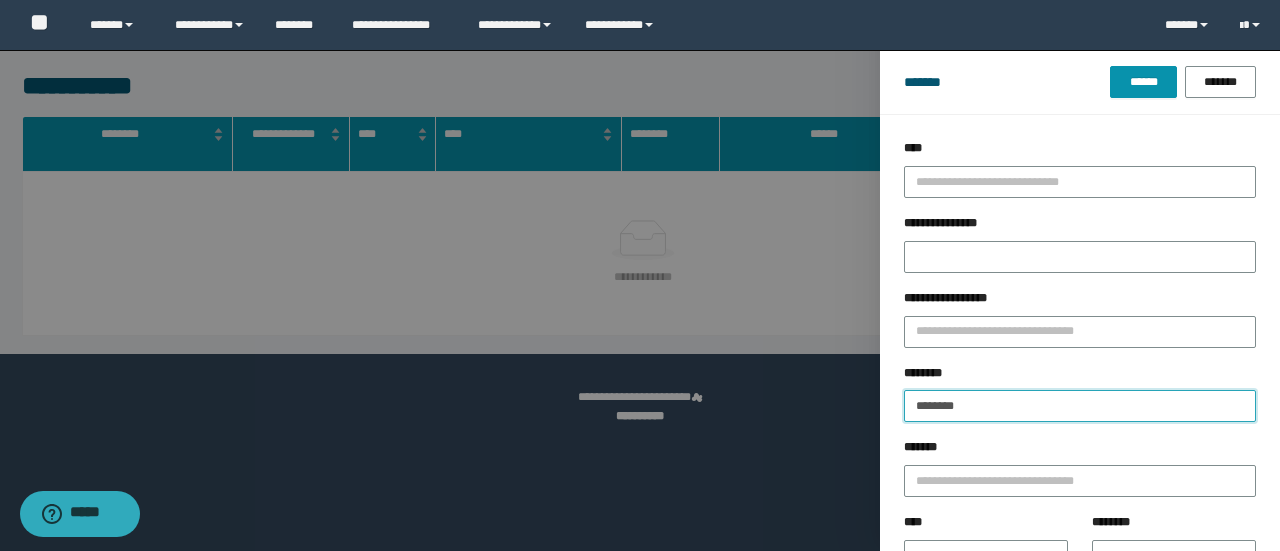 type on "********" 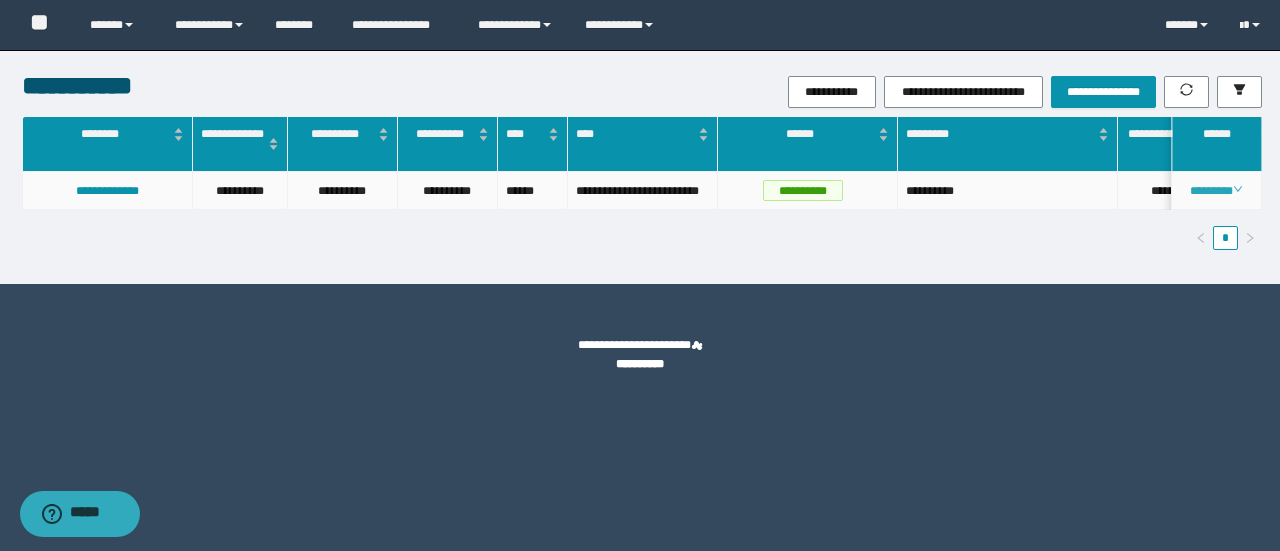 click on "********" at bounding box center [1216, 191] 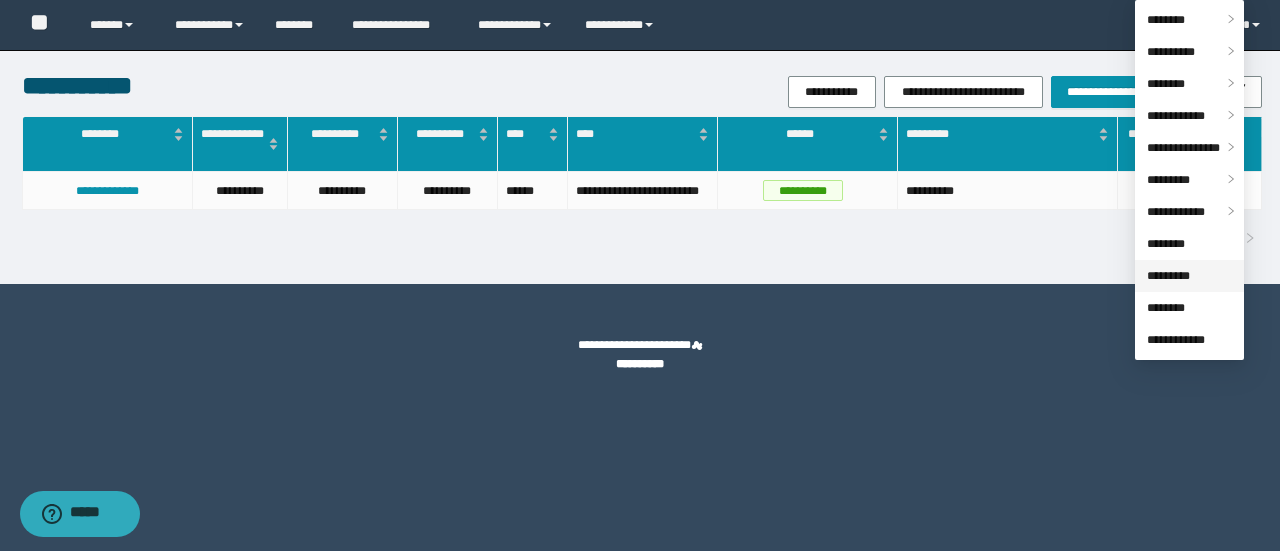 click on "*********" at bounding box center [1168, 276] 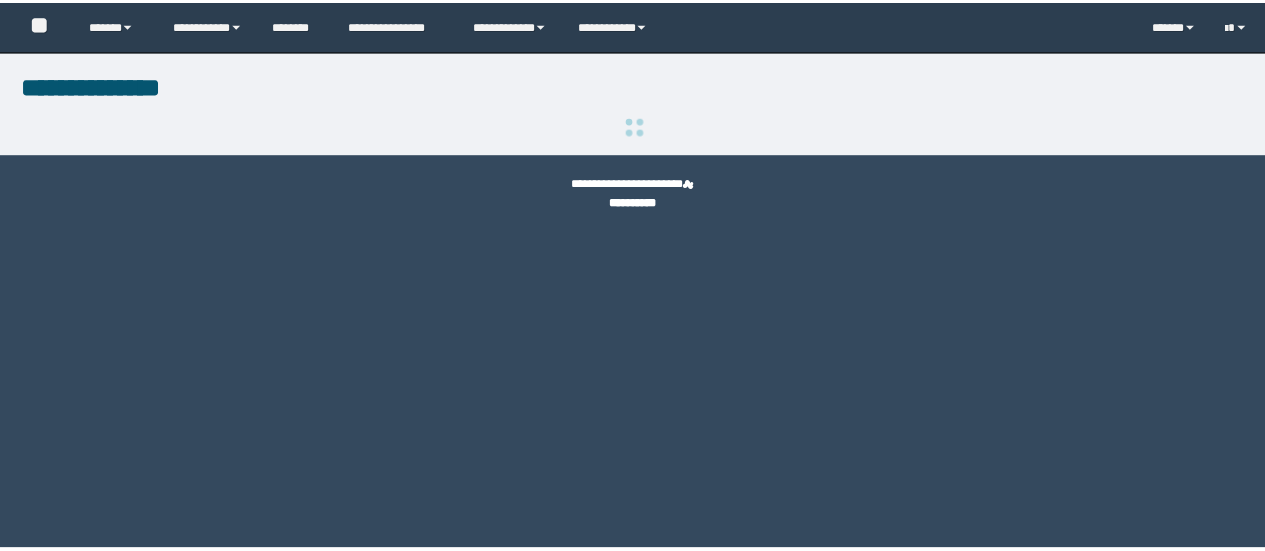 scroll, scrollTop: 0, scrollLeft: 0, axis: both 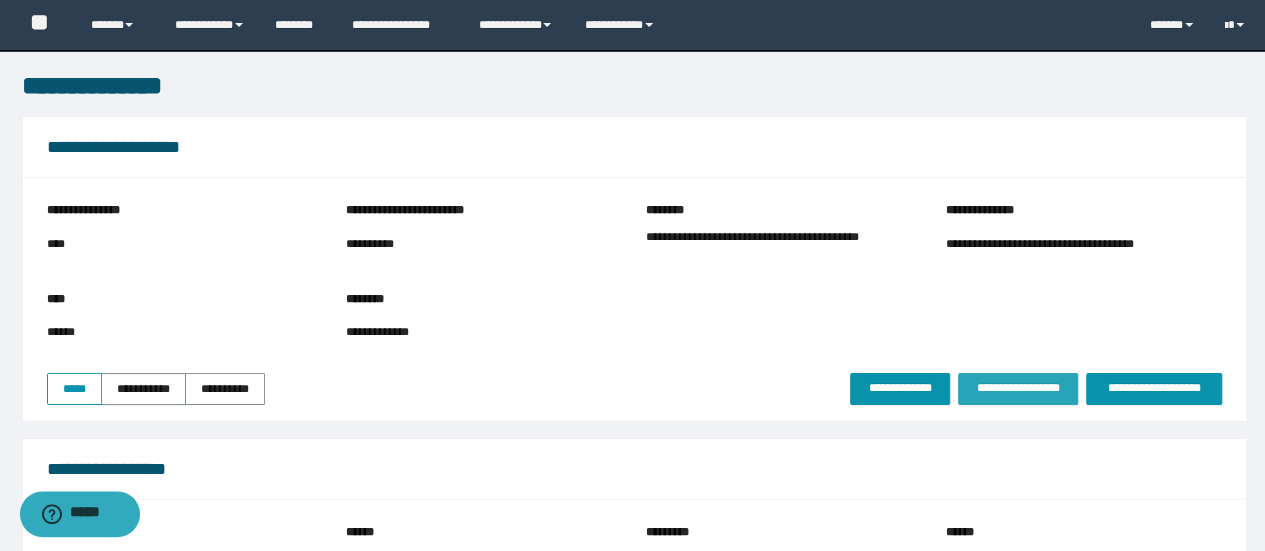 click on "**********" at bounding box center [1018, 388] 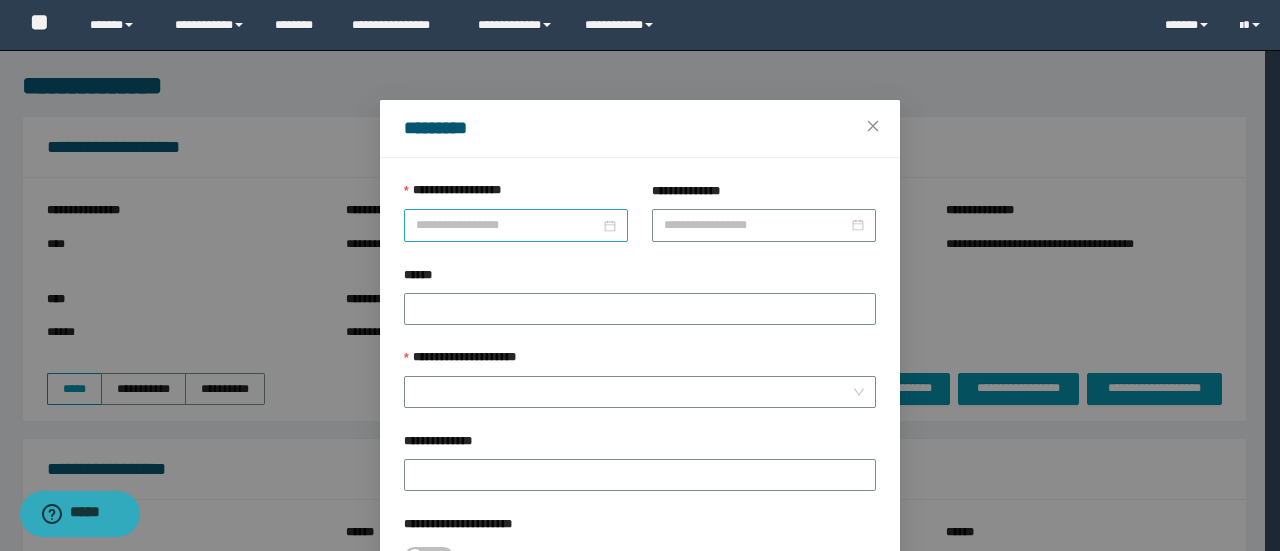 drag, startPoint x: 495, startPoint y: 221, endPoint x: 500, endPoint y: 231, distance: 11.18034 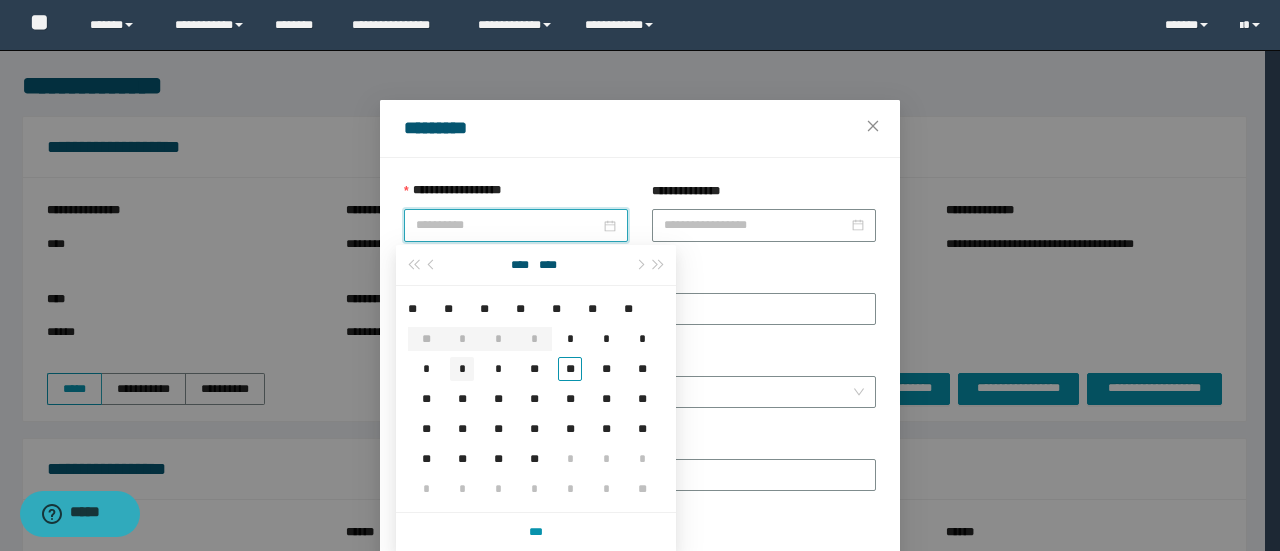 type on "**********" 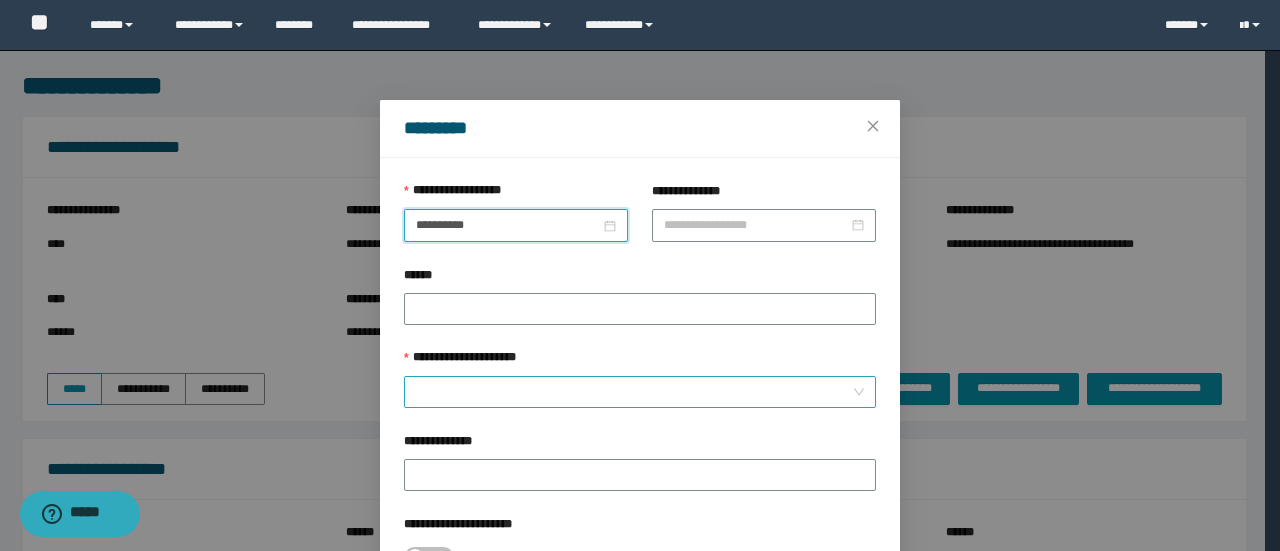 click on "**********" at bounding box center (634, 392) 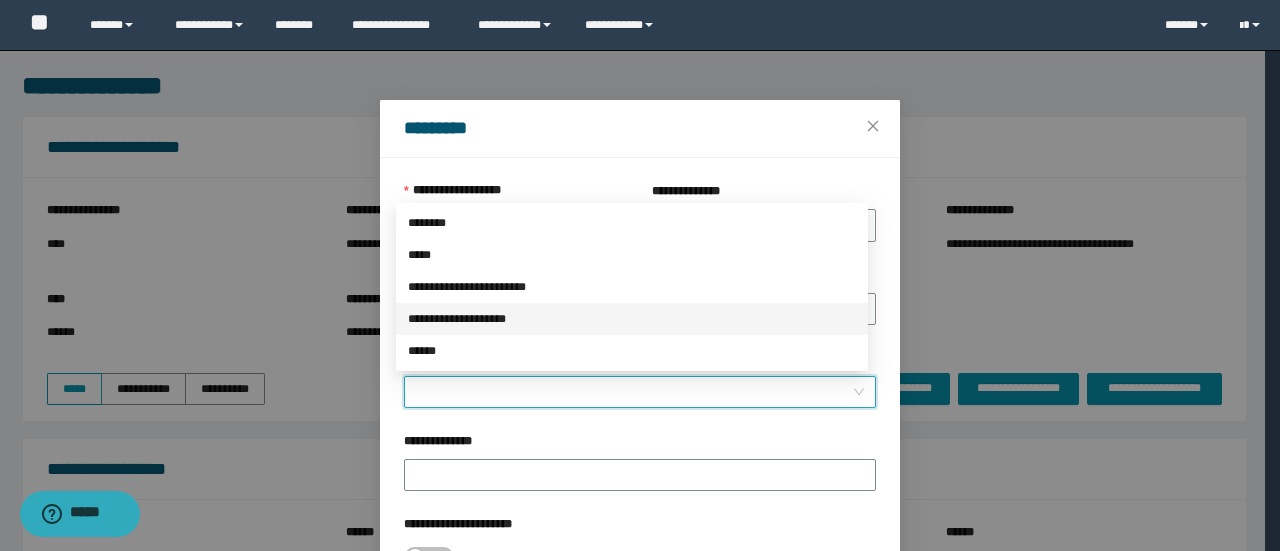 click on "**********" at bounding box center [632, 319] 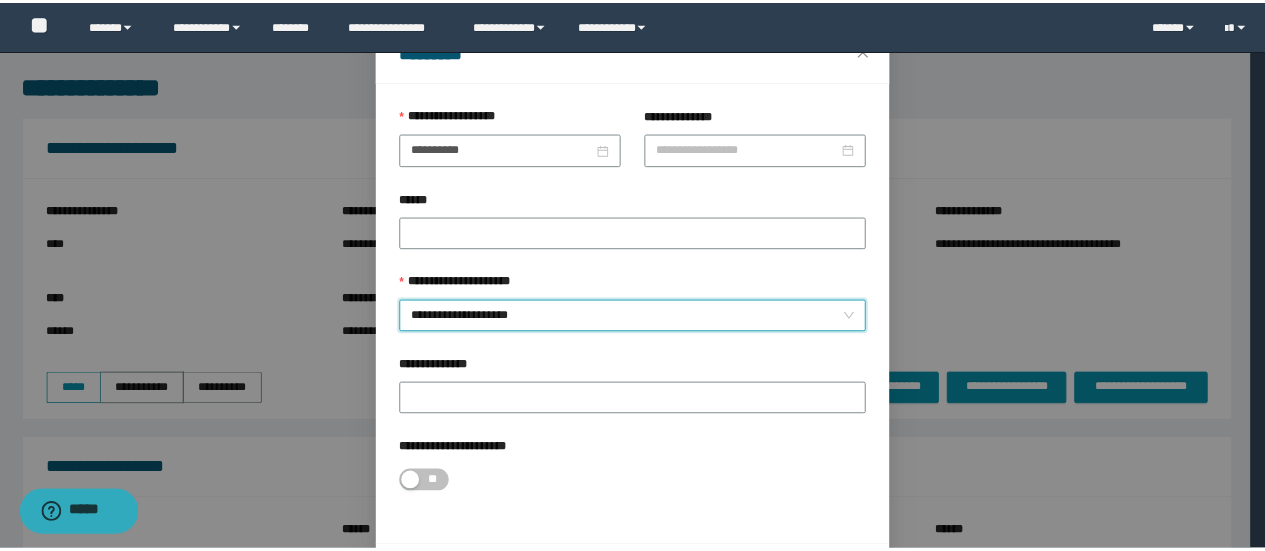 scroll, scrollTop: 146, scrollLeft: 0, axis: vertical 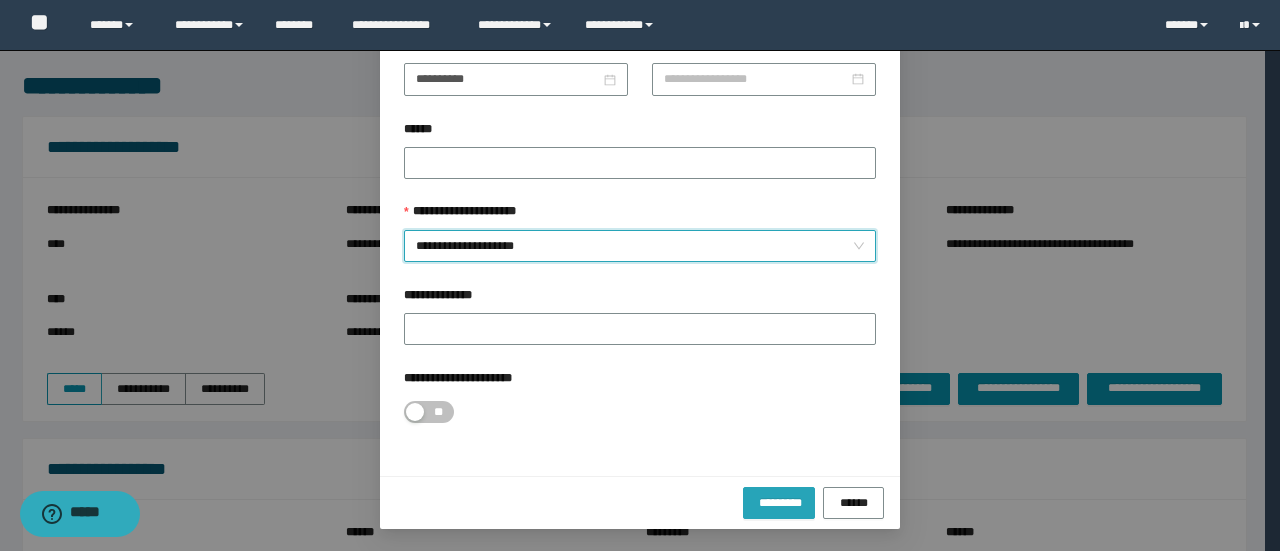 click on "*********" at bounding box center [779, 502] 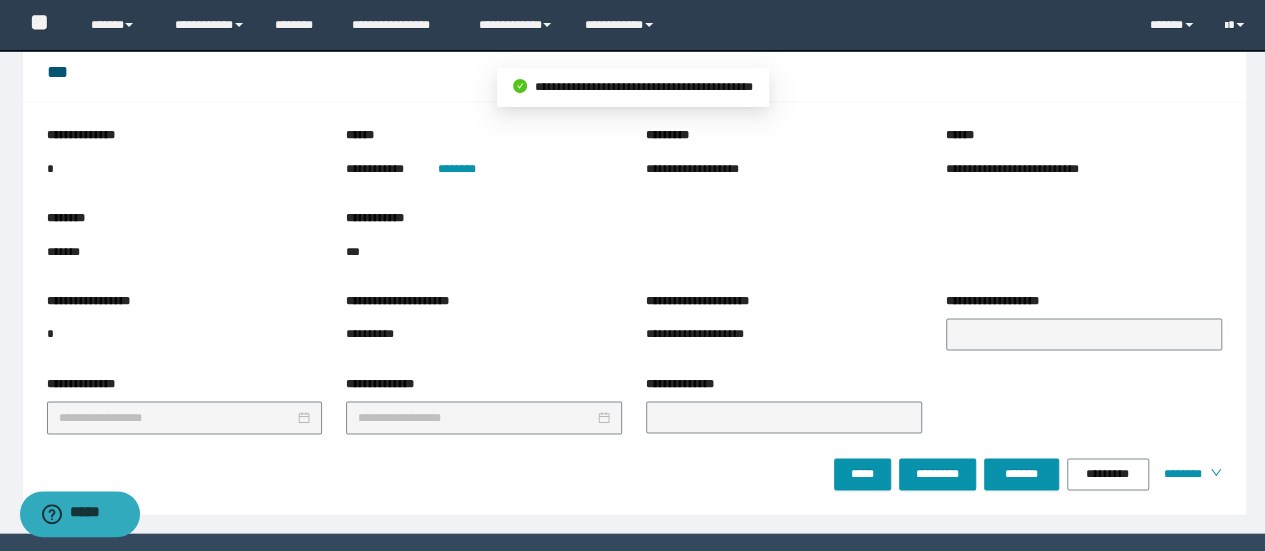 scroll, scrollTop: 1926, scrollLeft: 0, axis: vertical 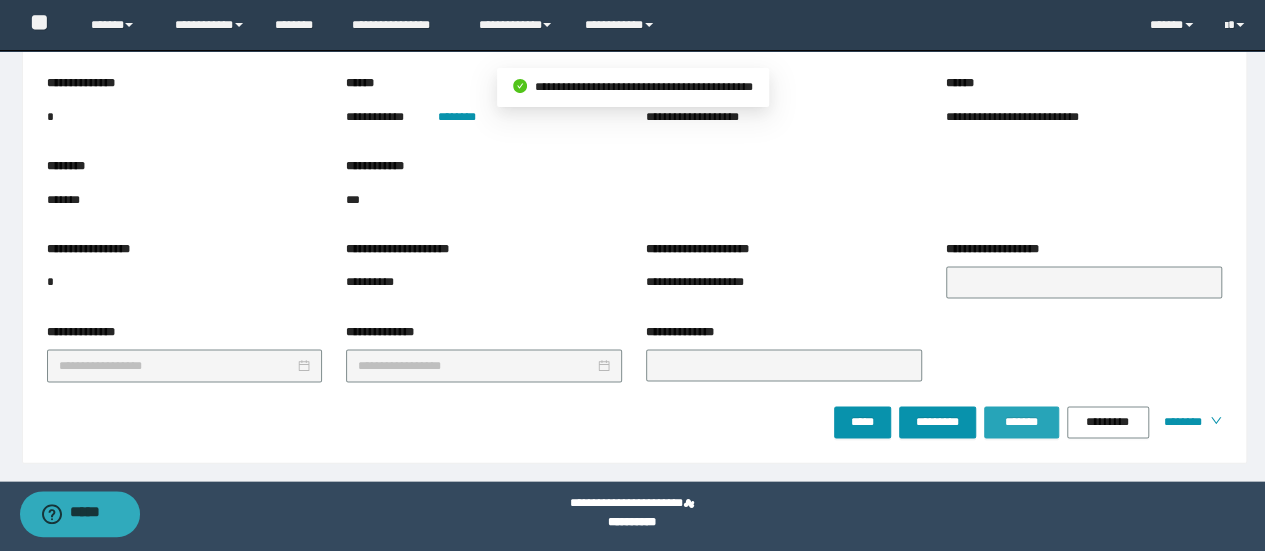 click on "*******" at bounding box center [1021, 423] 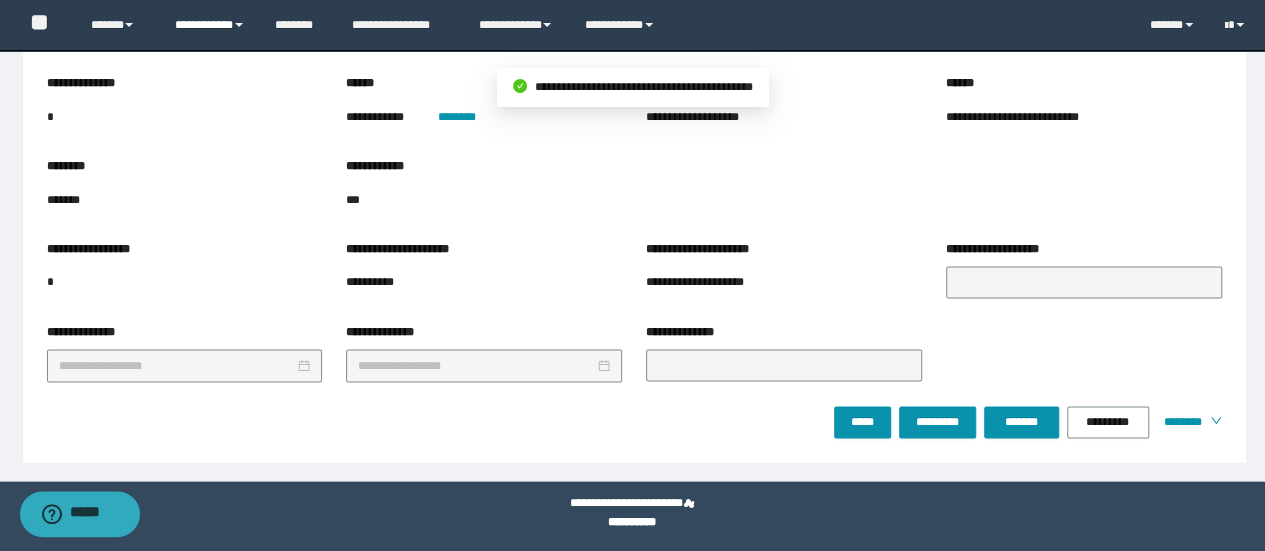 click on "**********" at bounding box center [210, 25] 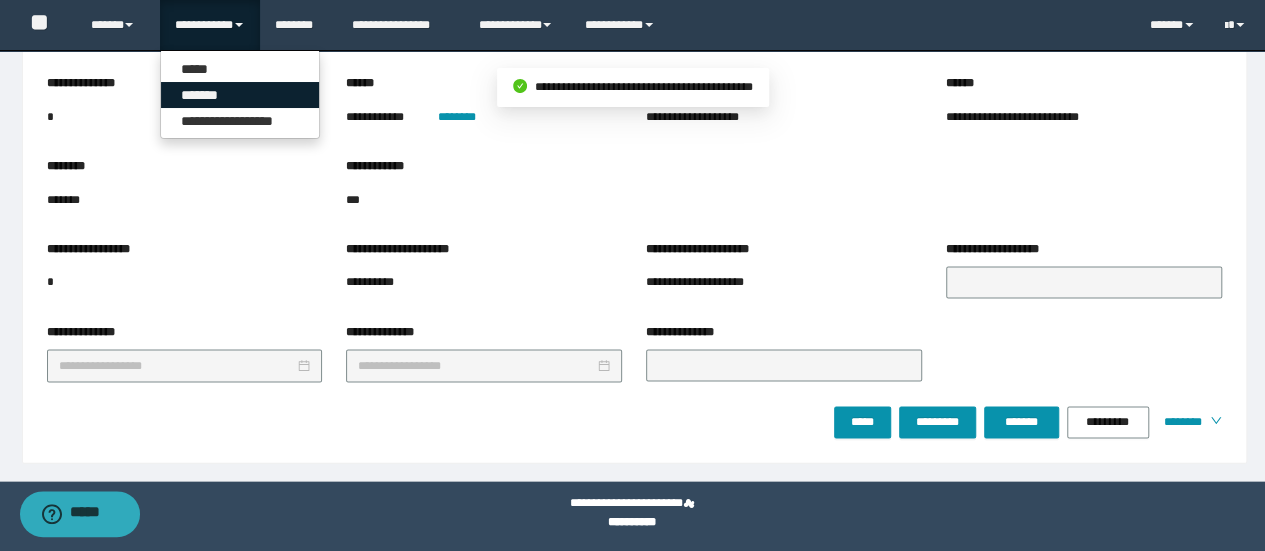 click on "*******" at bounding box center (240, 95) 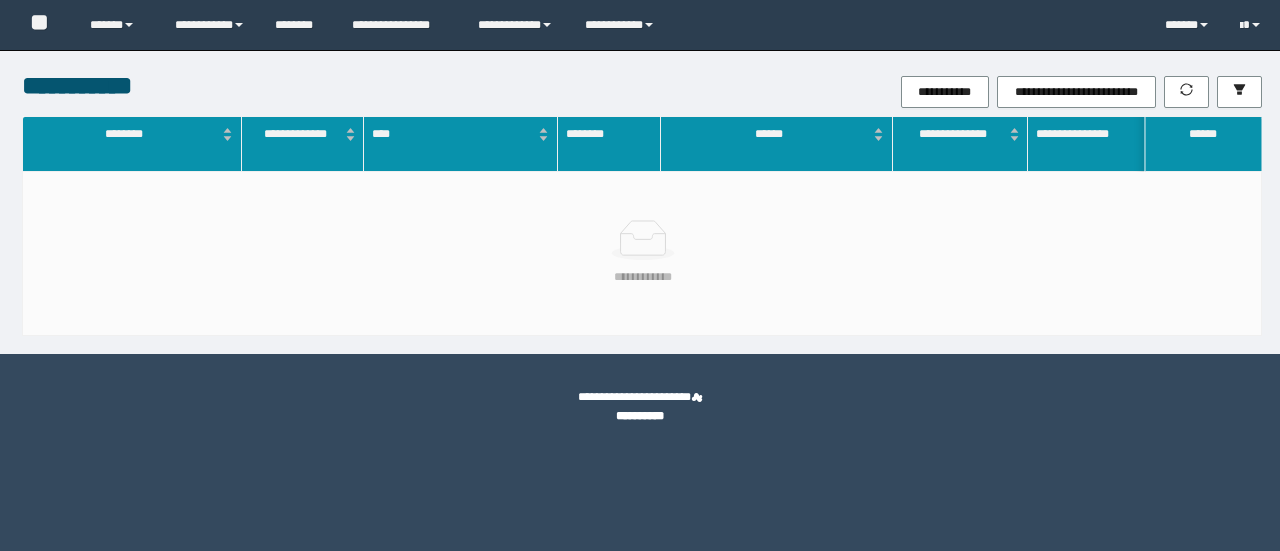 scroll, scrollTop: 0, scrollLeft: 0, axis: both 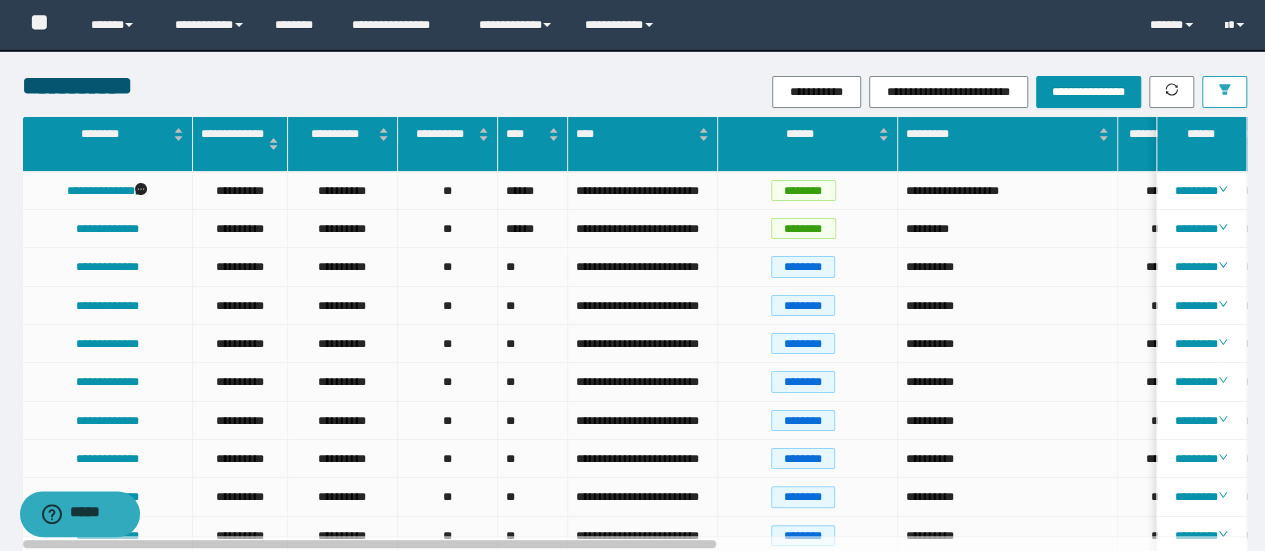 click 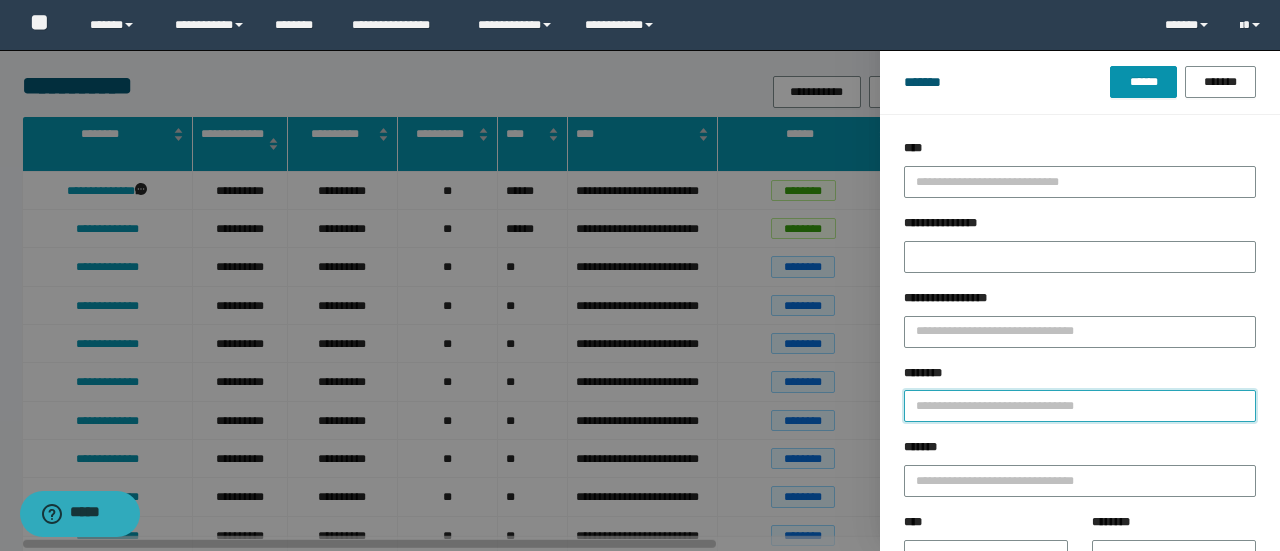 click on "********" at bounding box center (1080, 406) 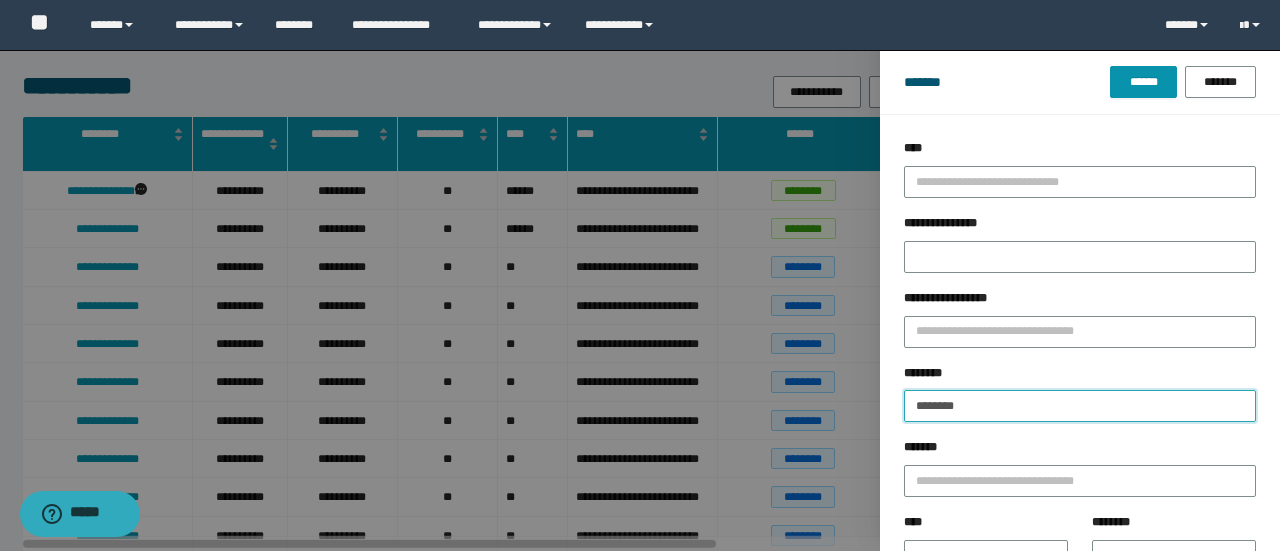 click on "******" at bounding box center [1143, 82] 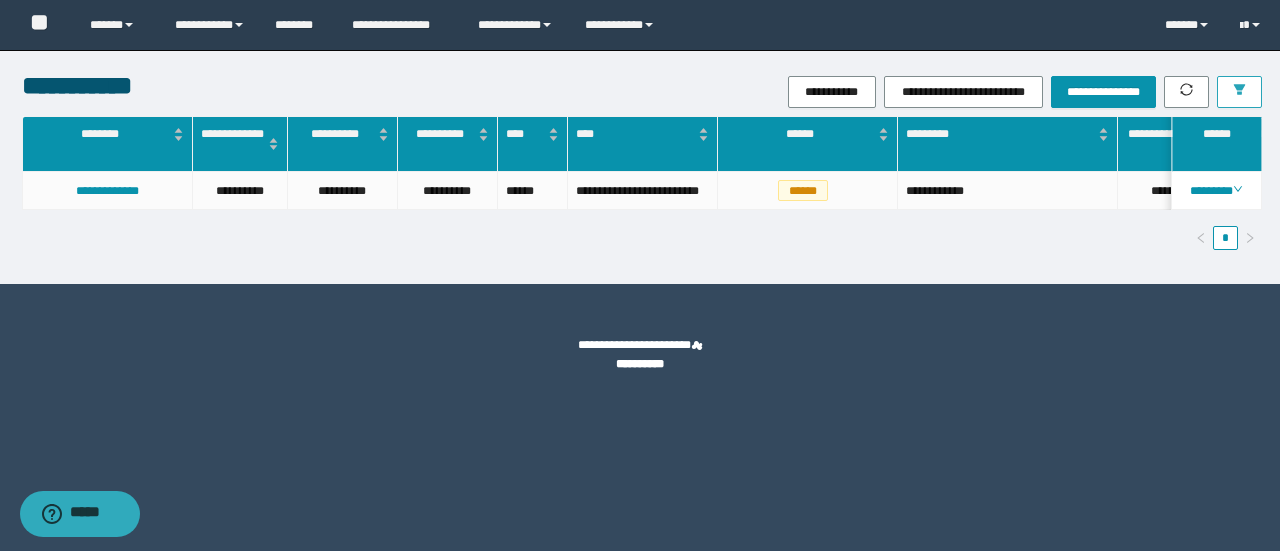 click 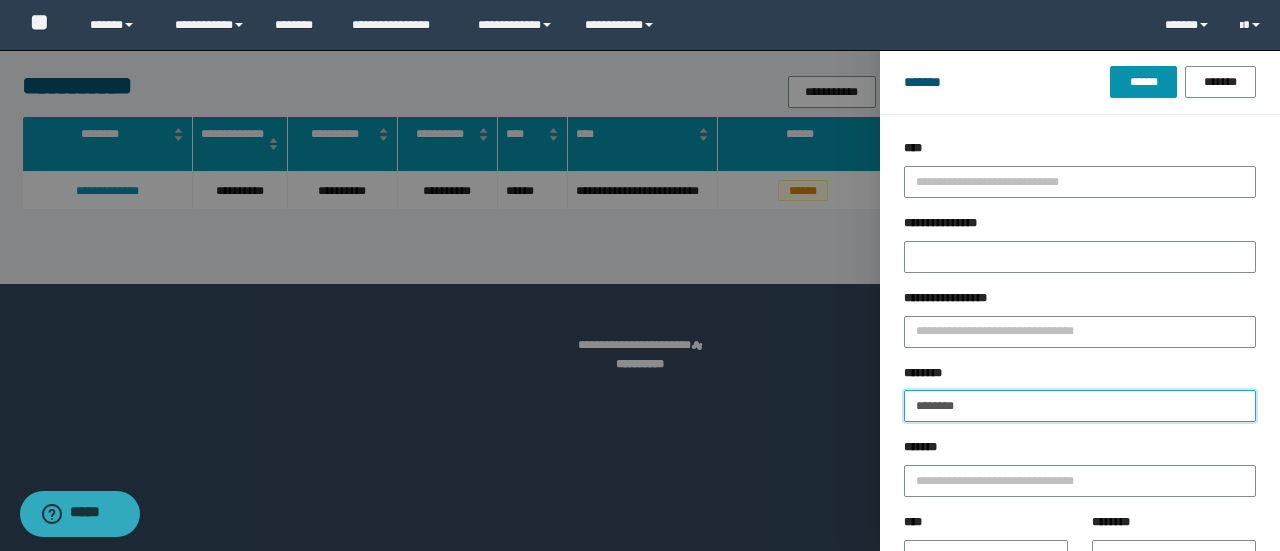 drag, startPoint x: 991, startPoint y: 405, endPoint x: 685, endPoint y: 380, distance: 307.01953 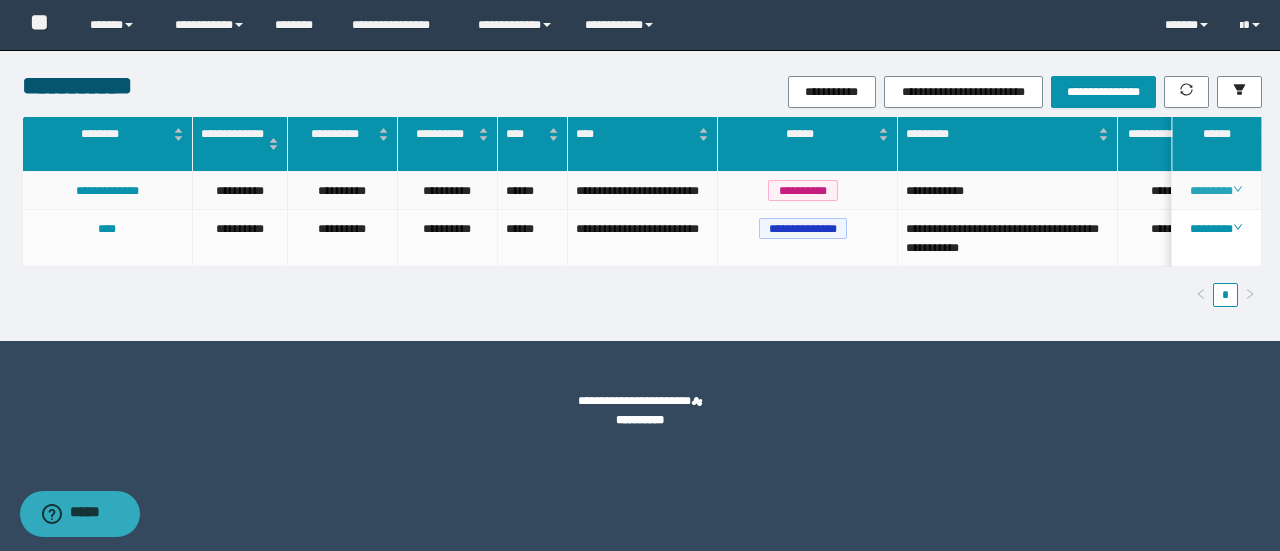 click on "********" at bounding box center (1216, 191) 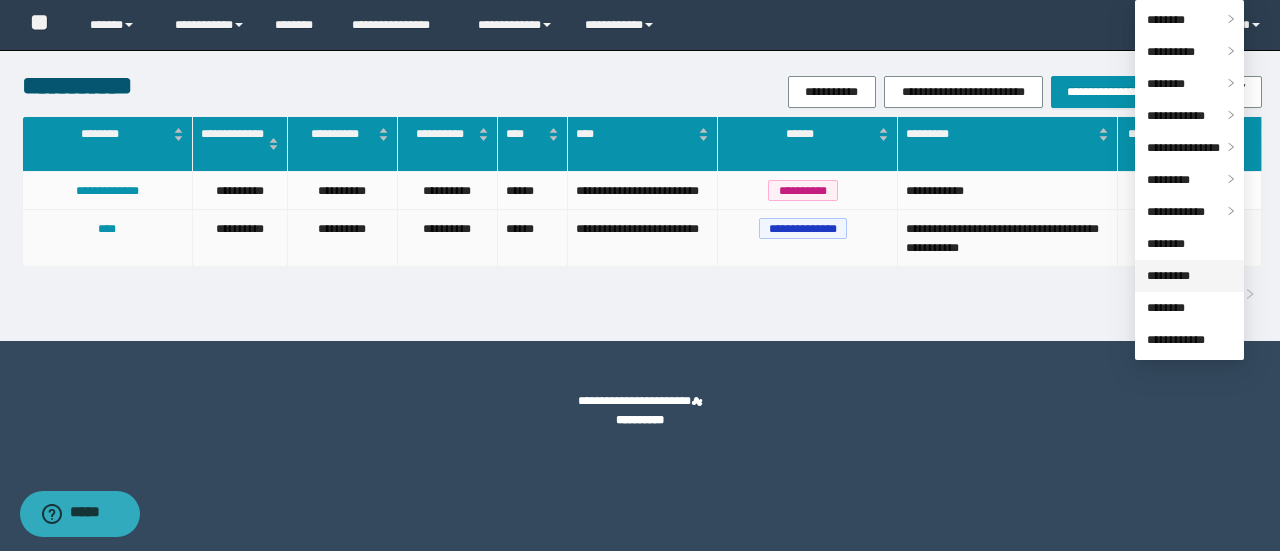 click on "*********" at bounding box center (1168, 276) 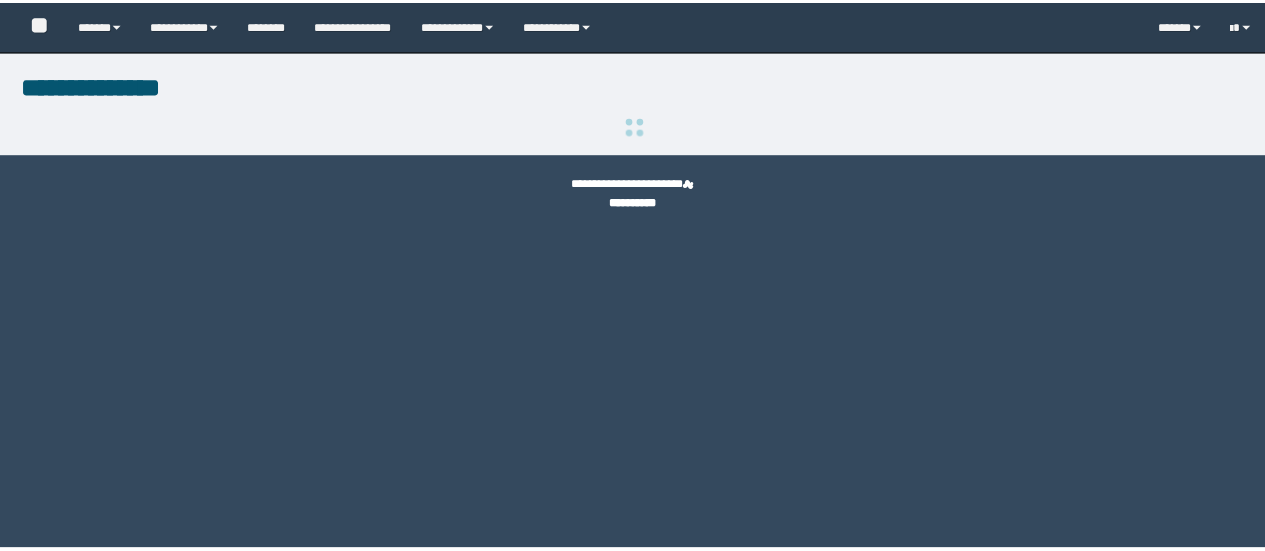 scroll, scrollTop: 0, scrollLeft: 0, axis: both 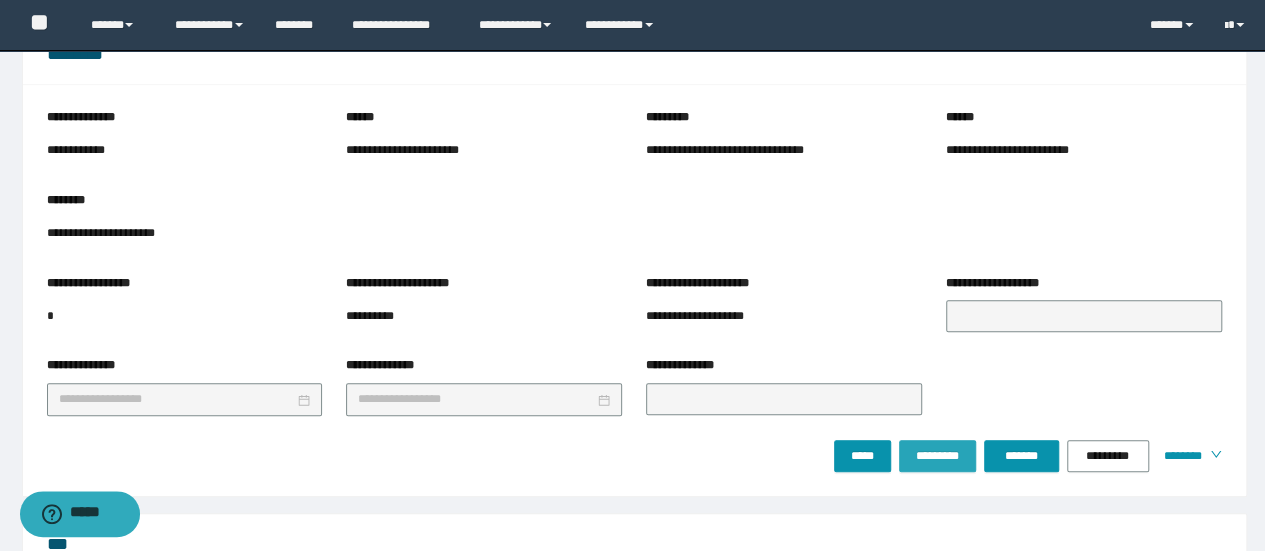 click on "*********" at bounding box center (937, 456) 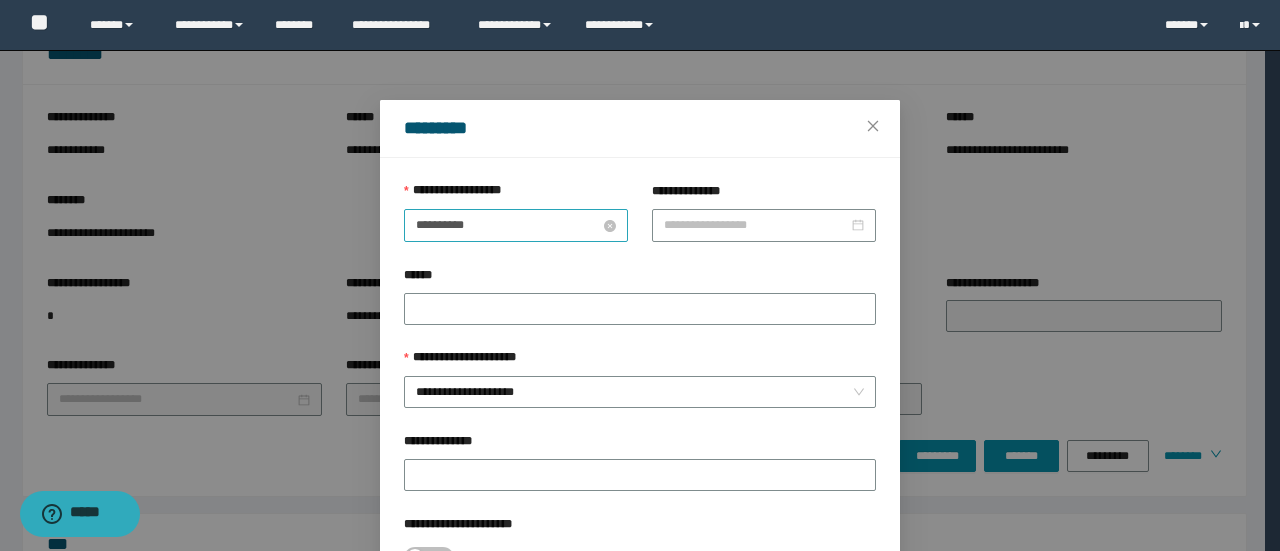 click on "**********" at bounding box center (516, 225) 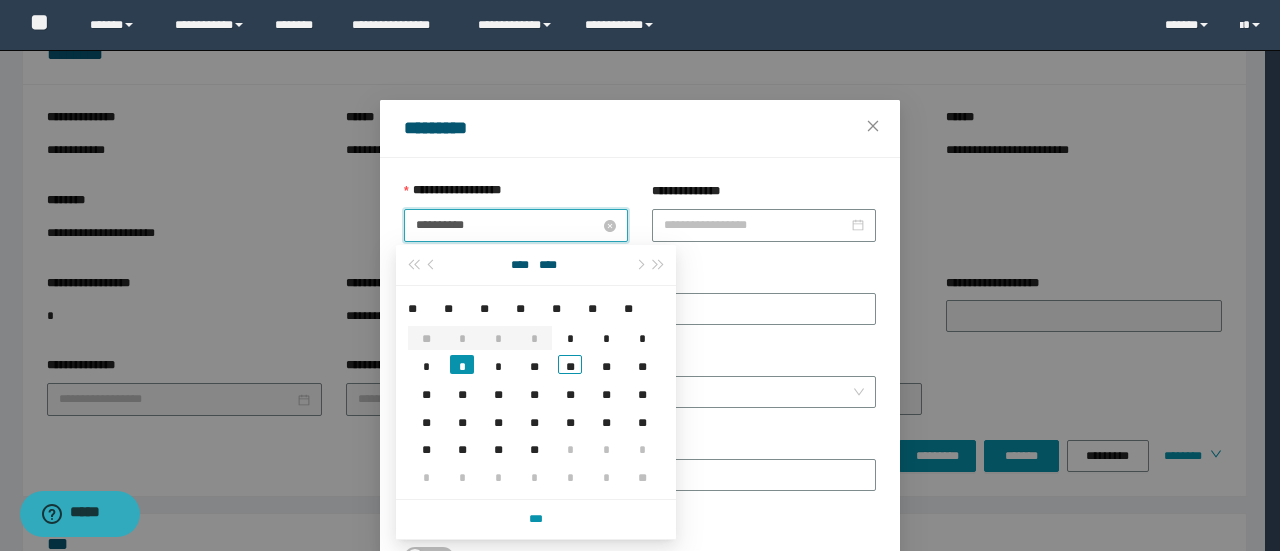 click on "**********" at bounding box center (508, 225) 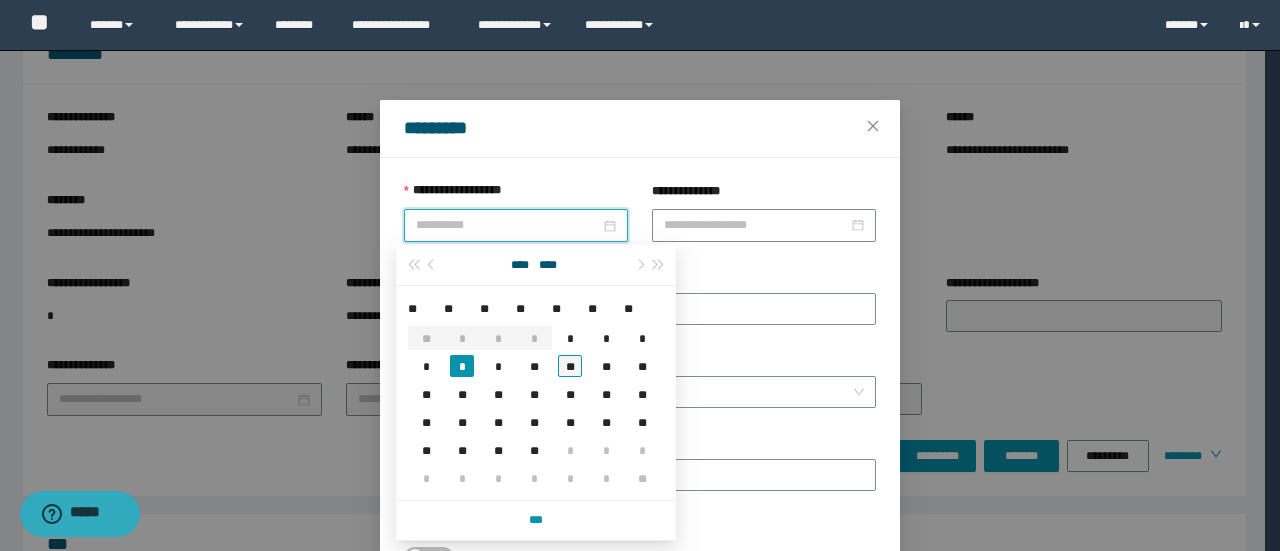 type on "**********" 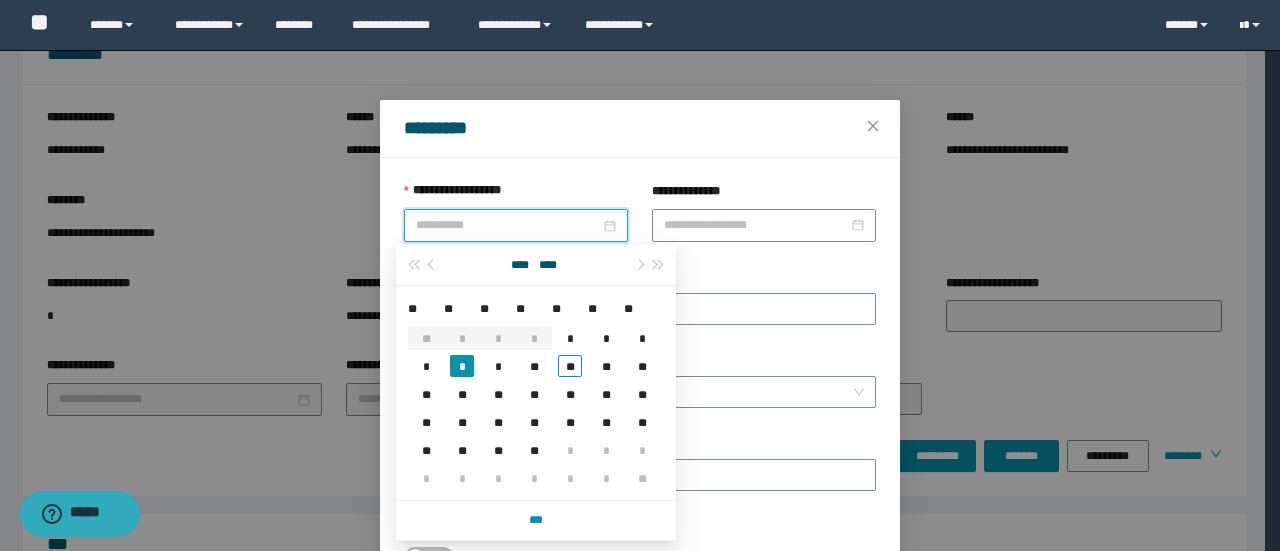 click on "**" at bounding box center (570, 366) 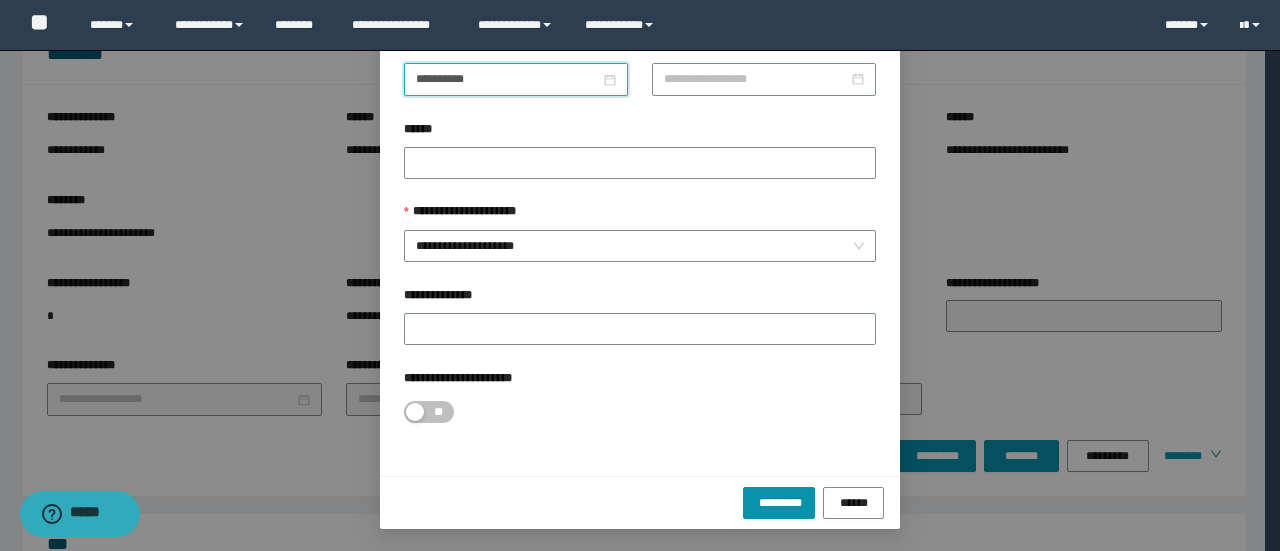scroll, scrollTop: 146, scrollLeft: 0, axis: vertical 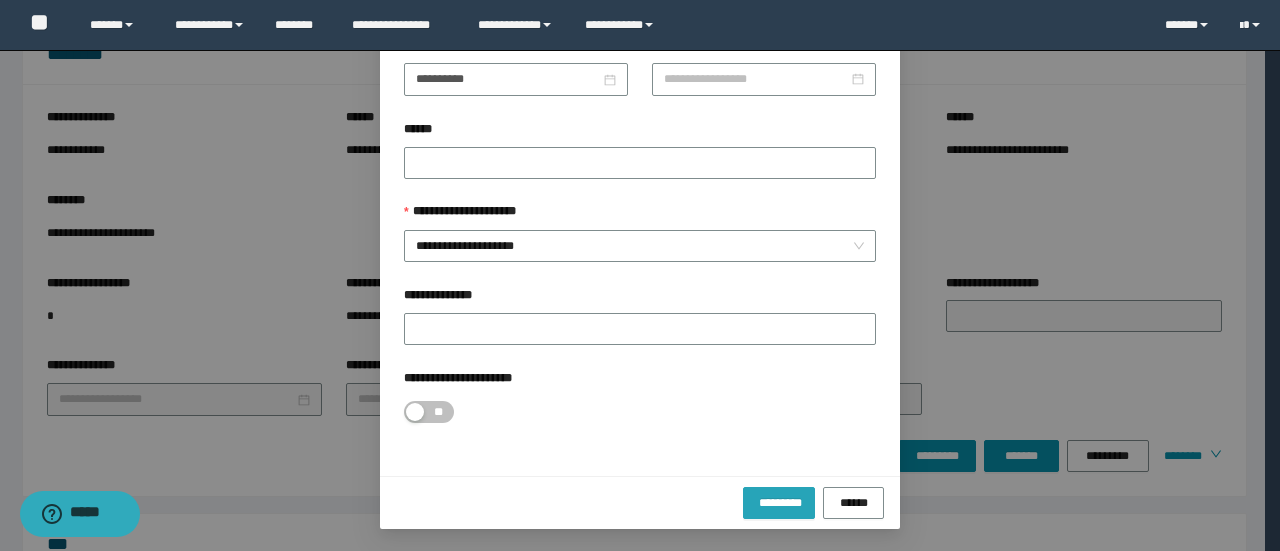 click on "*********" at bounding box center (779, 502) 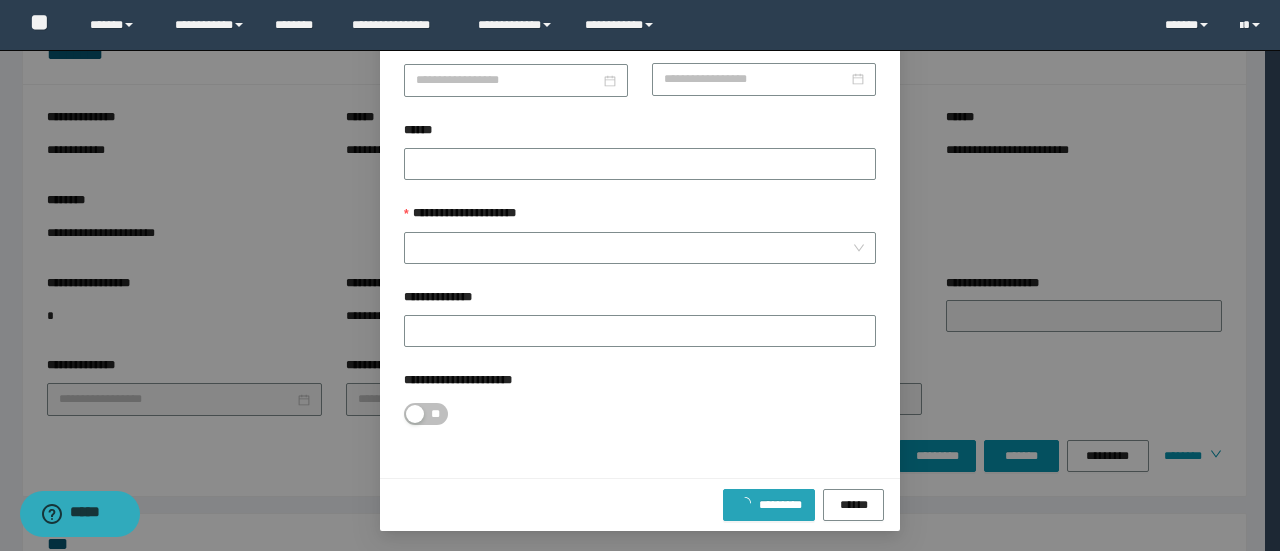 type on "**********" 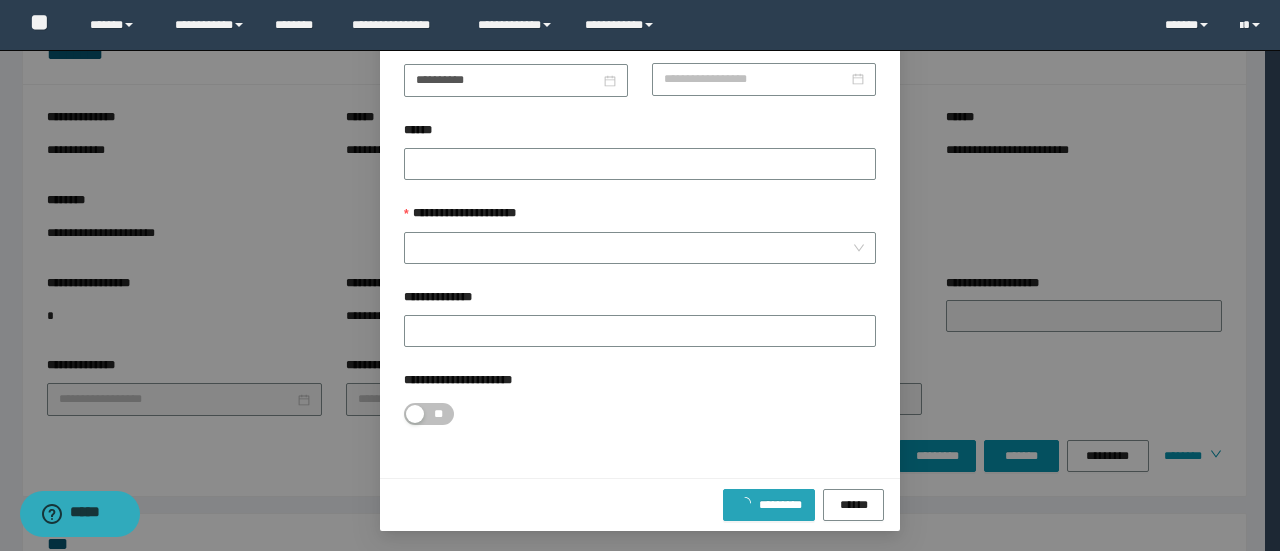 scroll, scrollTop: 46, scrollLeft: 0, axis: vertical 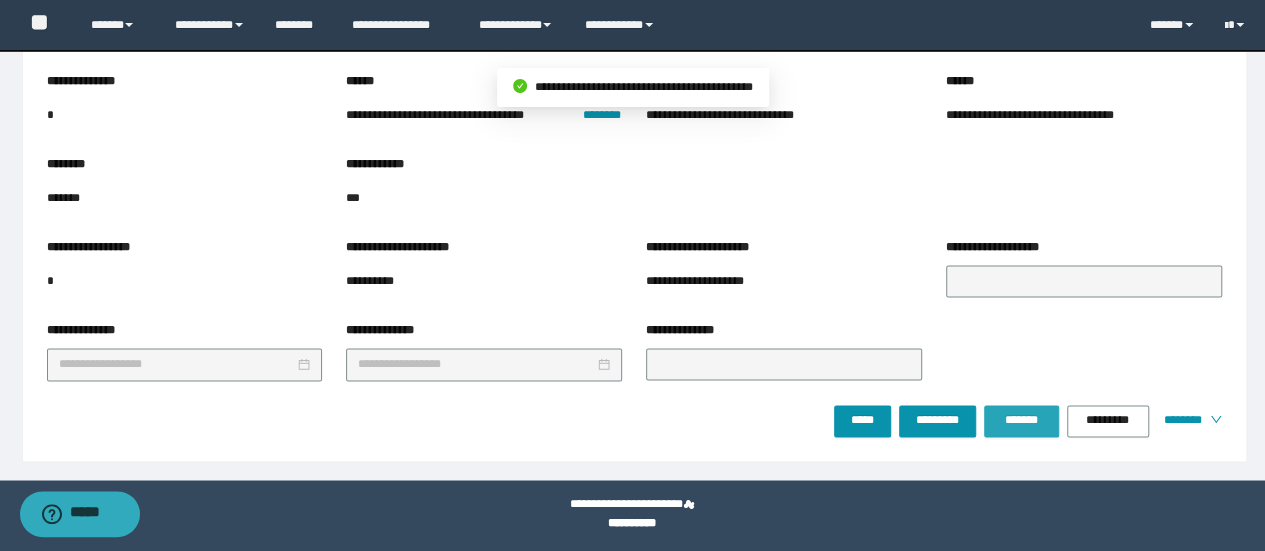 click on "*******" at bounding box center [1021, 420] 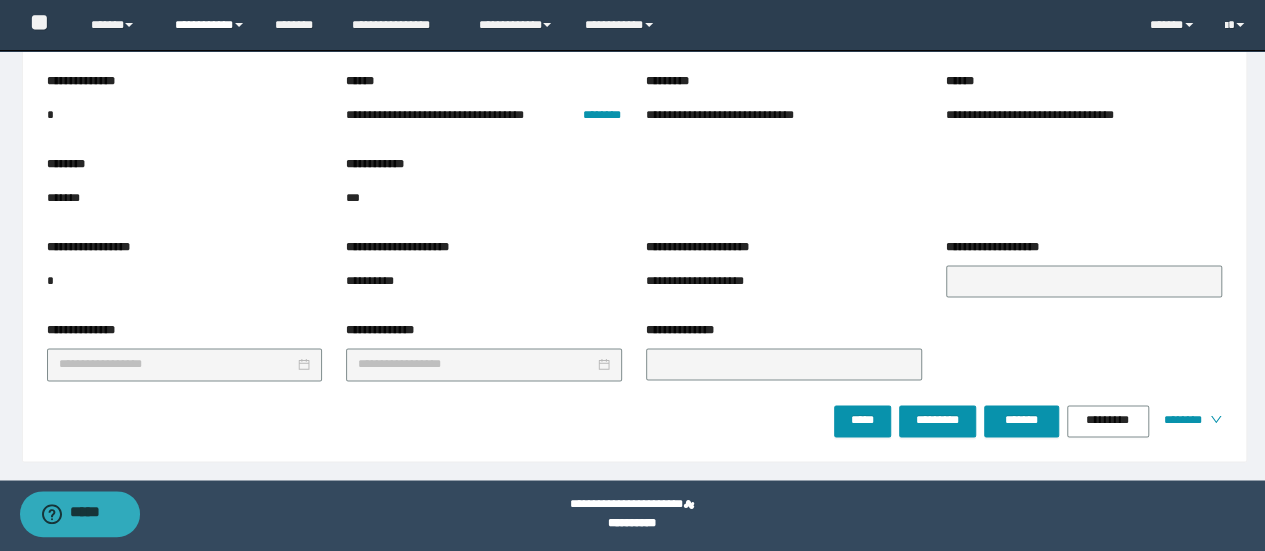 click on "**********" at bounding box center [210, 25] 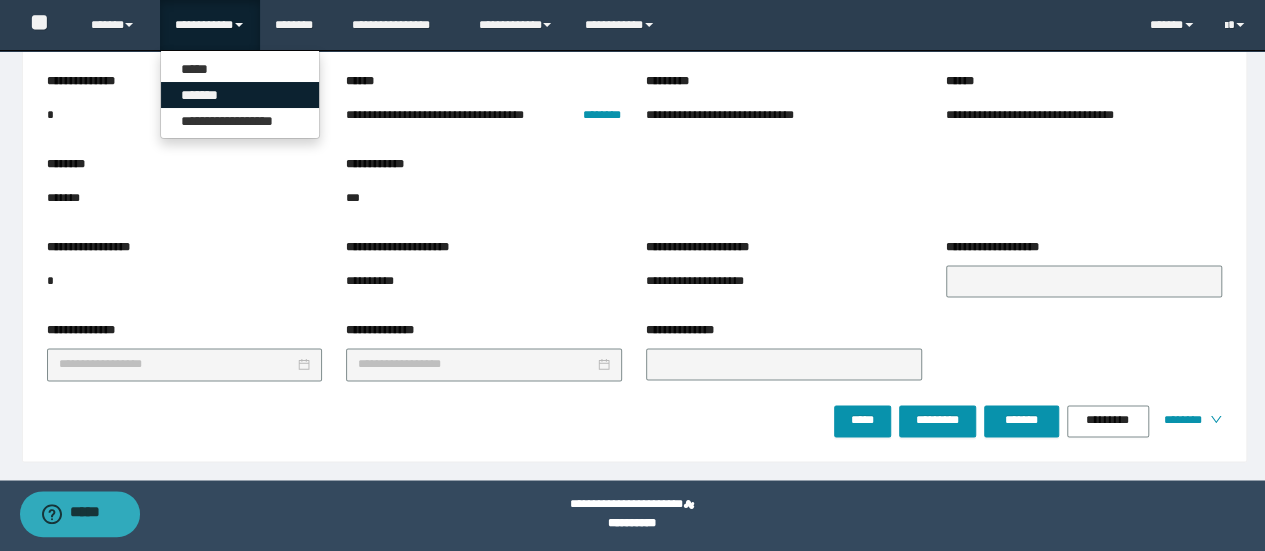 click on "*******" at bounding box center (240, 95) 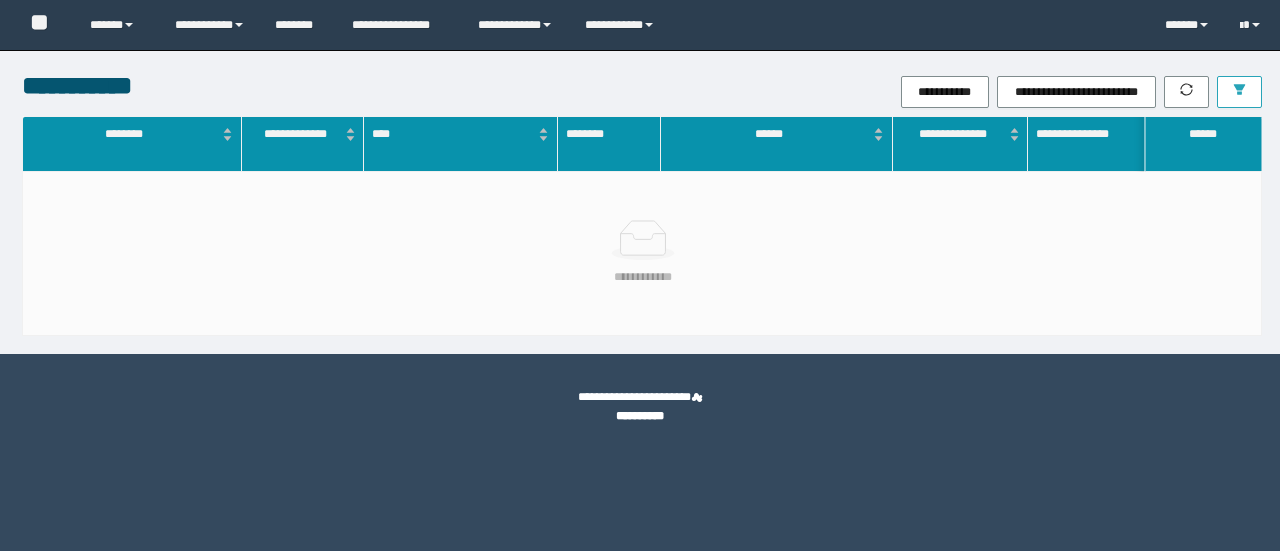 scroll, scrollTop: 0, scrollLeft: 0, axis: both 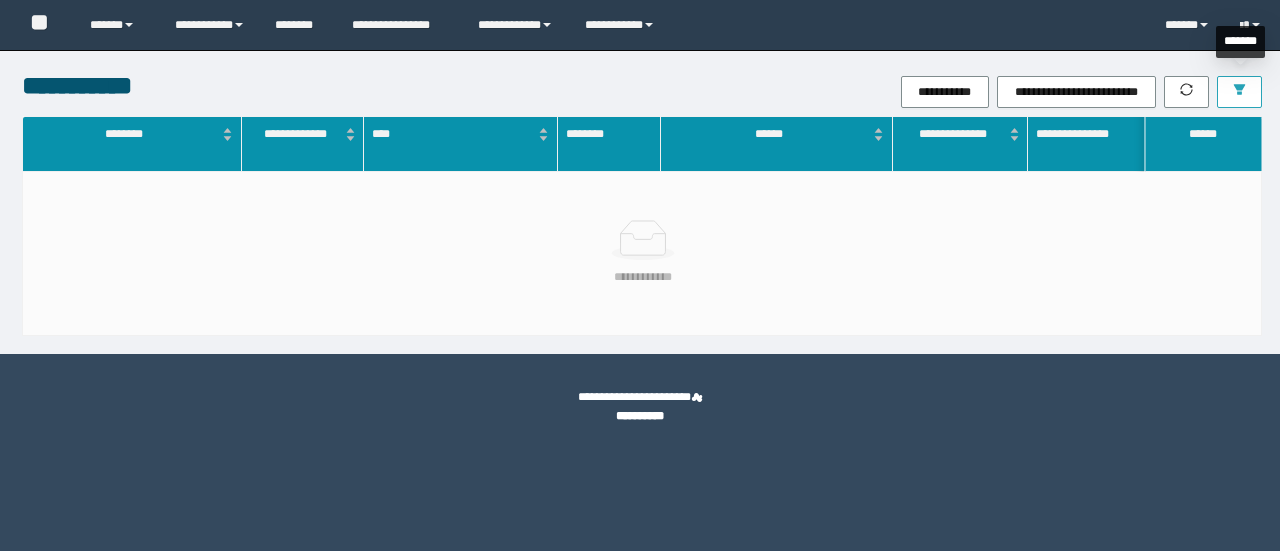 click 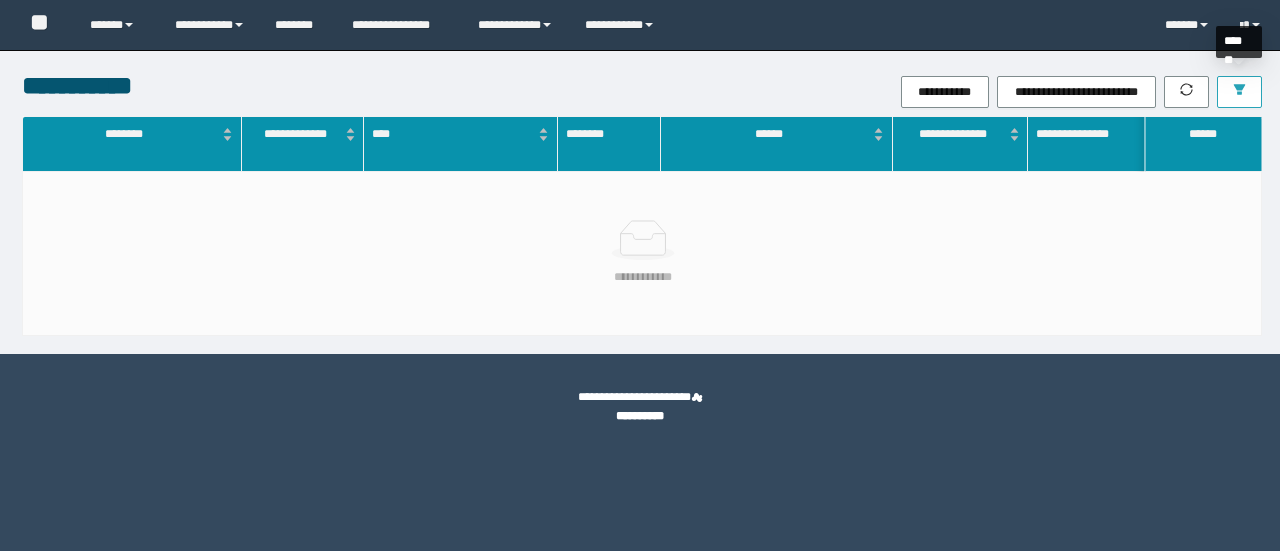 scroll, scrollTop: 0, scrollLeft: 0, axis: both 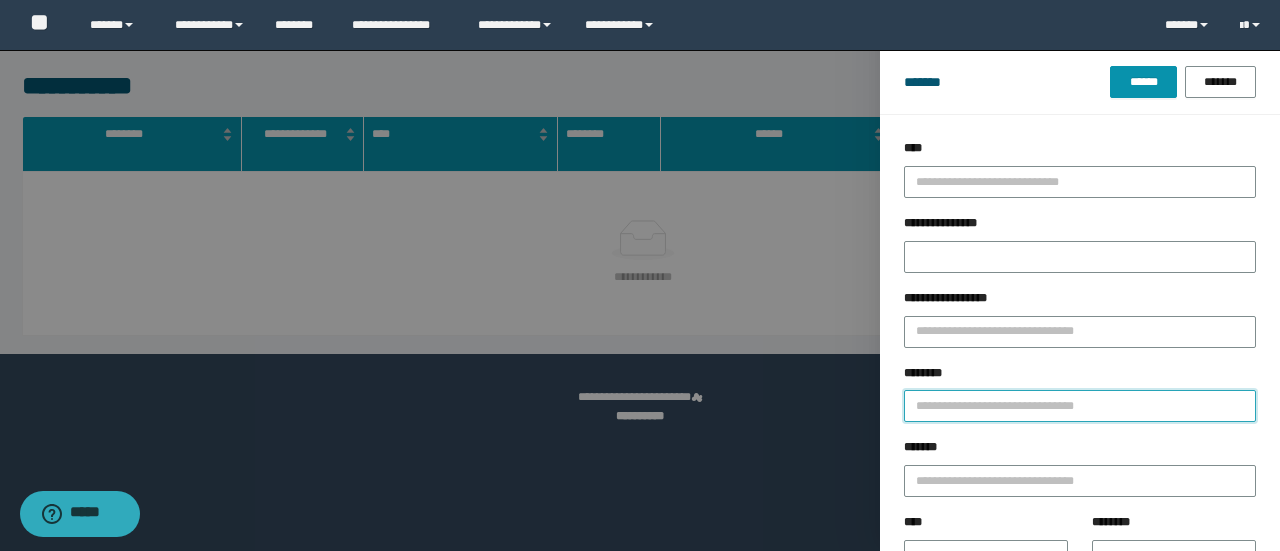 click on "********" at bounding box center (1080, 406) 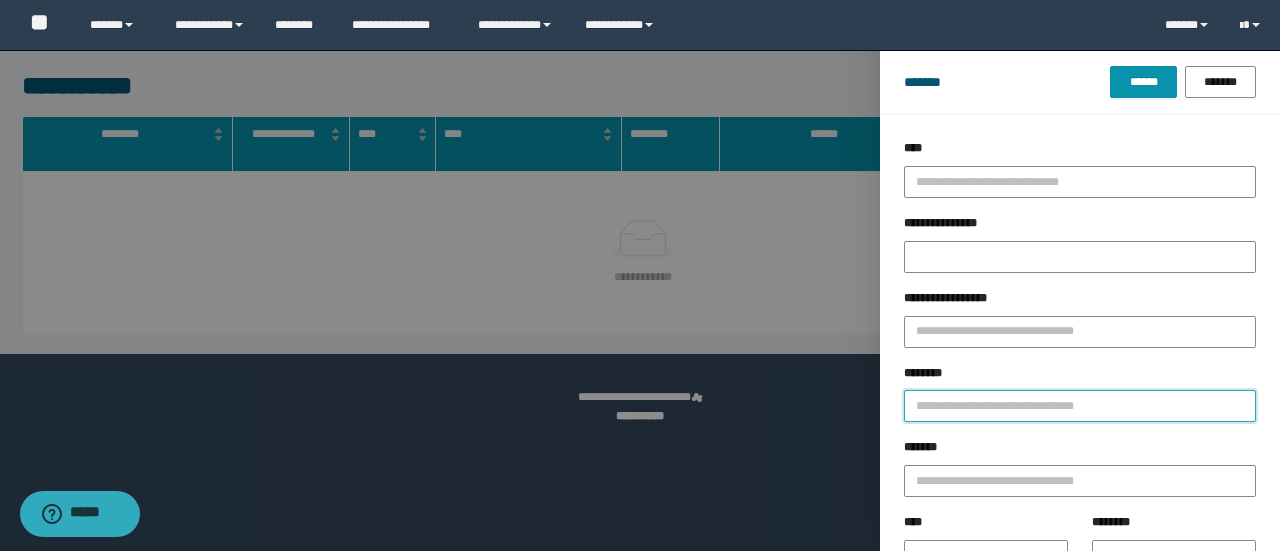 paste on "********" 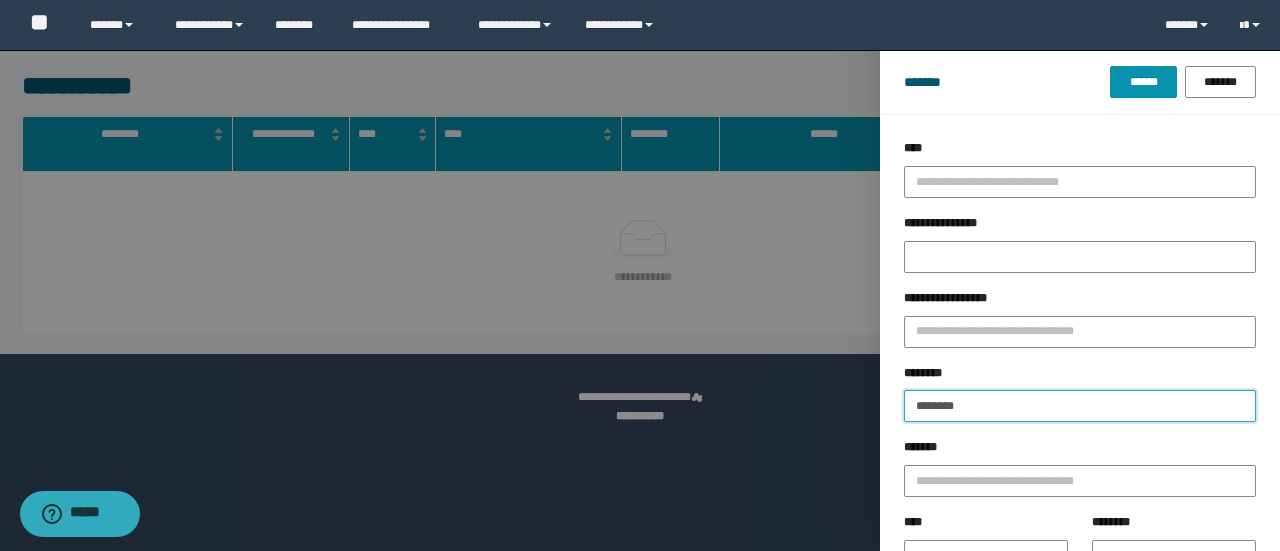 type on "********" 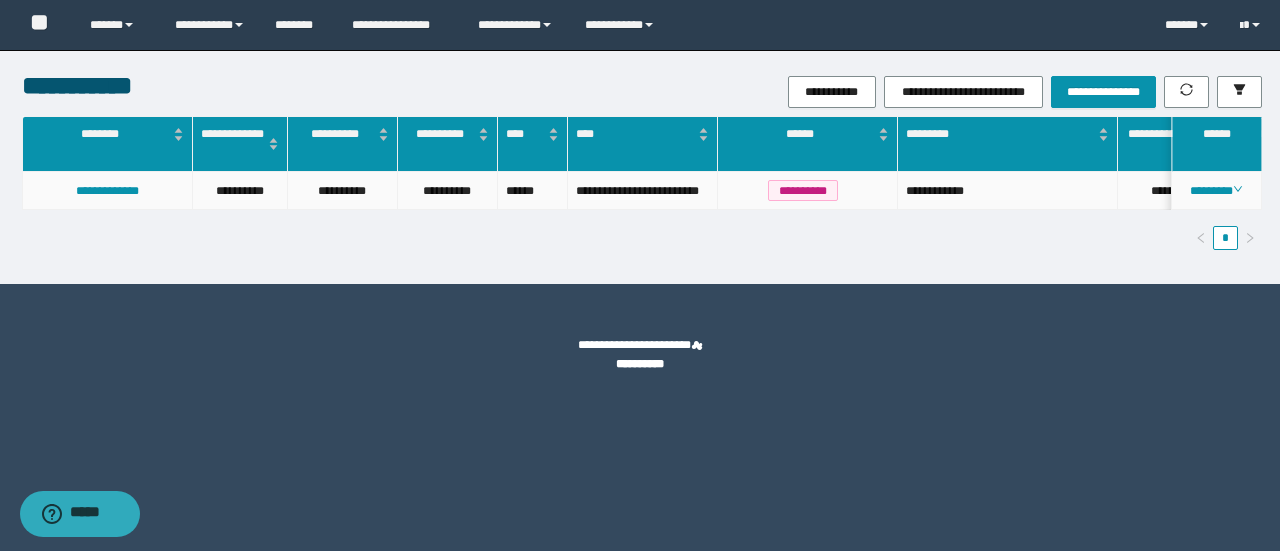 click on "********" at bounding box center (1217, 191) 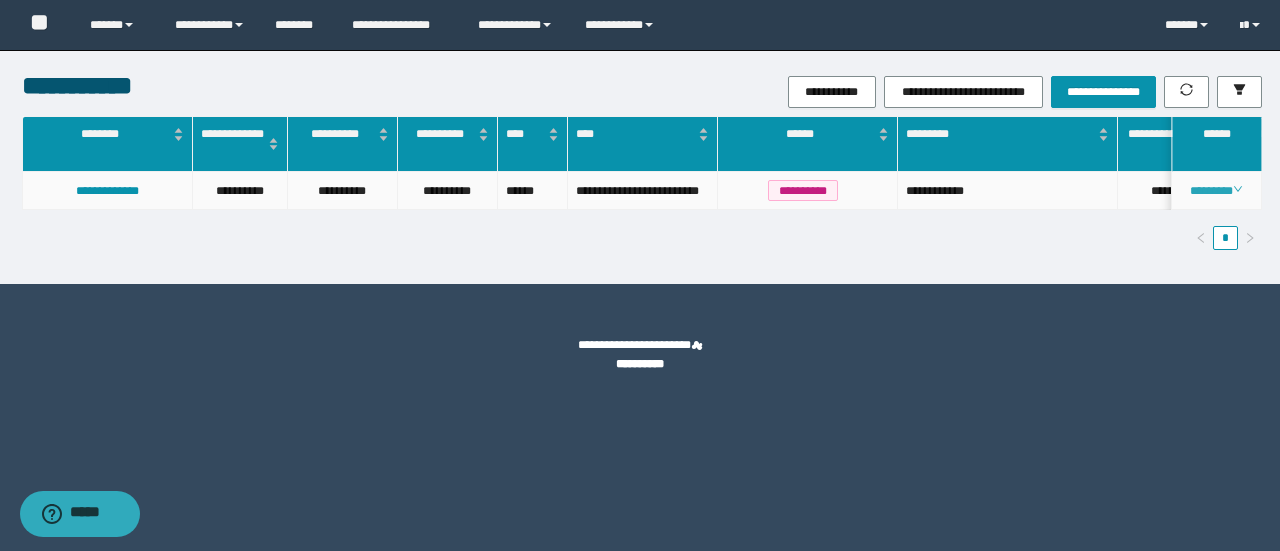 click on "********" at bounding box center (1216, 191) 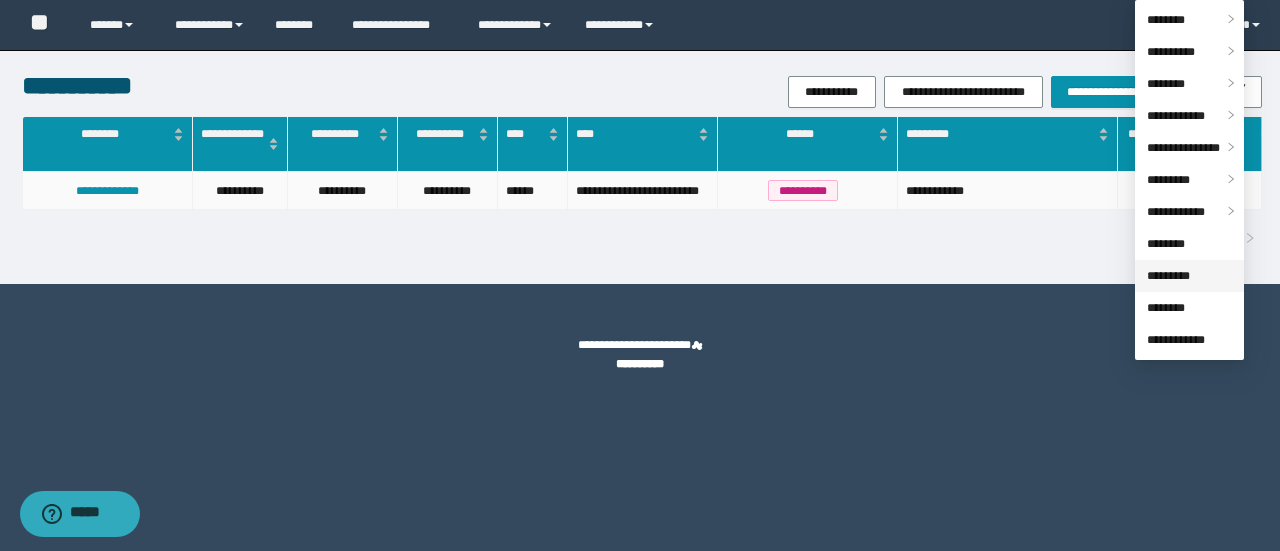 click on "*********" at bounding box center [1168, 276] 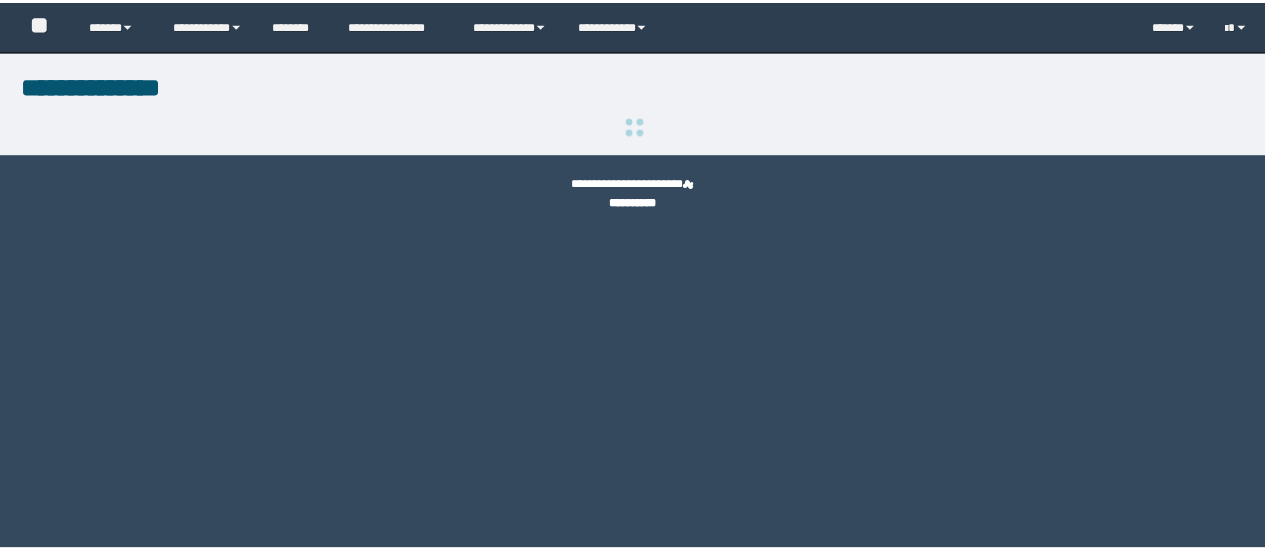 scroll, scrollTop: 0, scrollLeft: 0, axis: both 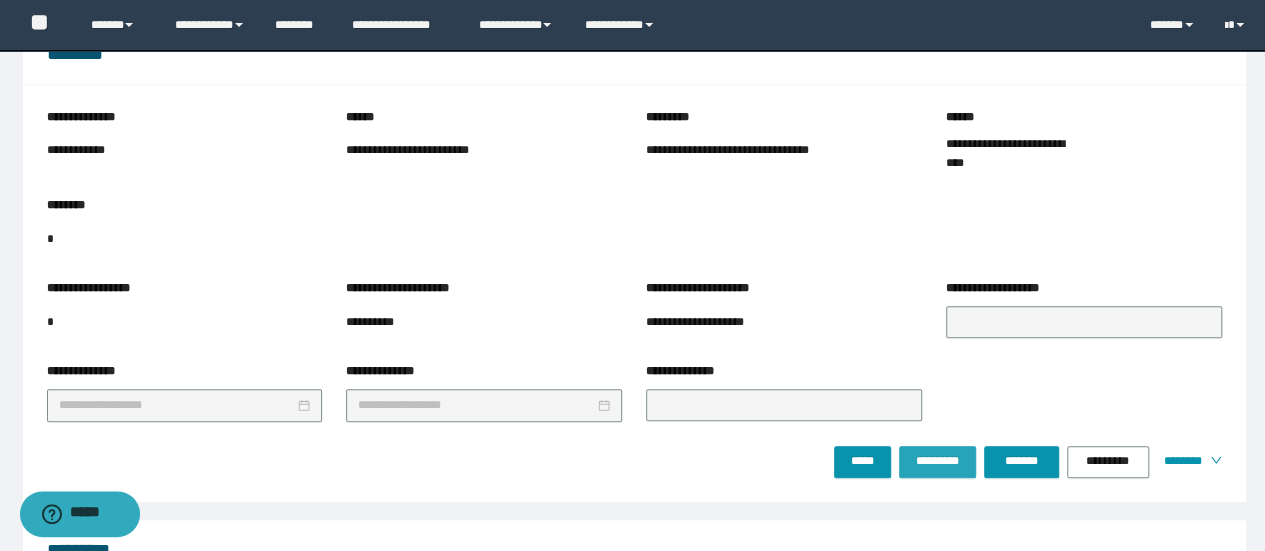 click on "*********" at bounding box center [937, 461] 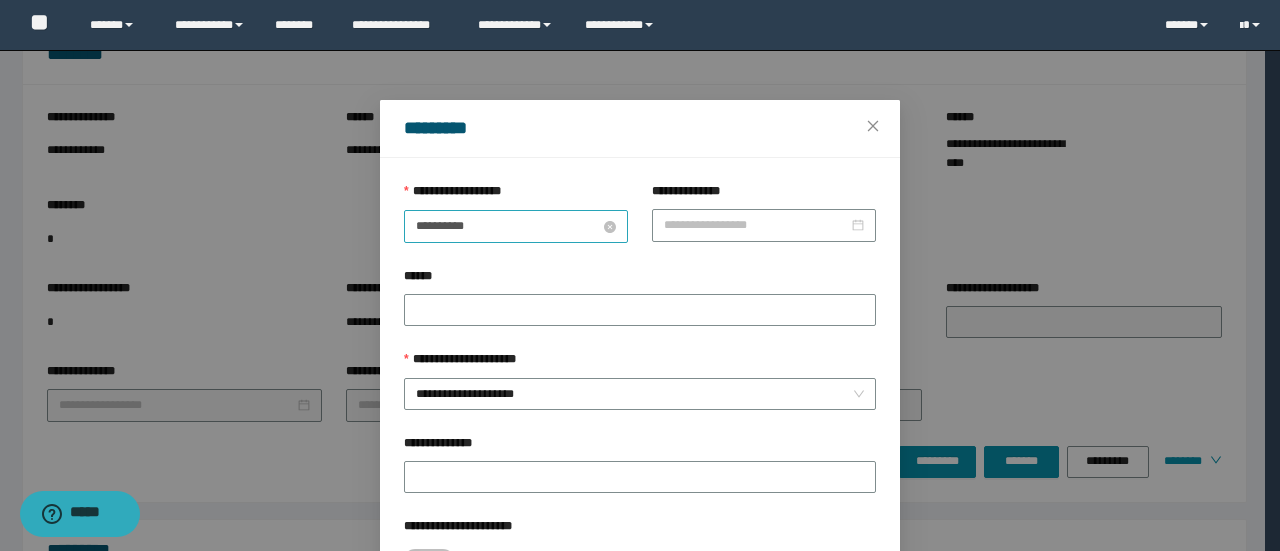 click on "**********" at bounding box center (508, 226) 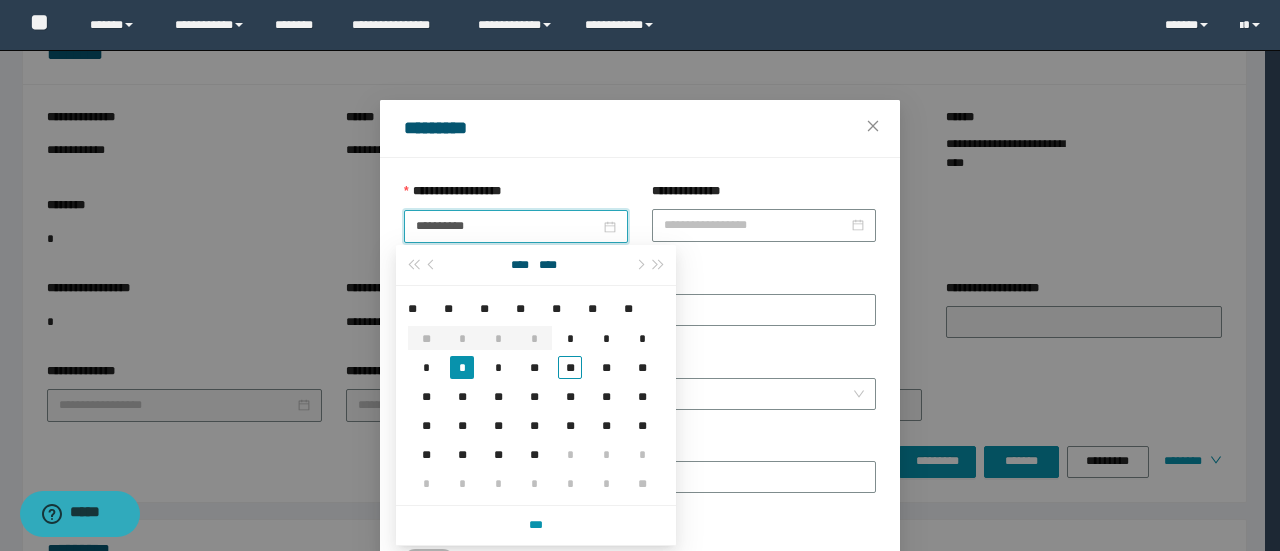 click on "******" at bounding box center [640, 280] 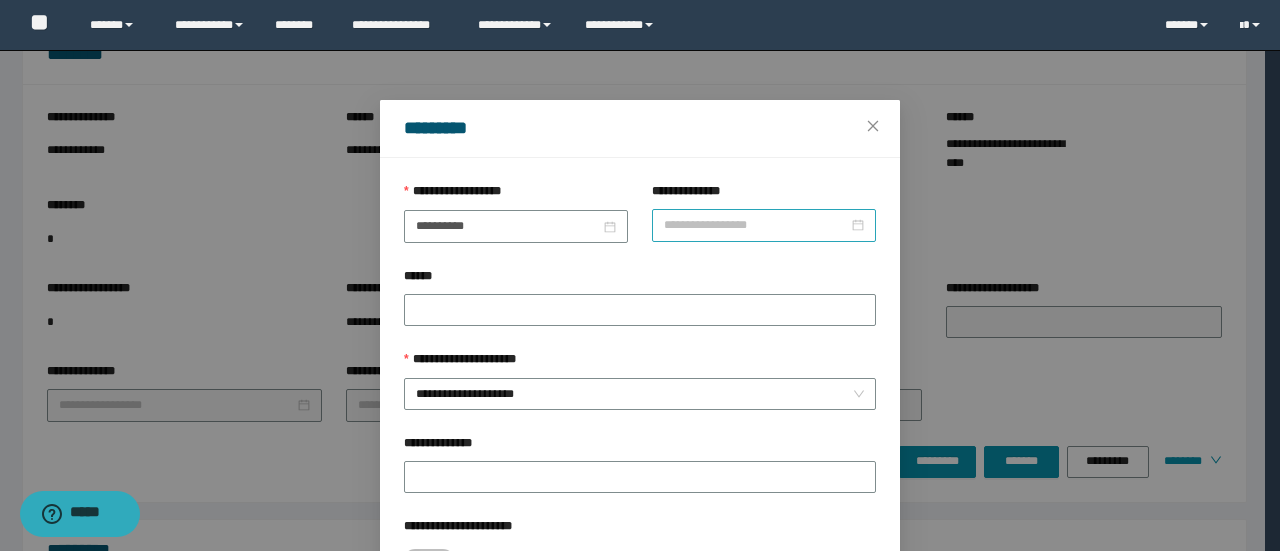 click at bounding box center (764, 225) 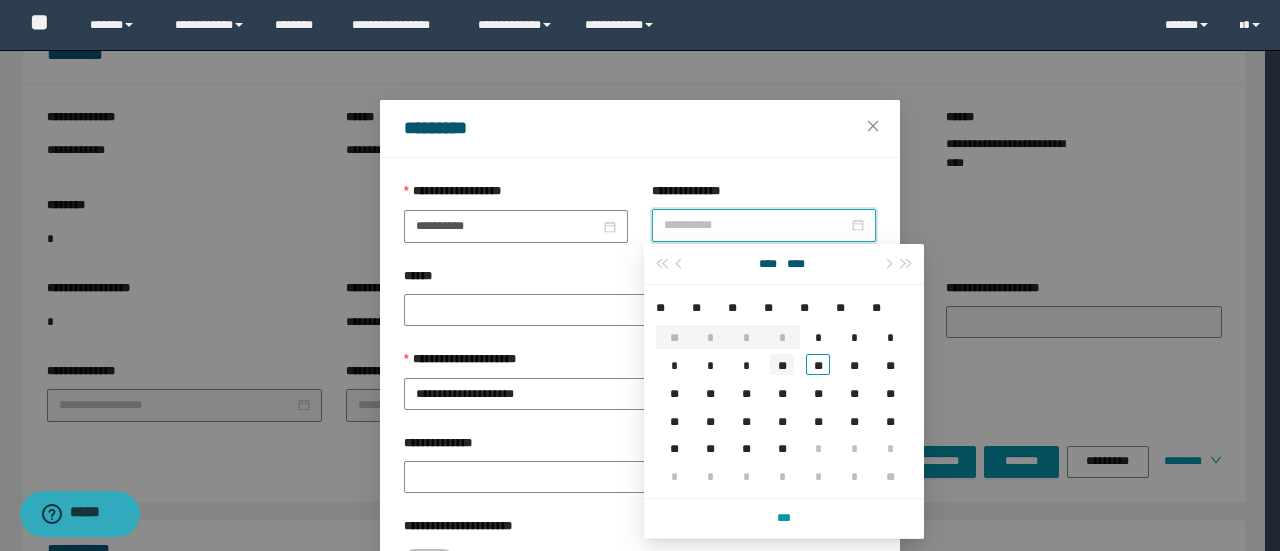type on "**********" 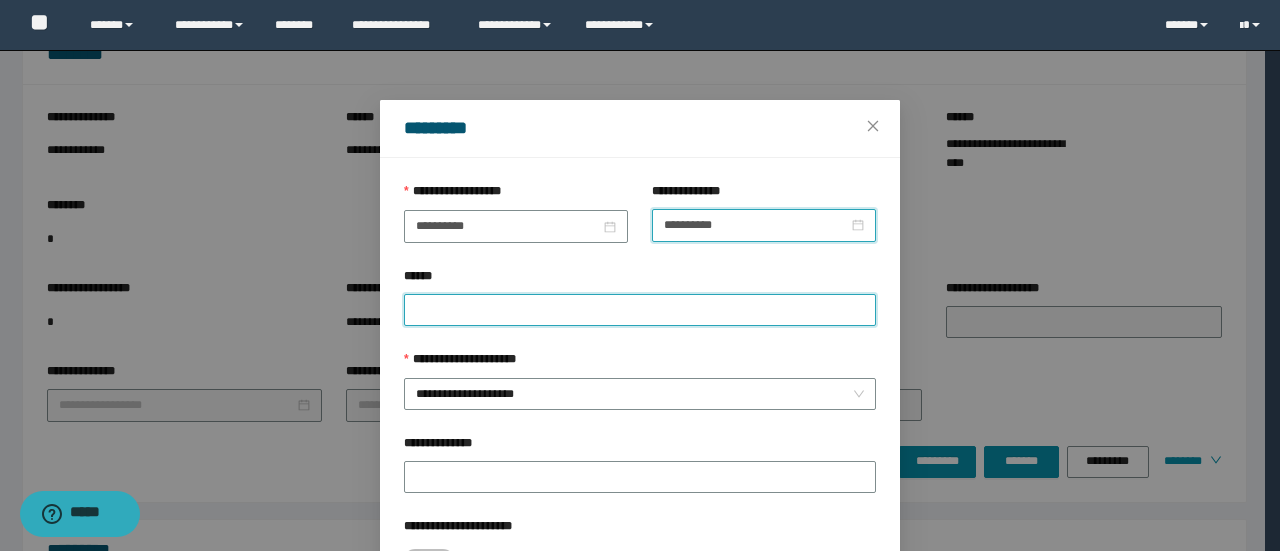 click on "******" at bounding box center [640, 310] 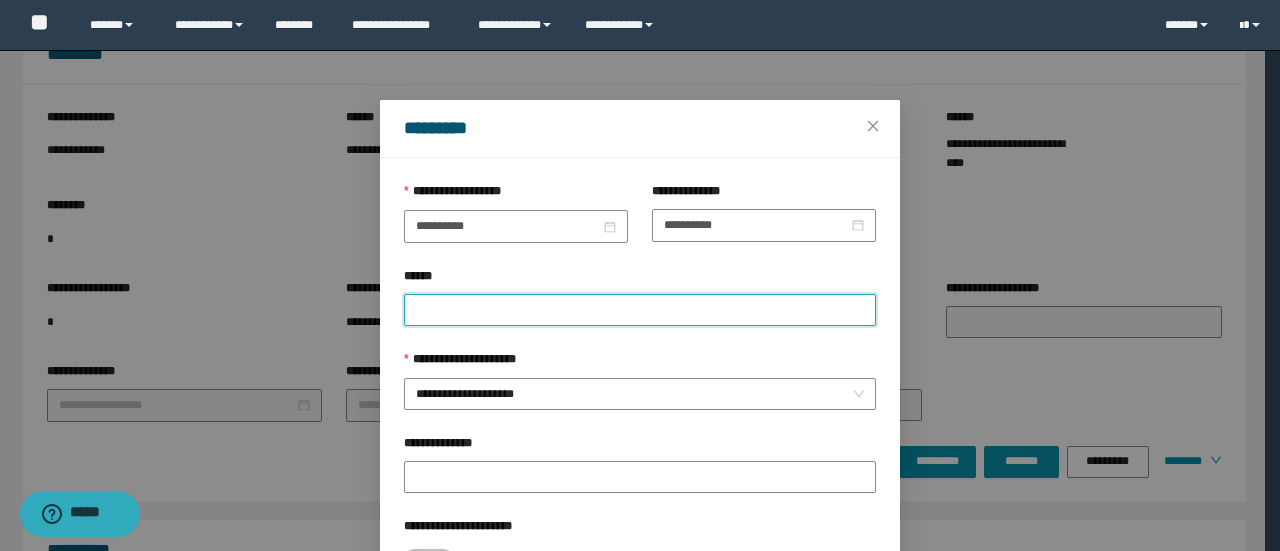 paste on "**********" 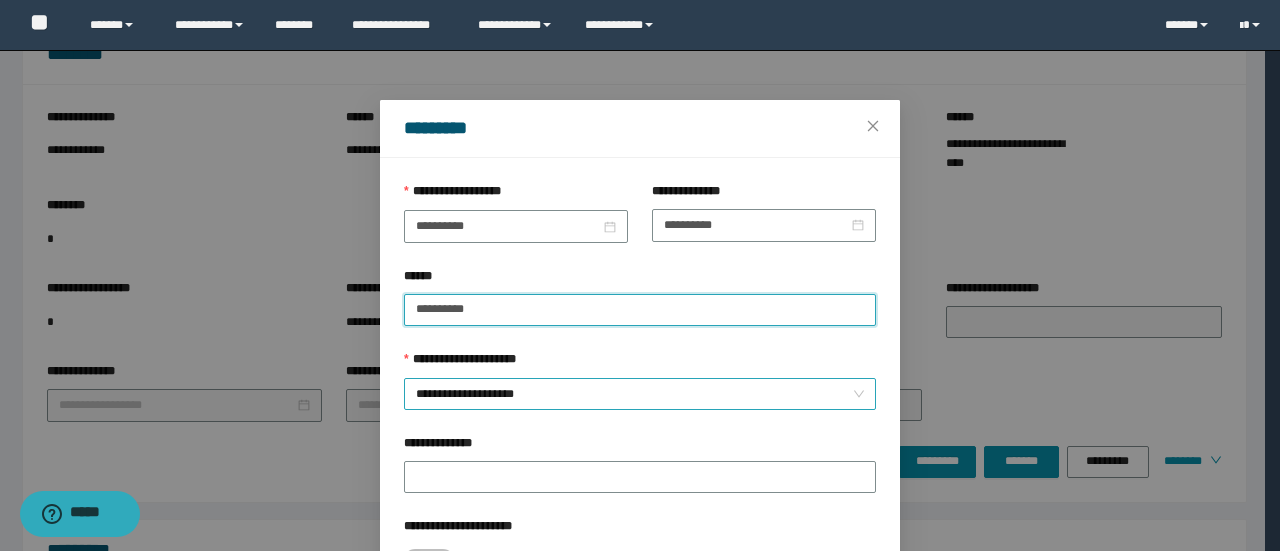 click on "**********" at bounding box center [640, 394] 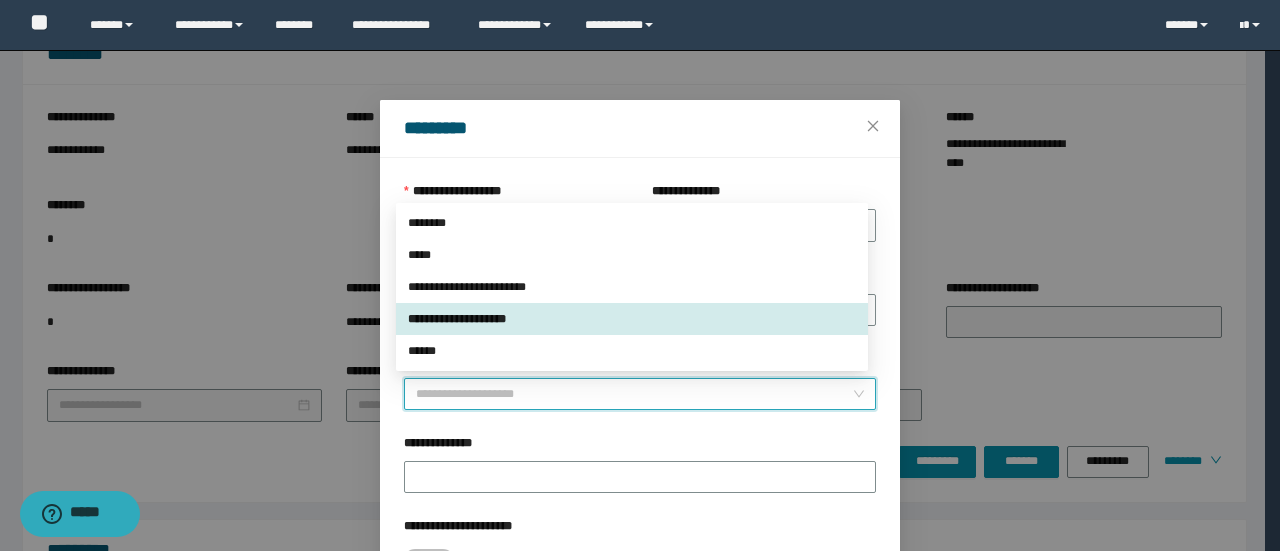 click on "**********" at bounding box center (632, 319) 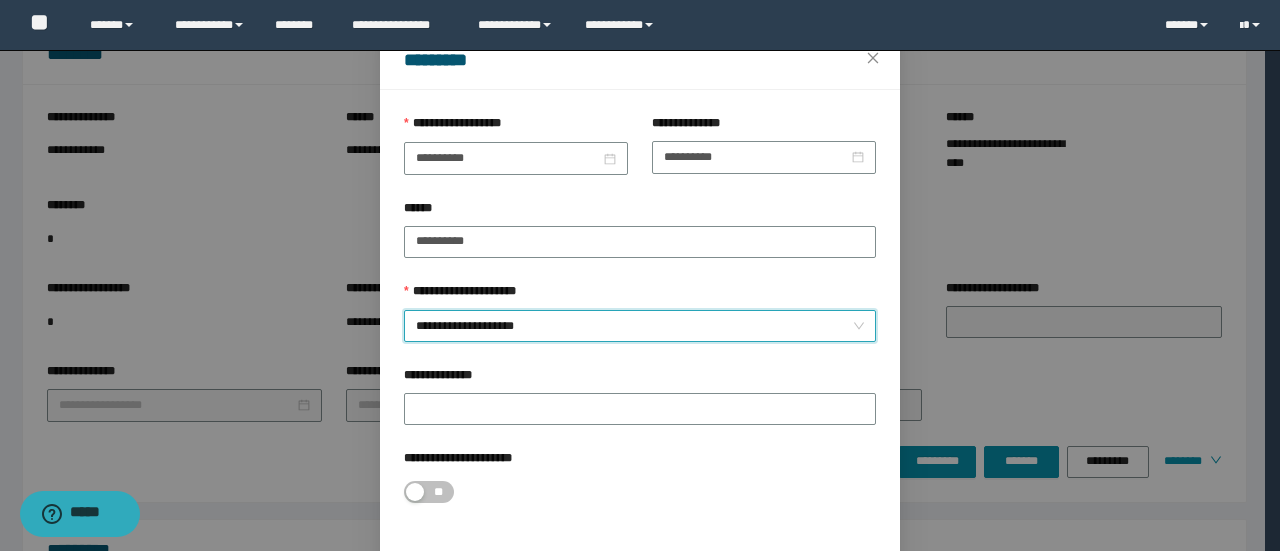 scroll, scrollTop: 100, scrollLeft: 0, axis: vertical 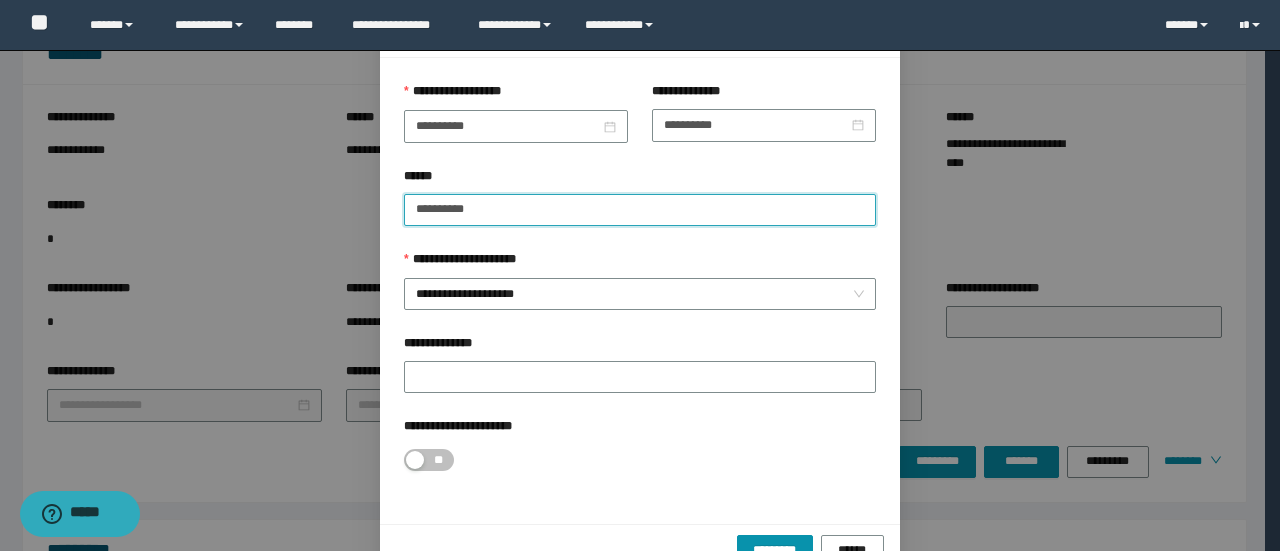 drag, startPoint x: 356, startPoint y: 172, endPoint x: 332, endPoint y: 169, distance: 24.186773 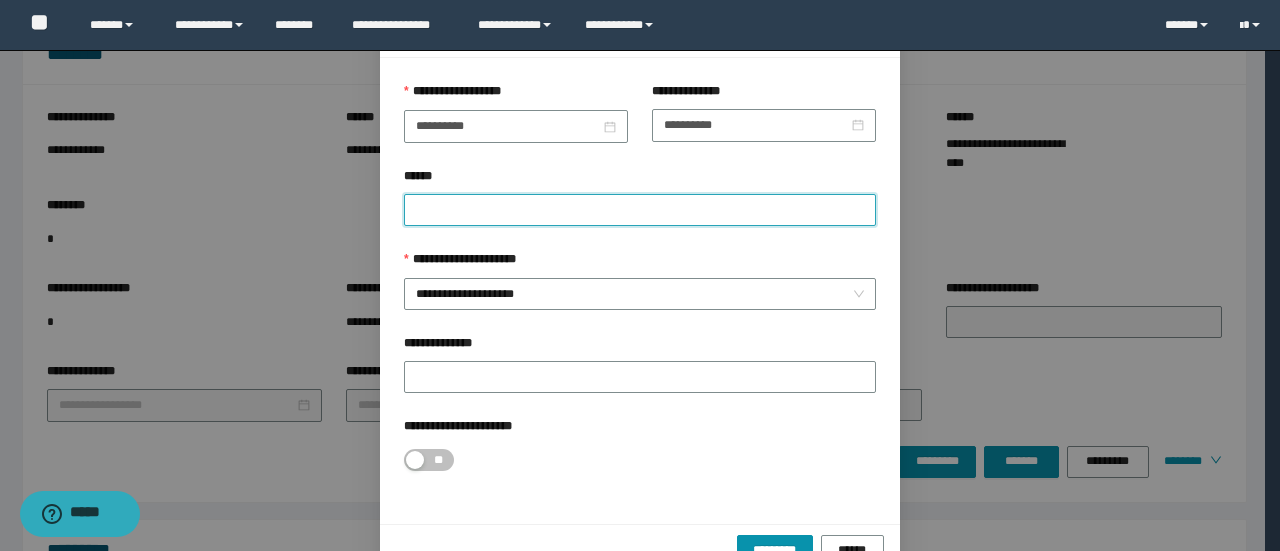 type 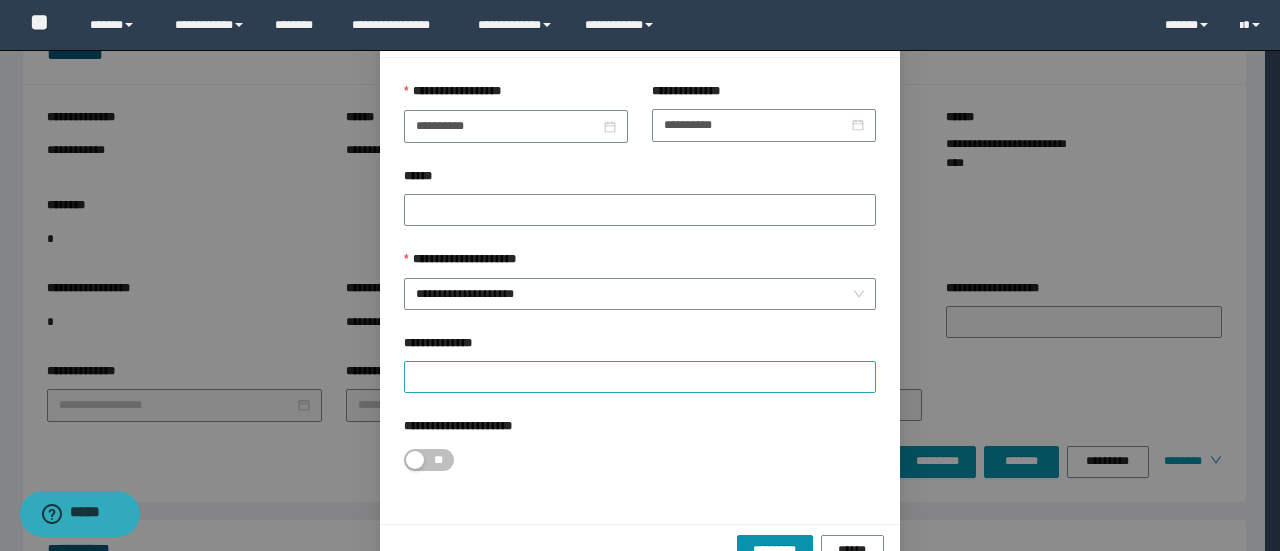 drag, startPoint x: 457, startPoint y: 397, endPoint x: 442, endPoint y: 377, distance: 25 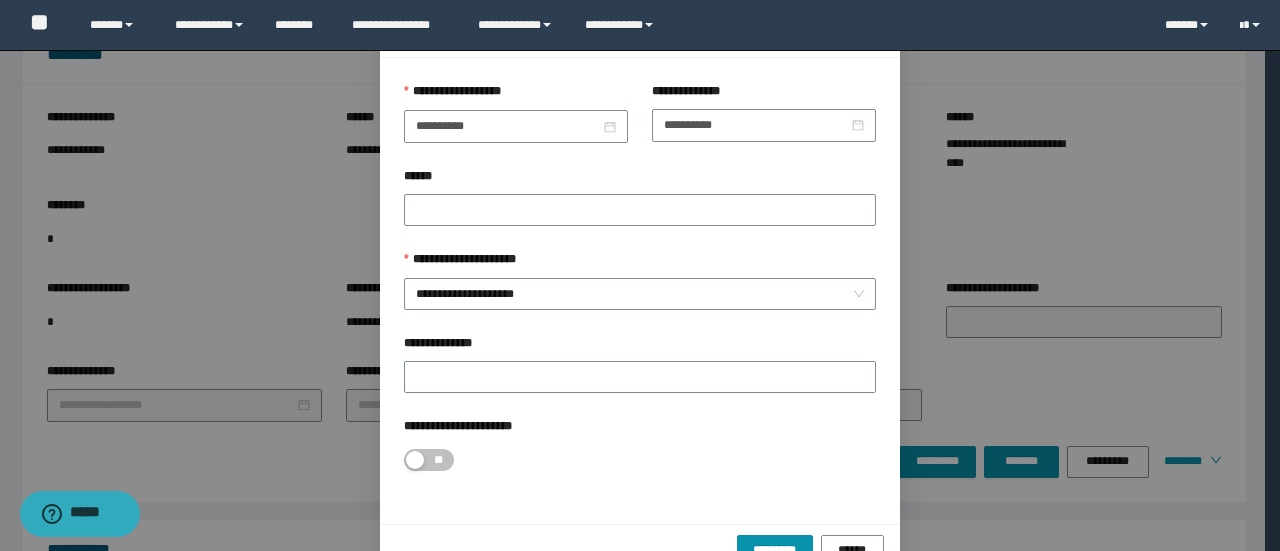 drag, startPoint x: 470, startPoint y: 370, endPoint x: 476, endPoint y: 347, distance: 23.769728 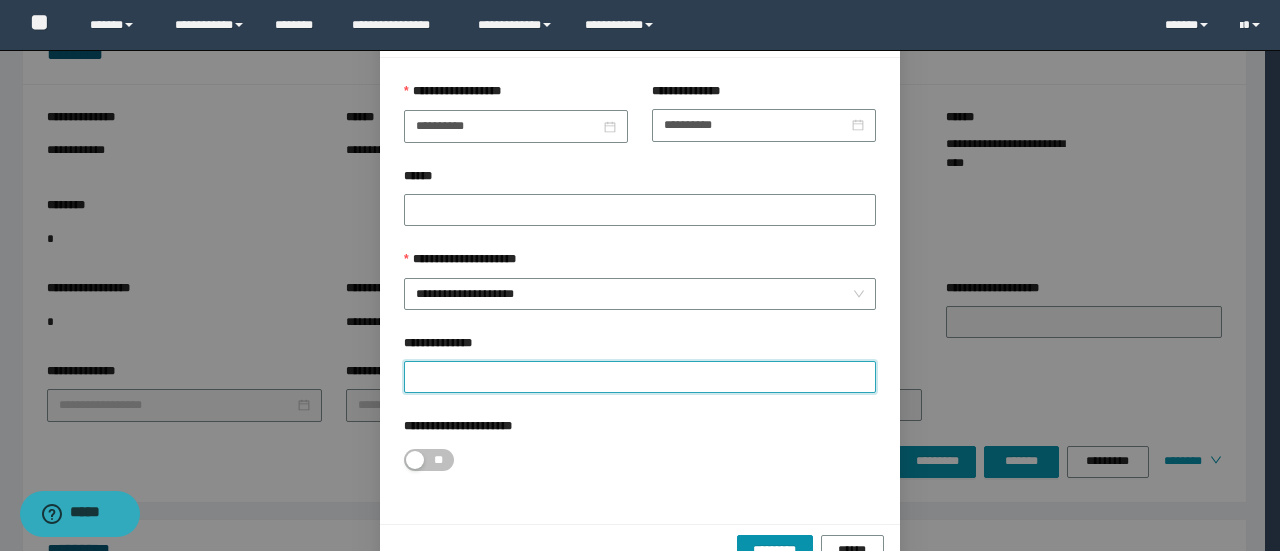 paste on "**********" 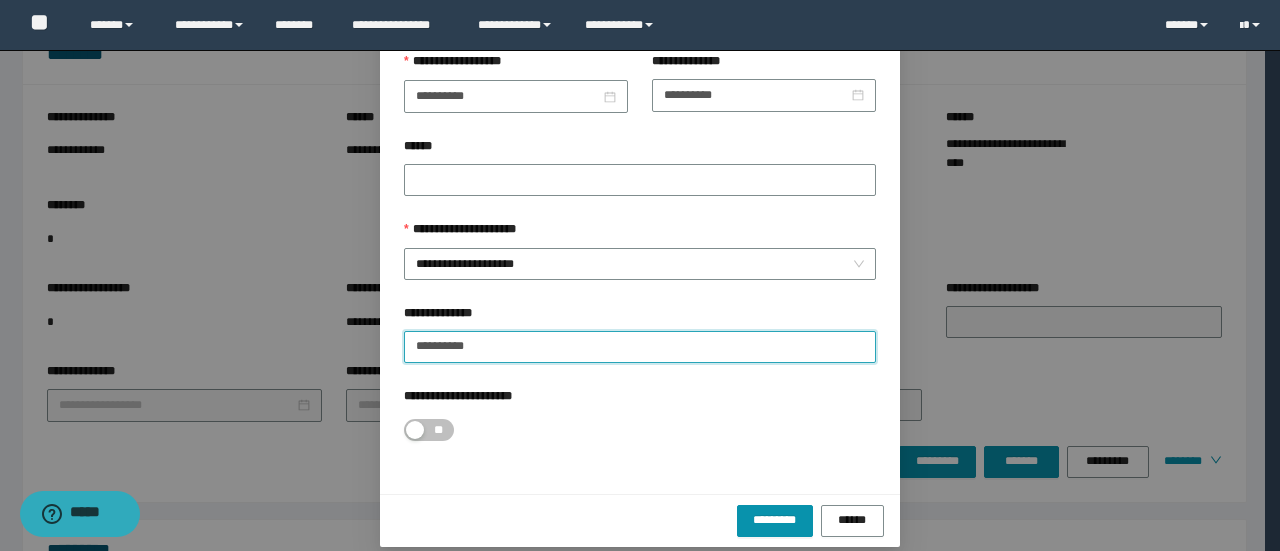 scroll, scrollTop: 146, scrollLeft: 0, axis: vertical 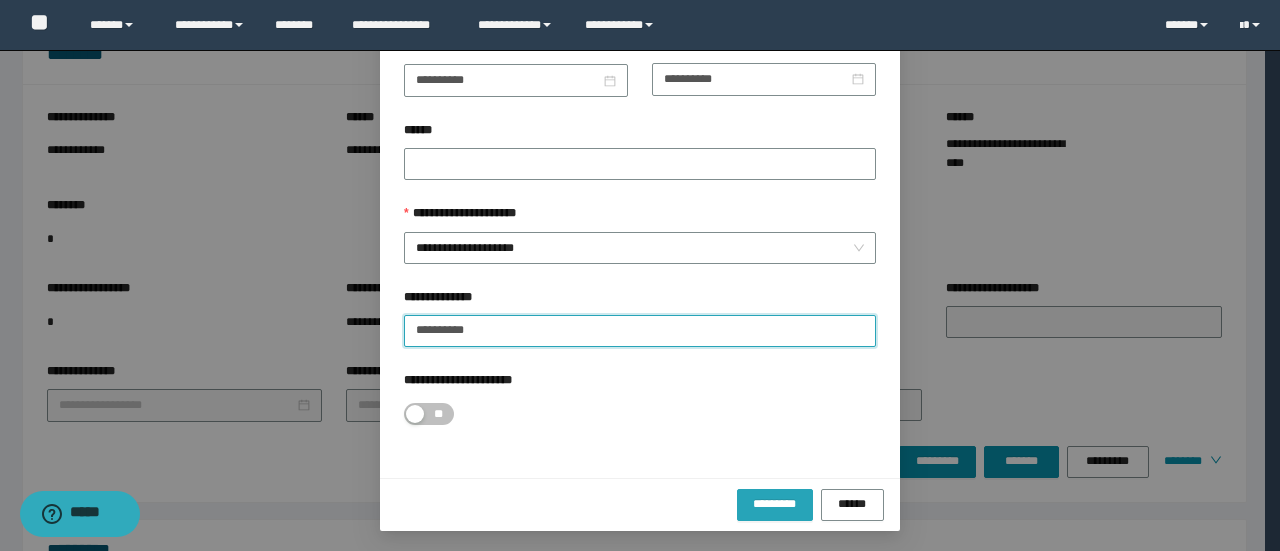 type on "**********" 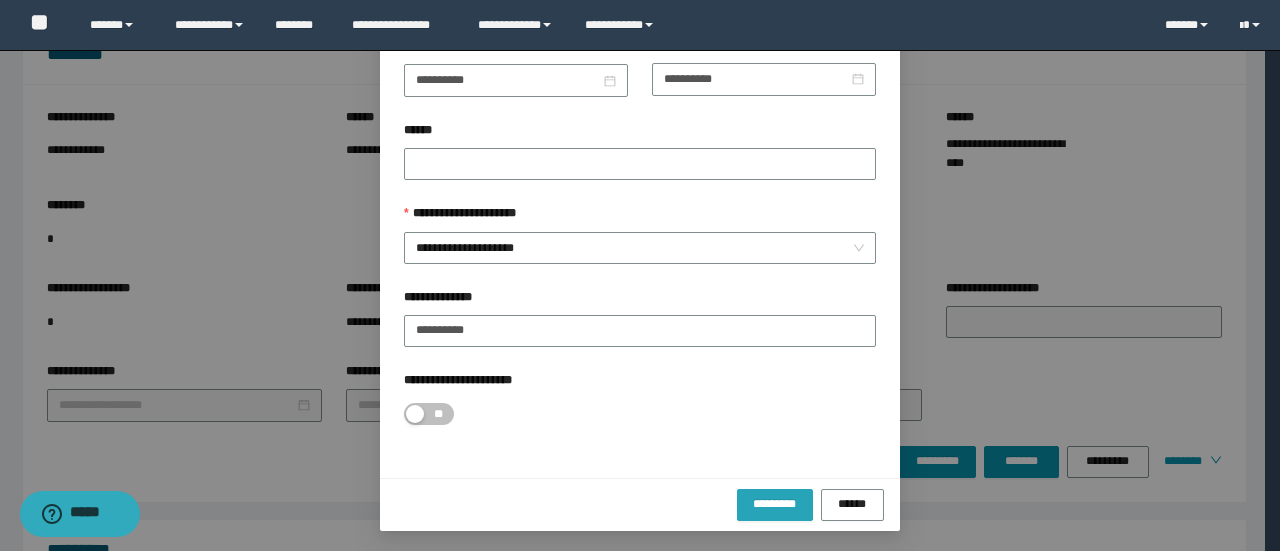 click on "*********" at bounding box center [775, 504] 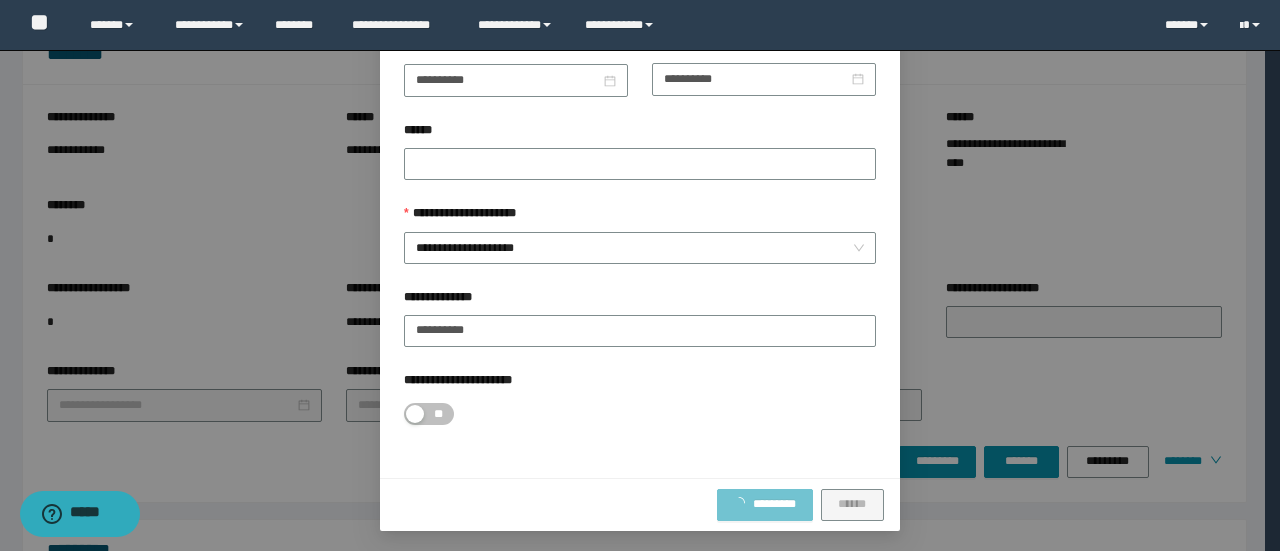 type on "**********" 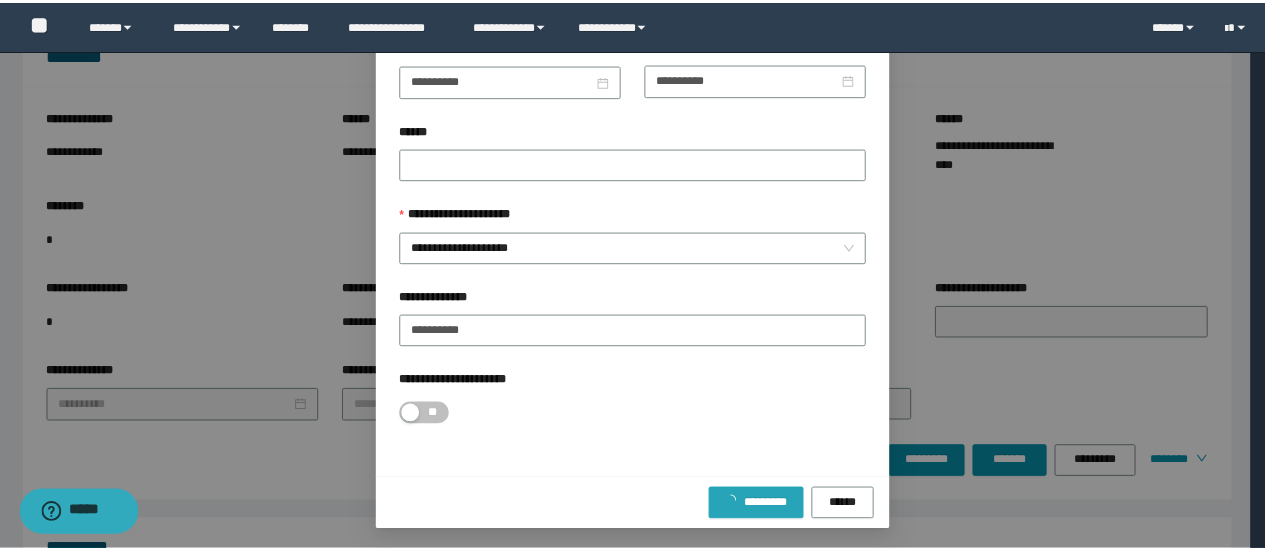 scroll, scrollTop: 46, scrollLeft: 0, axis: vertical 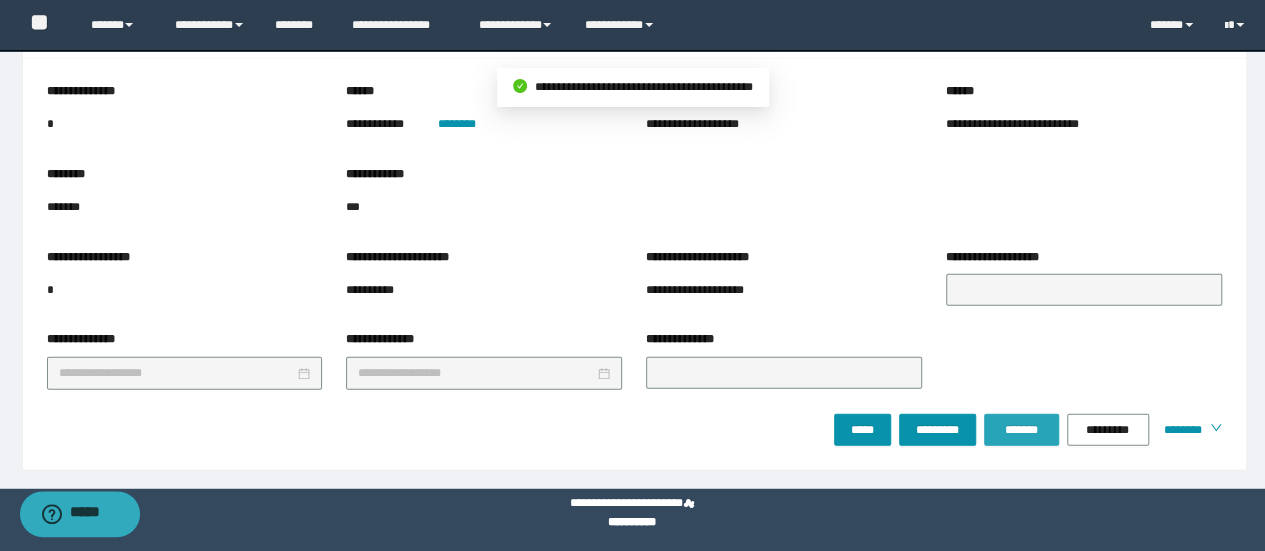 click on "*******" at bounding box center [1021, 430] 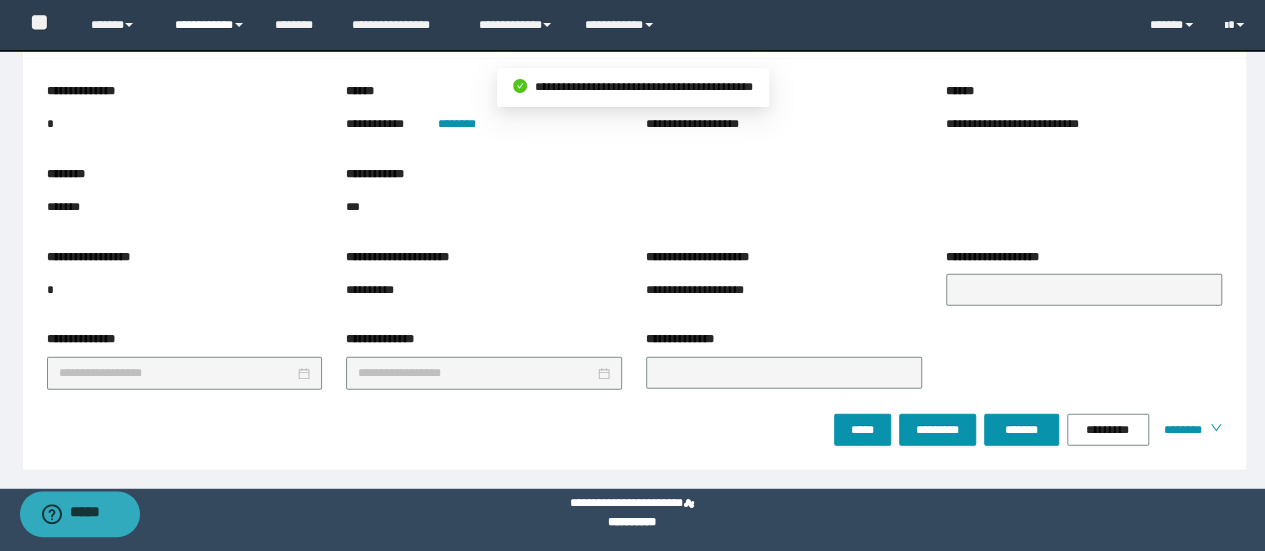 click on "**********" at bounding box center (210, 25) 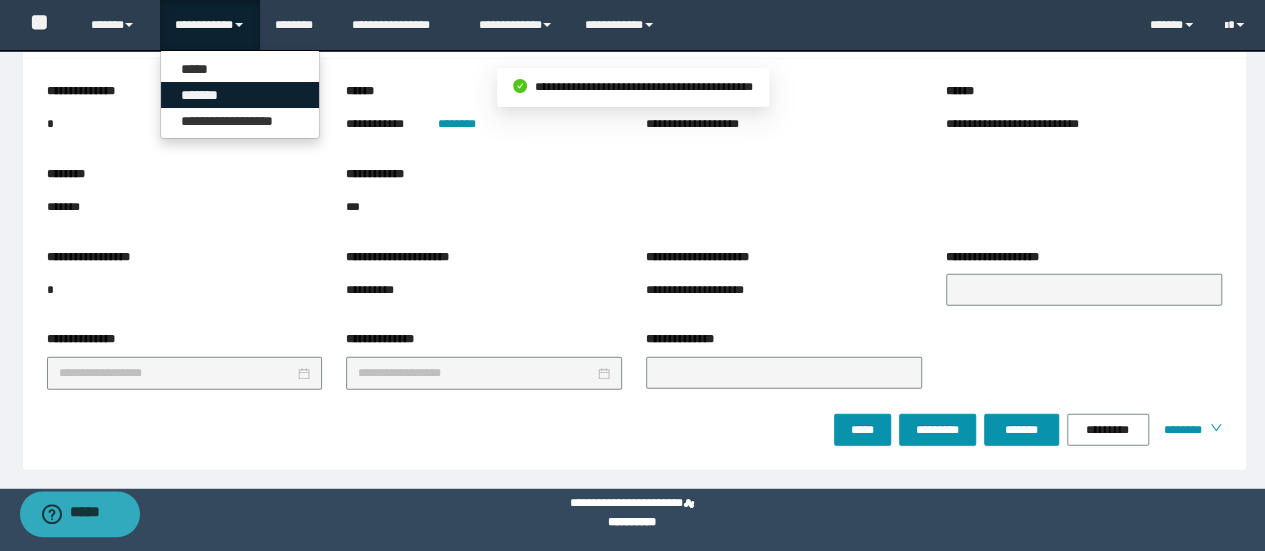 click on "*******" at bounding box center [240, 95] 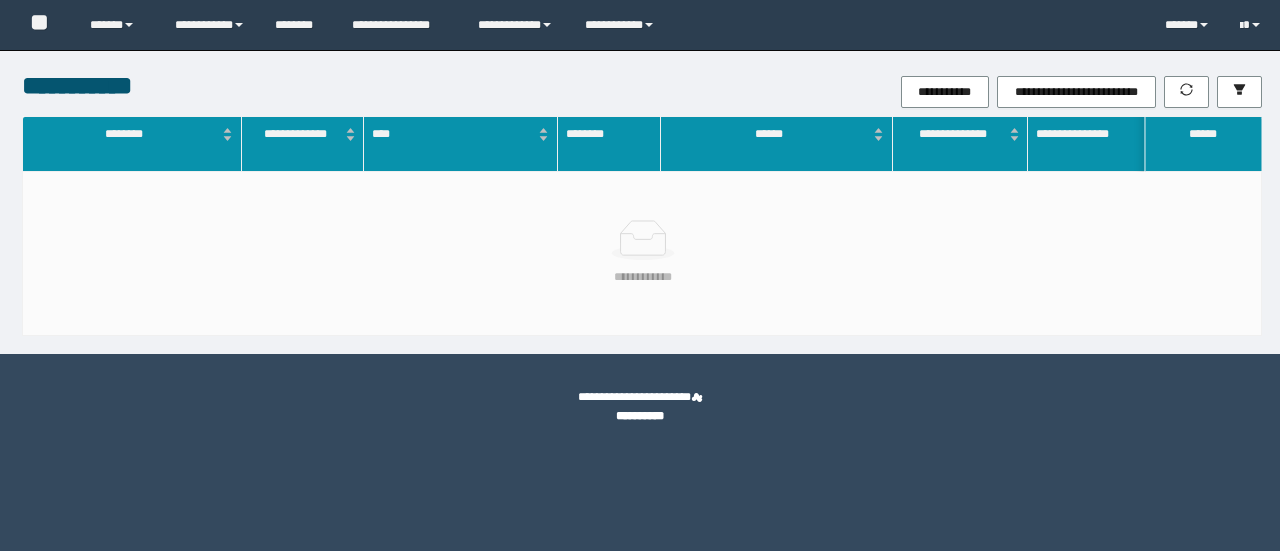 scroll, scrollTop: 0, scrollLeft: 0, axis: both 